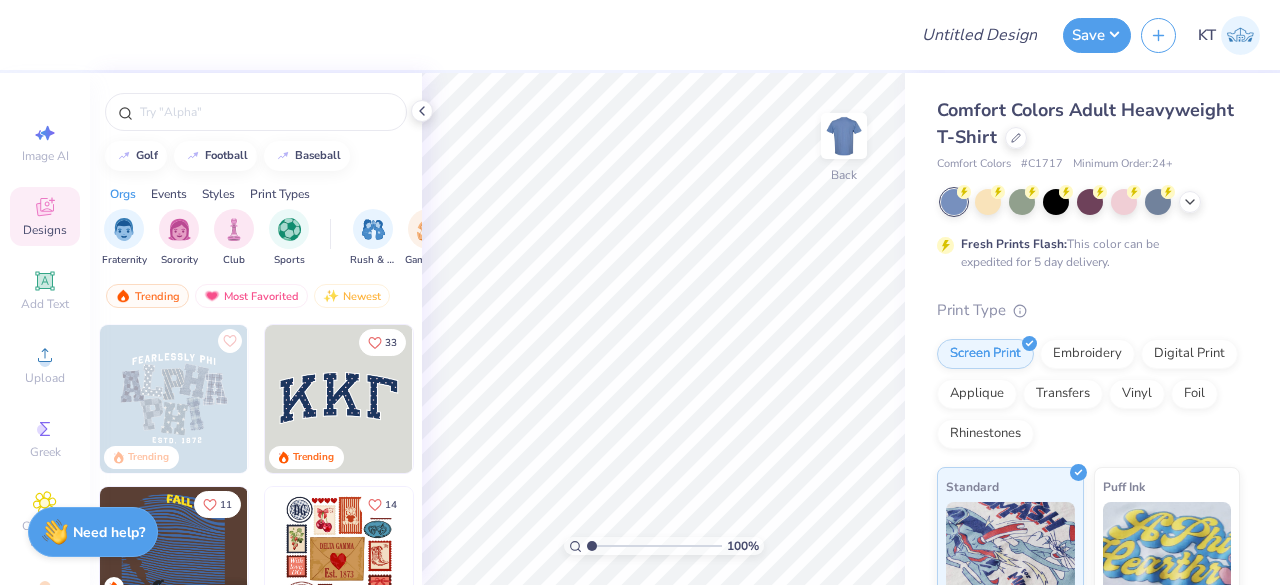 scroll, scrollTop: 0, scrollLeft: 0, axis: both 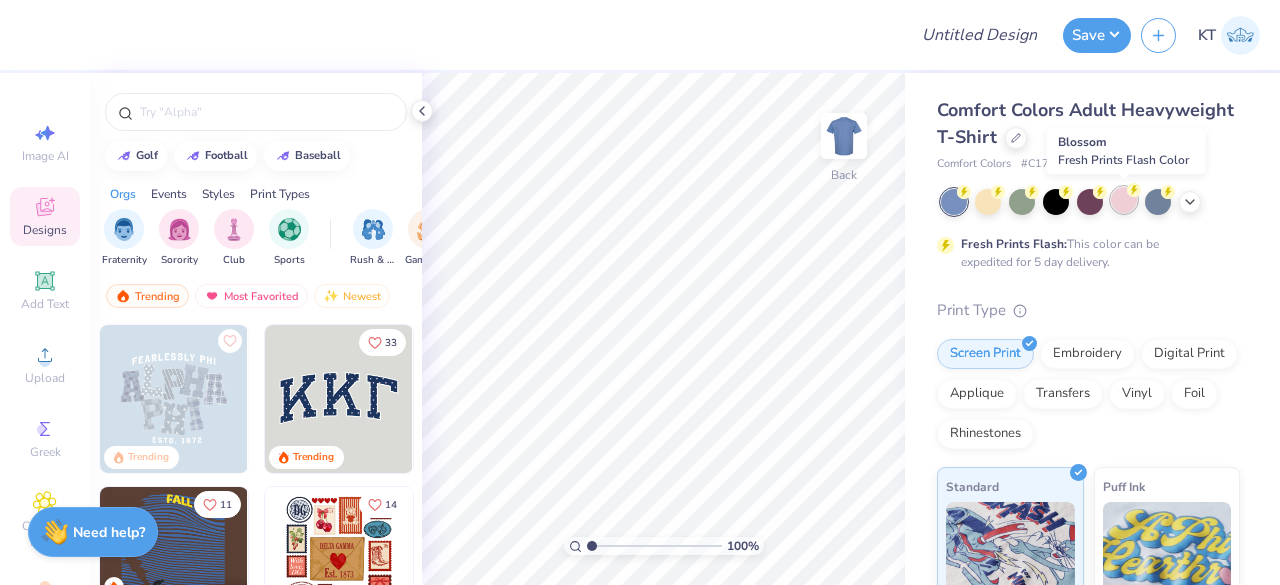 click at bounding box center [1124, 200] 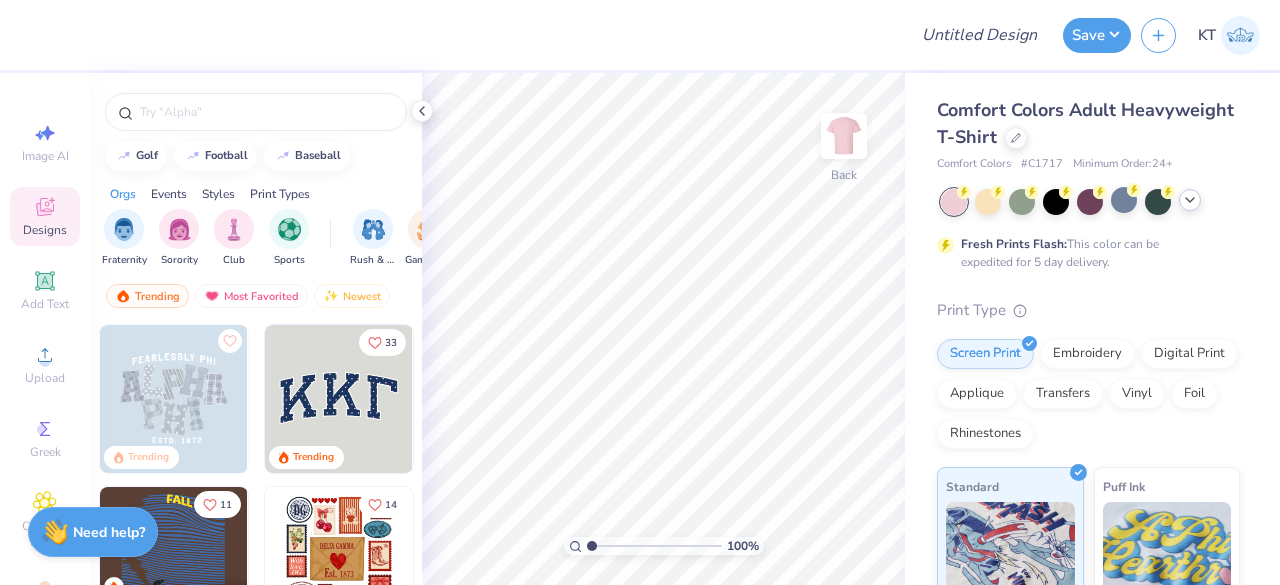 click 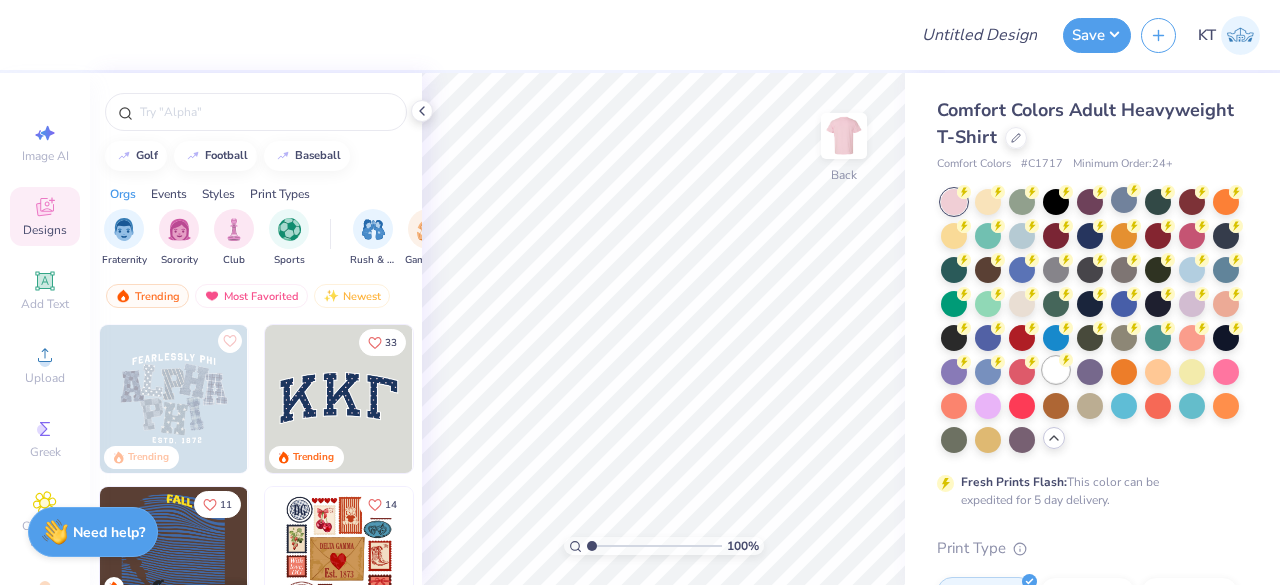click at bounding box center [1056, 370] 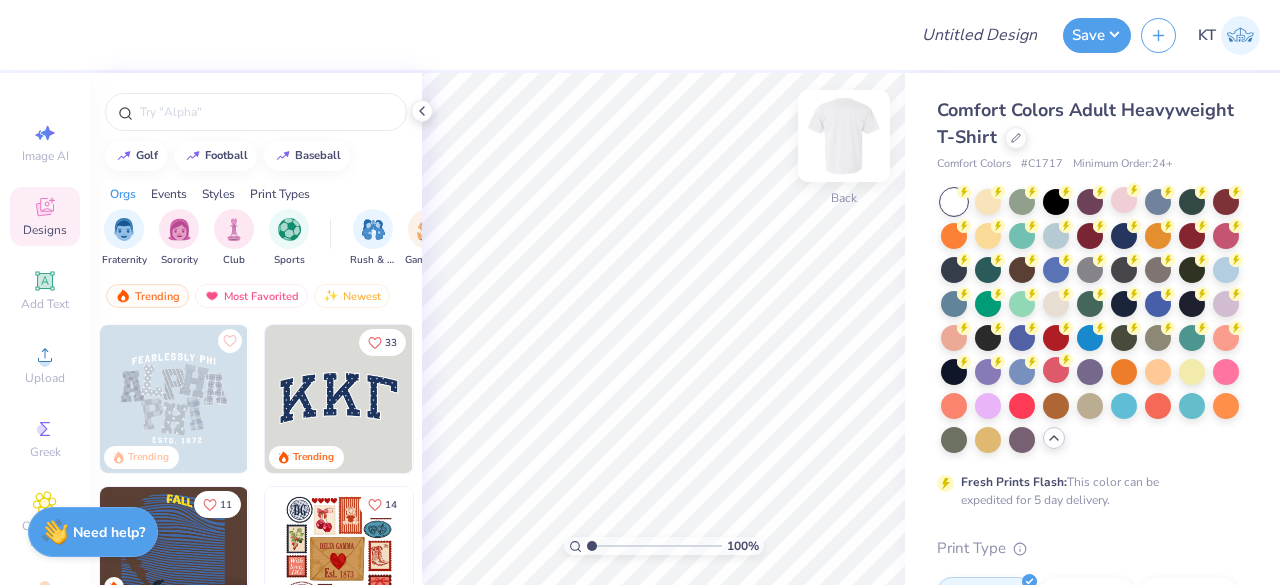click at bounding box center [844, 136] 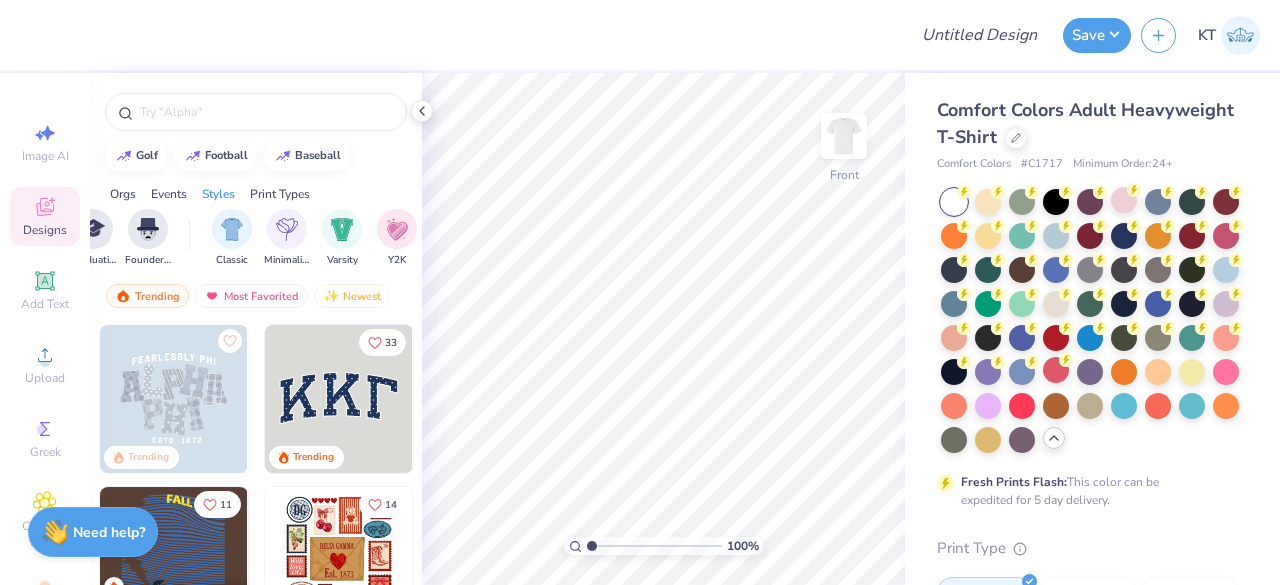 scroll, scrollTop: 0, scrollLeft: 939, axis: horizontal 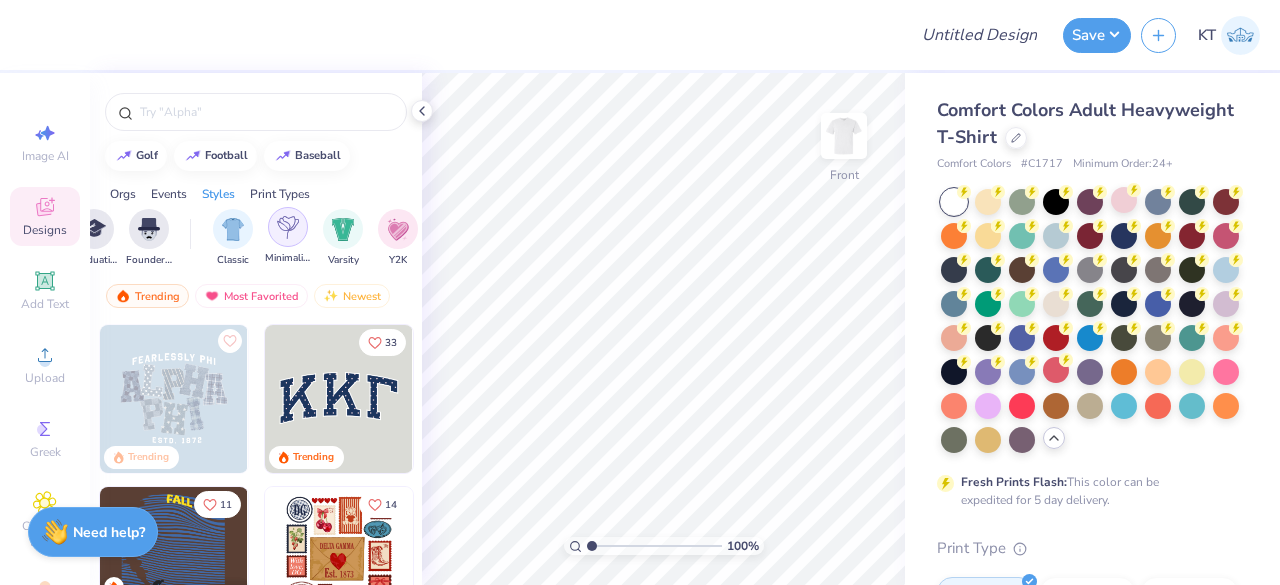 click at bounding box center [288, 227] 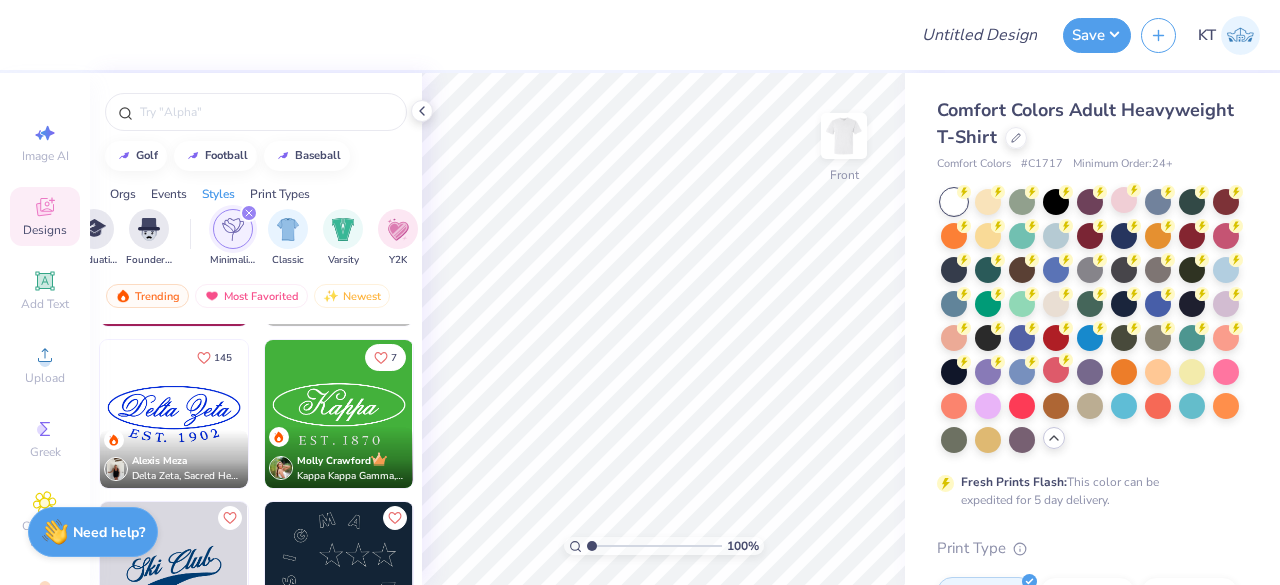 scroll, scrollTop: 529, scrollLeft: 0, axis: vertical 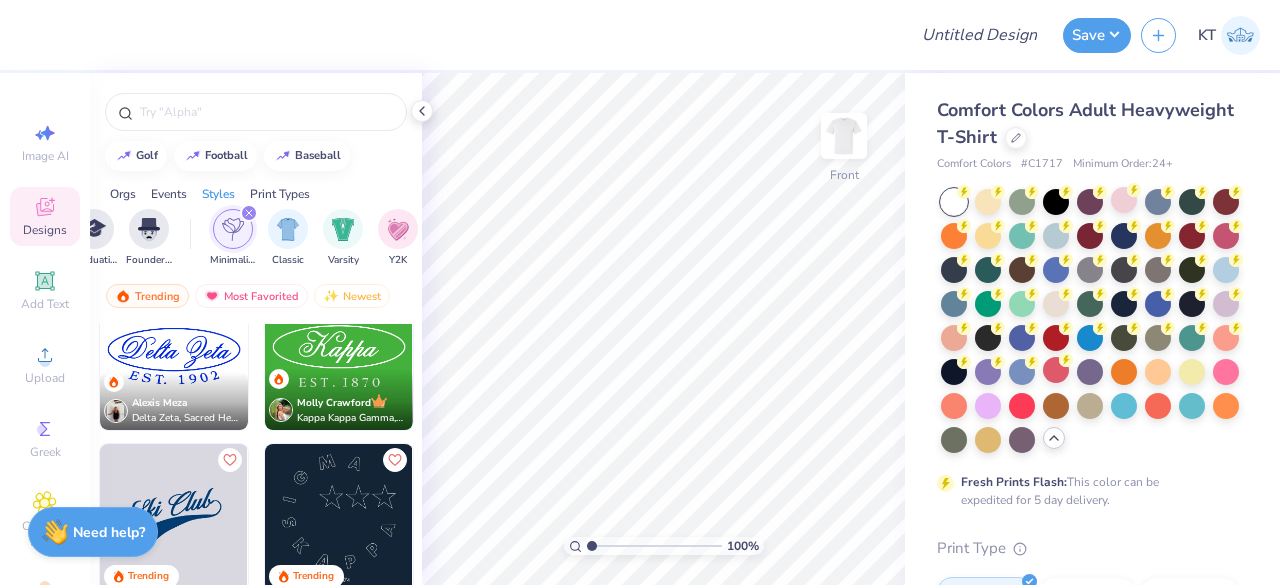 click 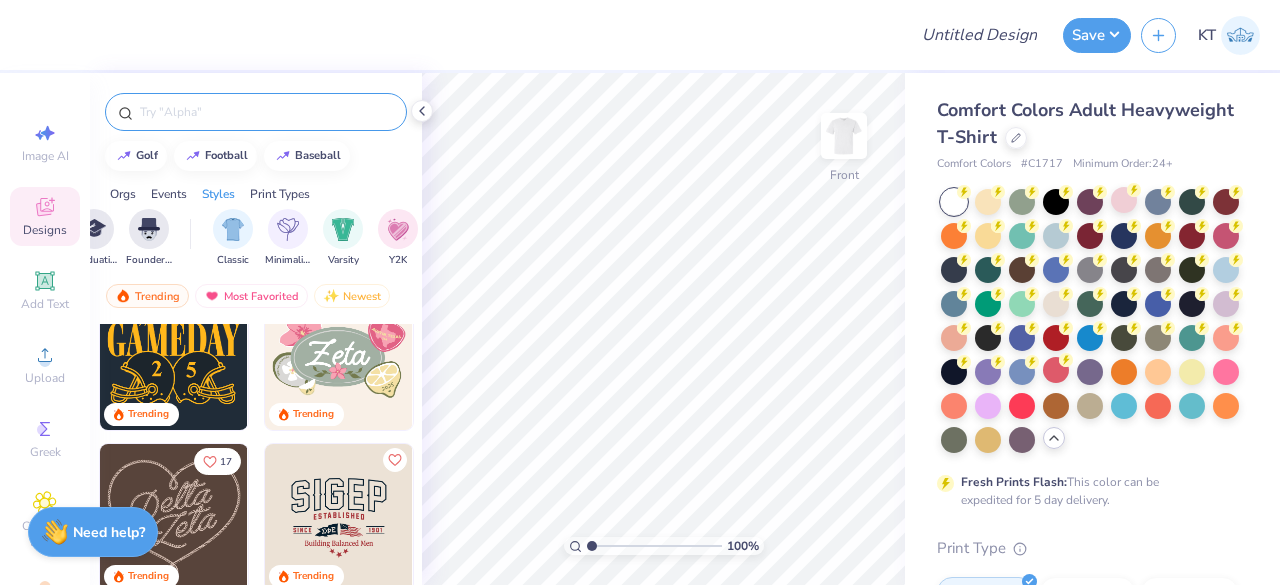 click at bounding box center (266, 112) 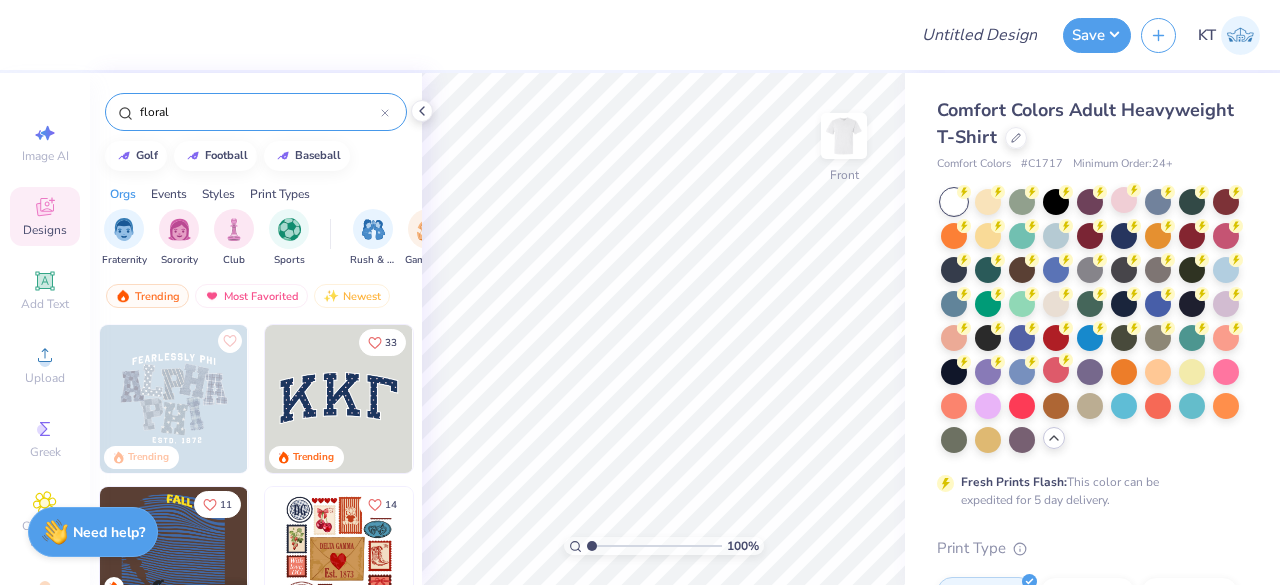 type on "floral" 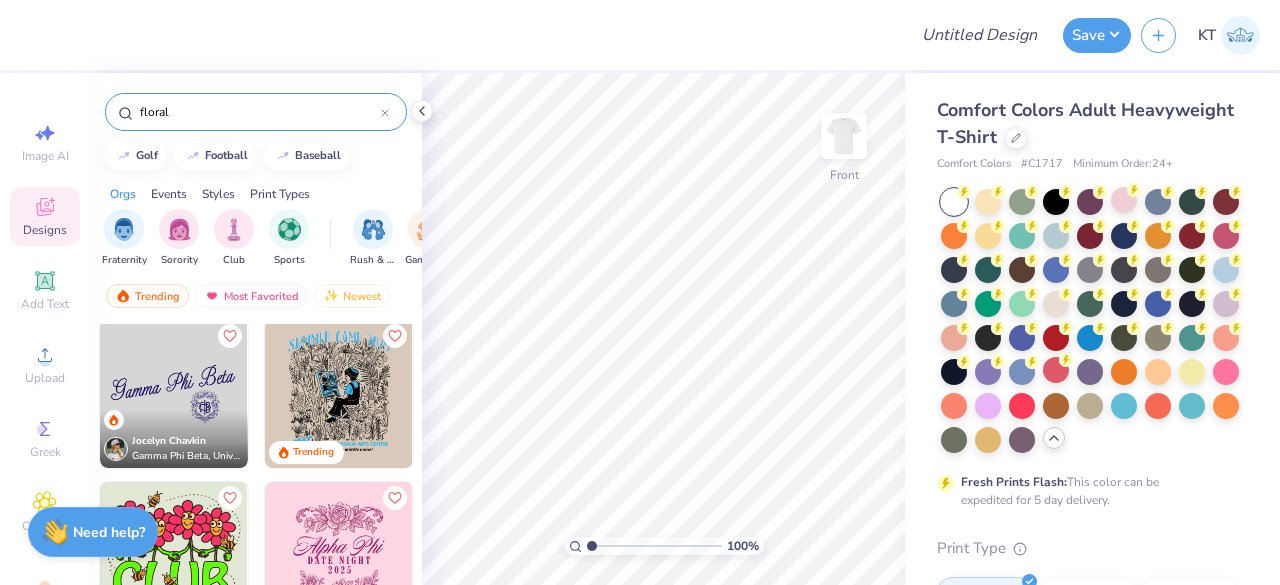 scroll, scrollTop: 0, scrollLeft: 0, axis: both 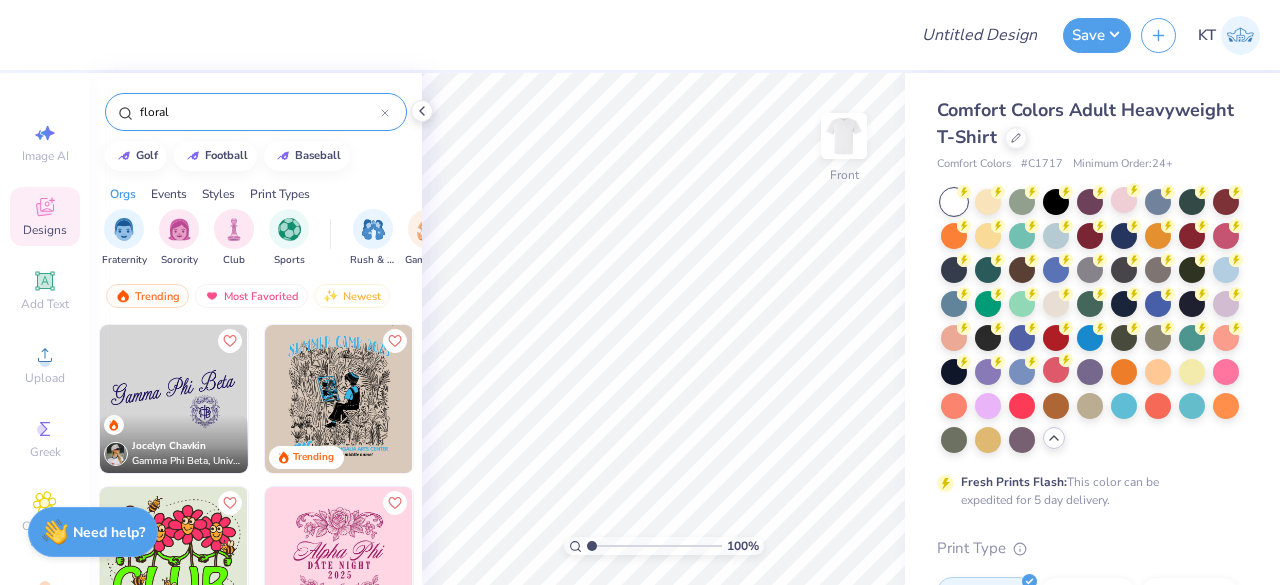 click 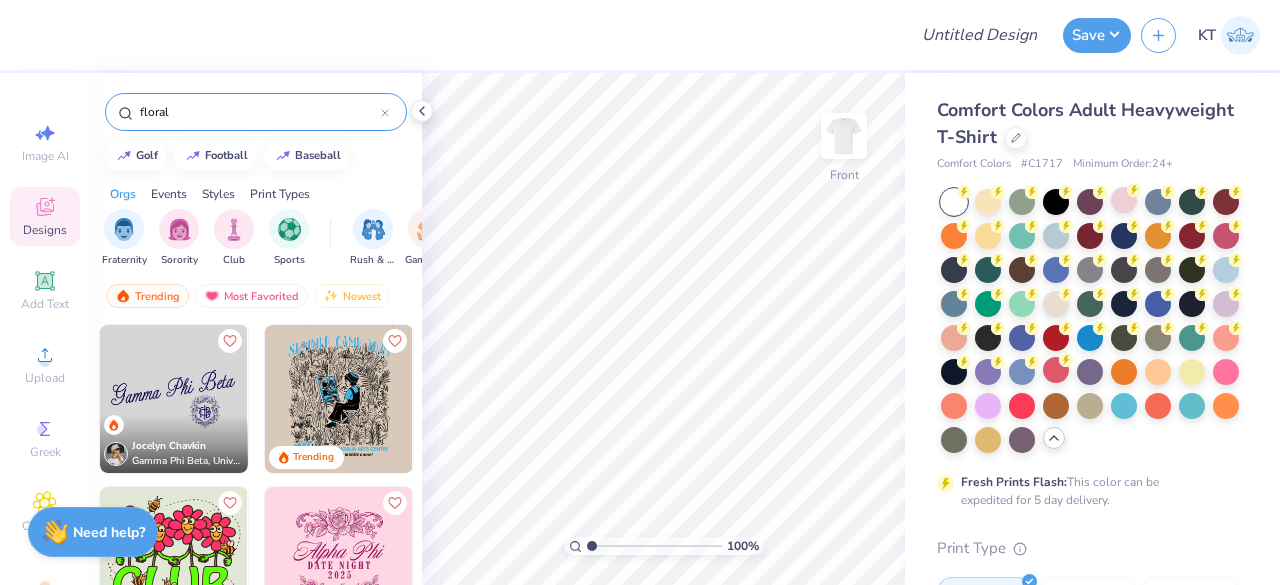 type 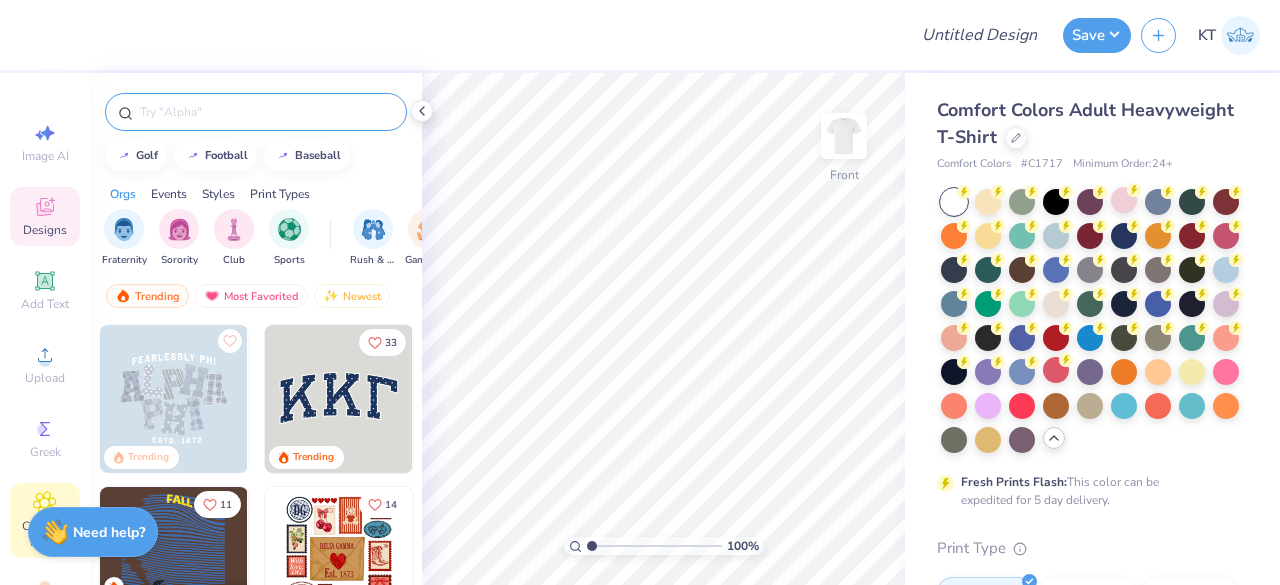 click on "Clipart & logos" at bounding box center (45, 520) 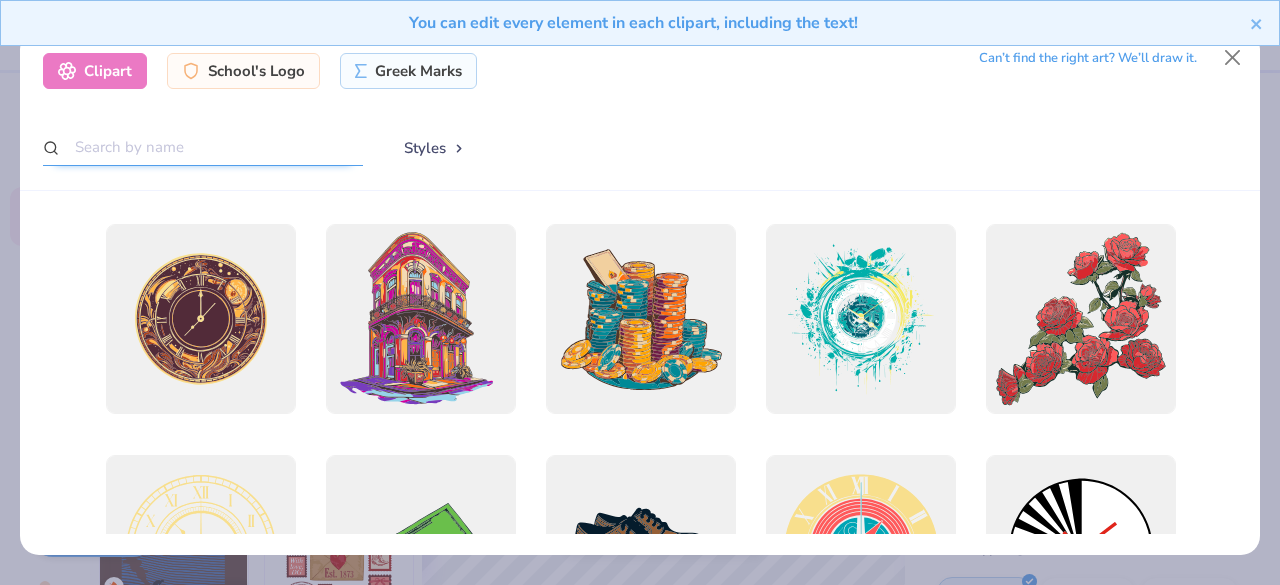 click at bounding box center (203, 147) 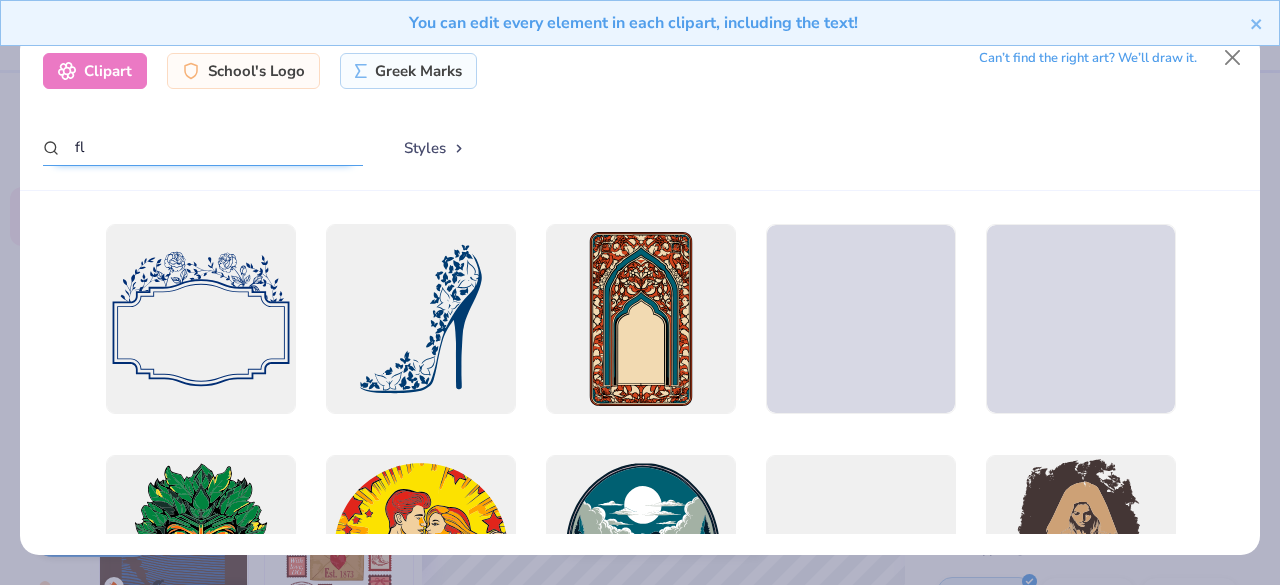 type on "f" 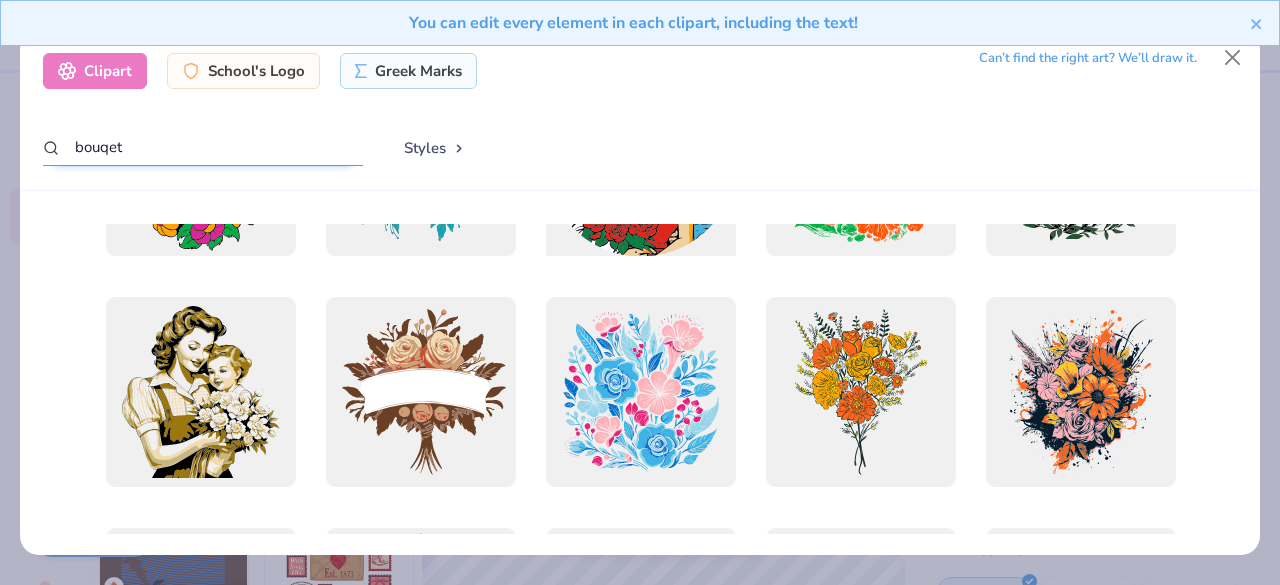 scroll, scrollTop: 200, scrollLeft: 0, axis: vertical 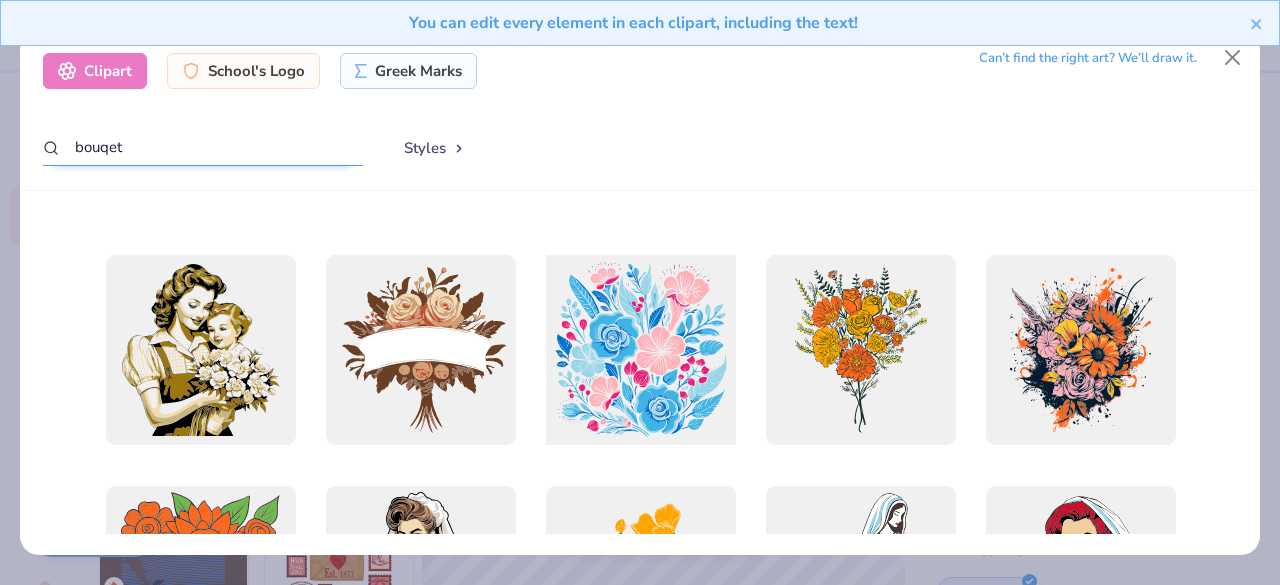 type on "bouqet" 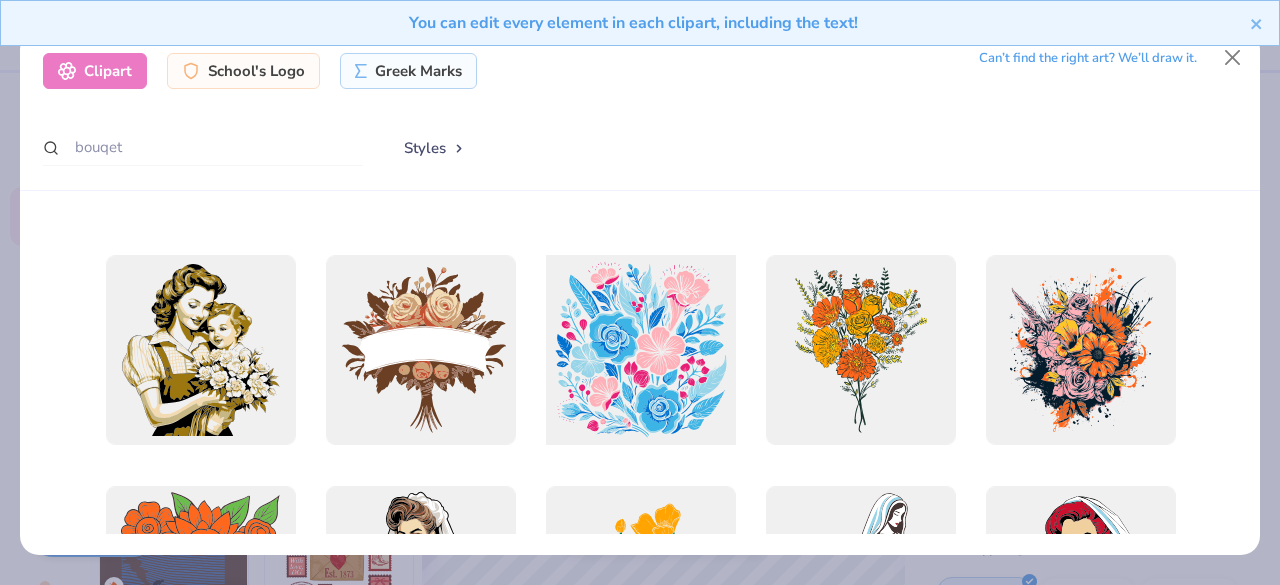 click at bounding box center [640, 349] 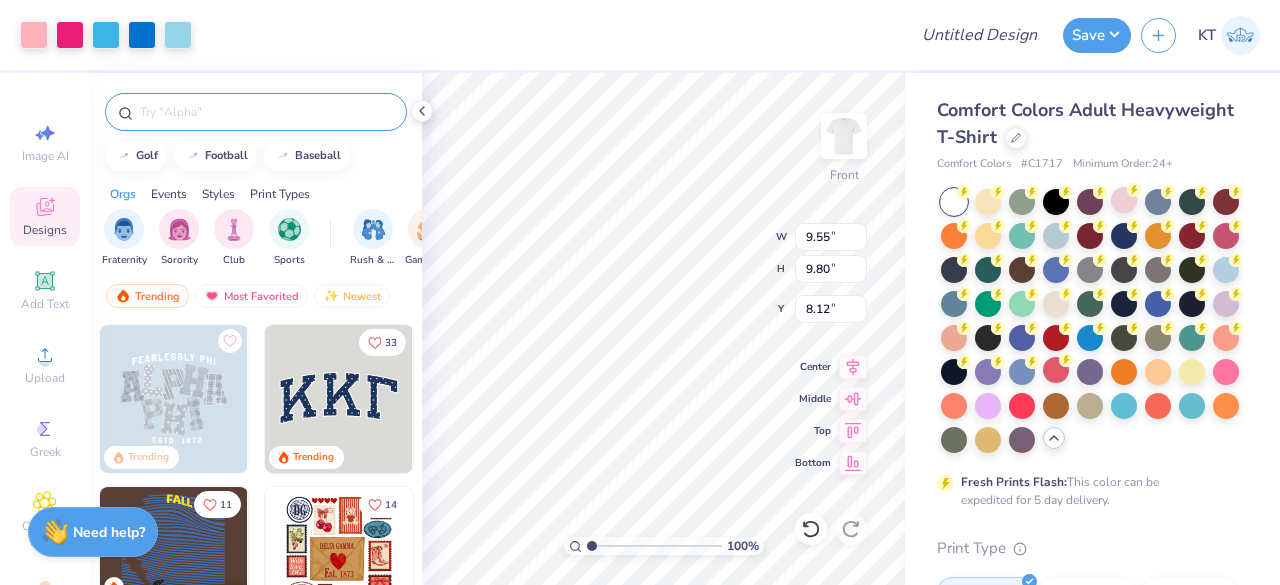type on "9.55" 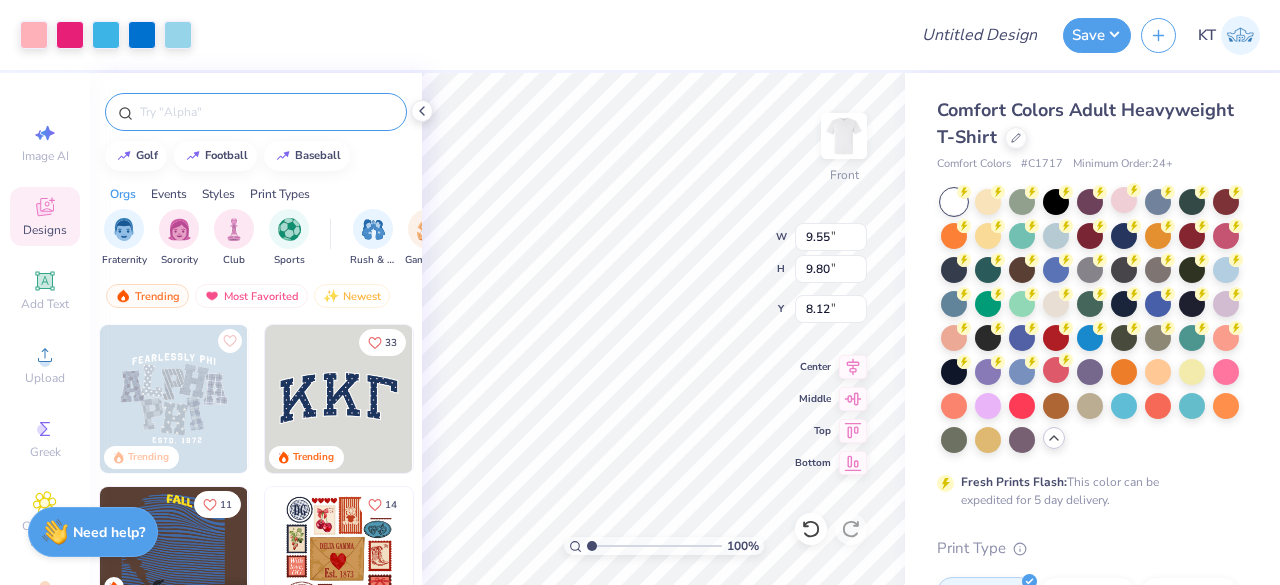type on "9.80" 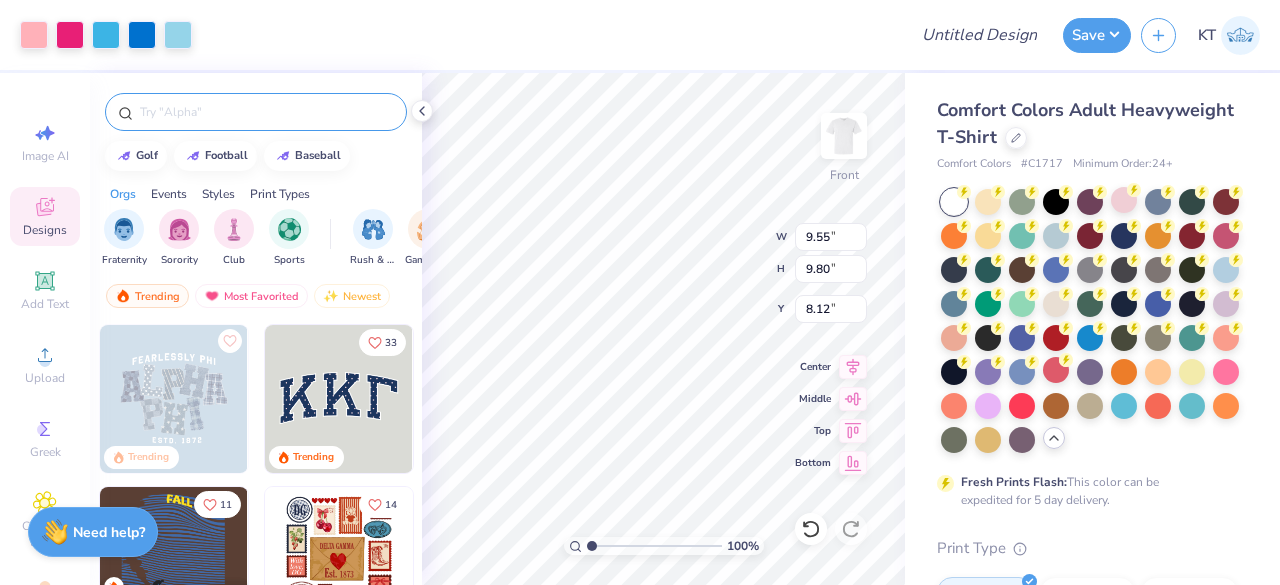 type on "6.39" 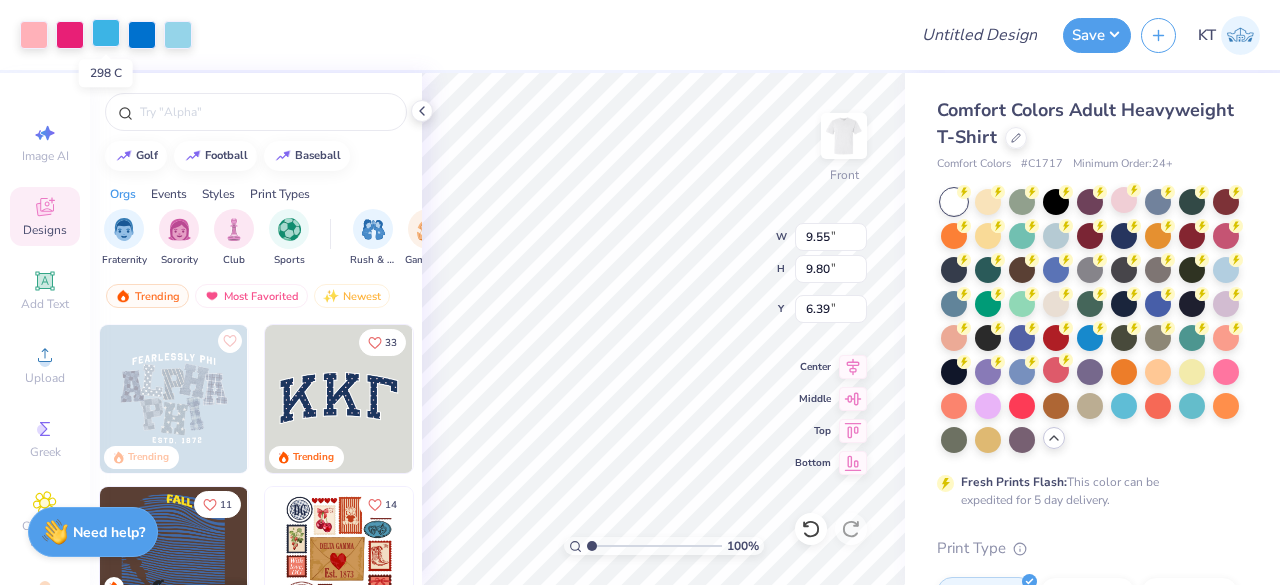 click at bounding box center (106, 33) 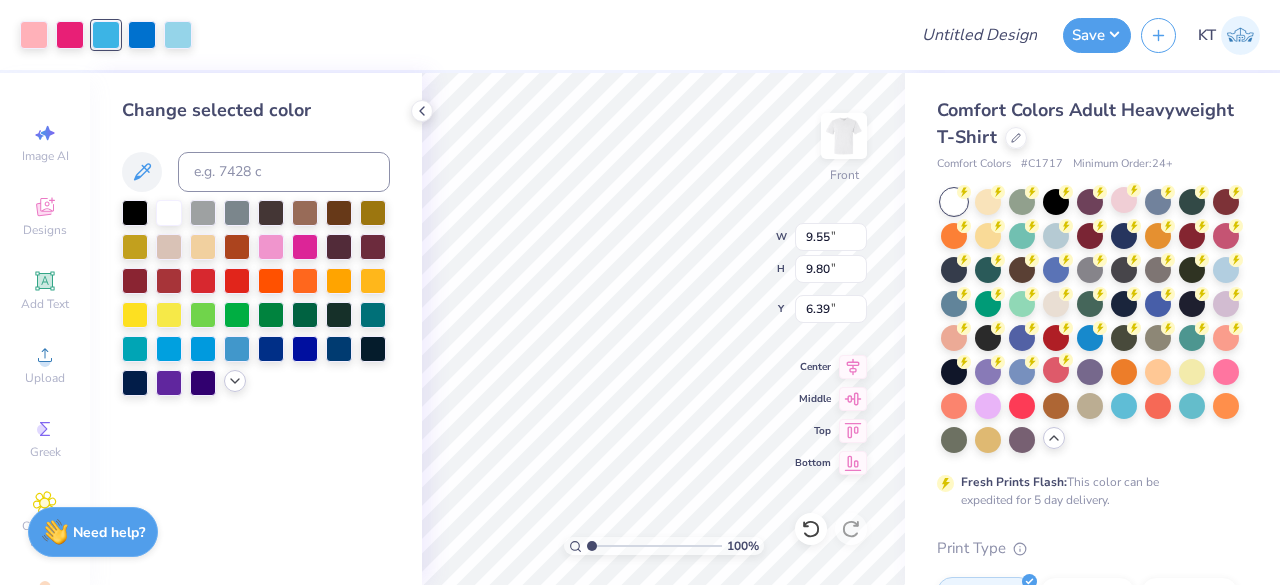click 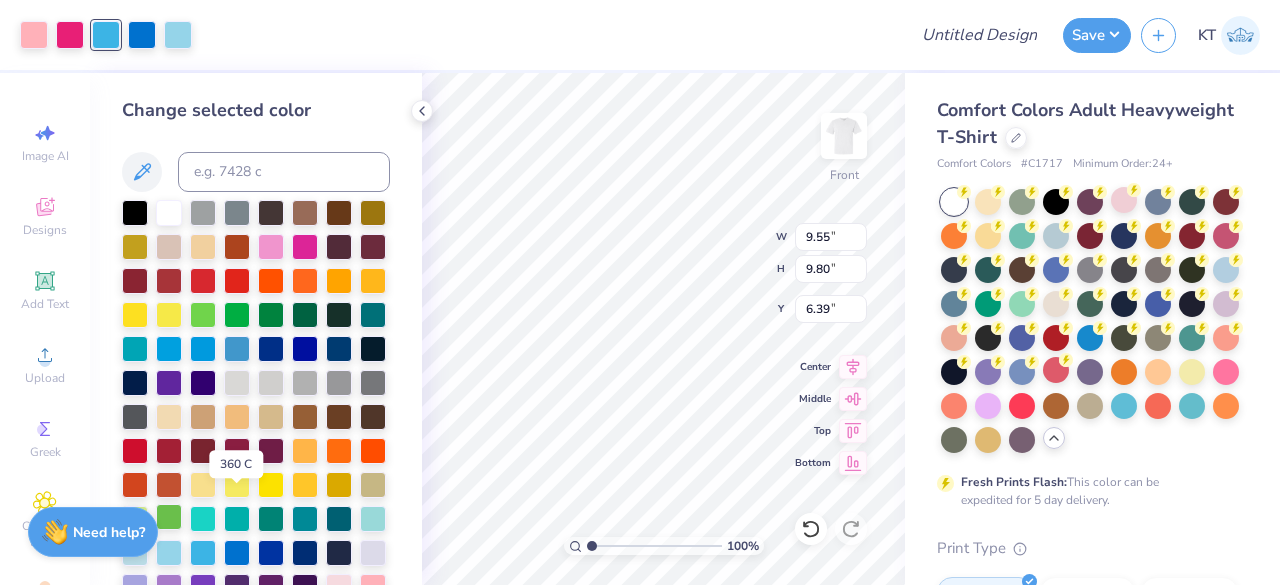 scroll, scrollTop: 140, scrollLeft: 0, axis: vertical 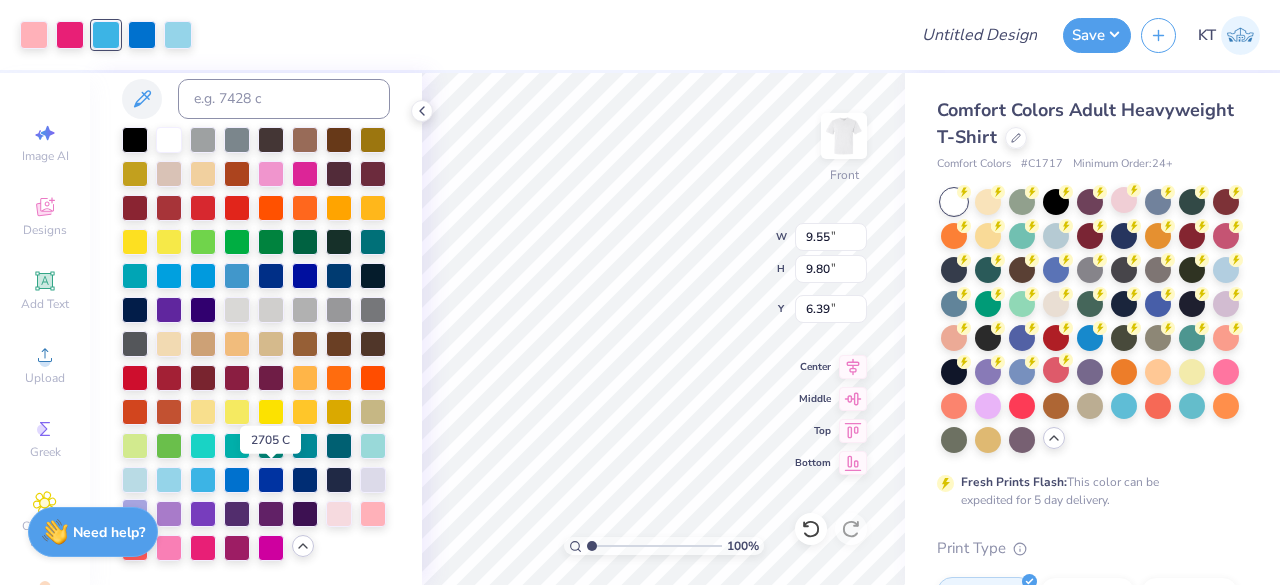 click at bounding box center (135, 512) 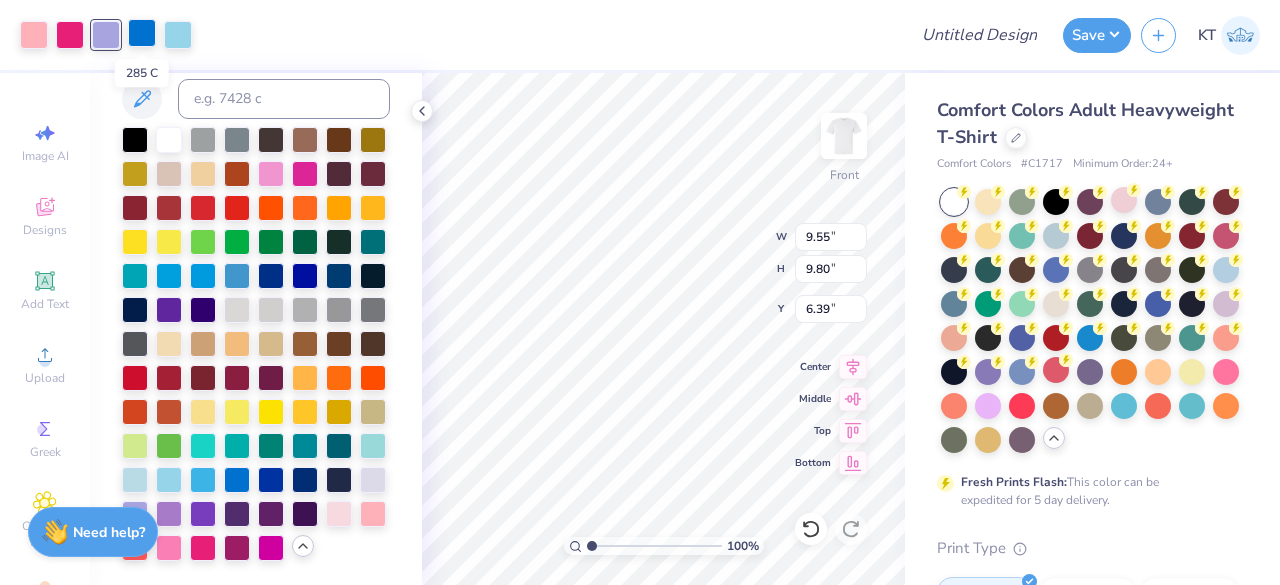 click at bounding box center [142, 33] 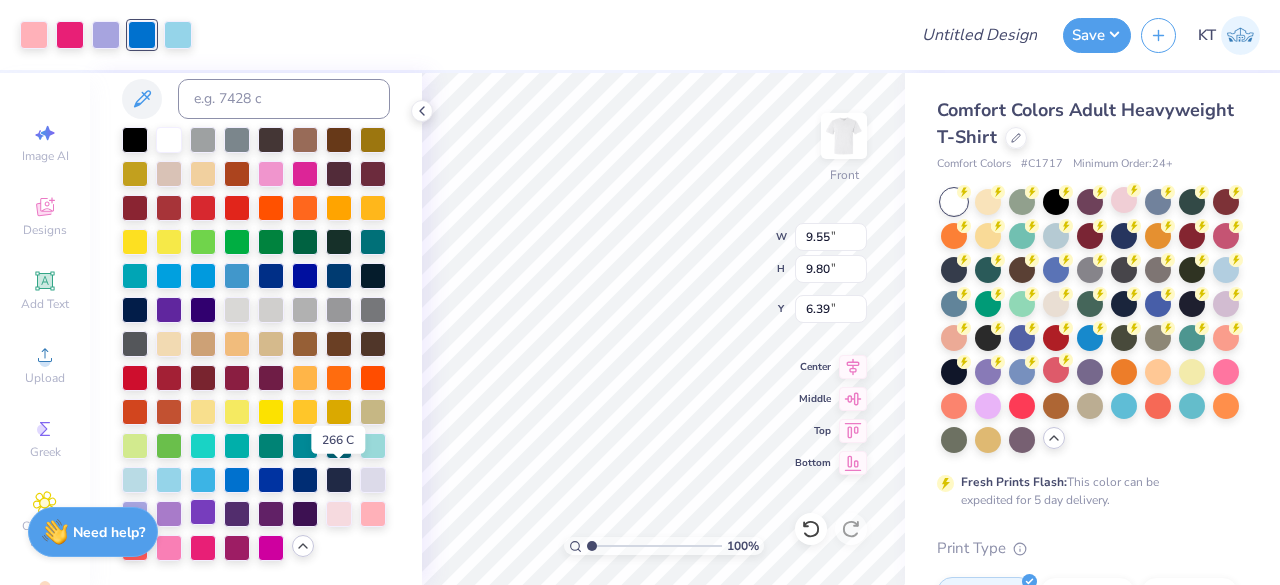 click at bounding box center [203, 512] 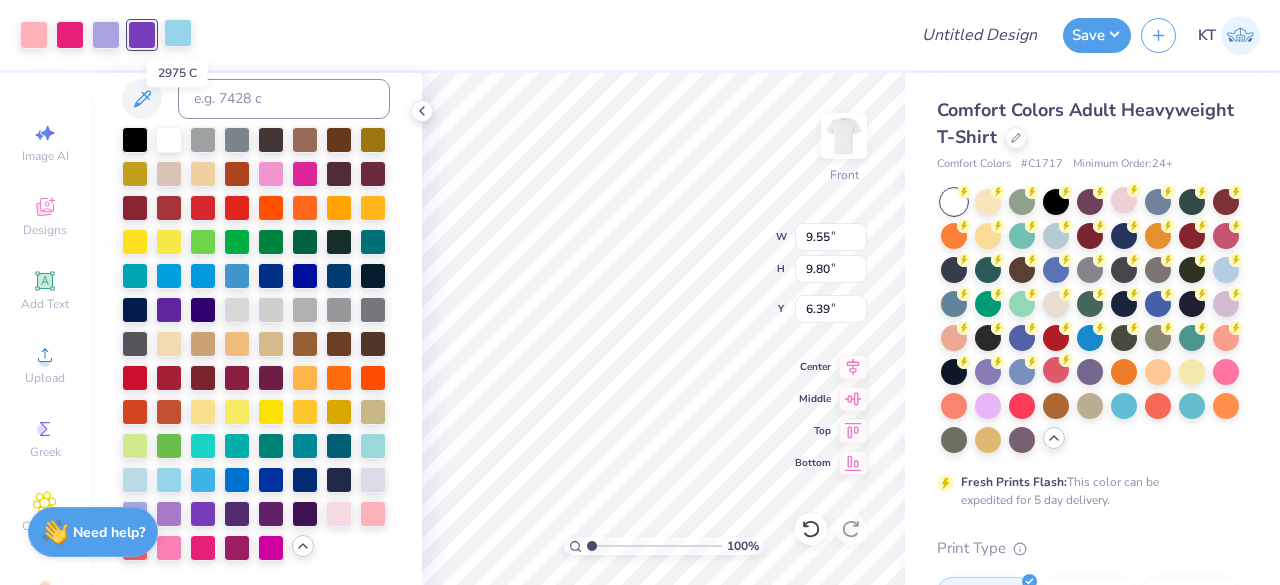 click at bounding box center [178, 33] 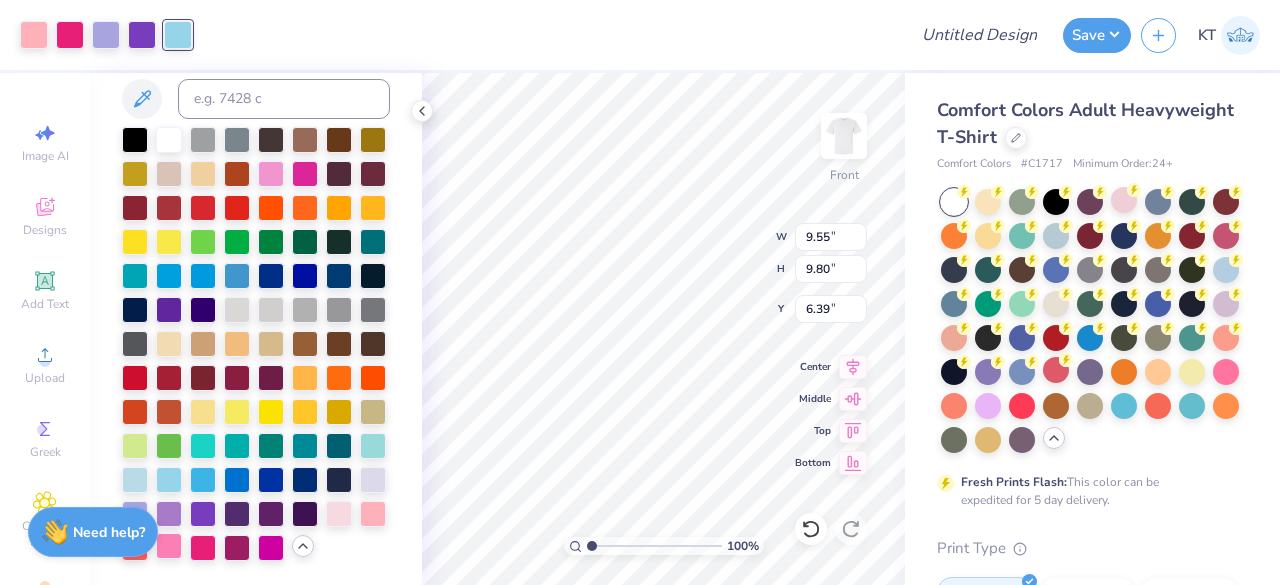 click at bounding box center [169, 546] 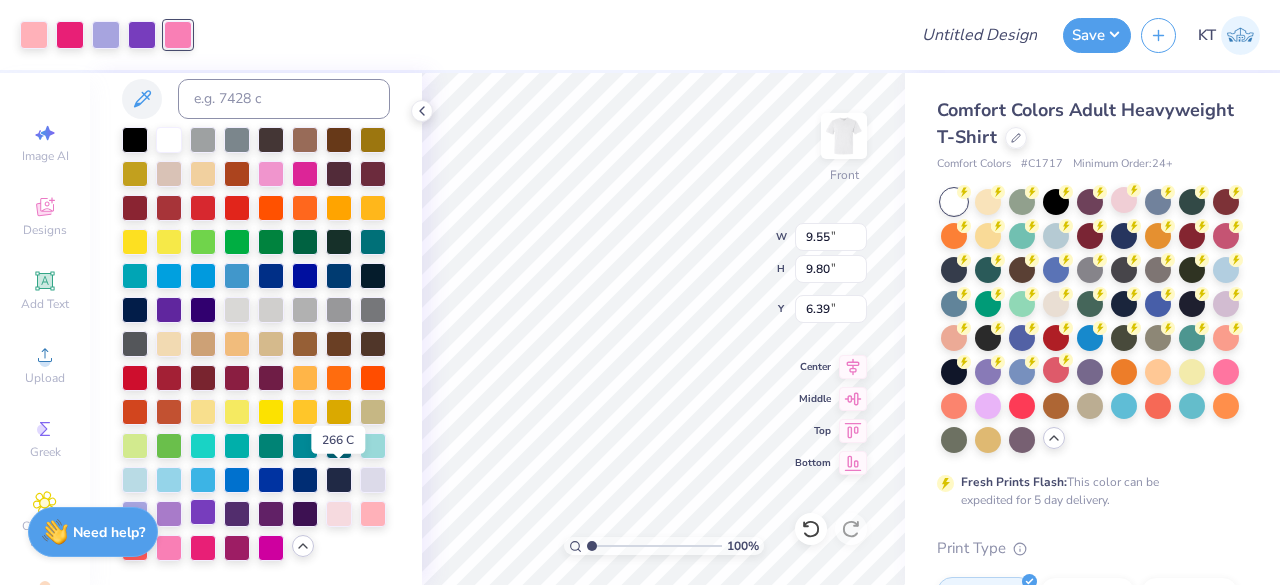 click at bounding box center (203, 512) 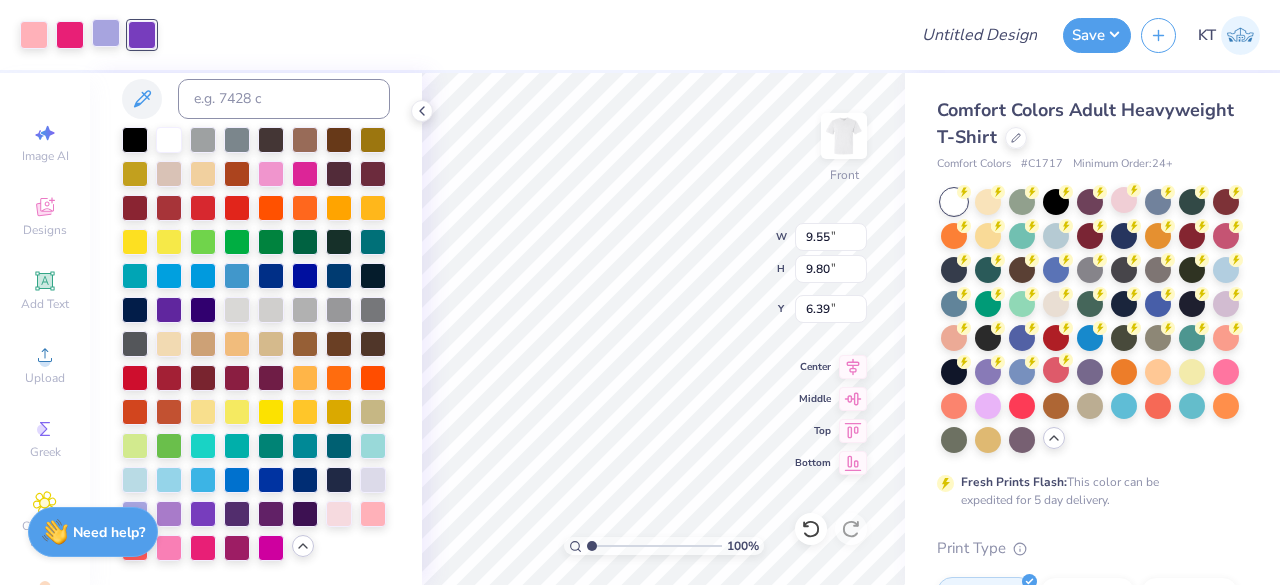 click at bounding box center (106, 33) 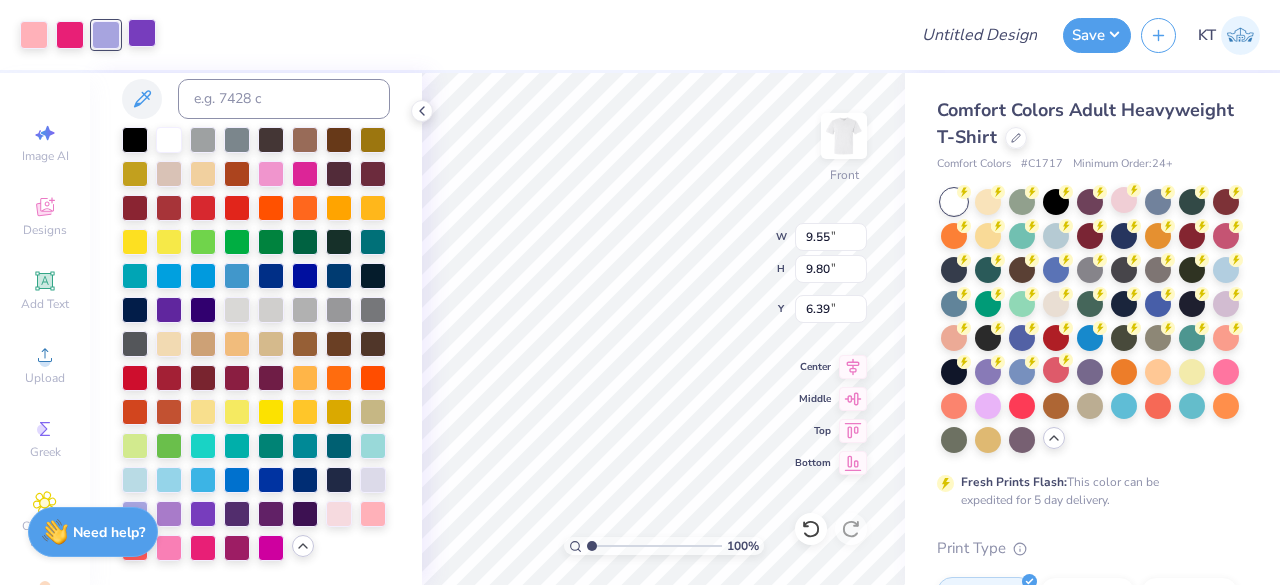 click at bounding box center (142, 33) 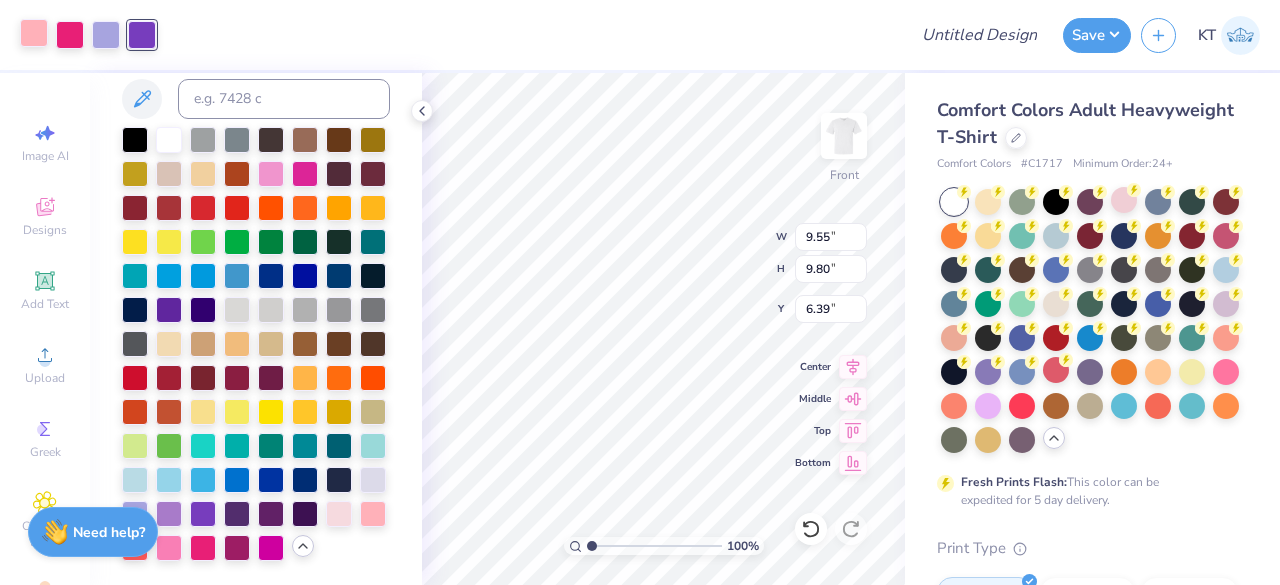 click at bounding box center [34, 33] 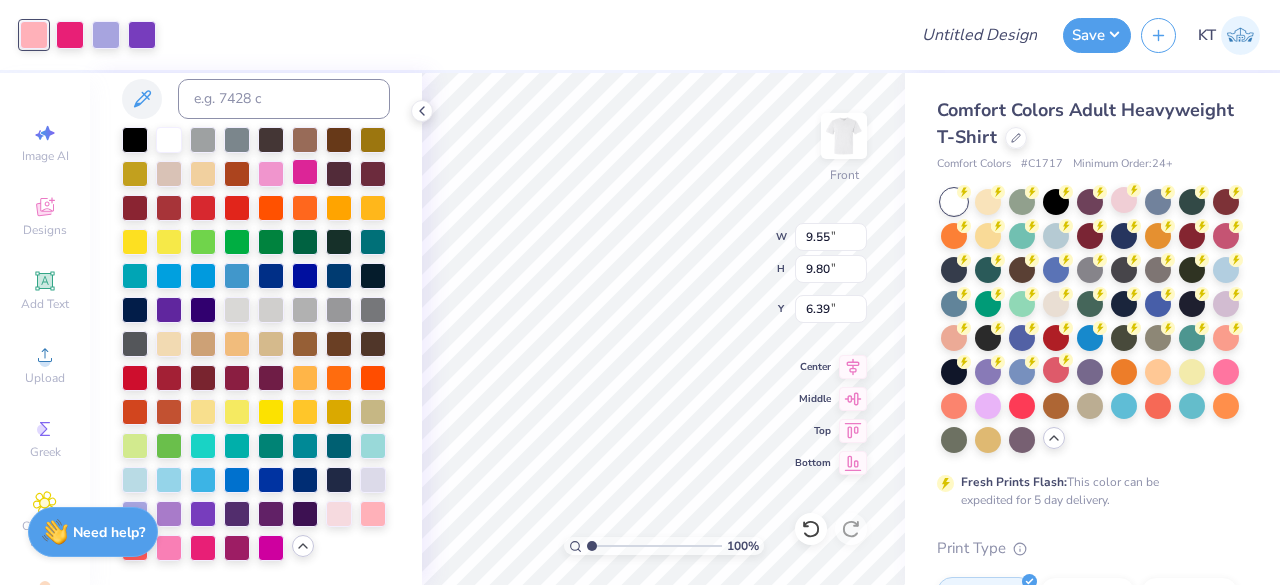 click at bounding box center [305, 172] 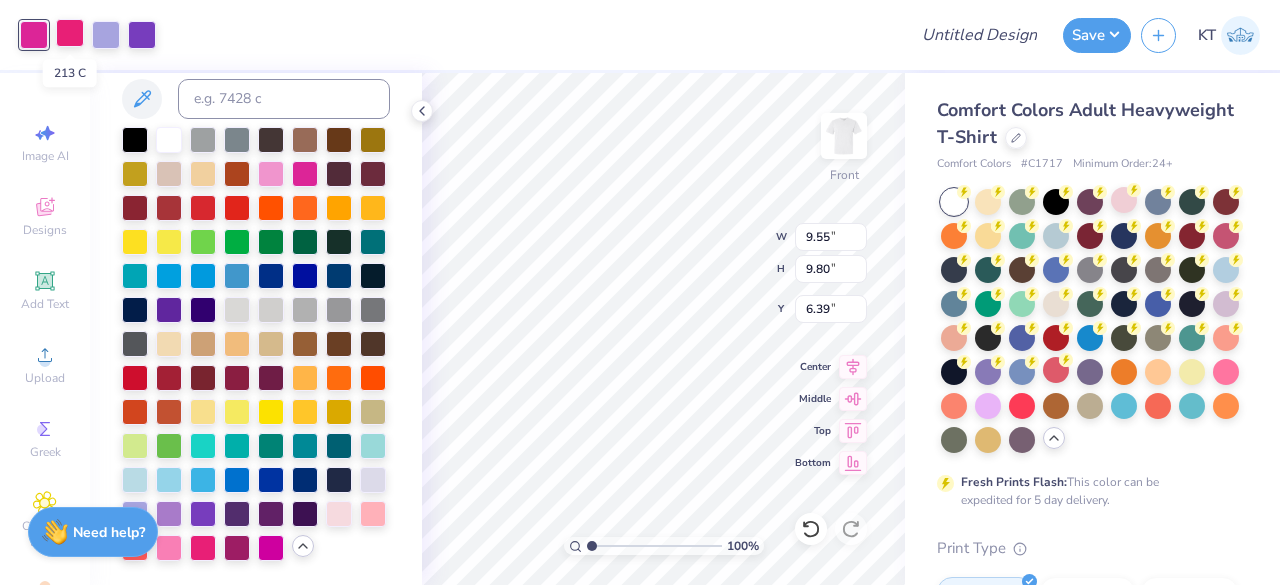 click at bounding box center (70, 33) 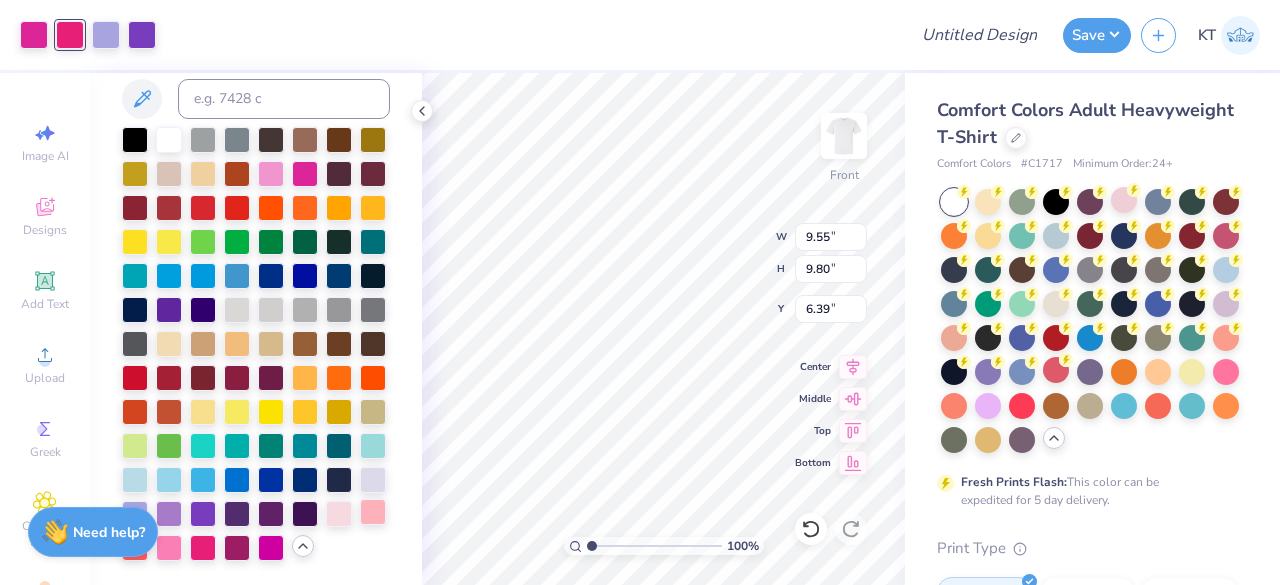 click at bounding box center (373, 512) 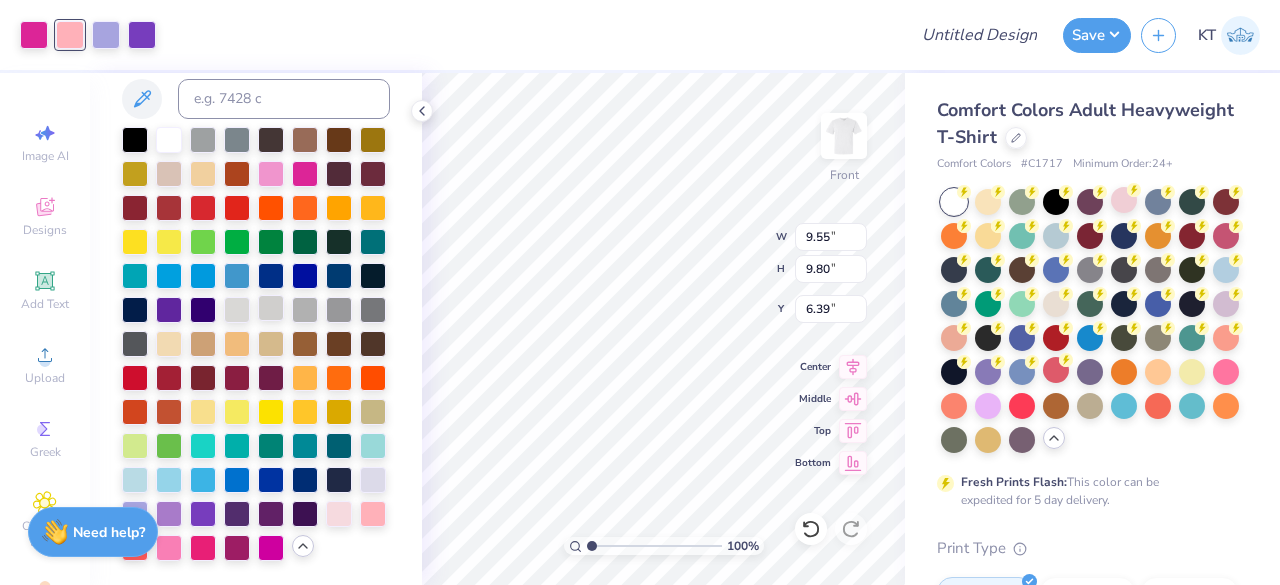scroll, scrollTop: 0, scrollLeft: 0, axis: both 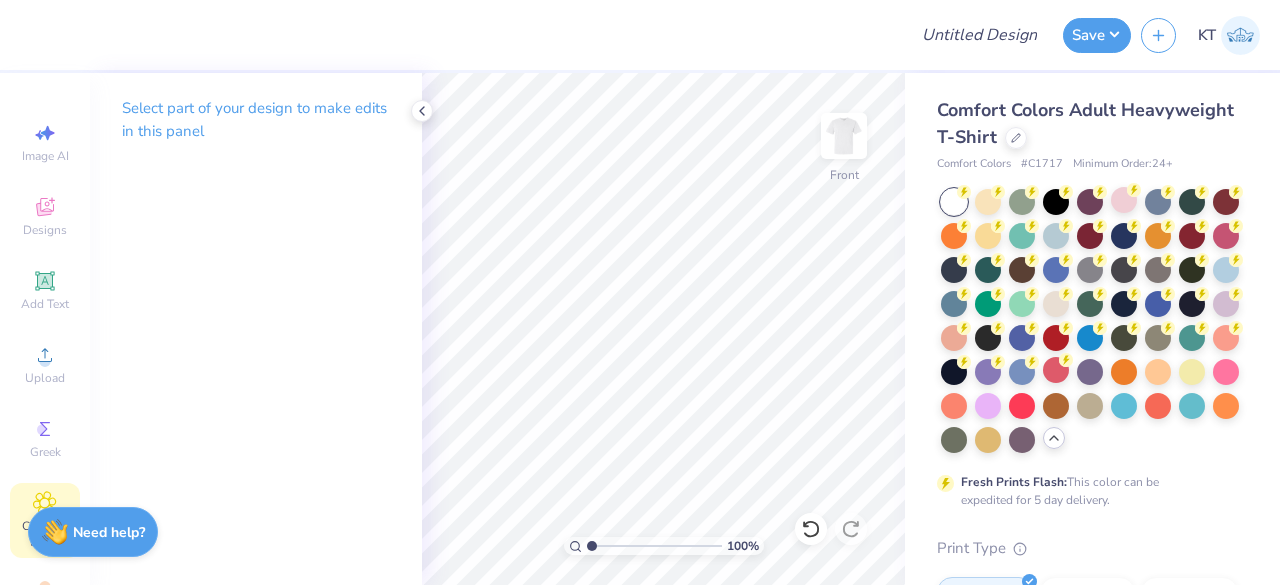 click on "Clipart & logos" at bounding box center [45, 520] 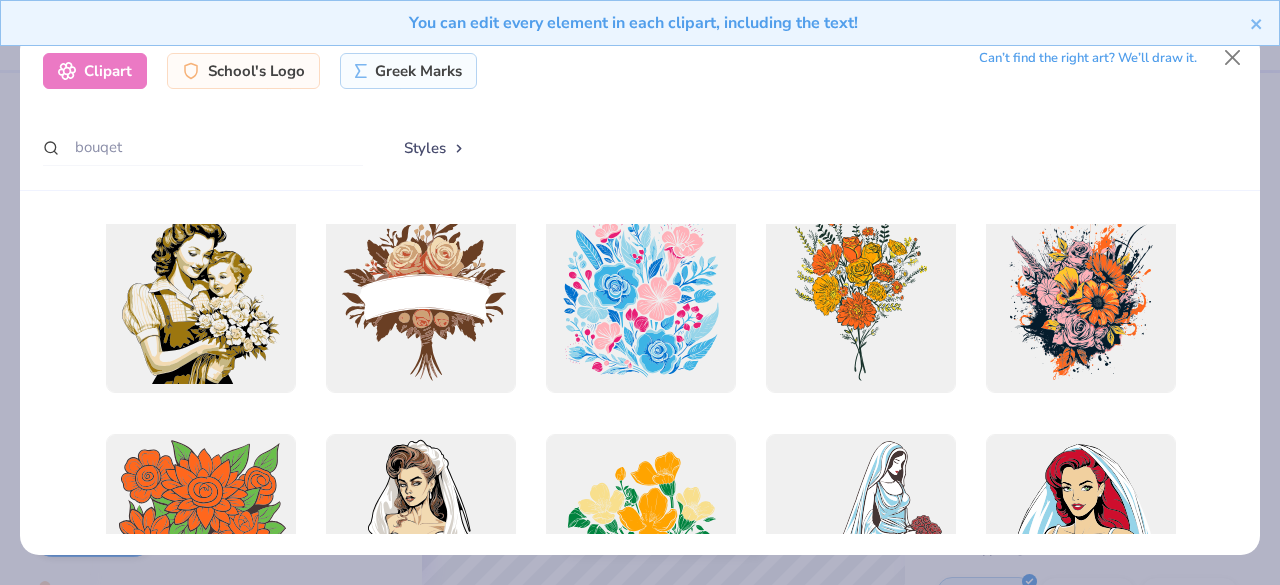 scroll, scrollTop: 309, scrollLeft: 0, axis: vertical 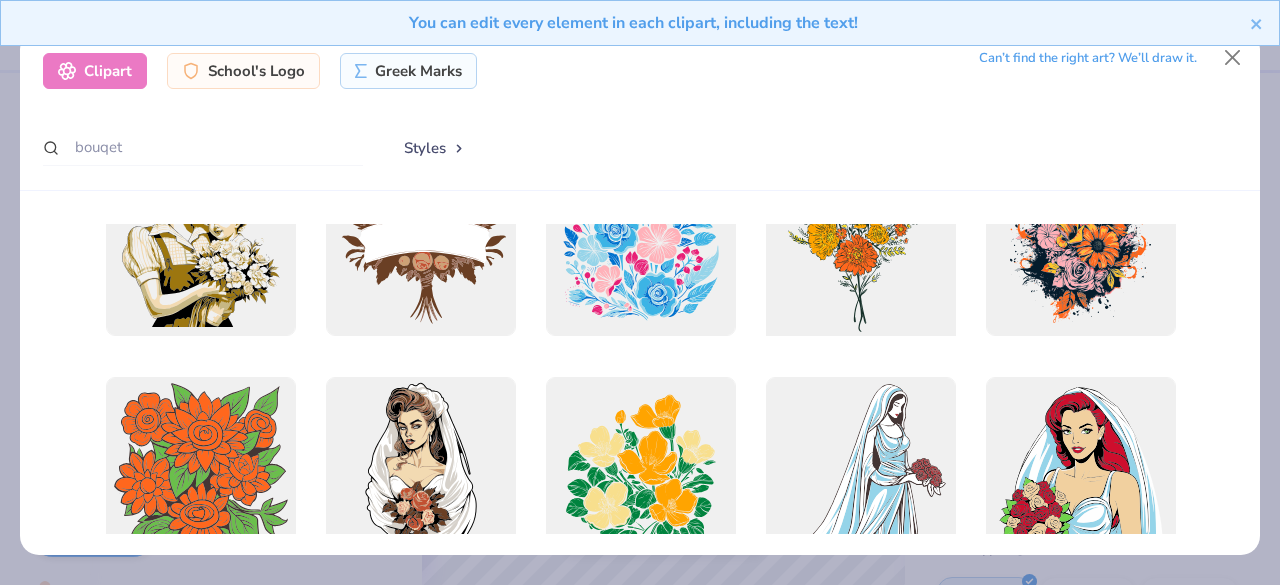 click at bounding box center (860, 240) 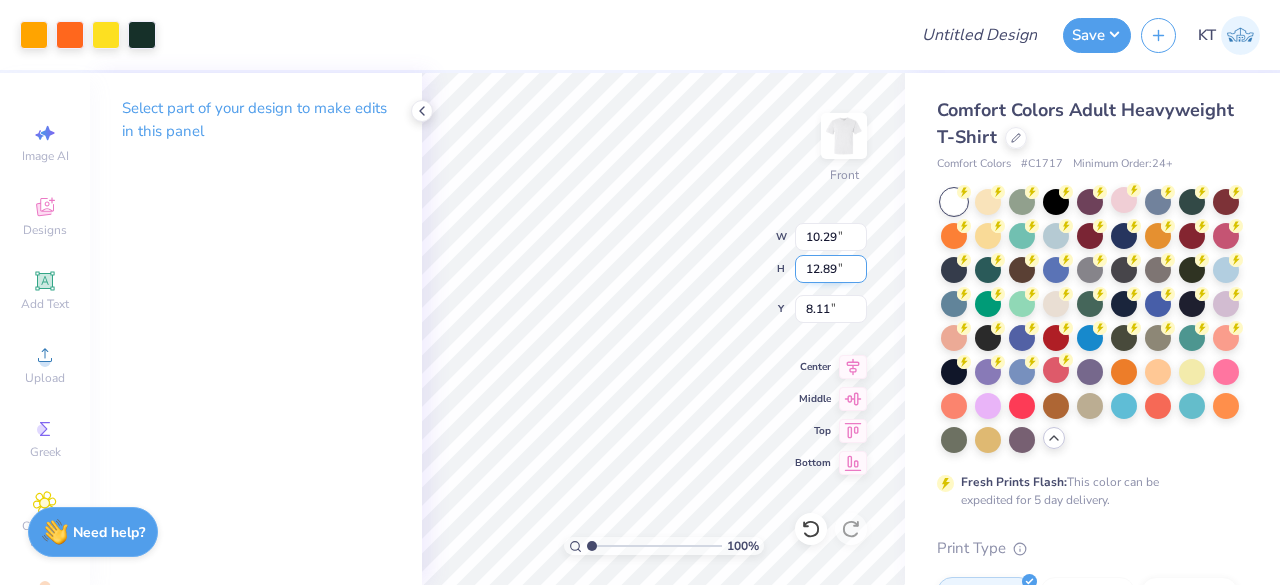 type on "10.29" 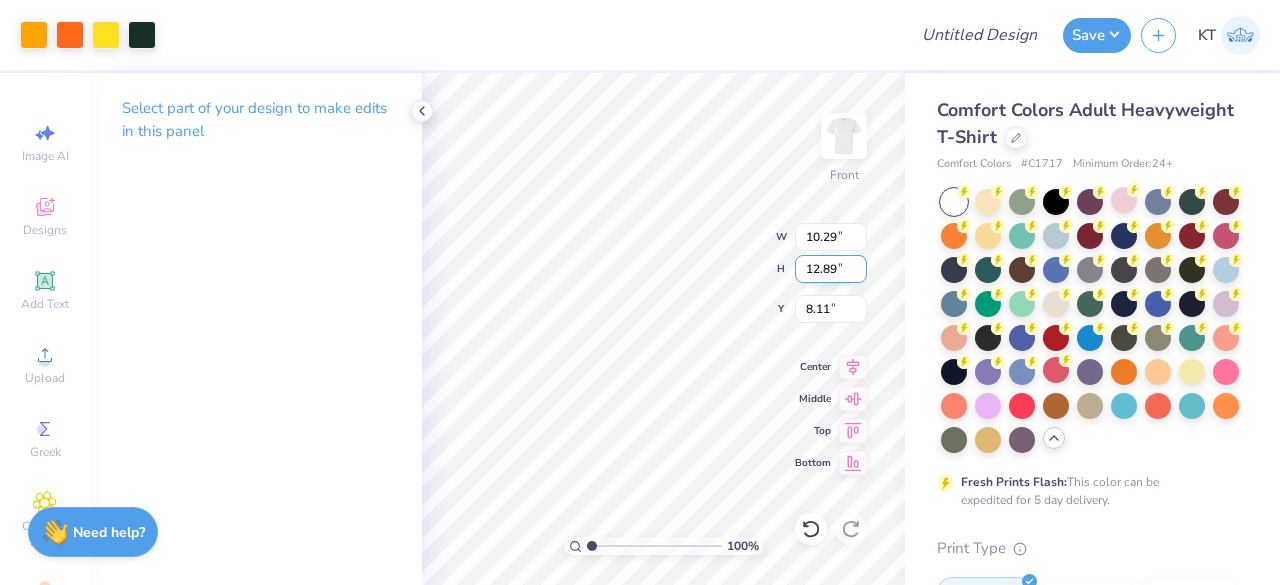 type on "12.89" 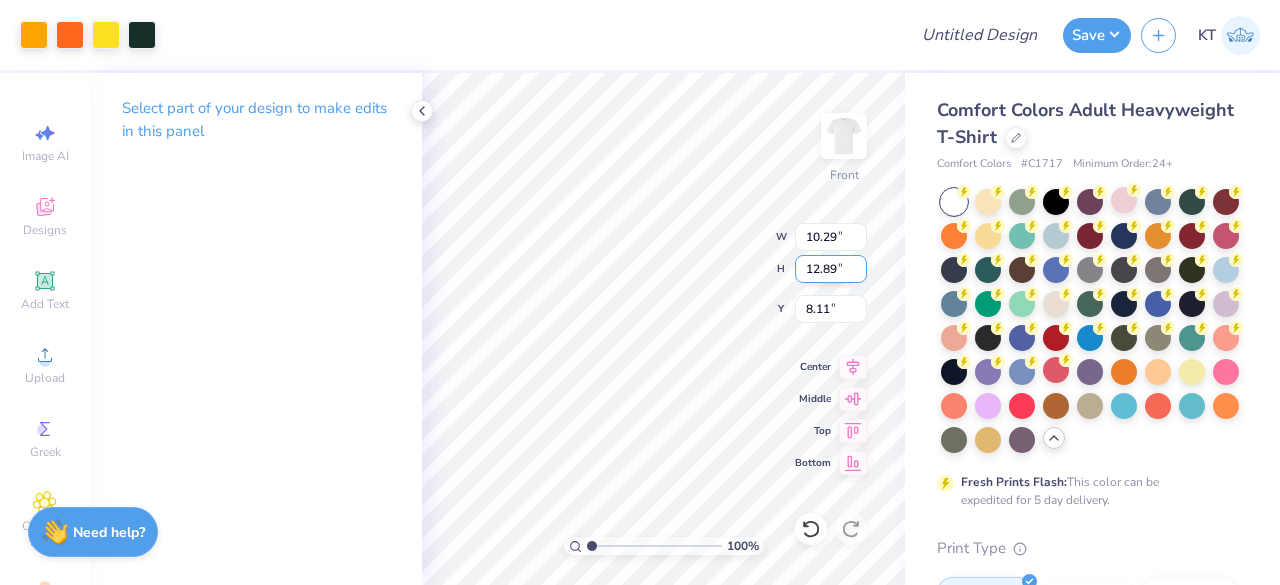 type on "5.53" 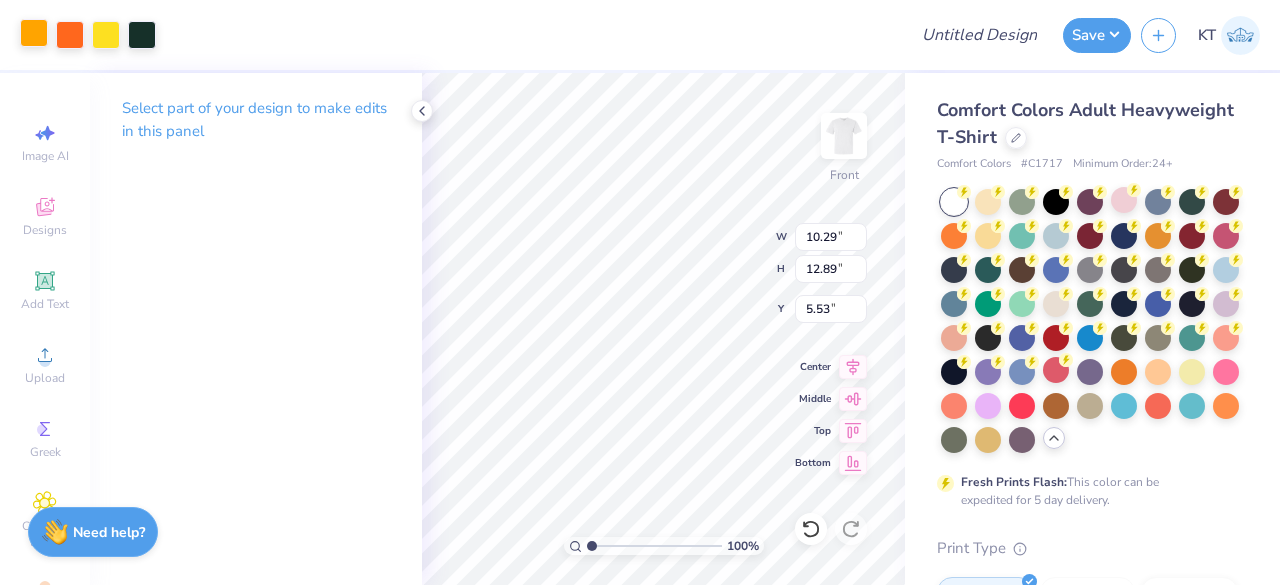 click at bounding box center [34, 33] 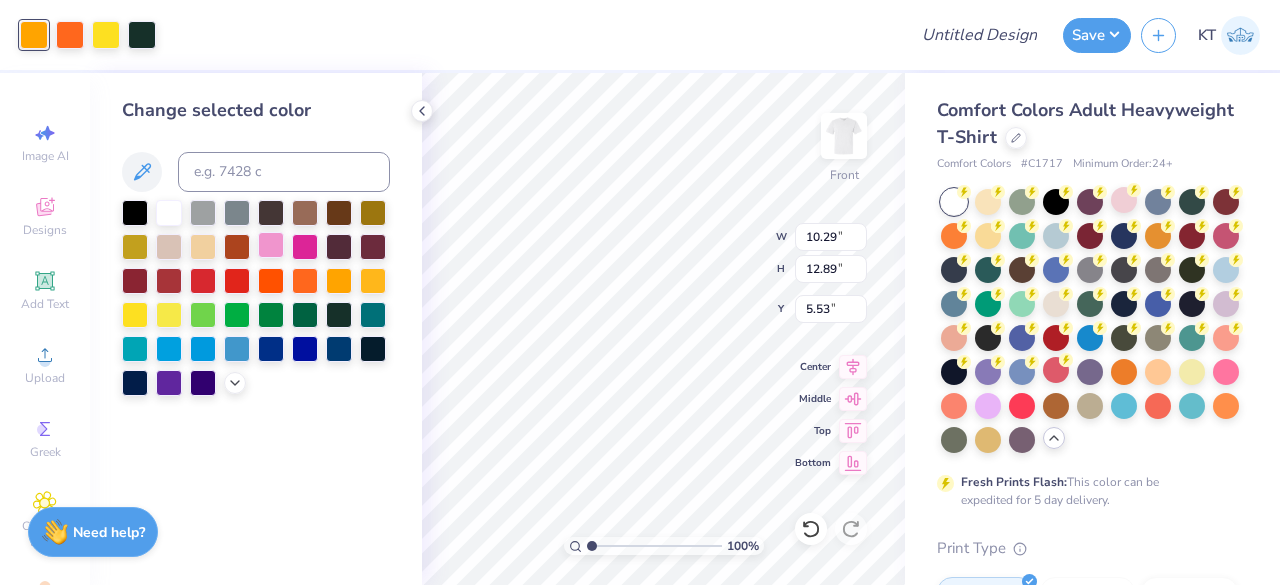click at bounding box center (271, 245) 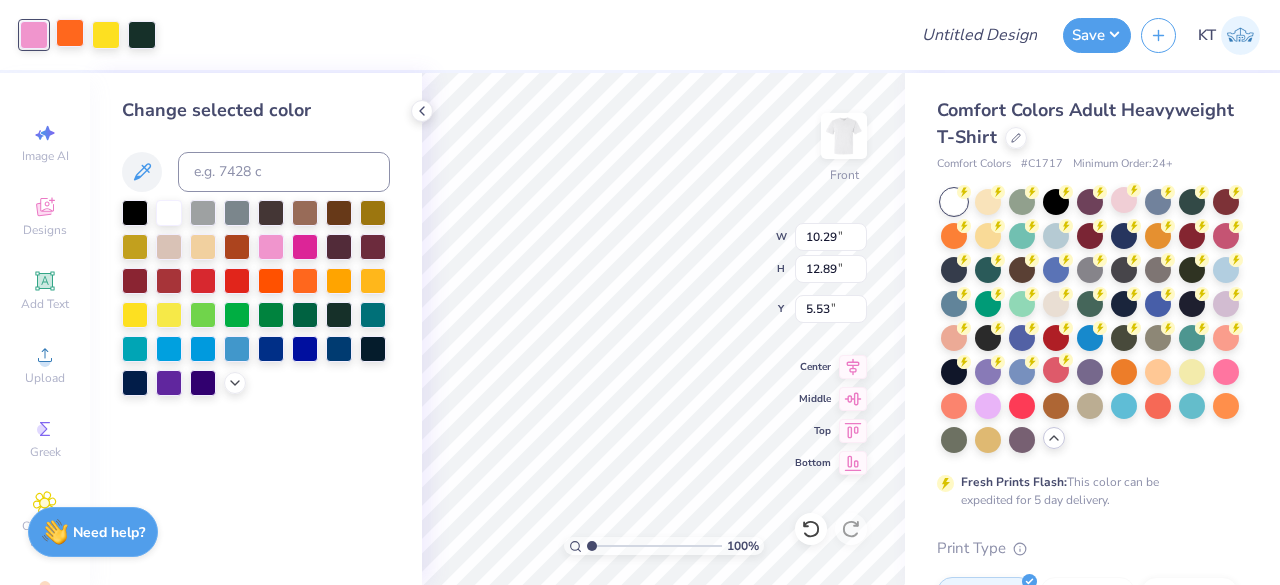 click at bounding box center [70, 33] 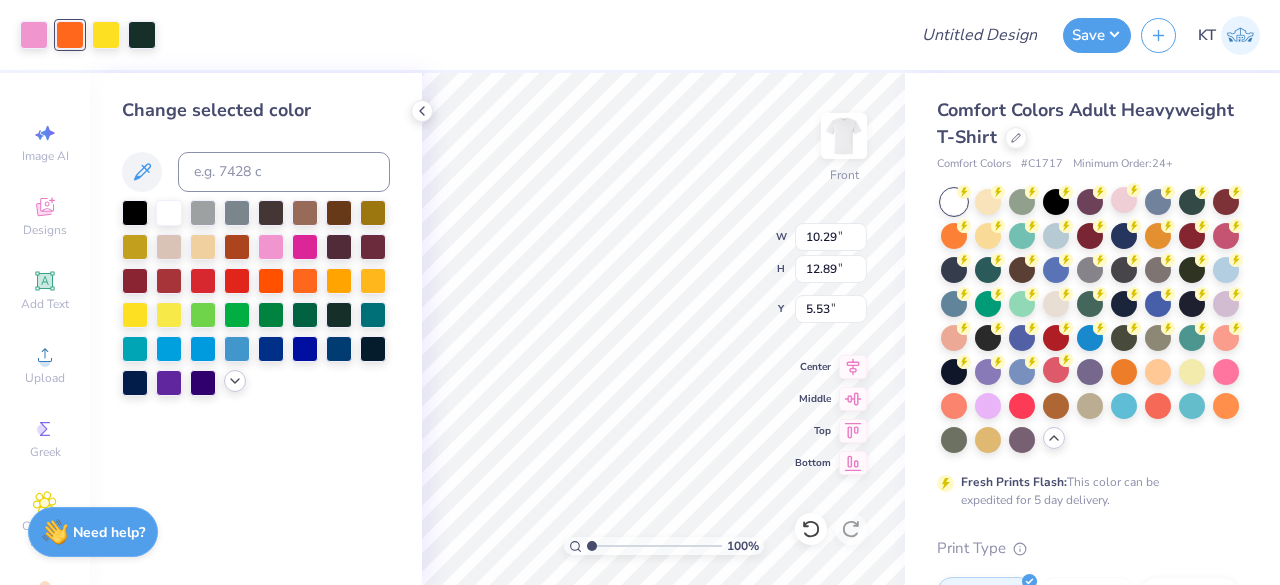 click 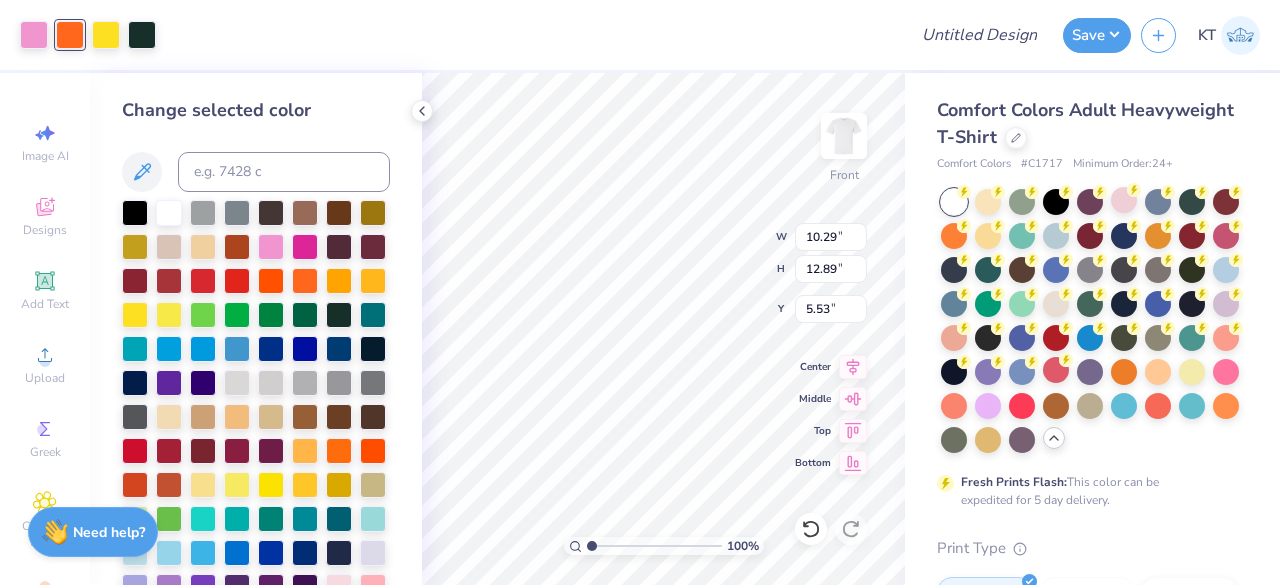 scroll, scrollTop: 140, scrollLeft: 0, axis: vertical 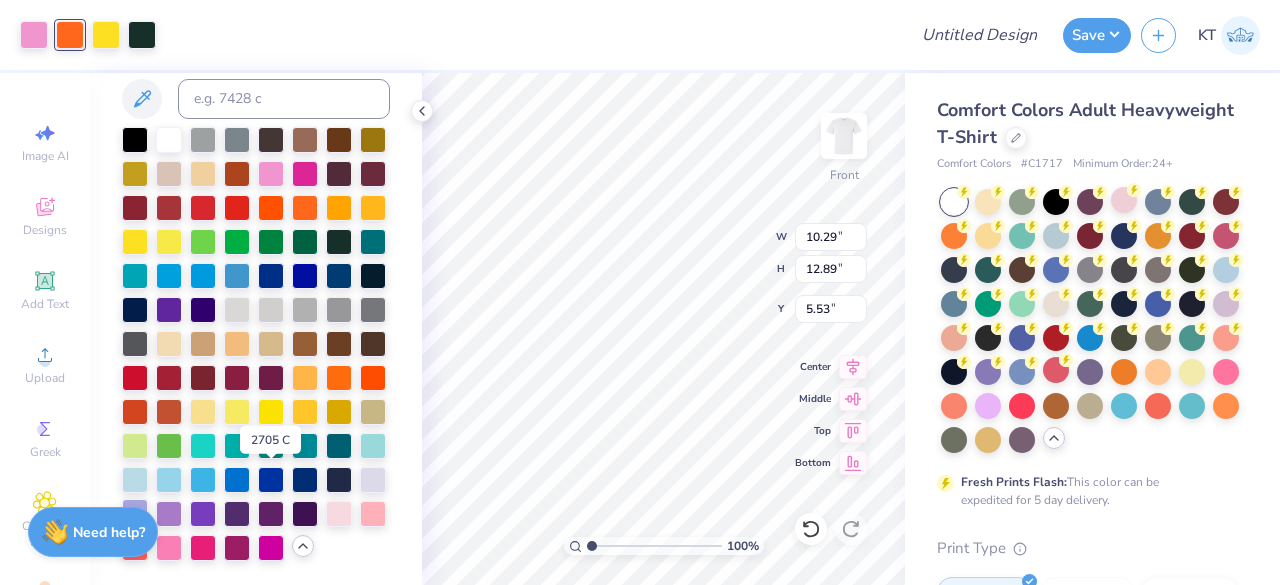 click at bounding box center [135, 512] 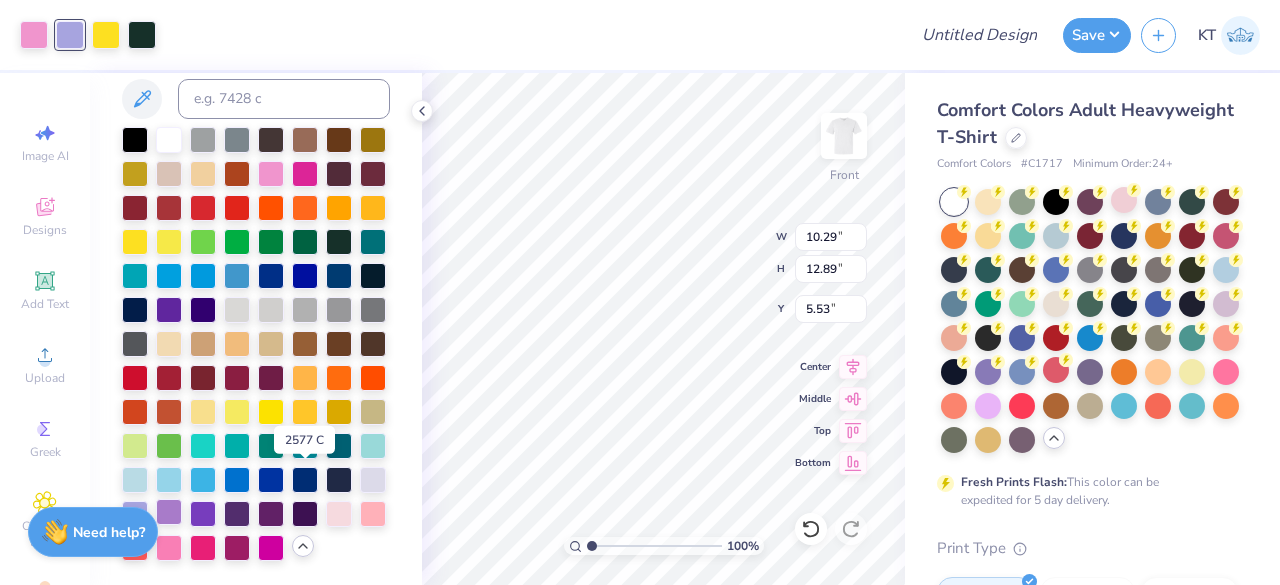 click at bounding box center [169, 512] 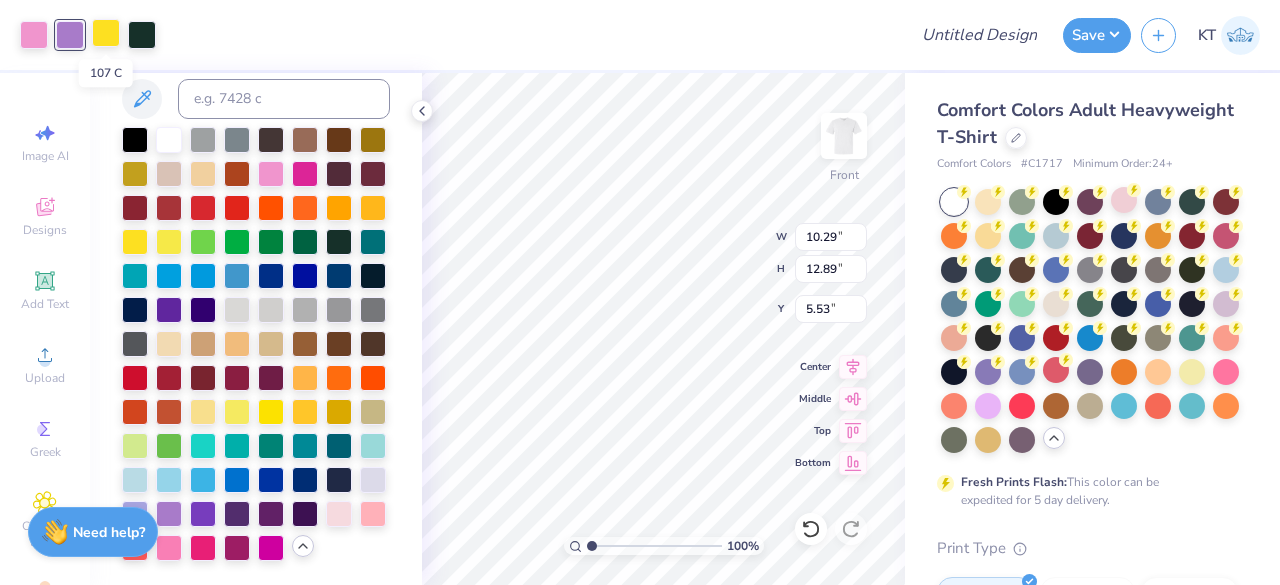 click at bounding box center [106, 33] 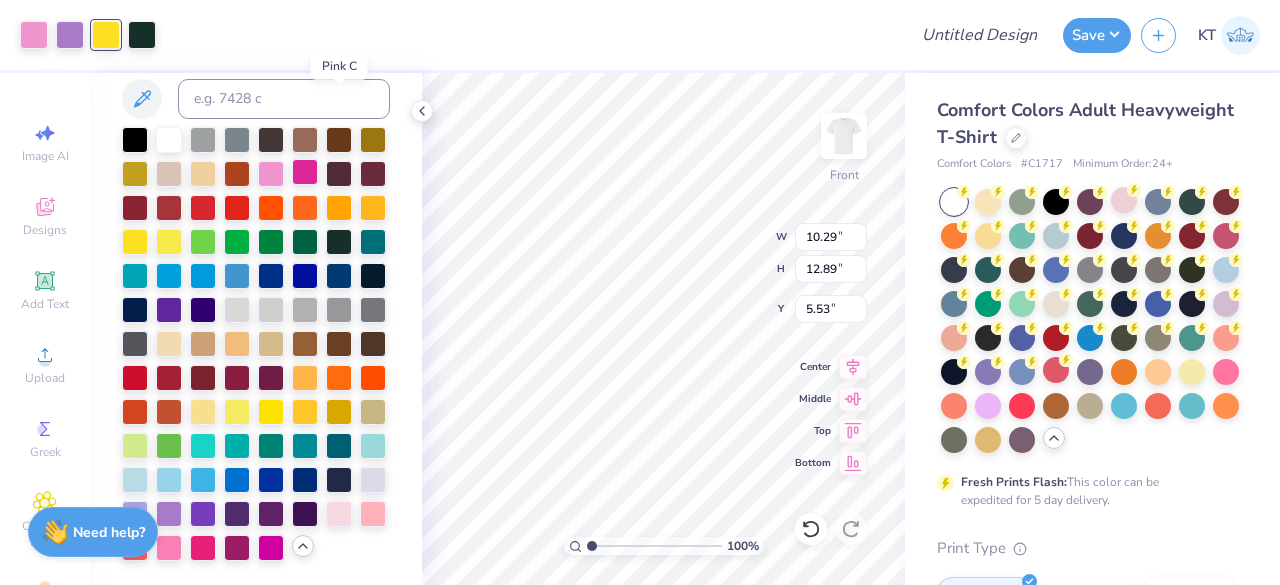 click at bounding box center [305, 172] 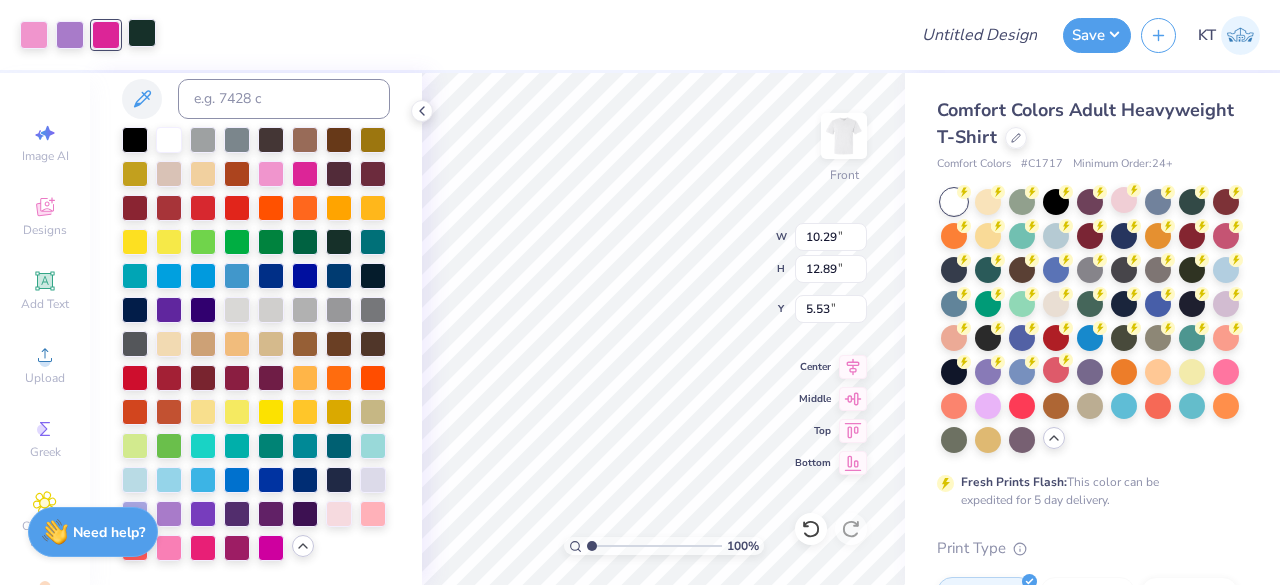 click at bounding box center (142, 33) 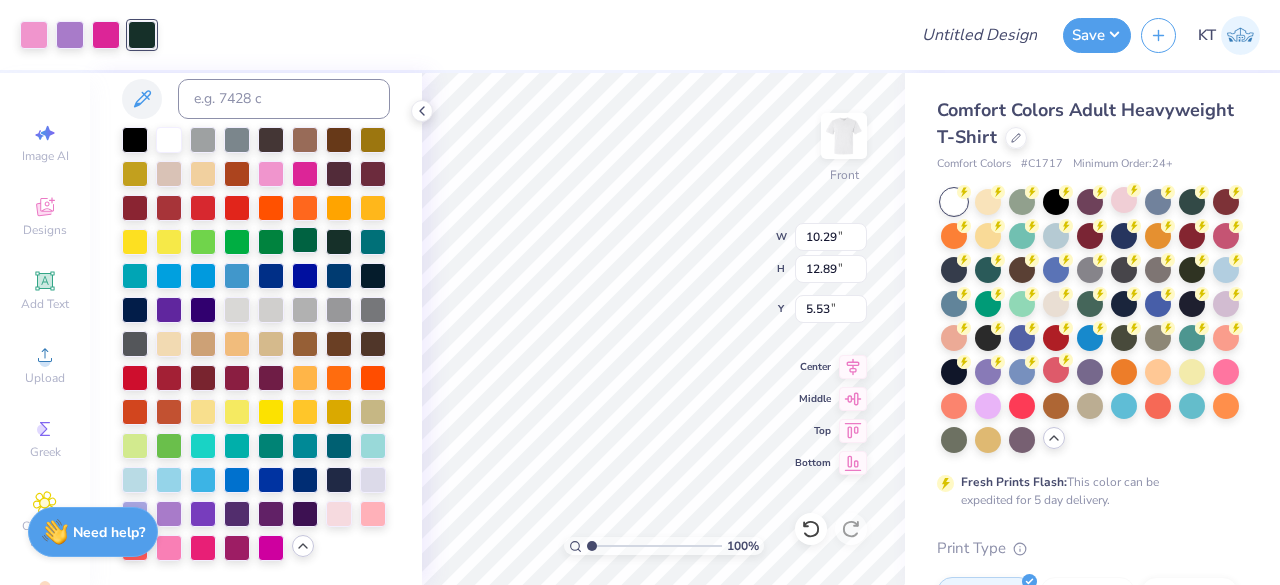 click at bounding box center (305, 240) 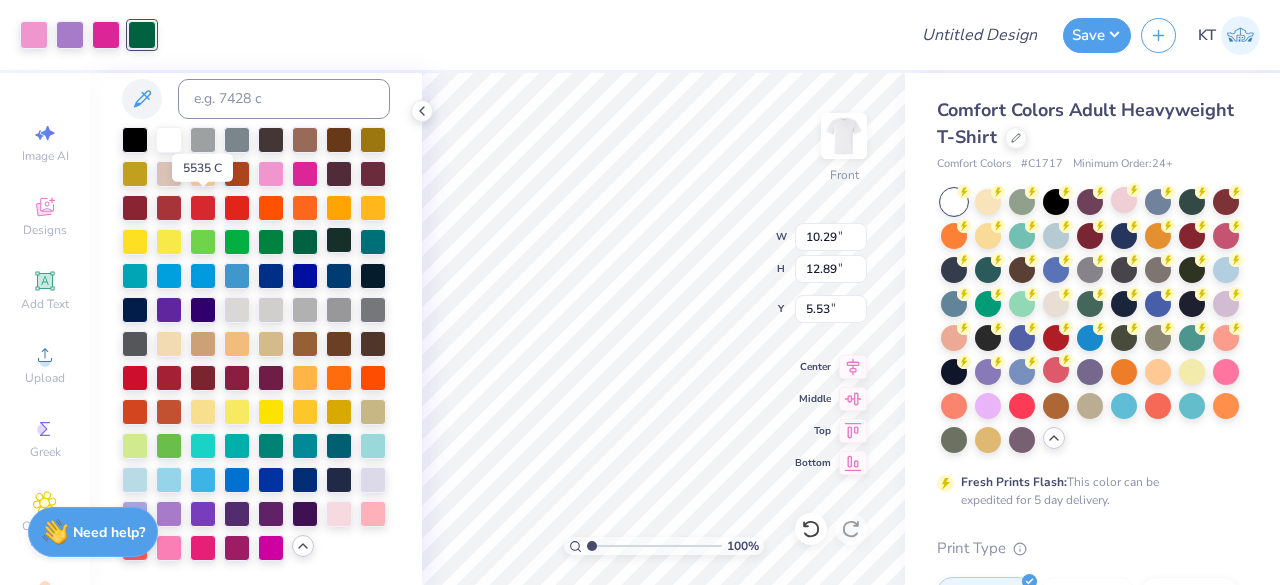 click at bounding box center [339, 240] 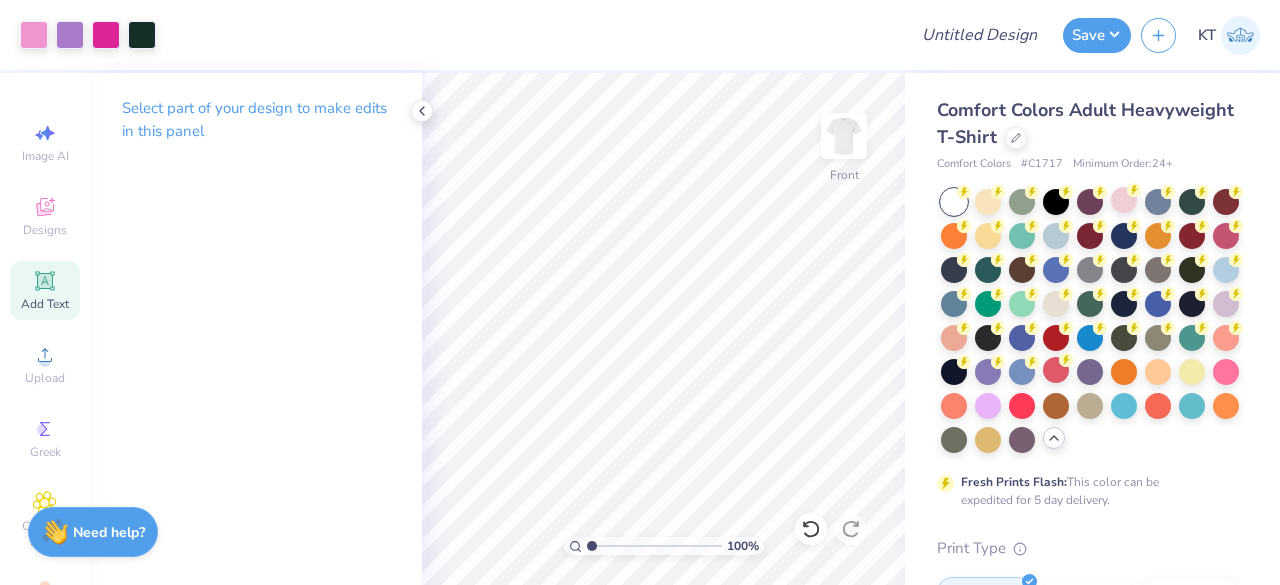 click 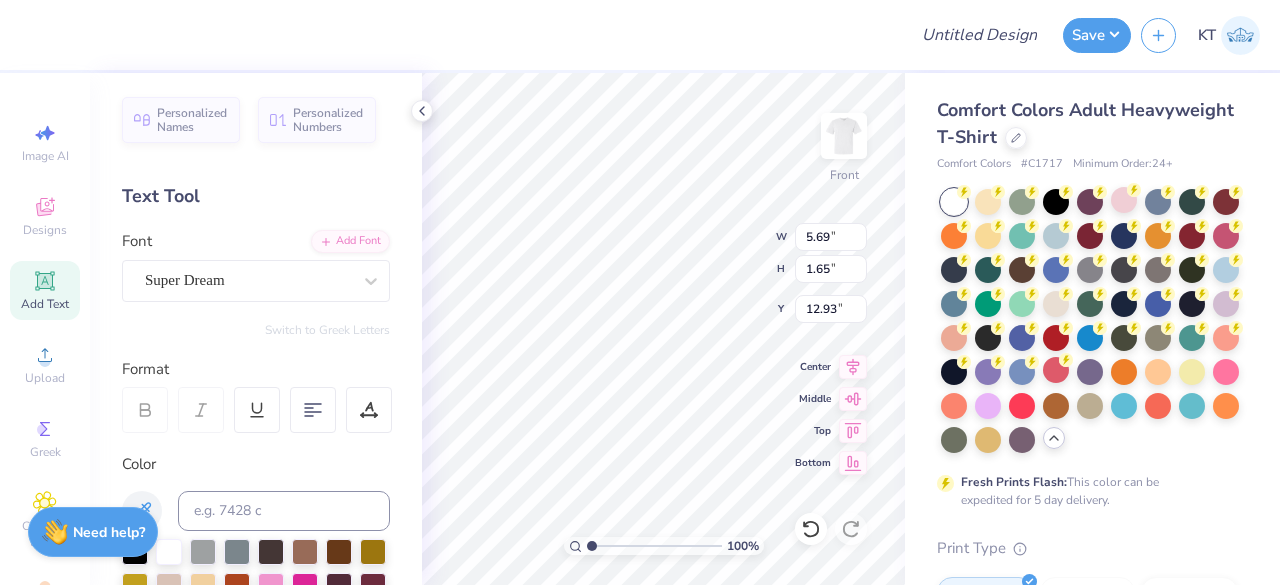 scroll, scrollTop: 16, scrollLeft: 2, axis: both 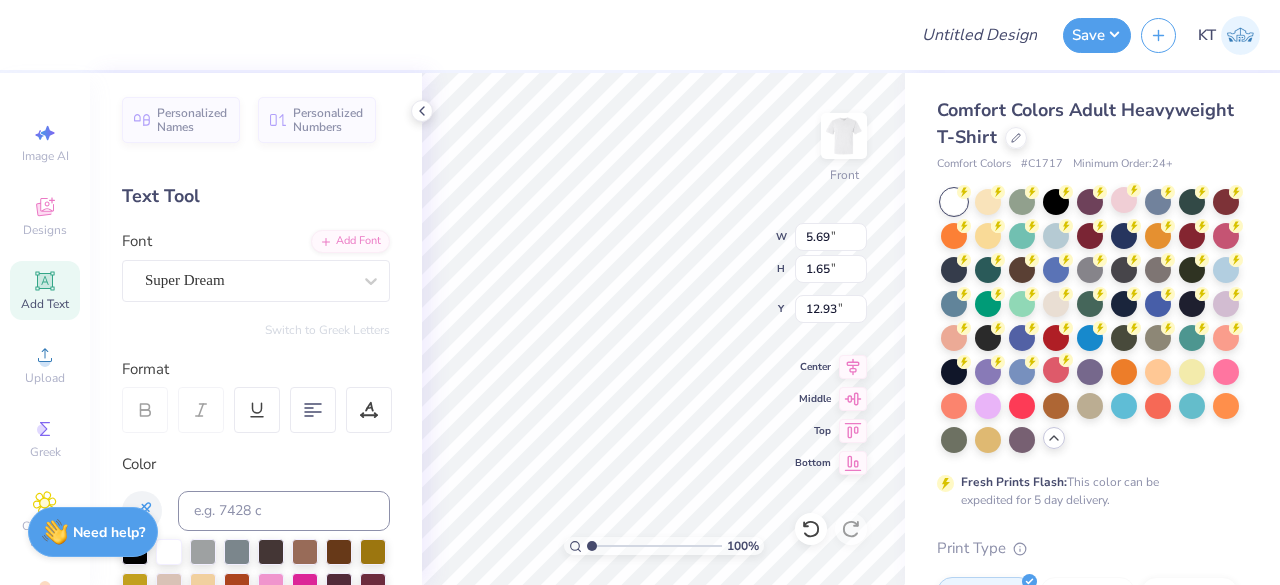 type on "D" 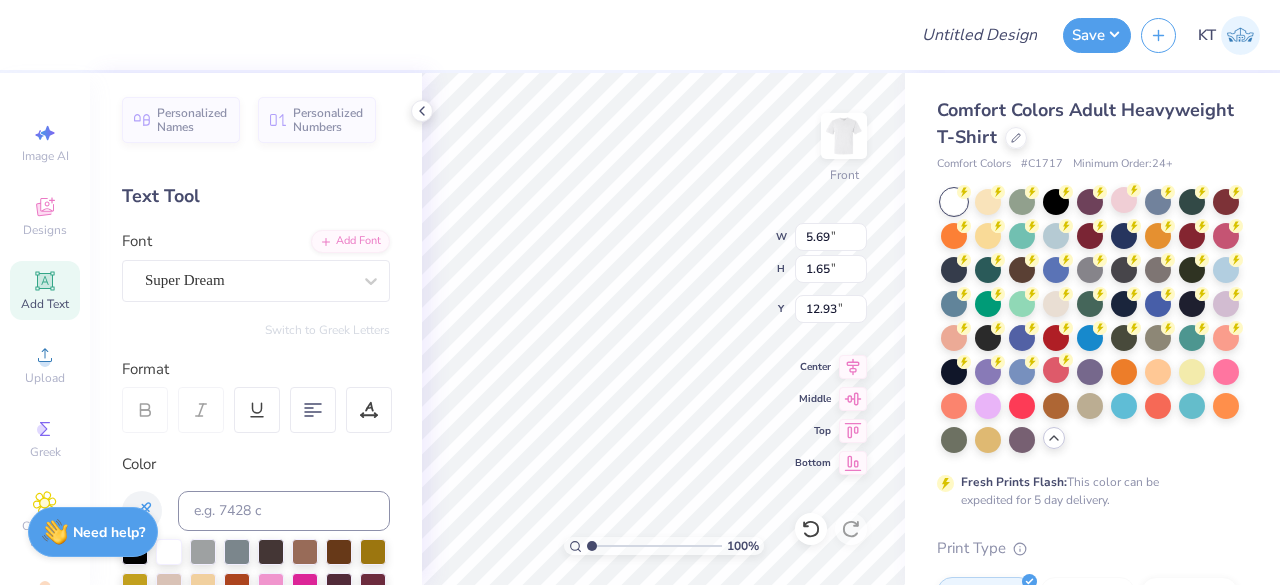 scroll, scrollTop: 15, scrollLeft: 16, axis: both 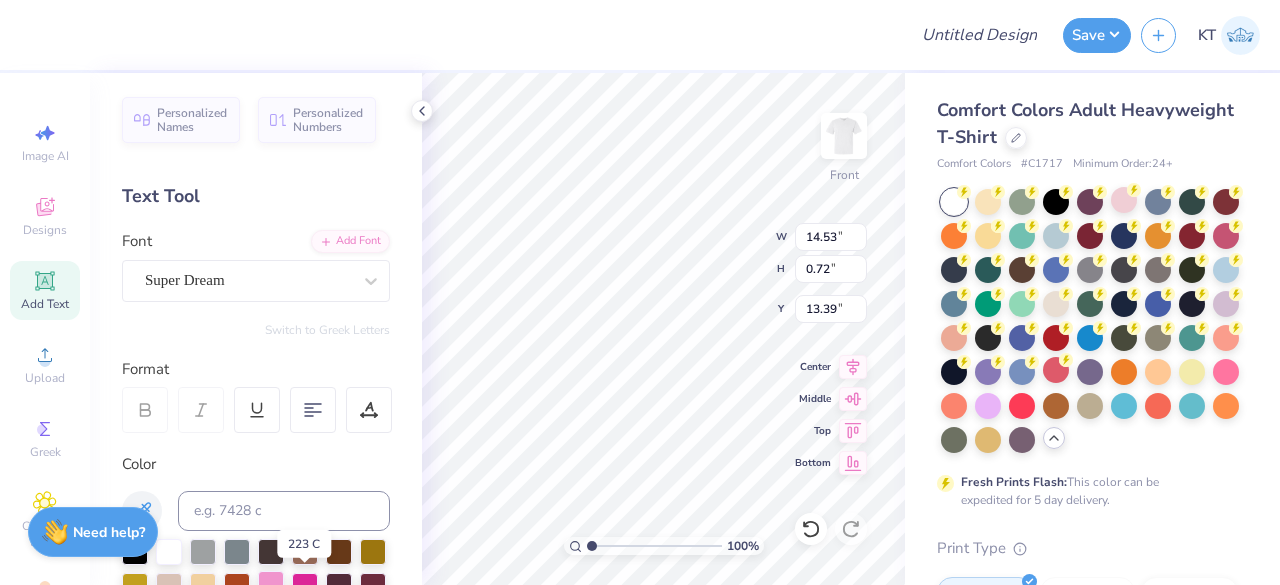 click at bounding box center (271, 584) 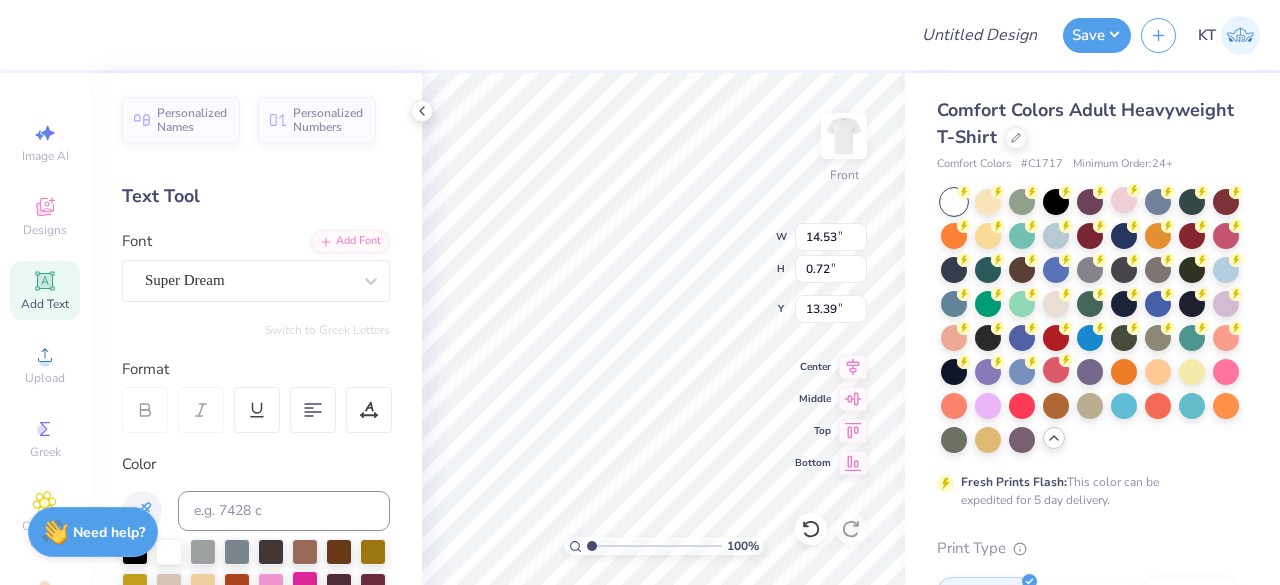 click at bounding box center (305, 584) 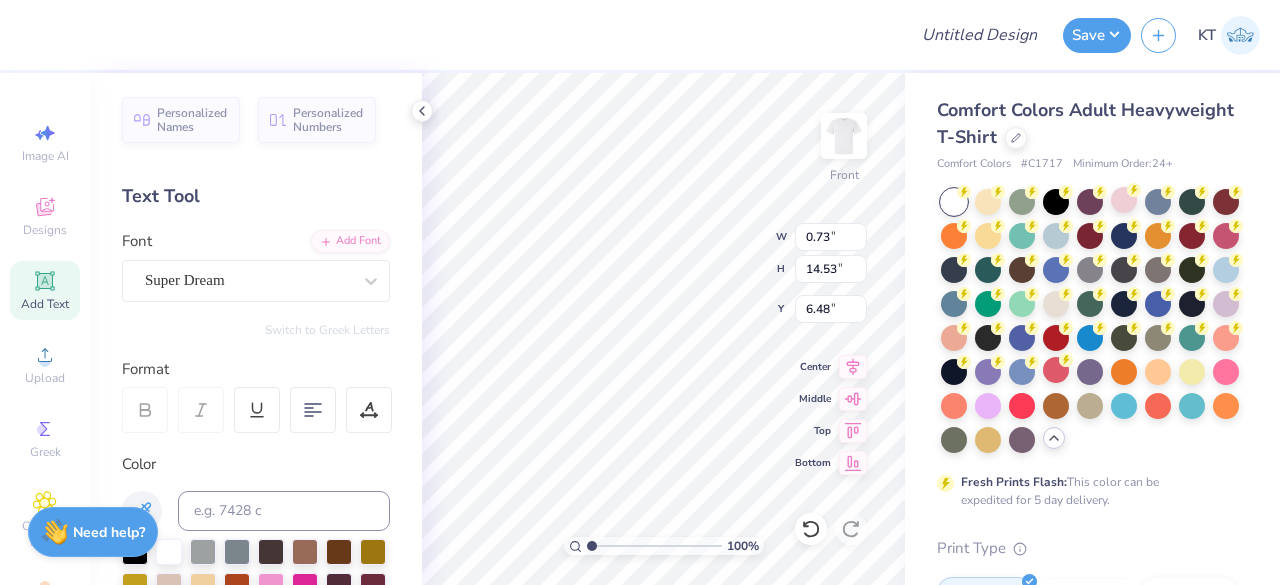 type on "0.73" 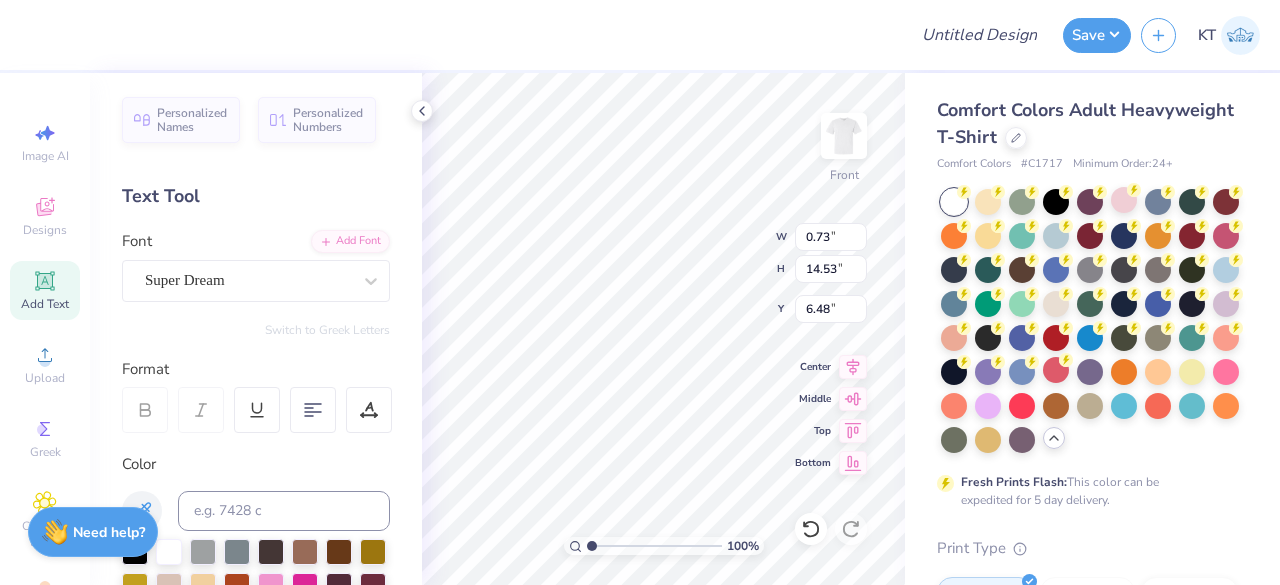 type on "14.53" 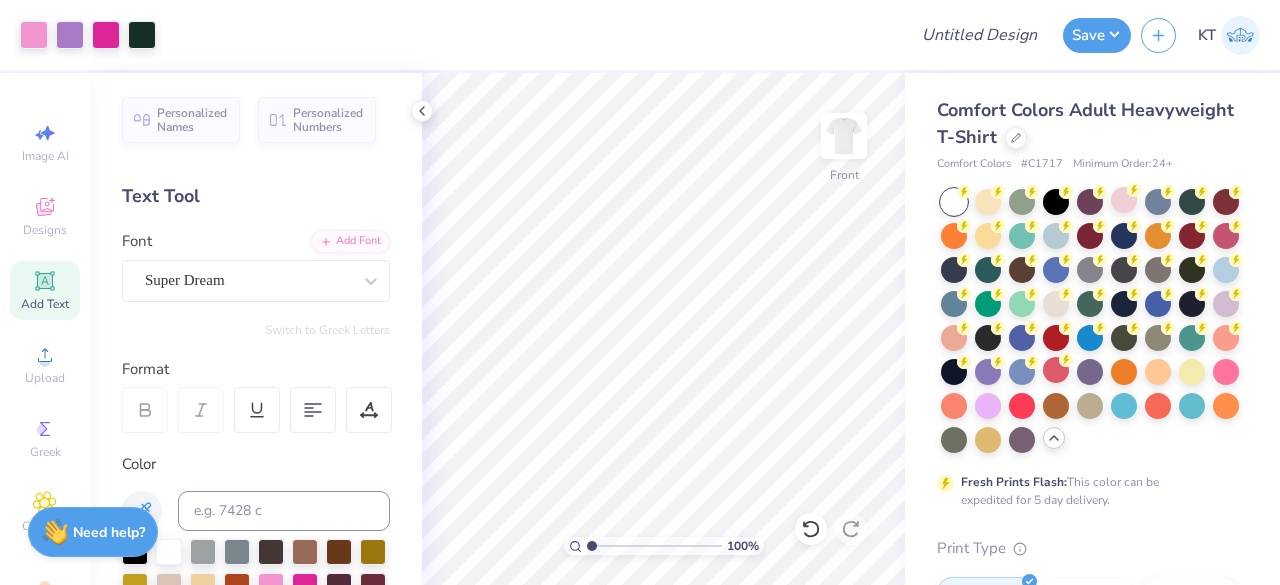 click 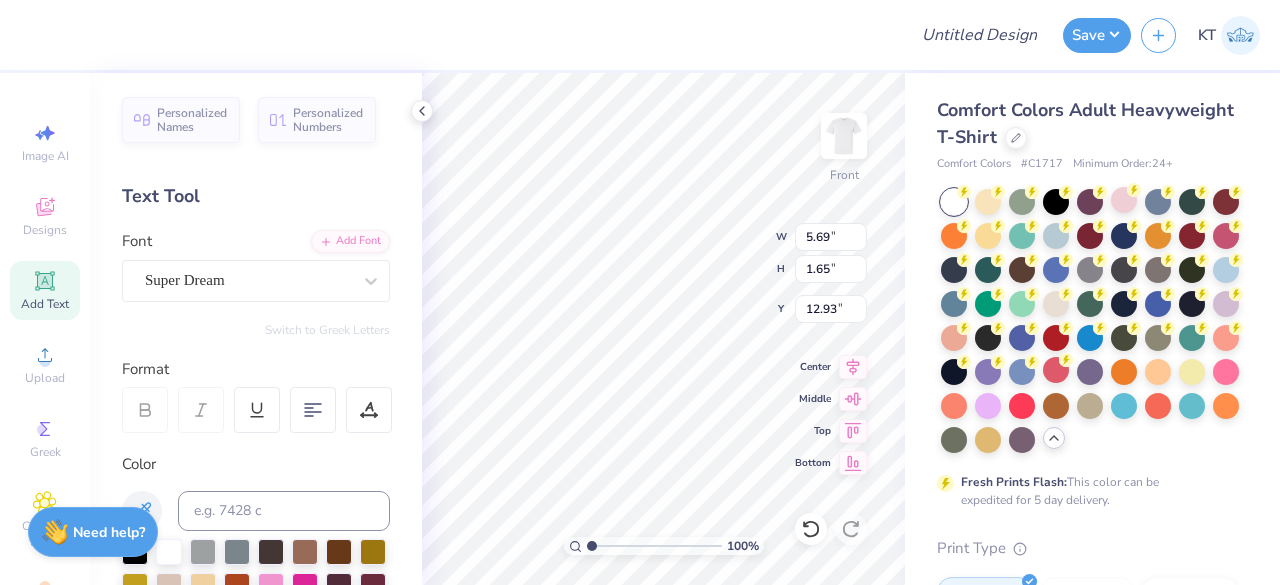 scroll, scrollTop: 16, scrollLeft: 2, axis: both 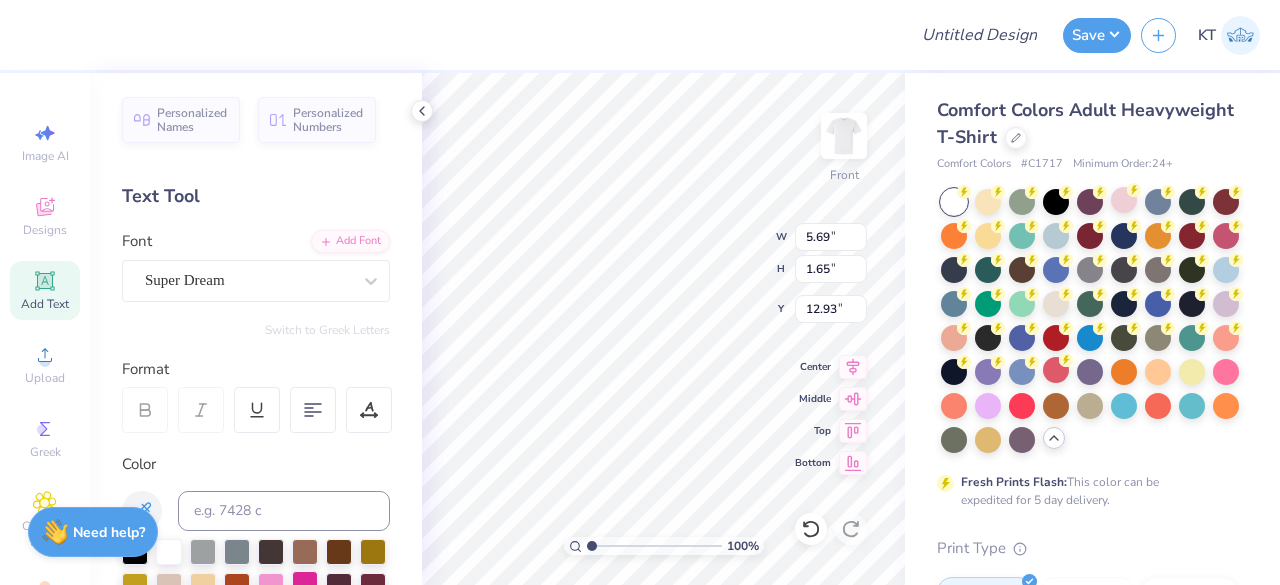 type on "AND HE WILL GIVE YOU" 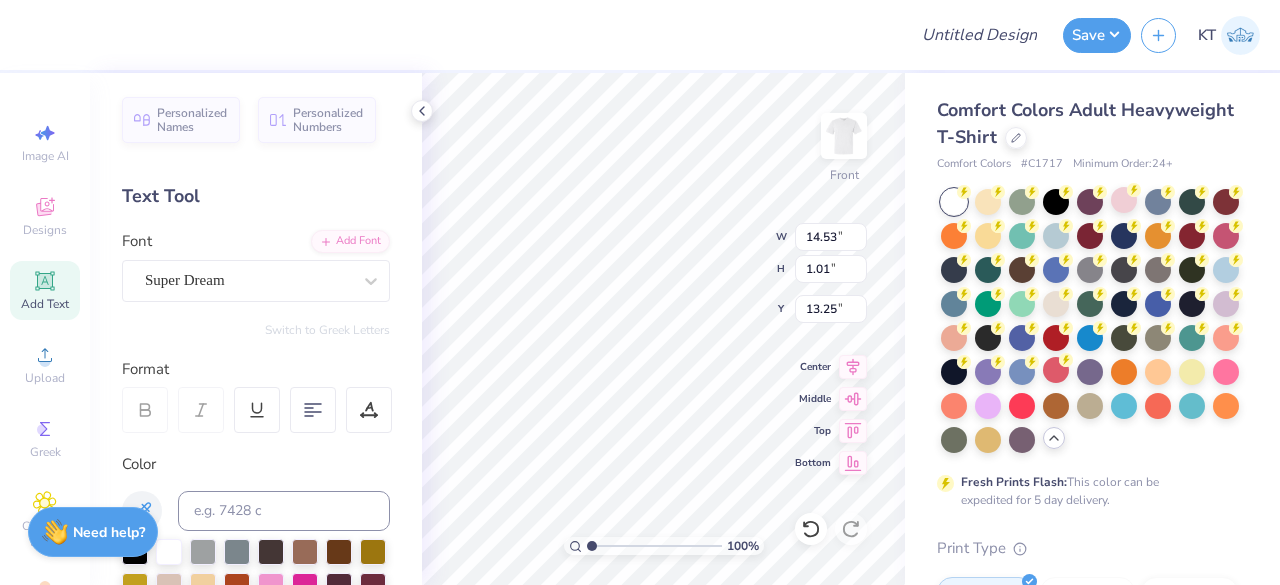 type on "1.13" 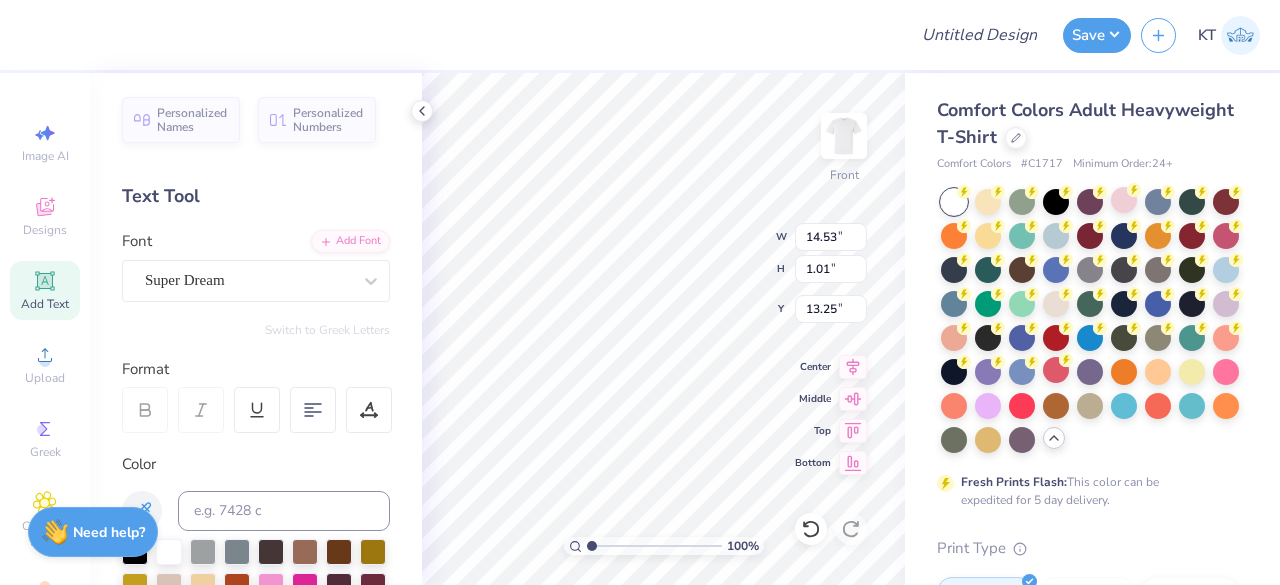 type on "14.53" 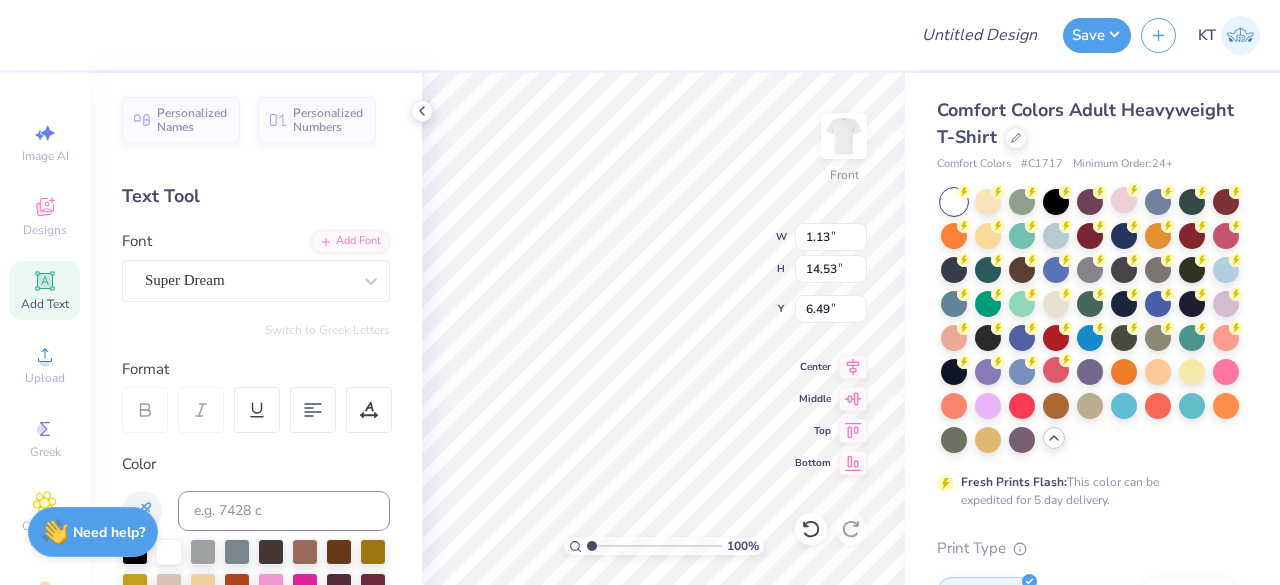 type on "6.48" 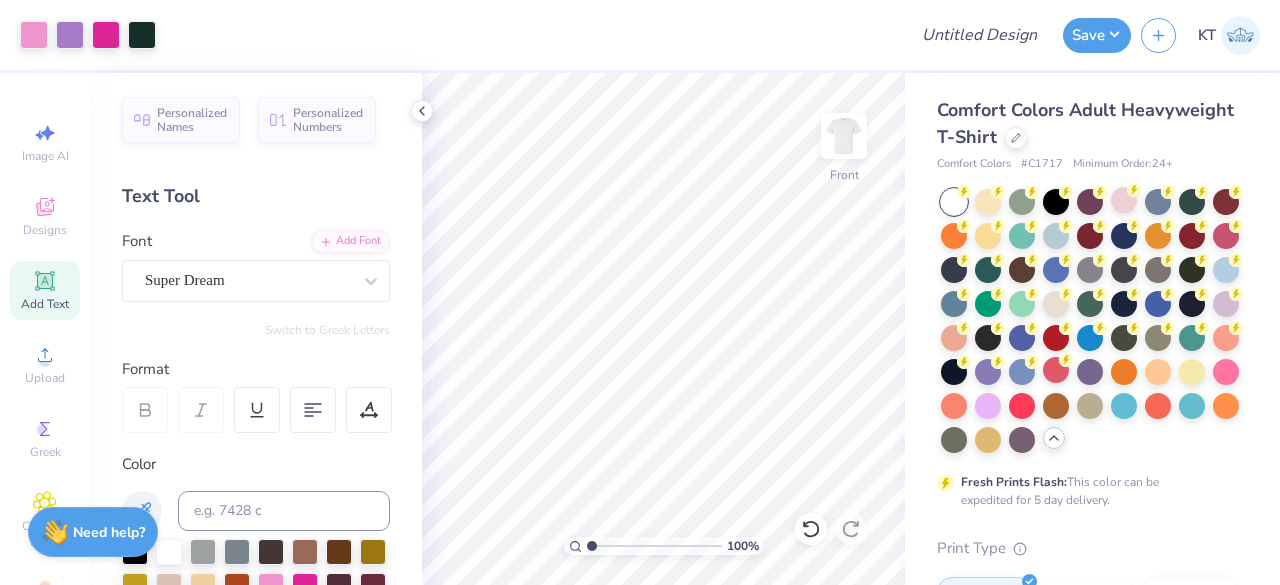 click 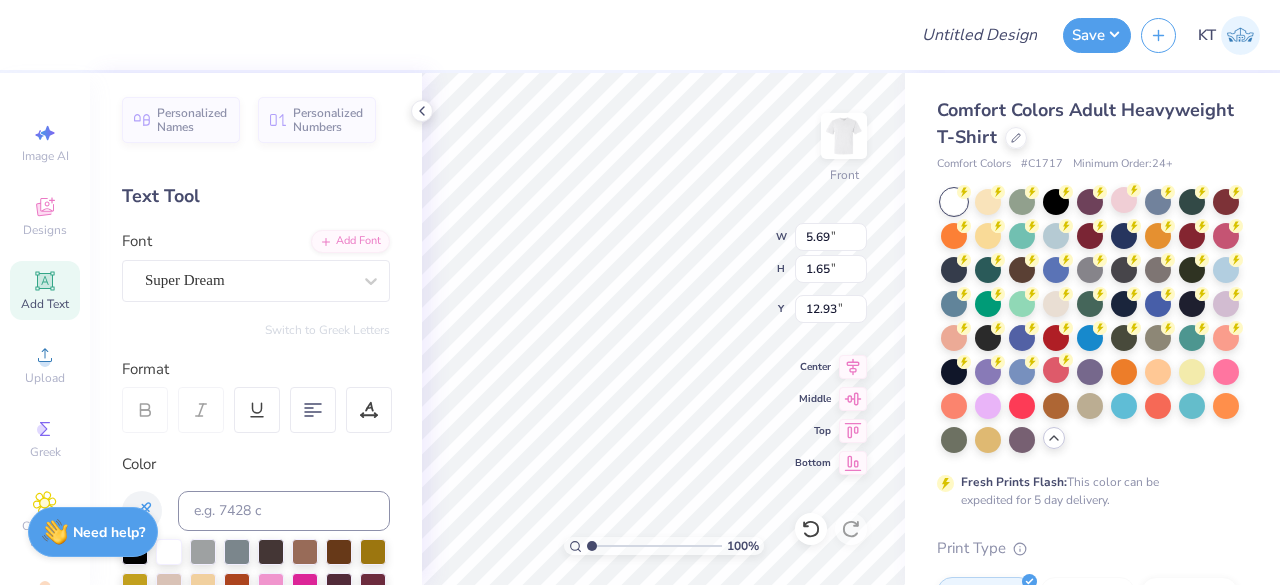 scroll, scrollTop: 16, scrollLeft: 2, axis: both 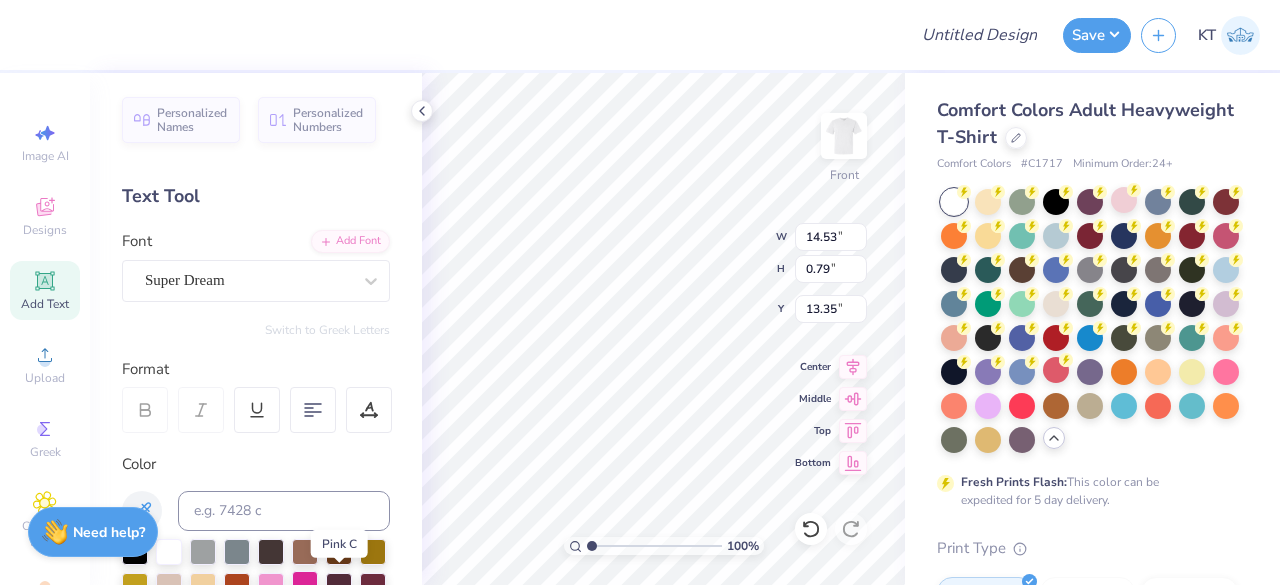 click at bounding box center (305, 584) 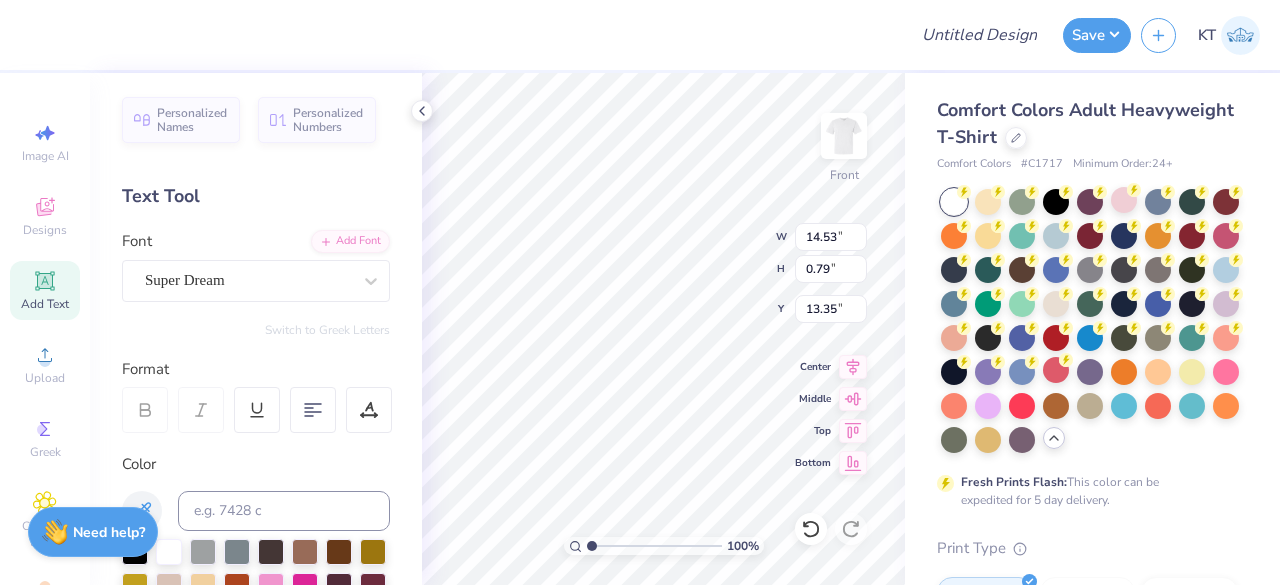 type on "1.13" 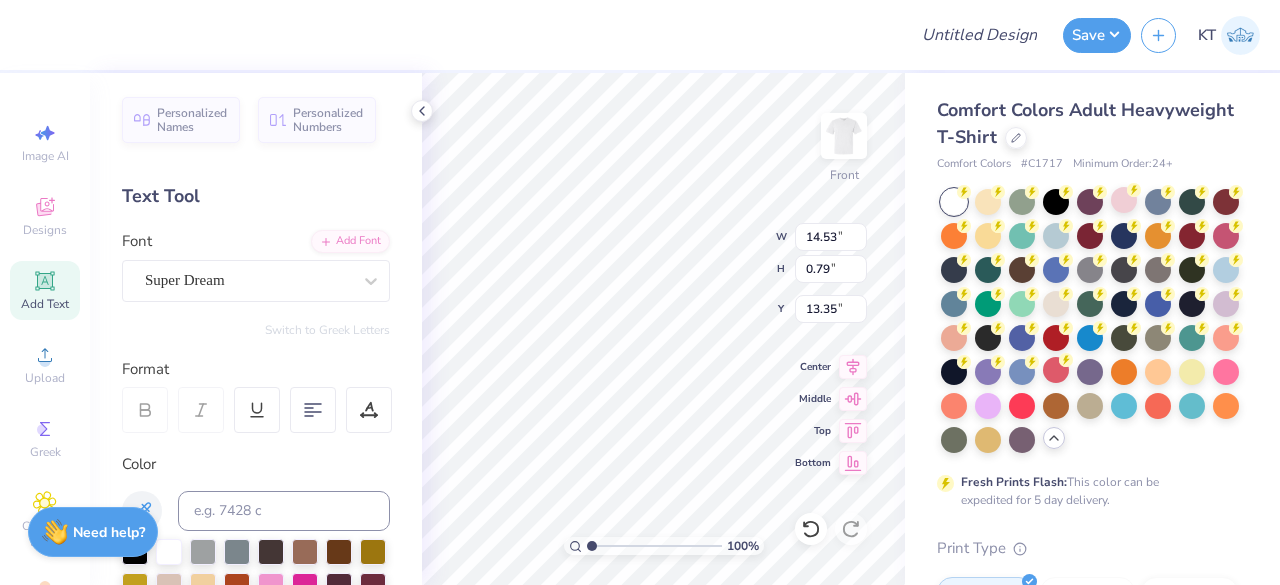 type on "14.53" 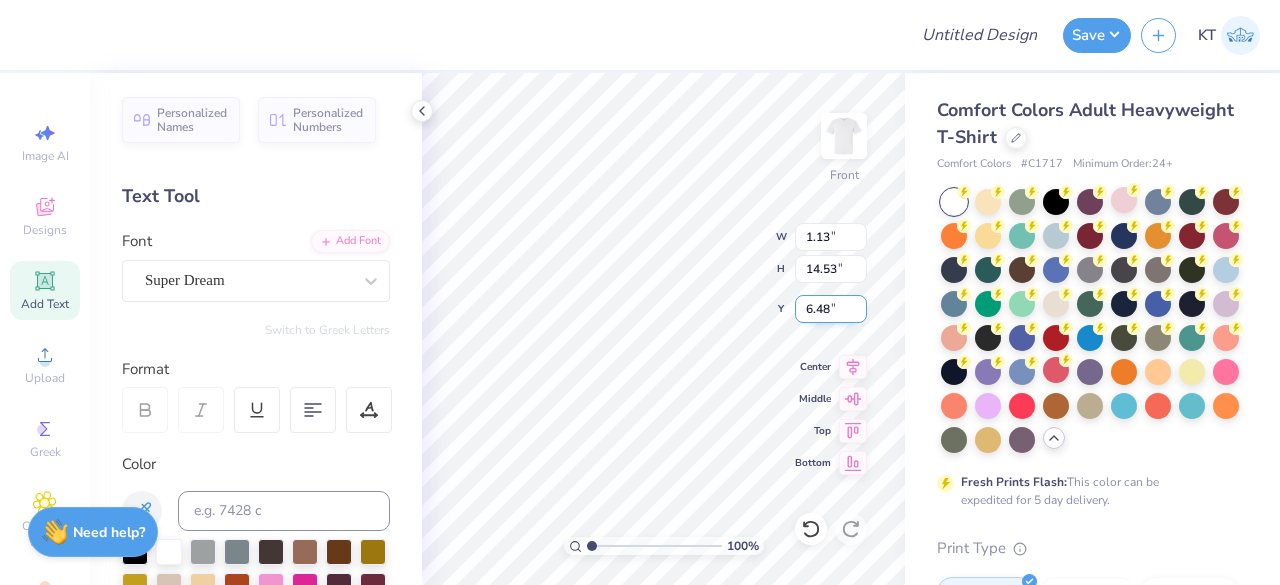 type on "1.18" 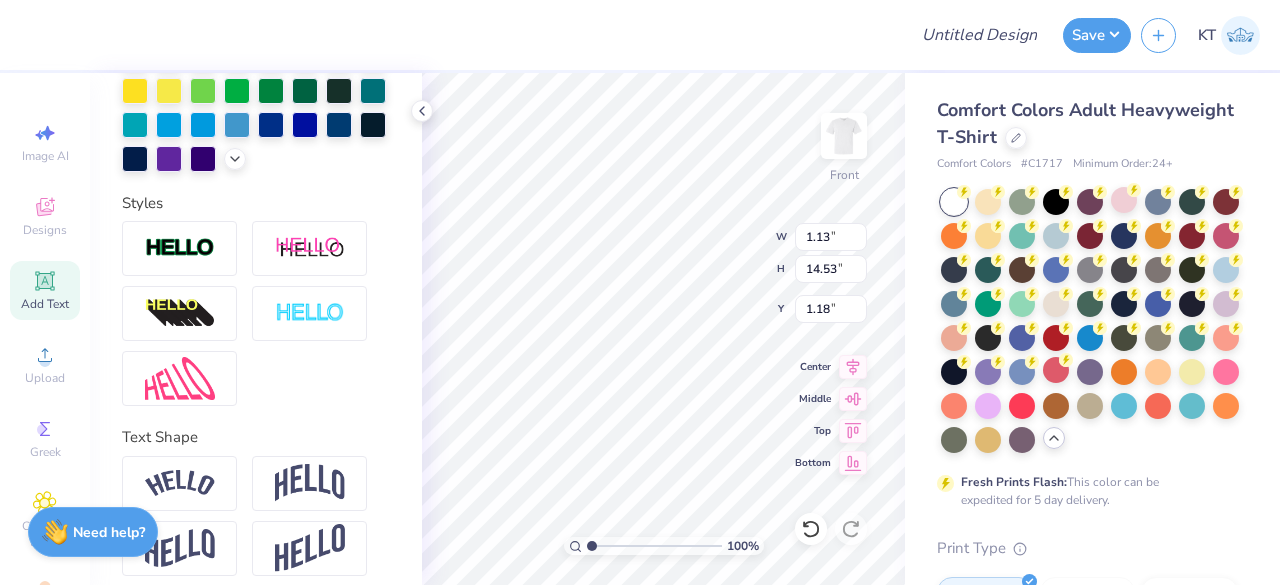 scroll, scrollTop: 610, scrollLeft: 0, axis: vertical 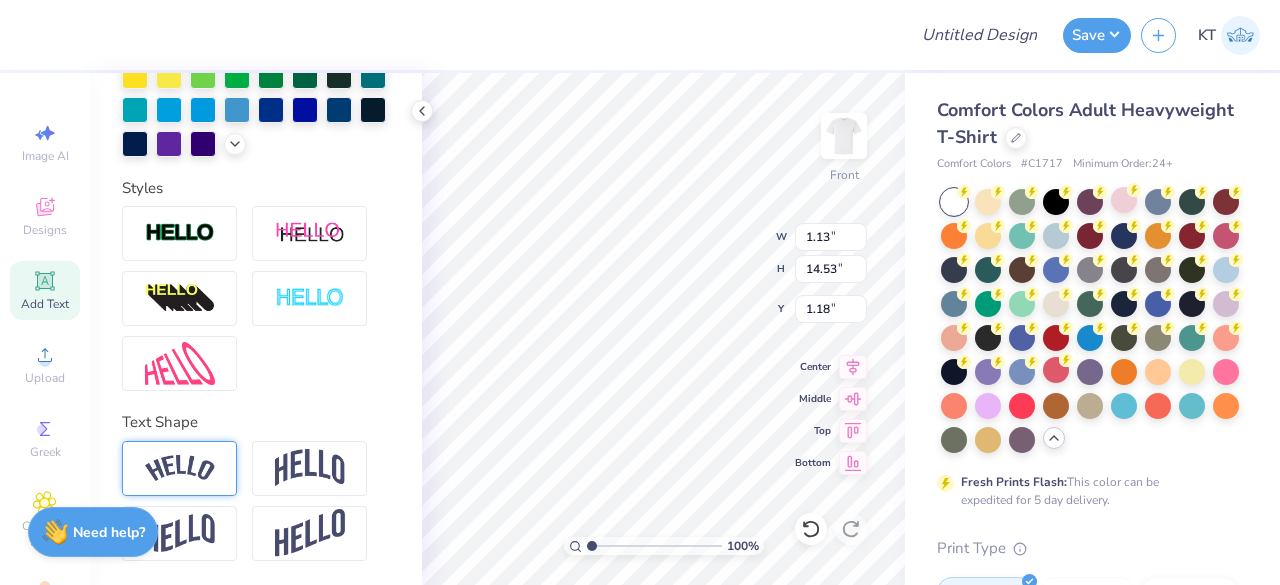 click at bounding box center (180, 468) 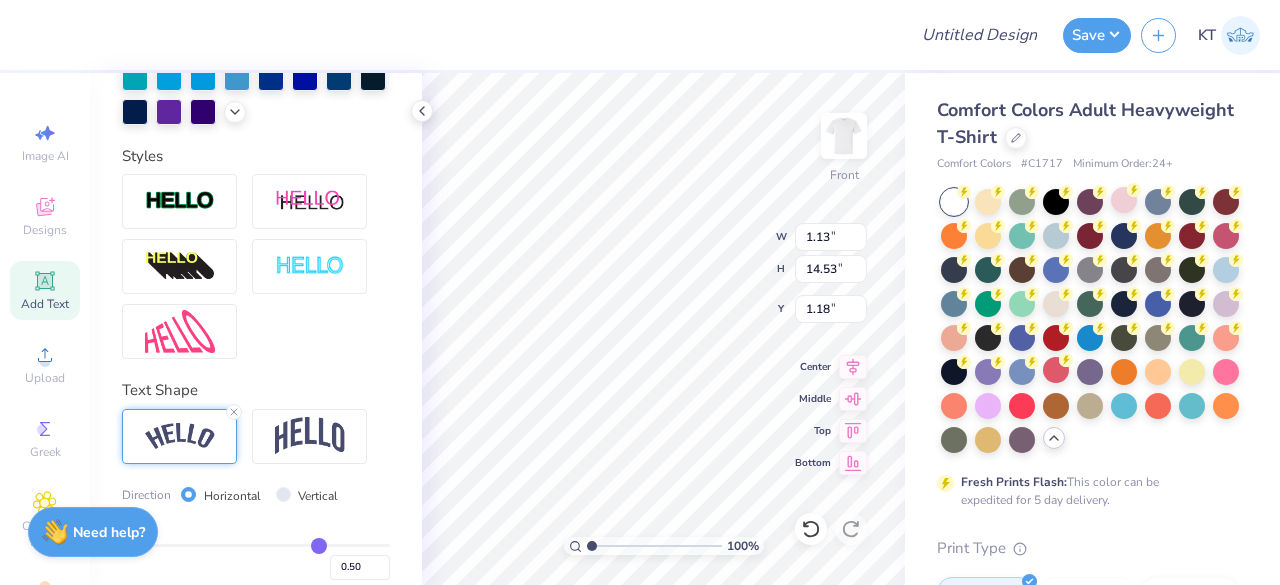 type on "3.12" 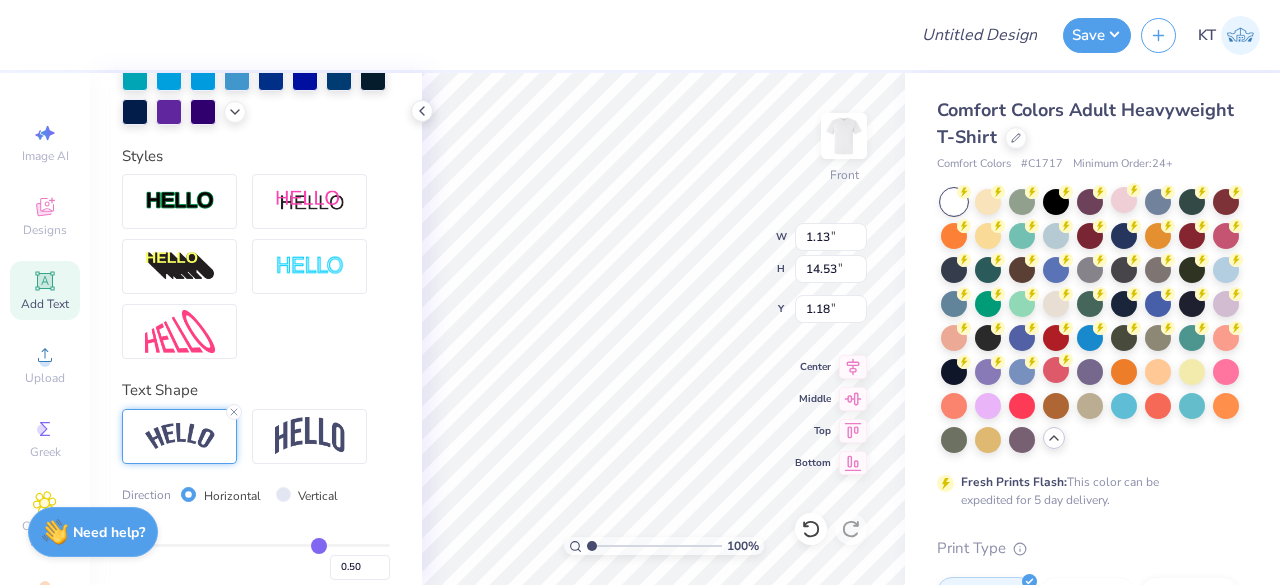 type on "15.60" 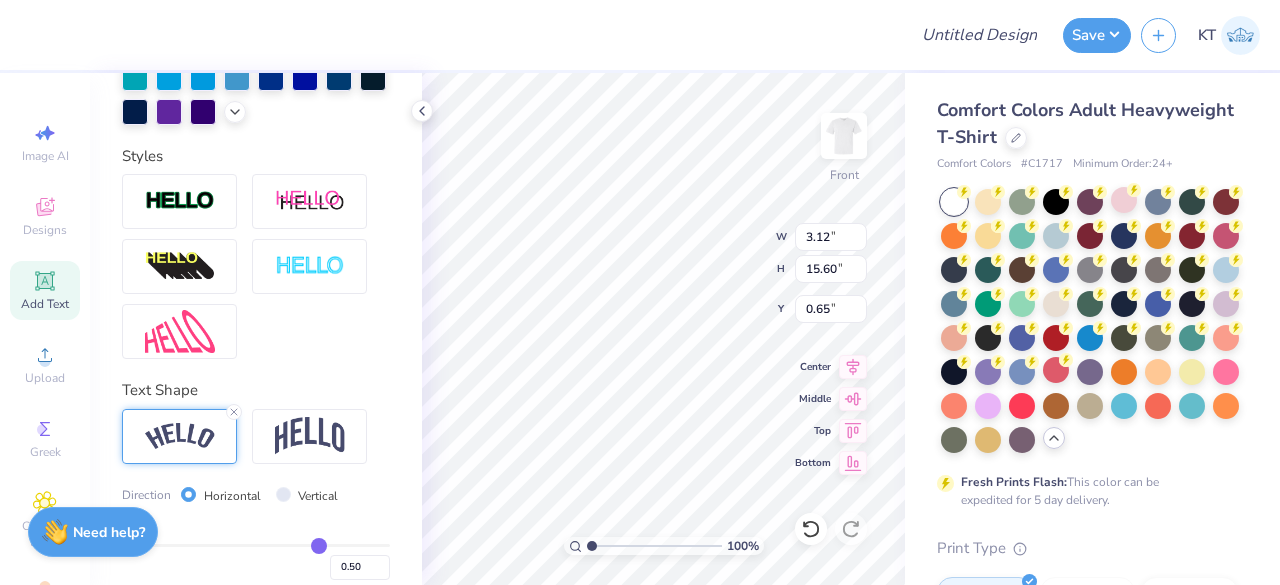 scroll, scrollTop: 726, scrollLeft: 0, axis: vertical 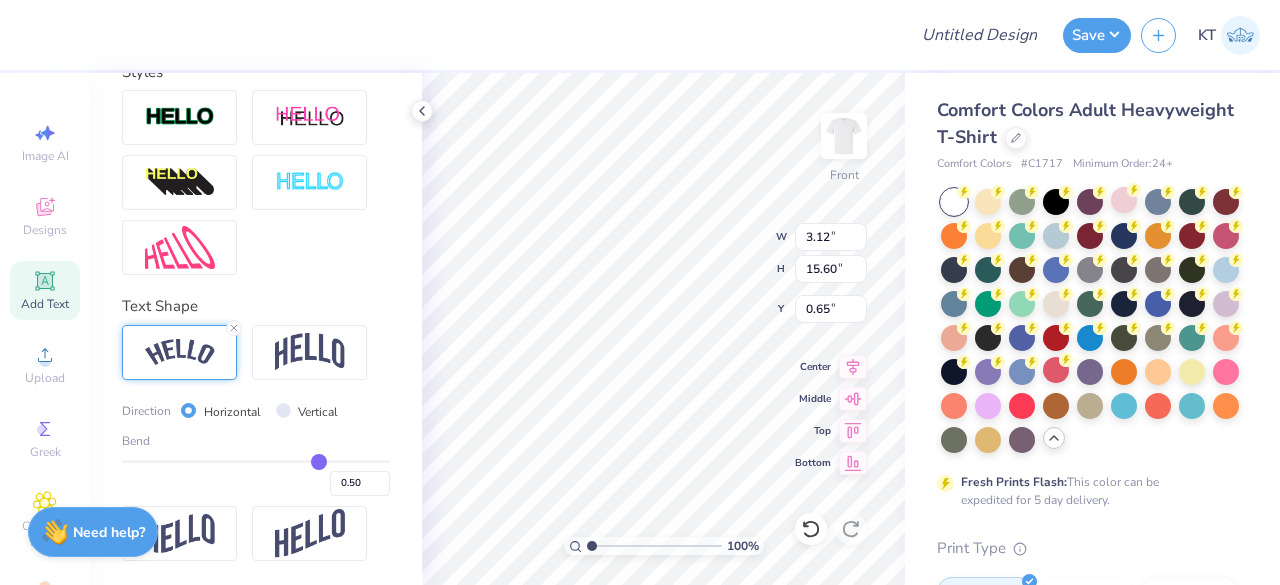 type on "0.67" 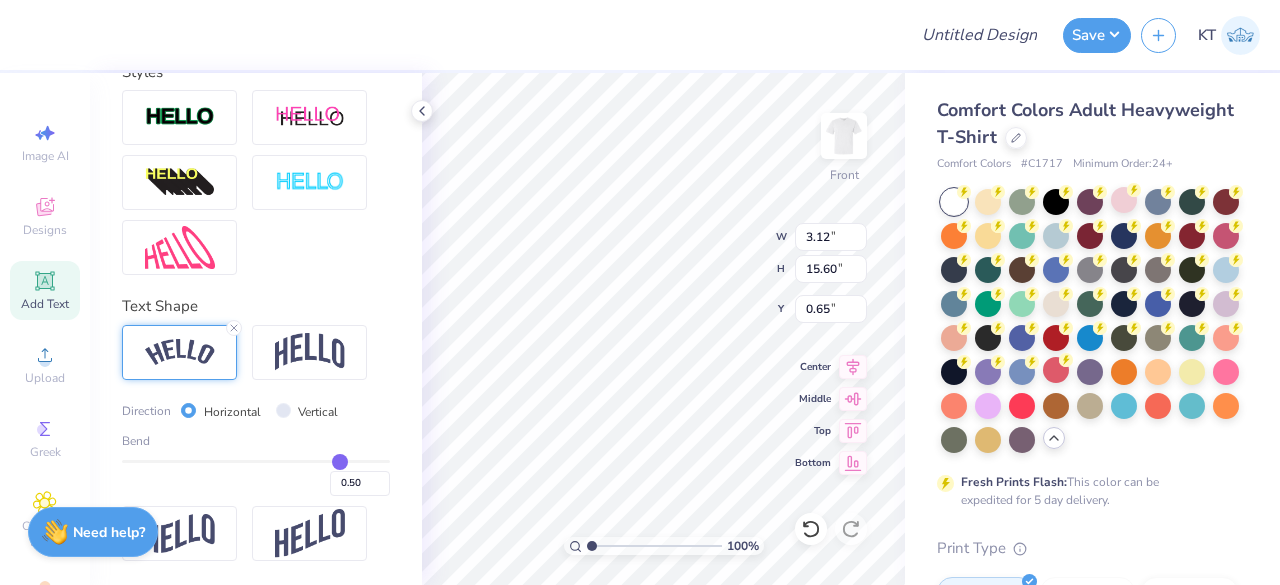 type on "0.67" 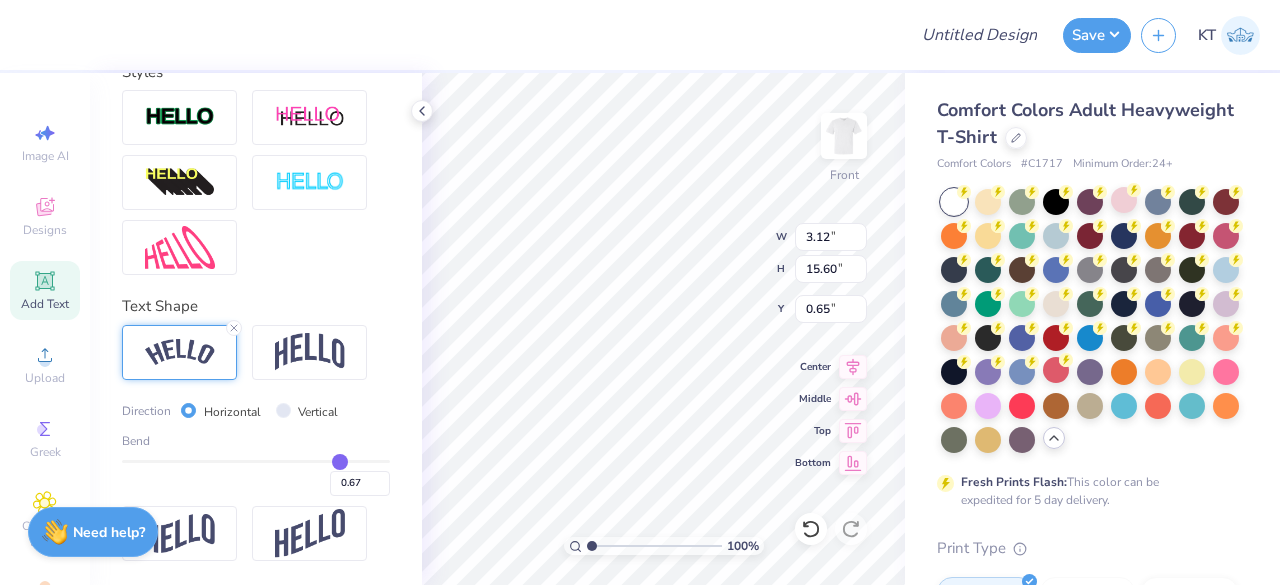 type on "0.75" 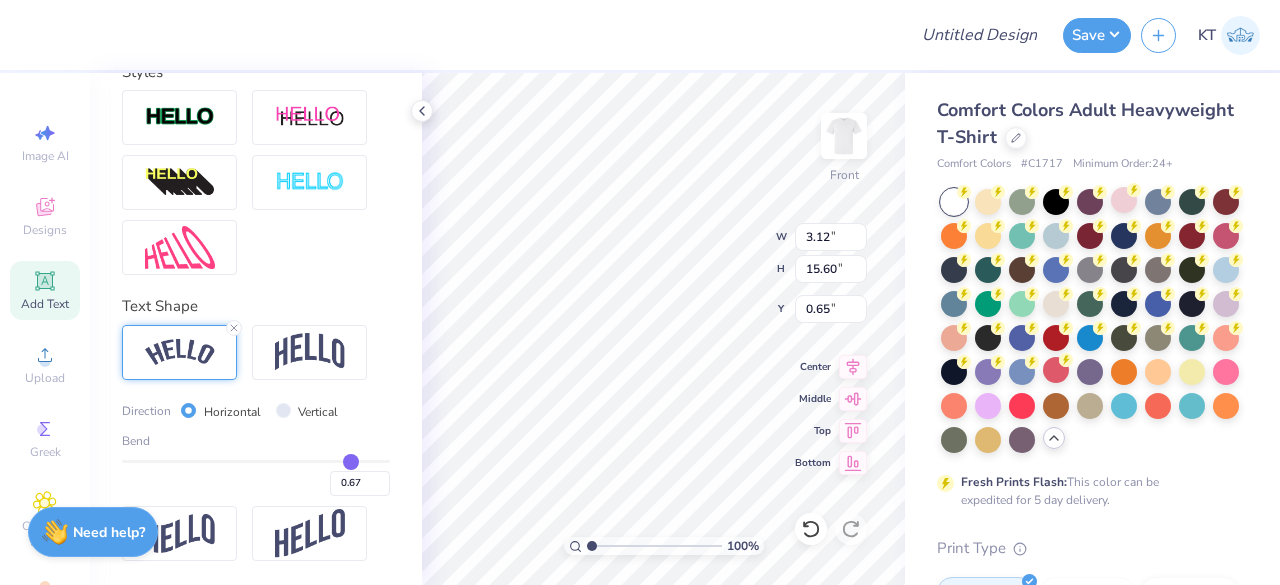 type on "0.75" 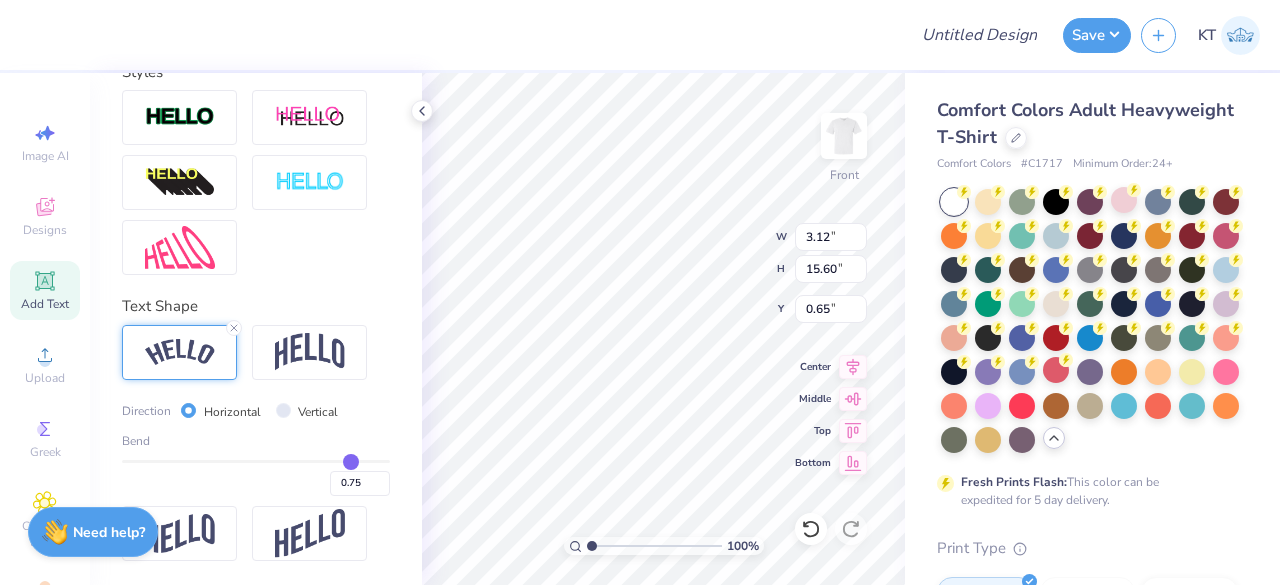 type on "0.83" 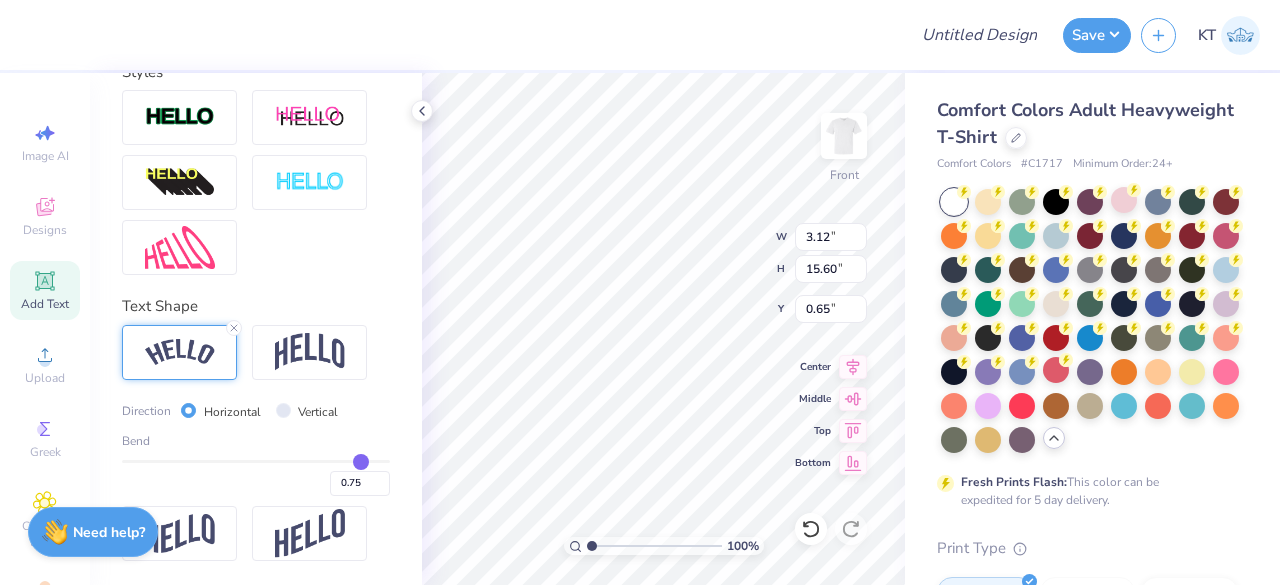 type on "0.83" 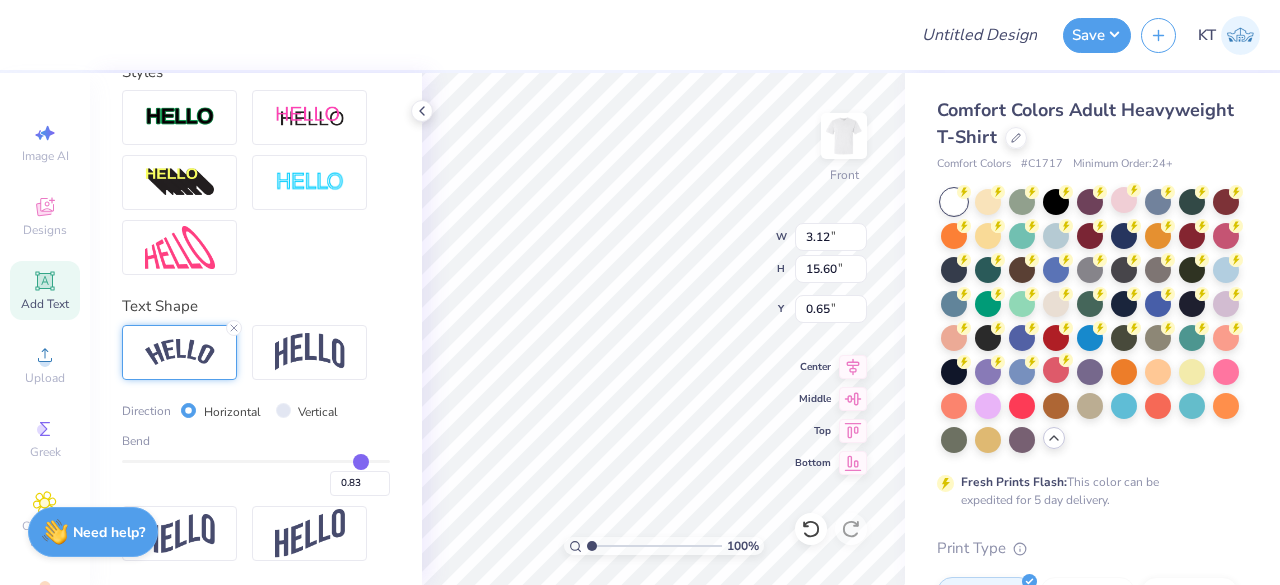 type on "0.9" 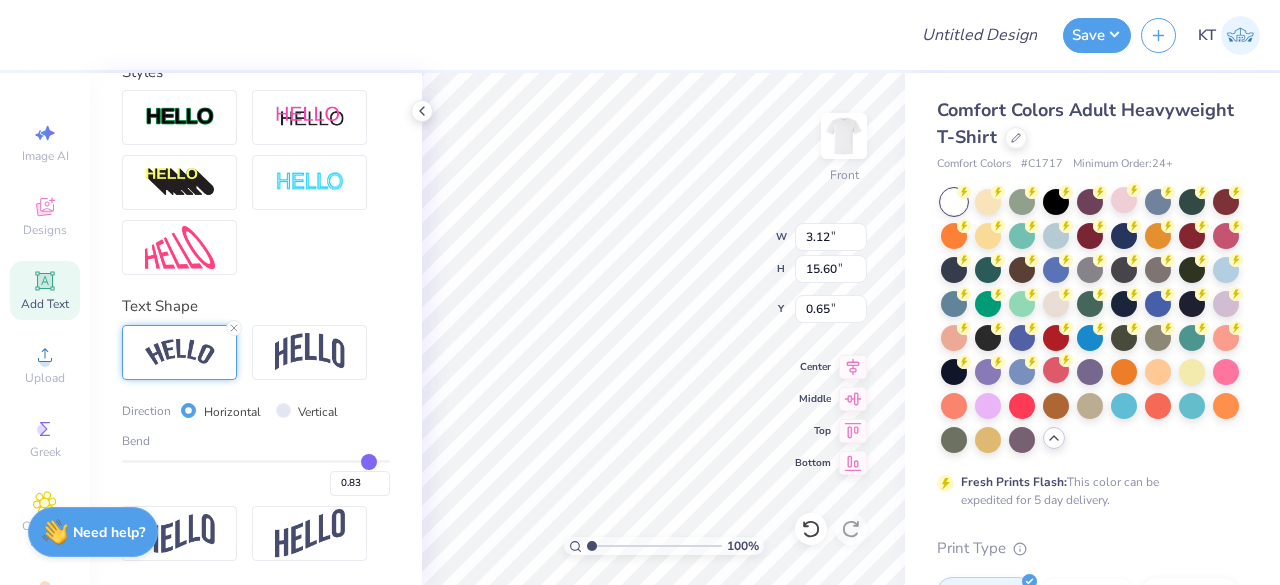 type on "0.90" 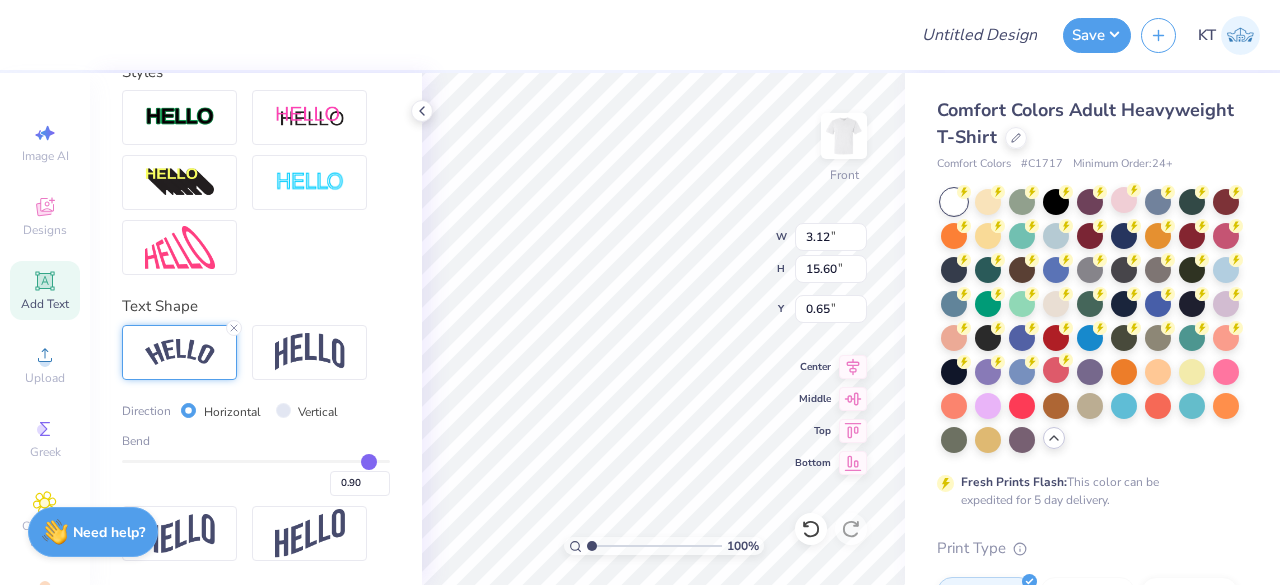 type on "0.96" 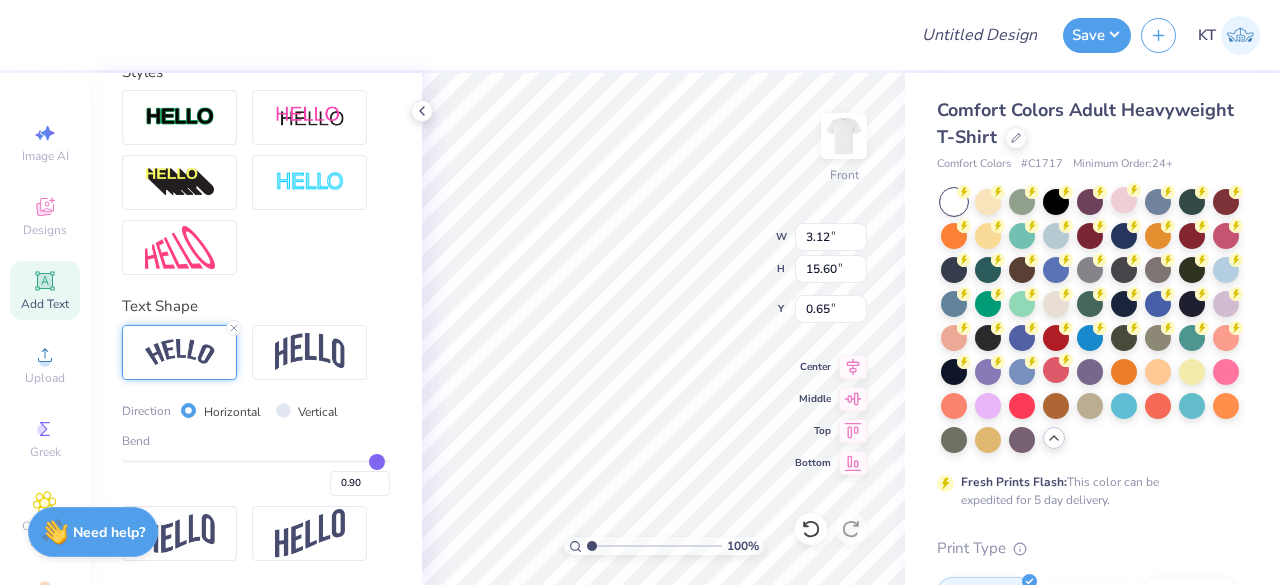 type on "0.96" 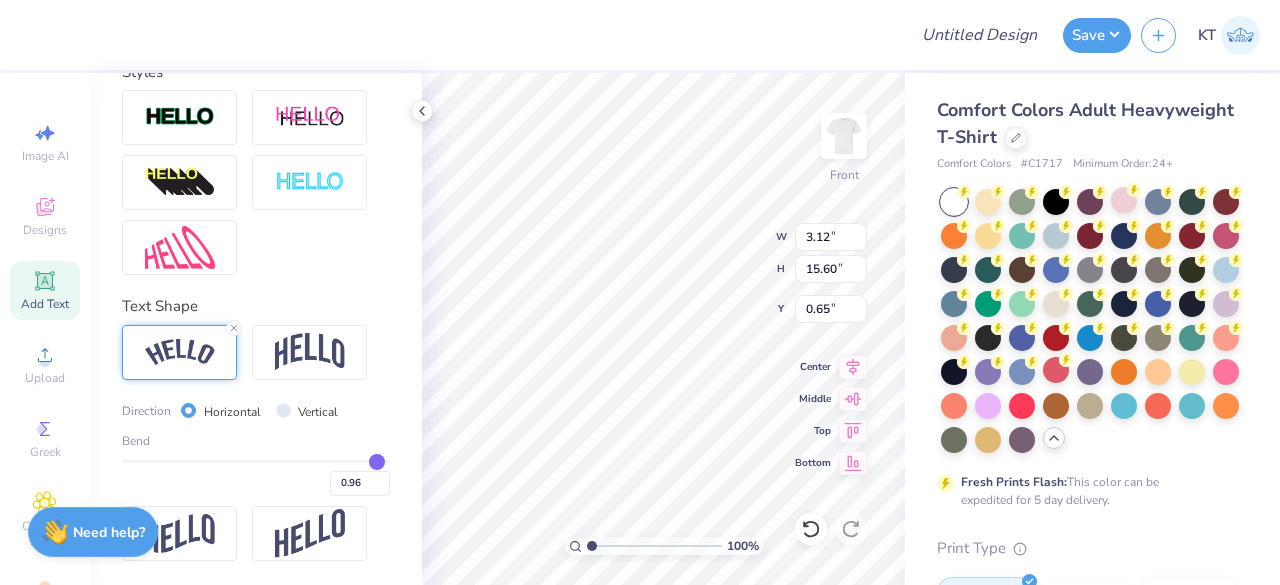 type on "1" 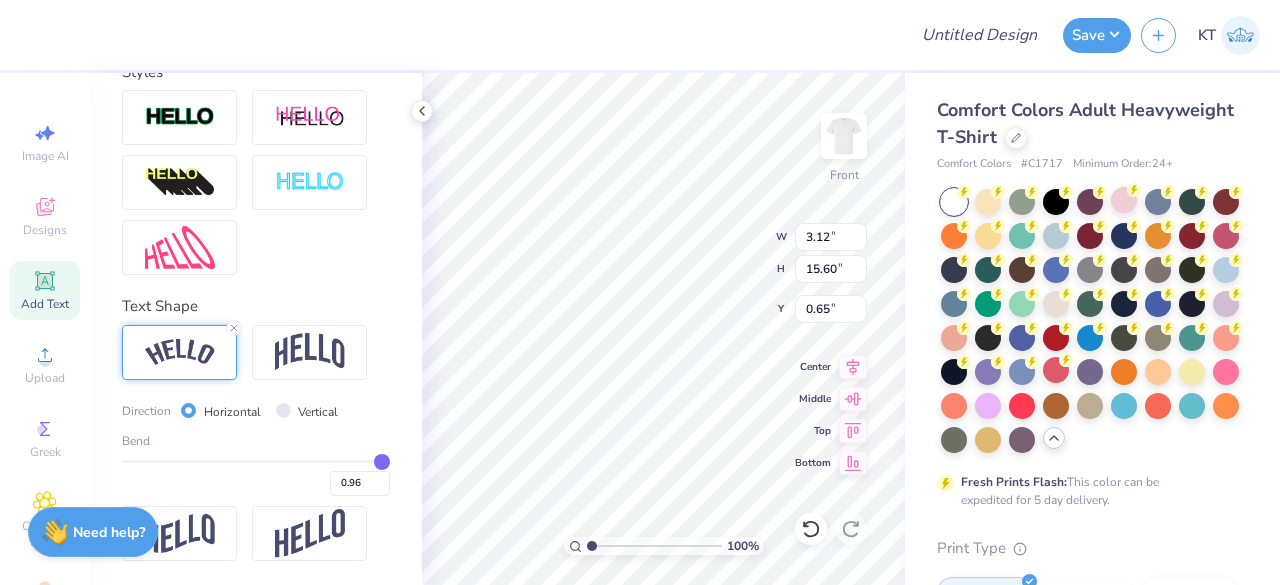 type on "1.00" 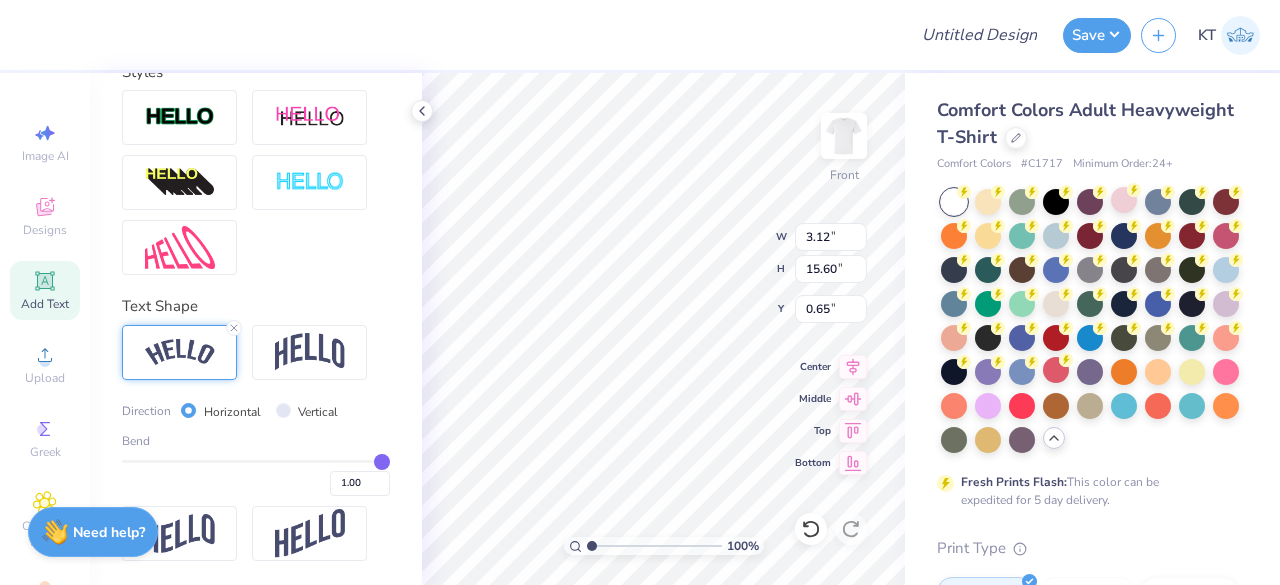 drag, startPoint x: 309, startPoint y: 464, endPoint x: 392, endPoint y: 457, distance: 83.294655 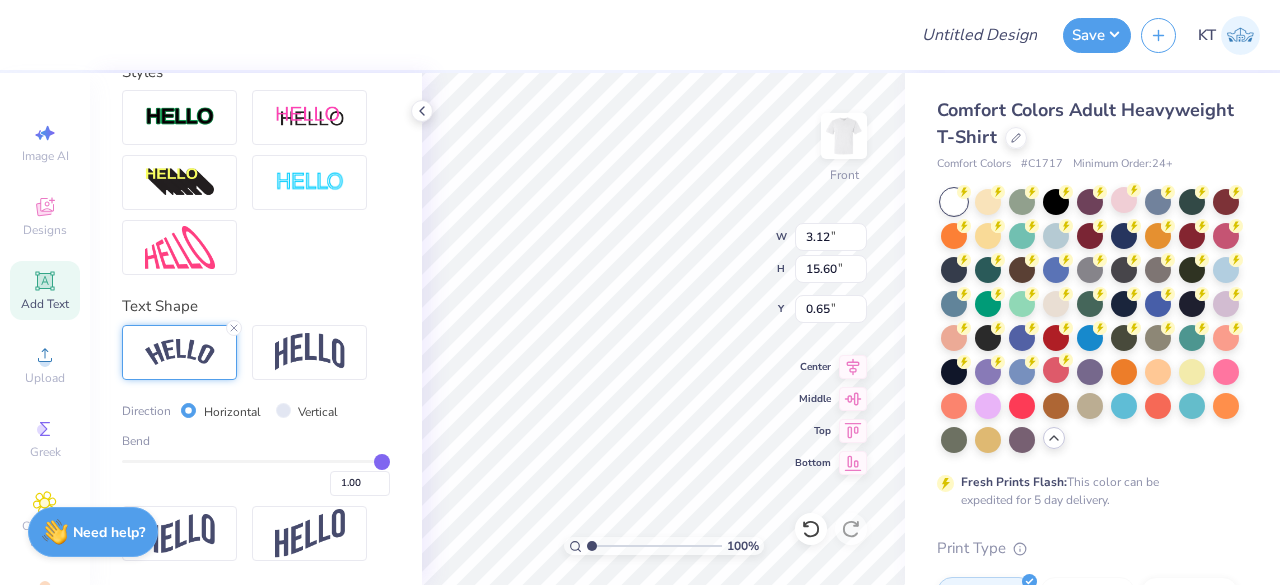 type on "8.32" 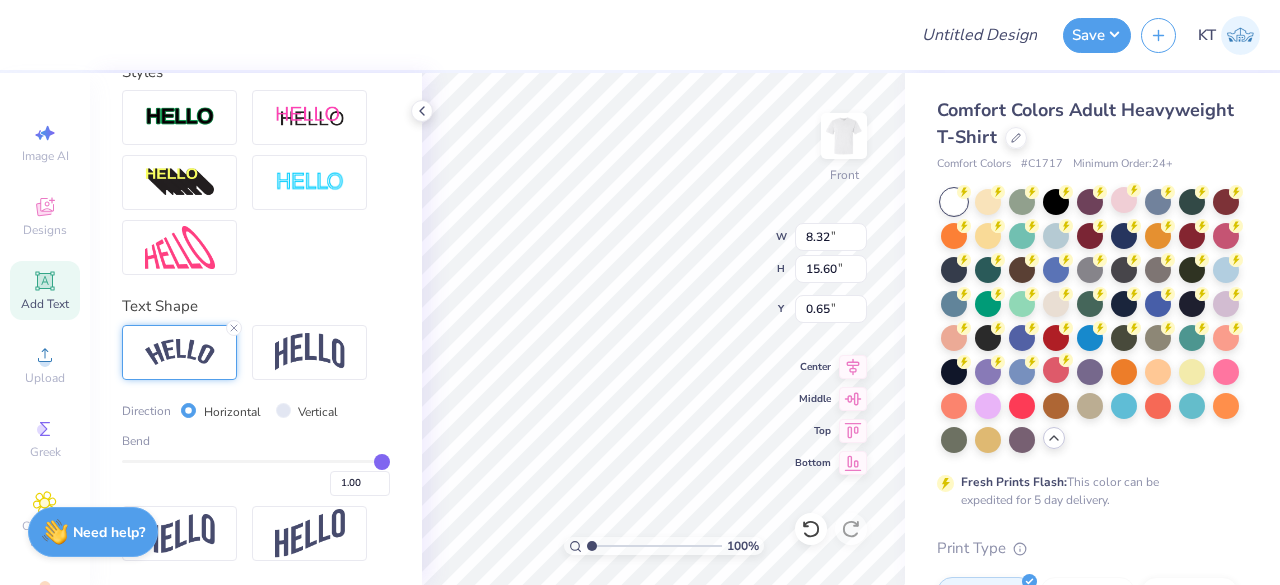 type on "16.48" 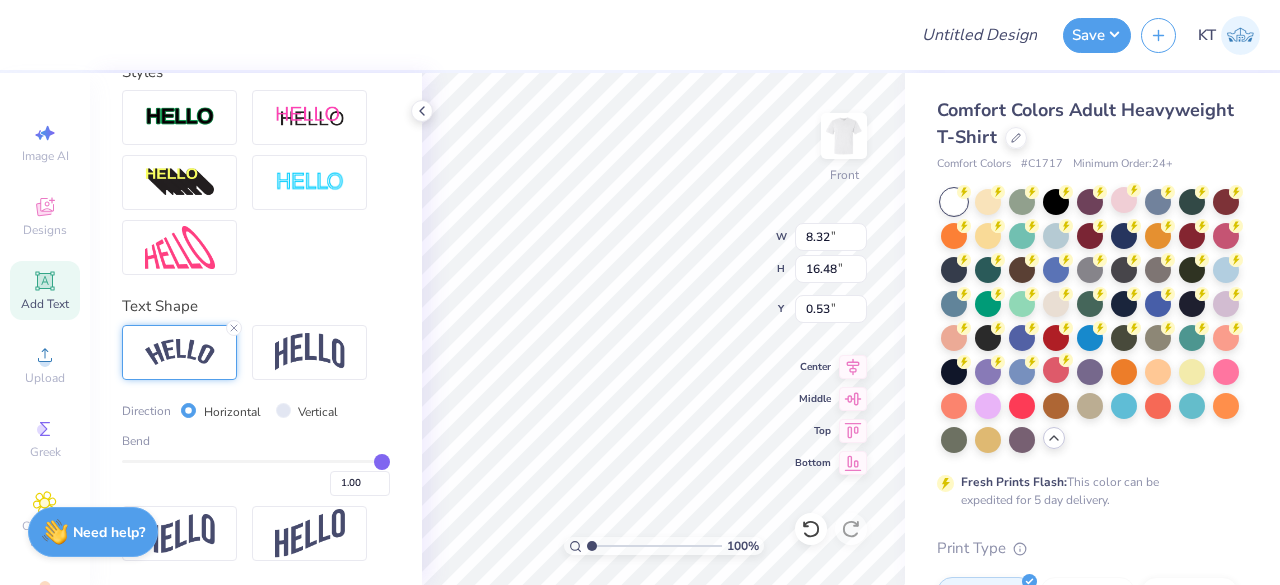 type on "6.53" 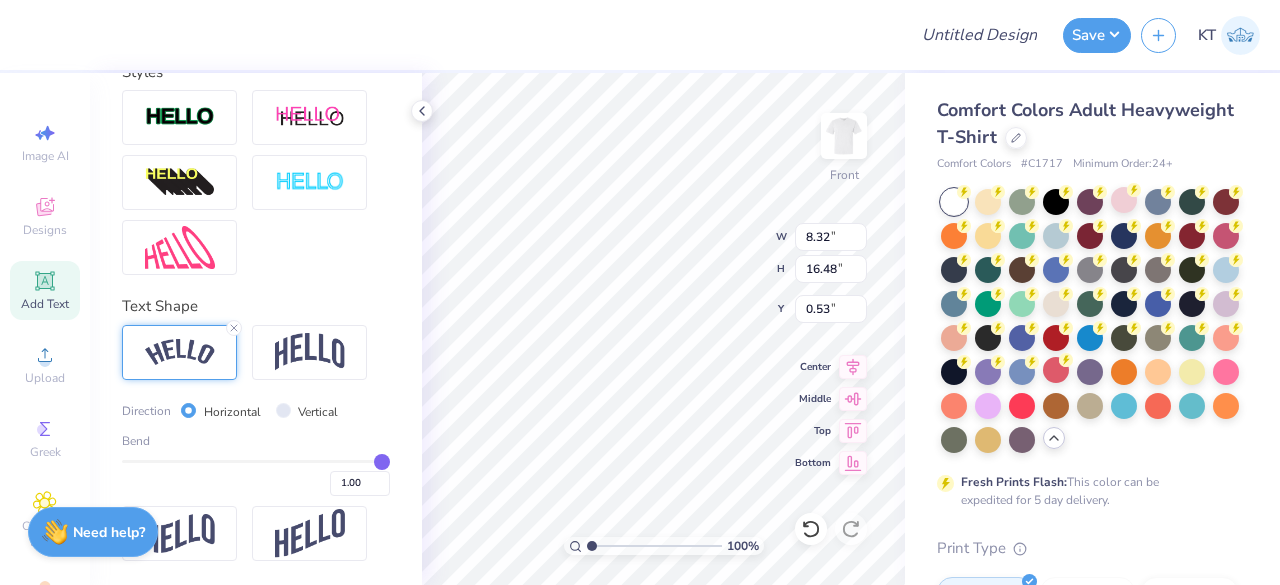 type on "12.93" 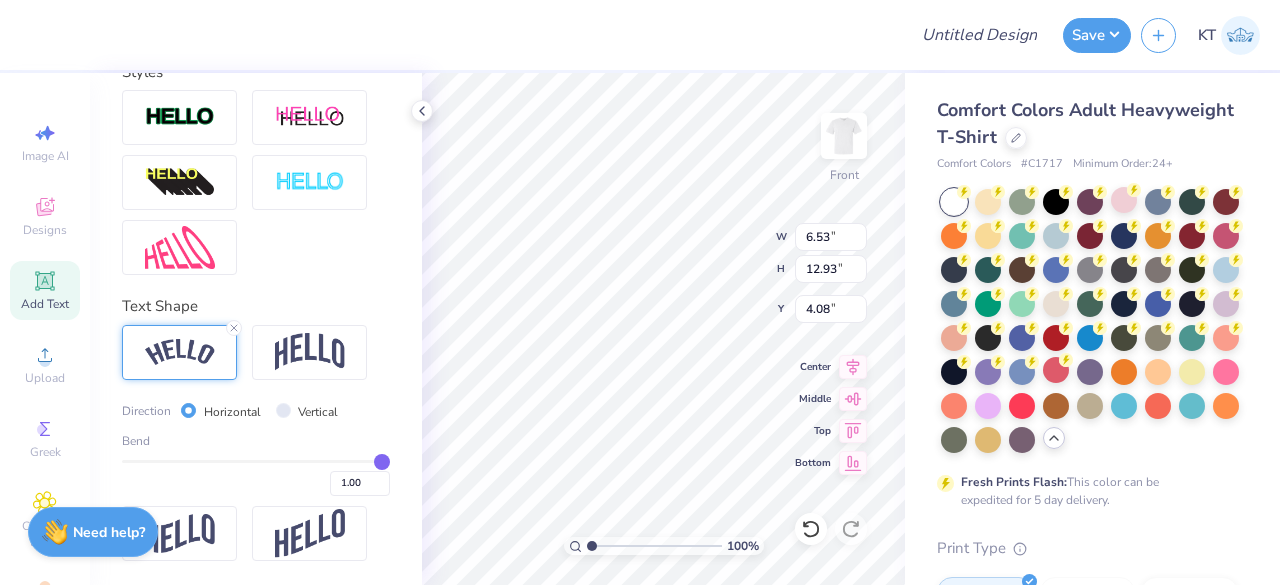 type on "12.90" 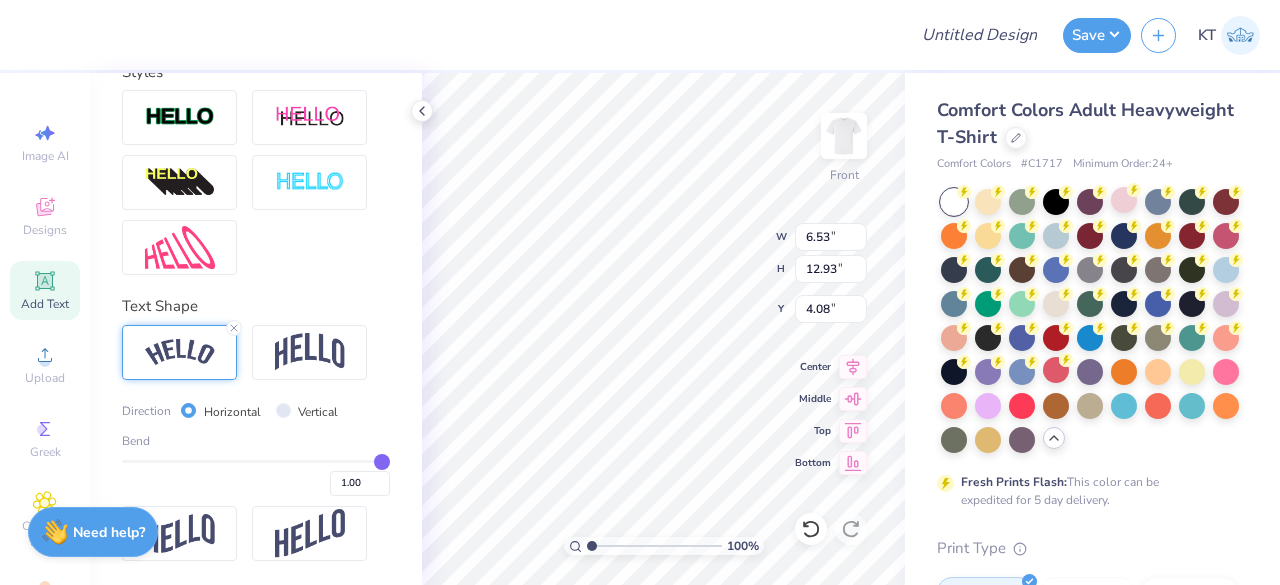 type on "6.77" 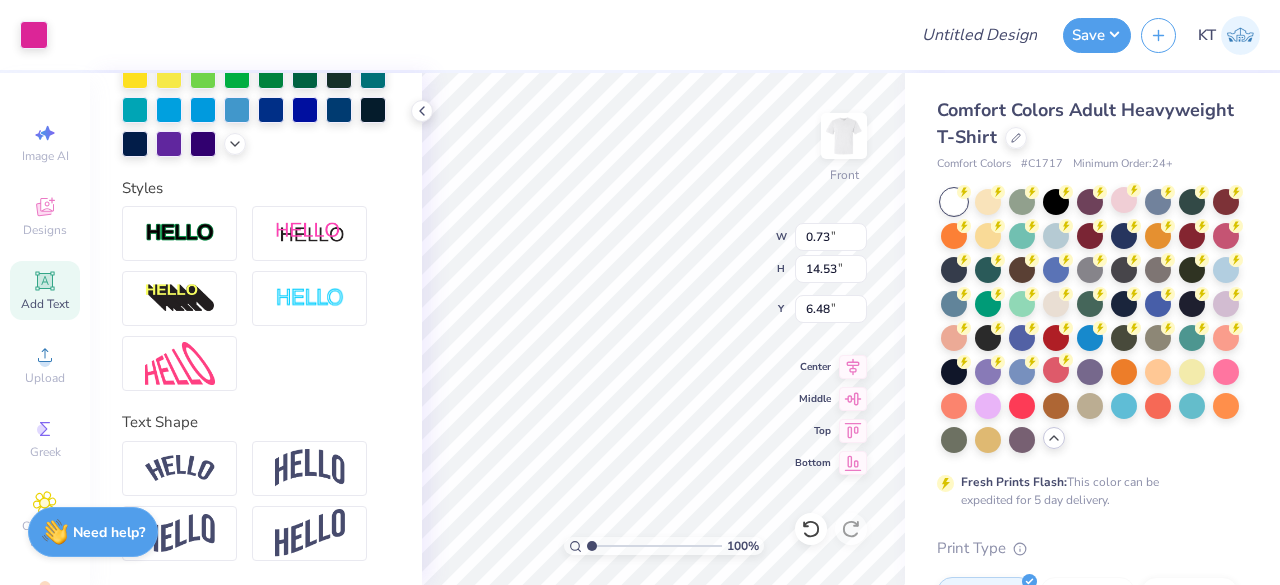 scroll, scrollTop: 610, scrollLeft: 0, axis: vertical 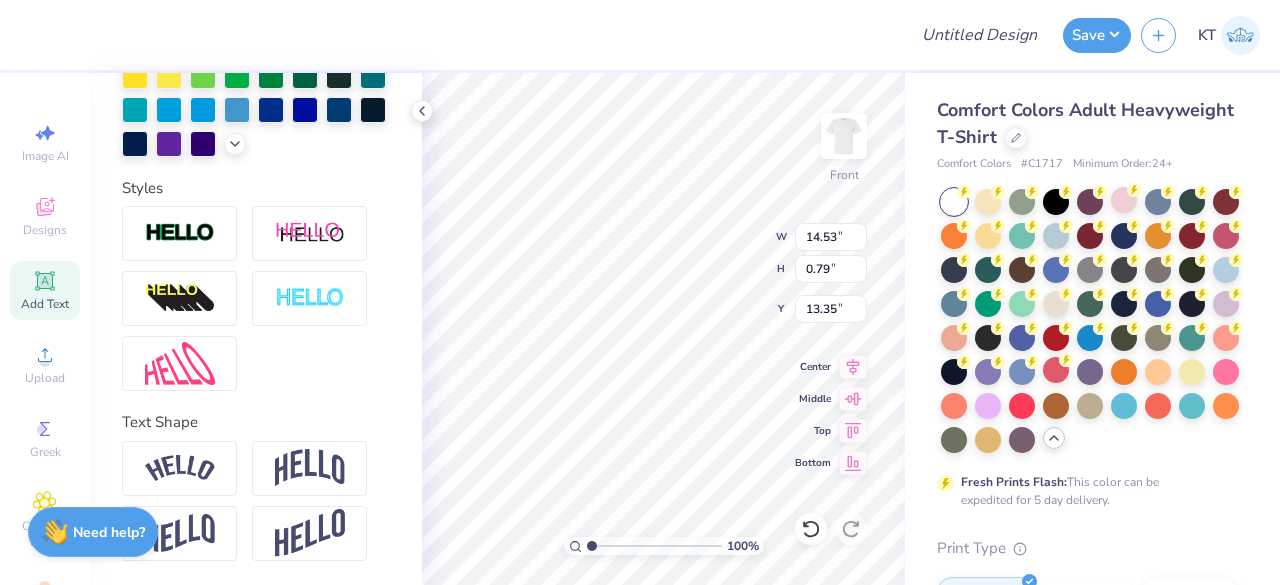 type on "0.86" 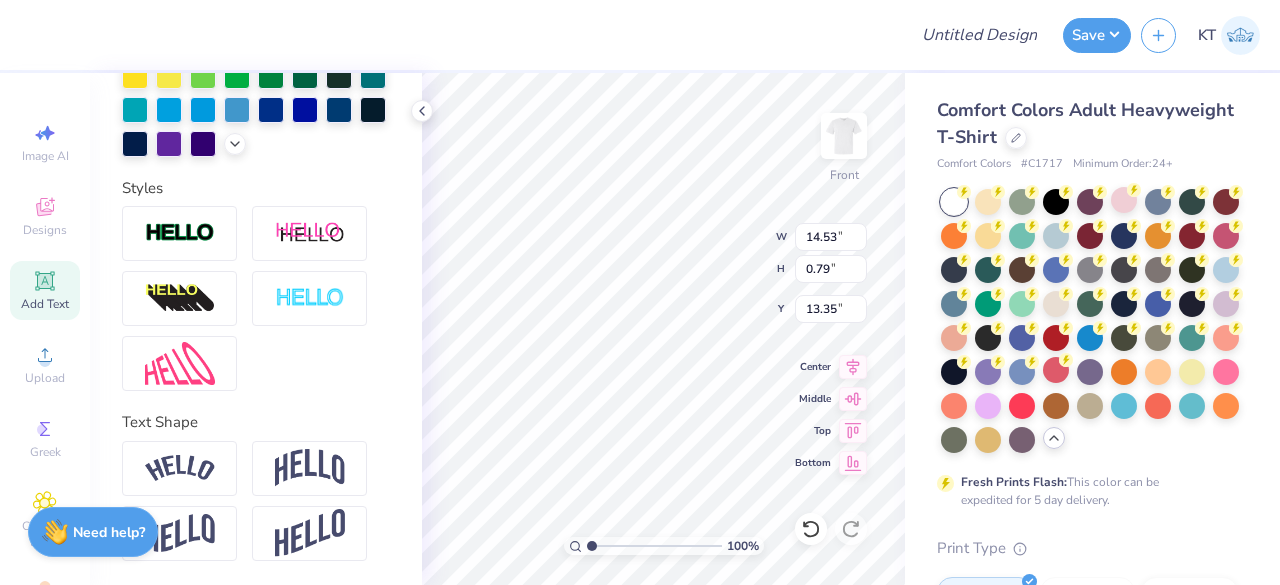 type on "14.53" 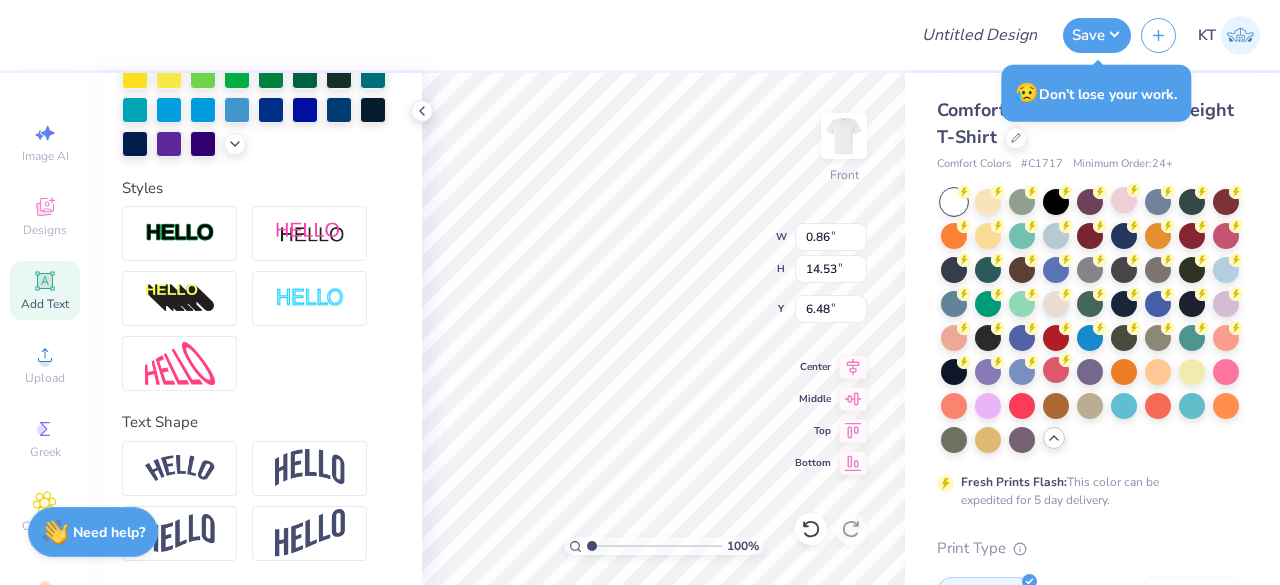type on "10.29" 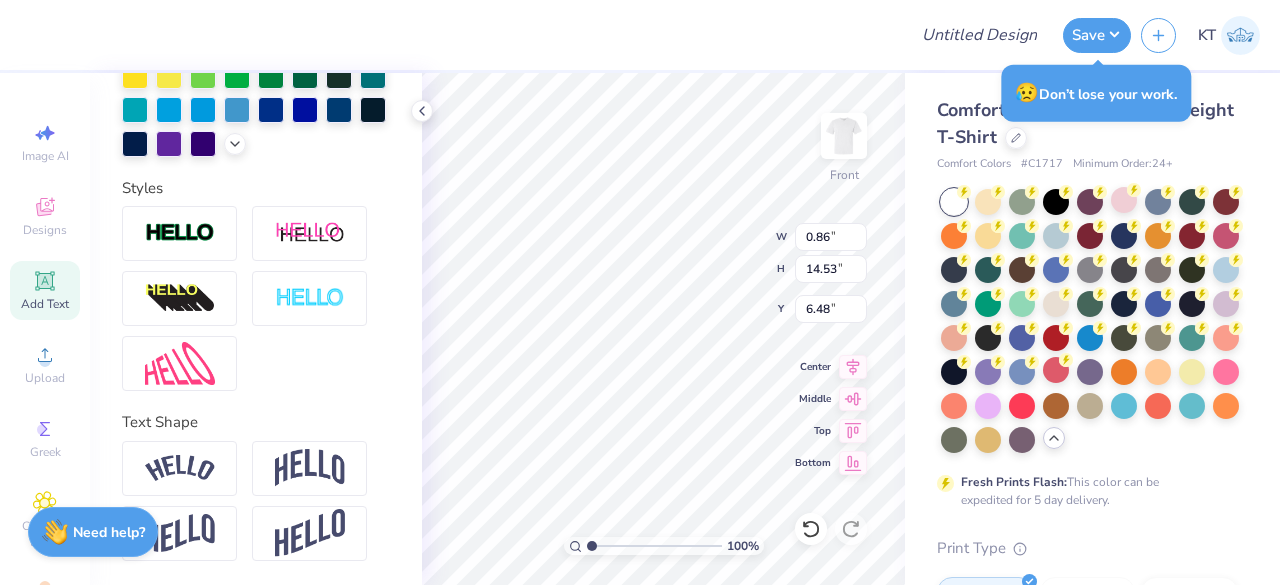 type on "12.89" 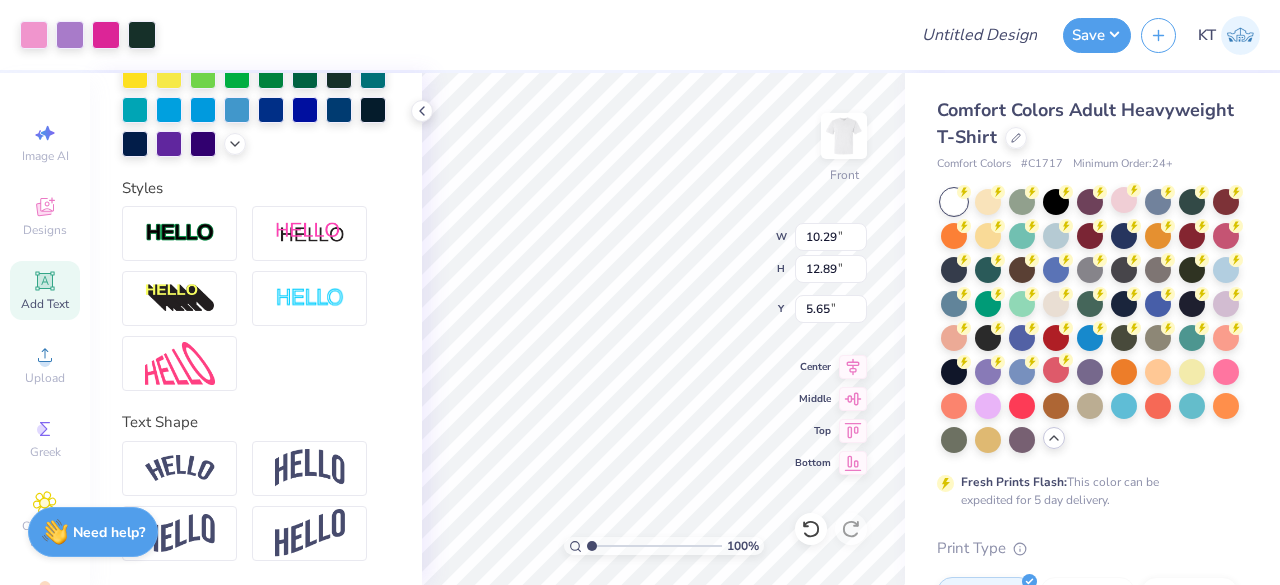 type on "9.96" 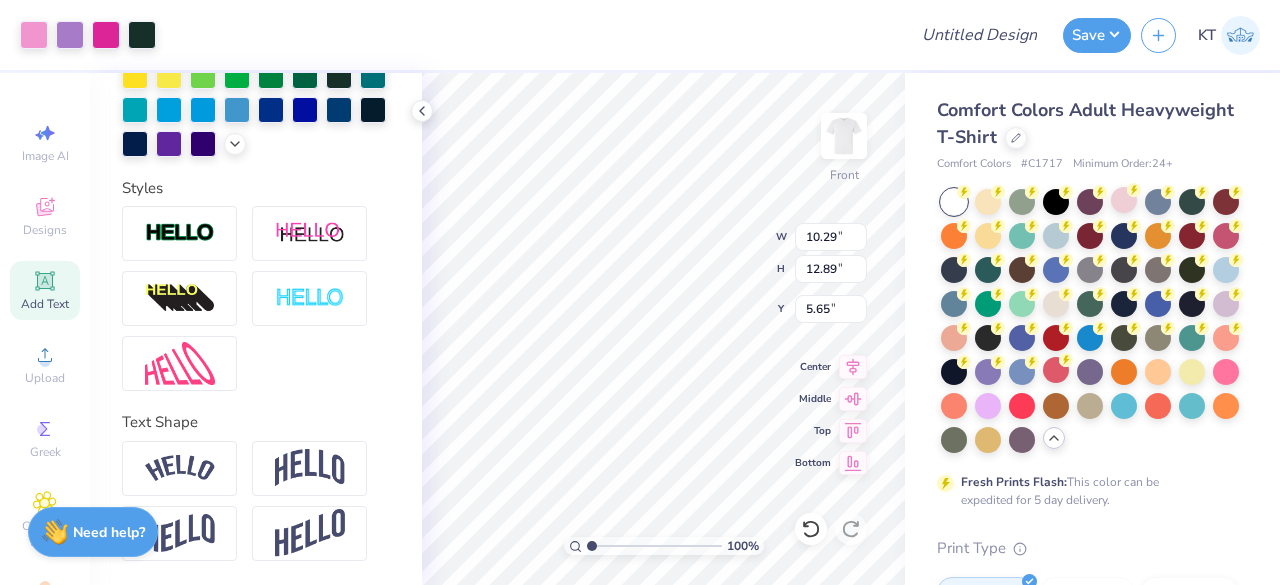 type on "12.48" 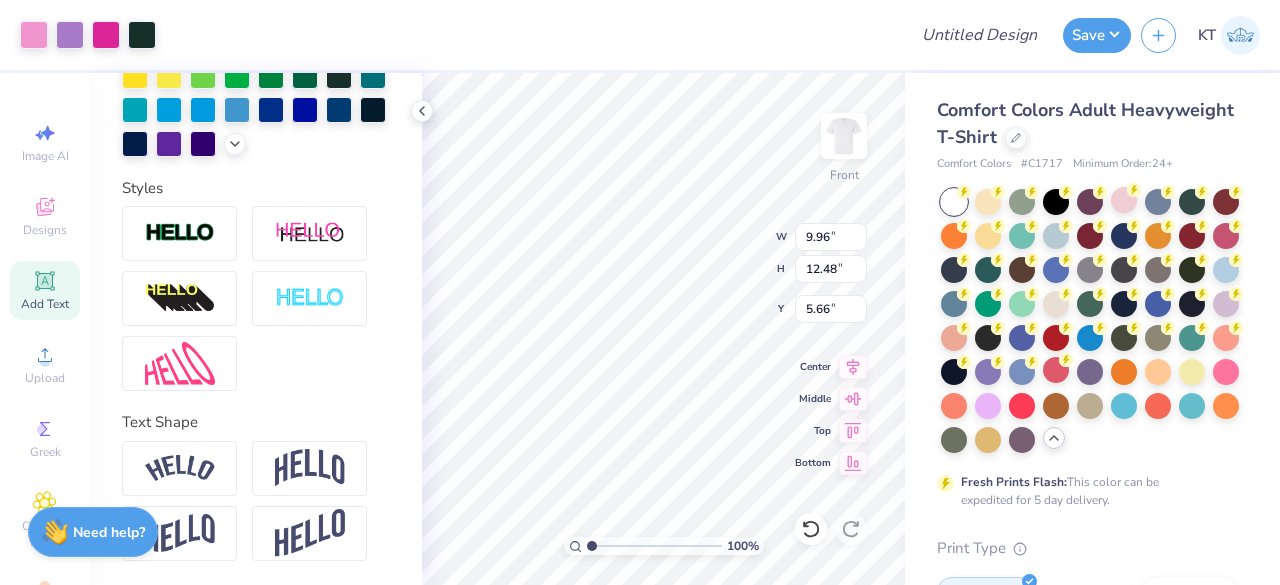 type on "5.49" 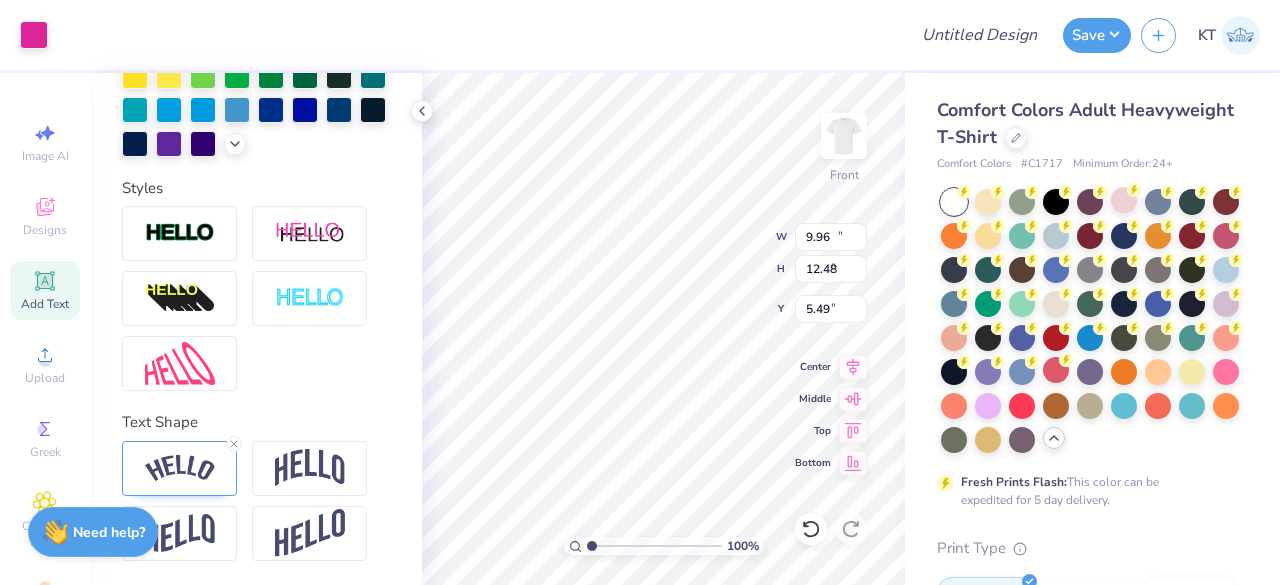 type on "12.90" 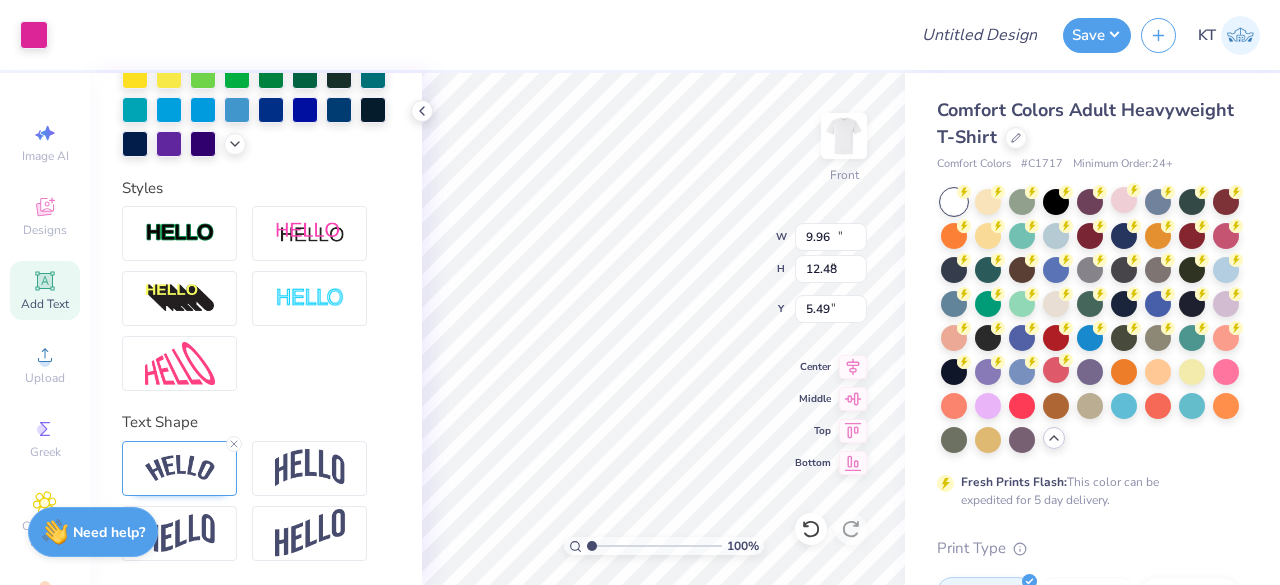 type on "6.77" 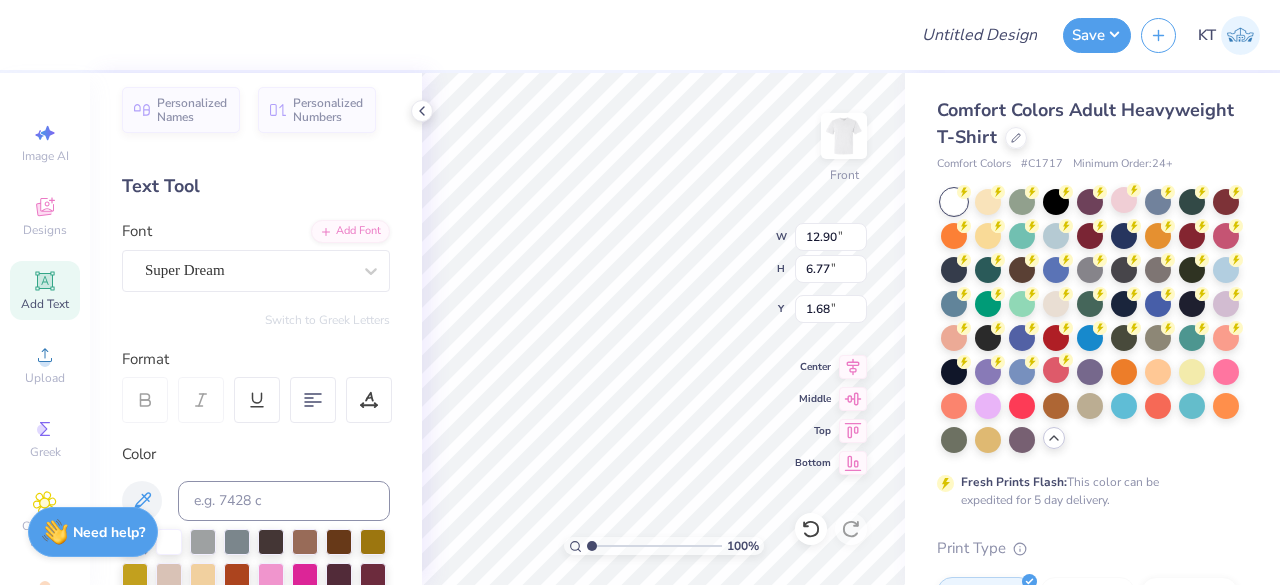 scroll, scrollTop: 0, scrollLeft: 0, axis: both 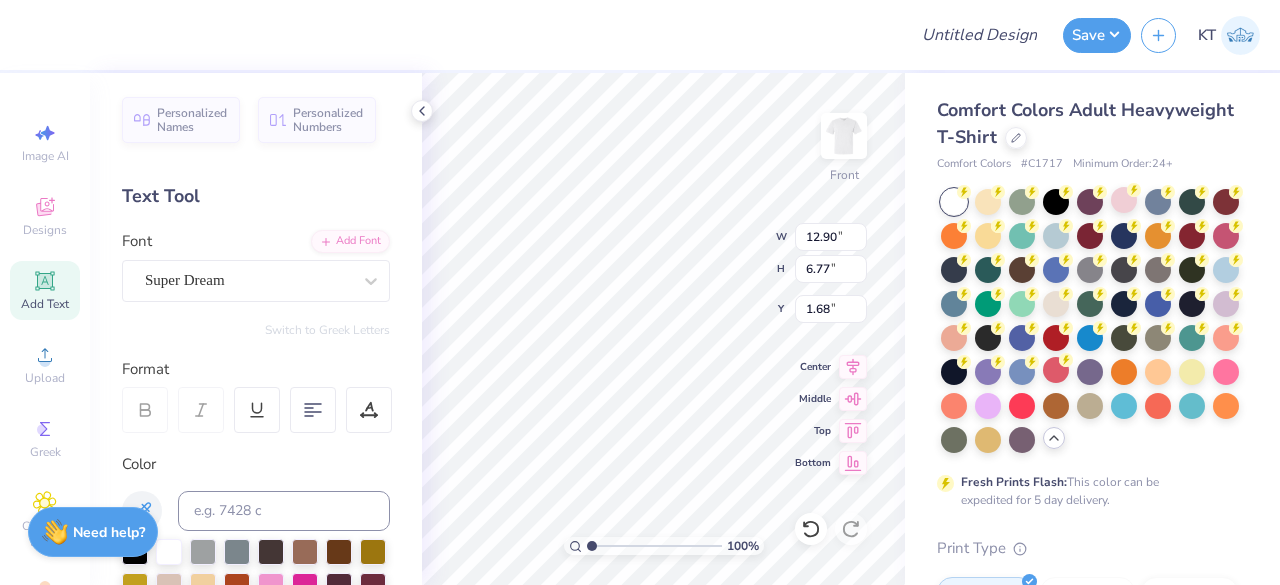 type on "12.92" 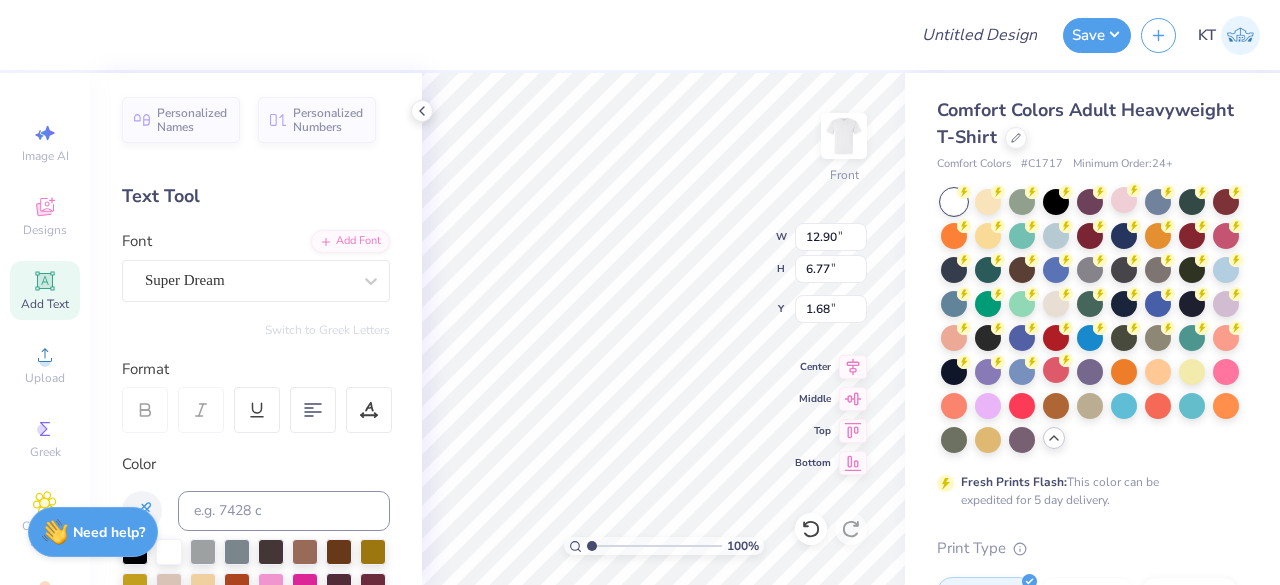 type on "6.60" 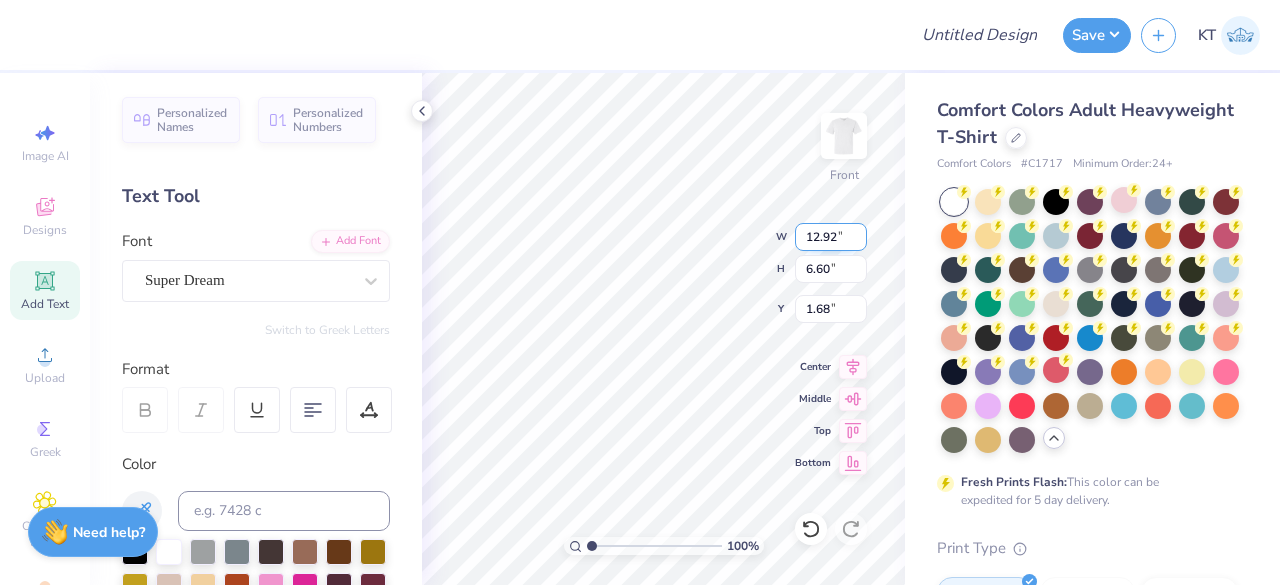 type on "11.15" 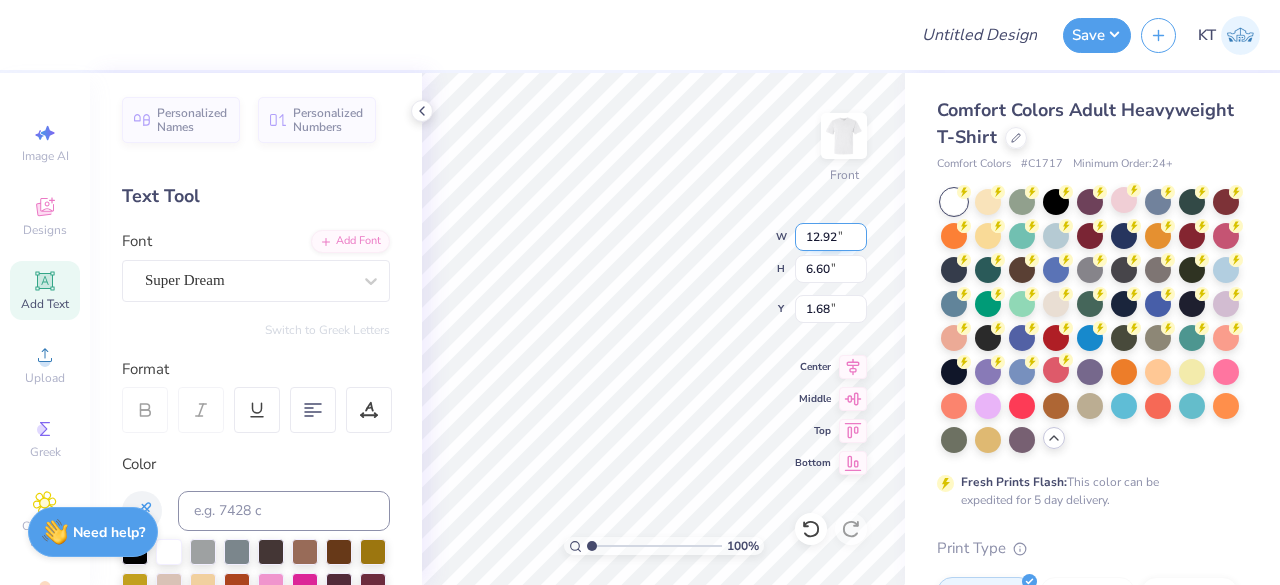type on "5.69" 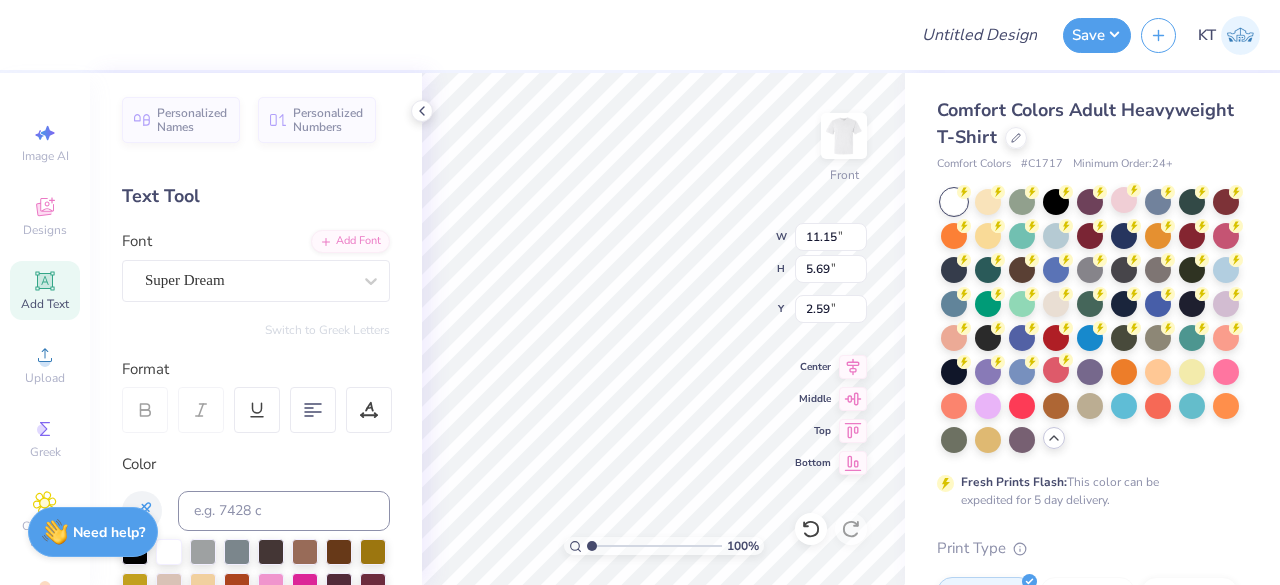 type on "9.96" 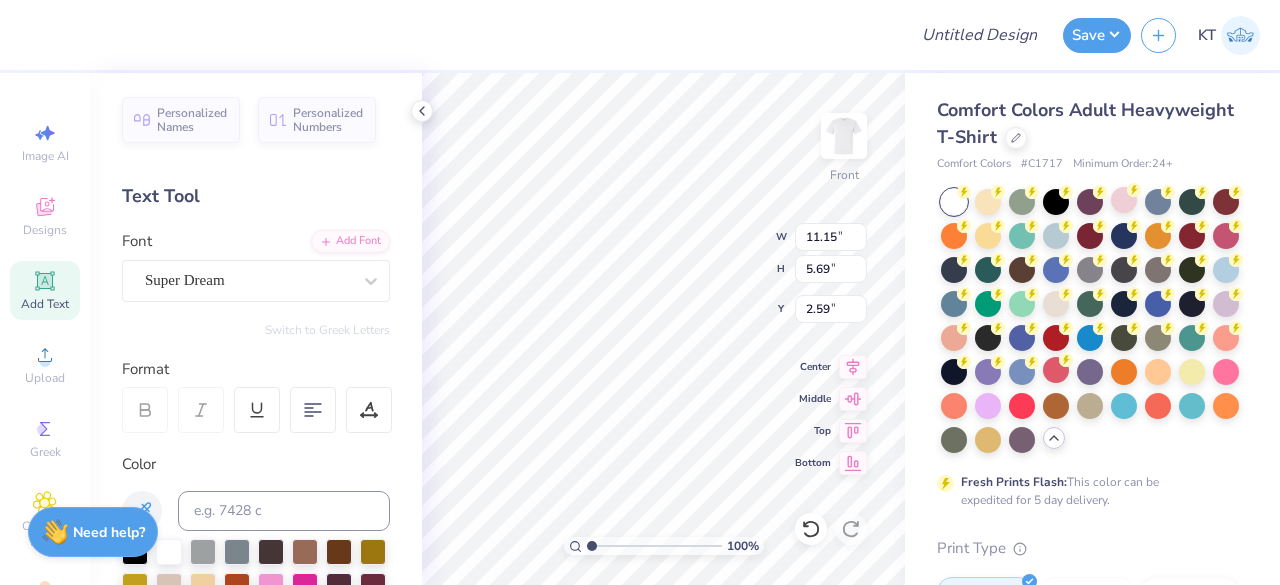 type on "12.48" 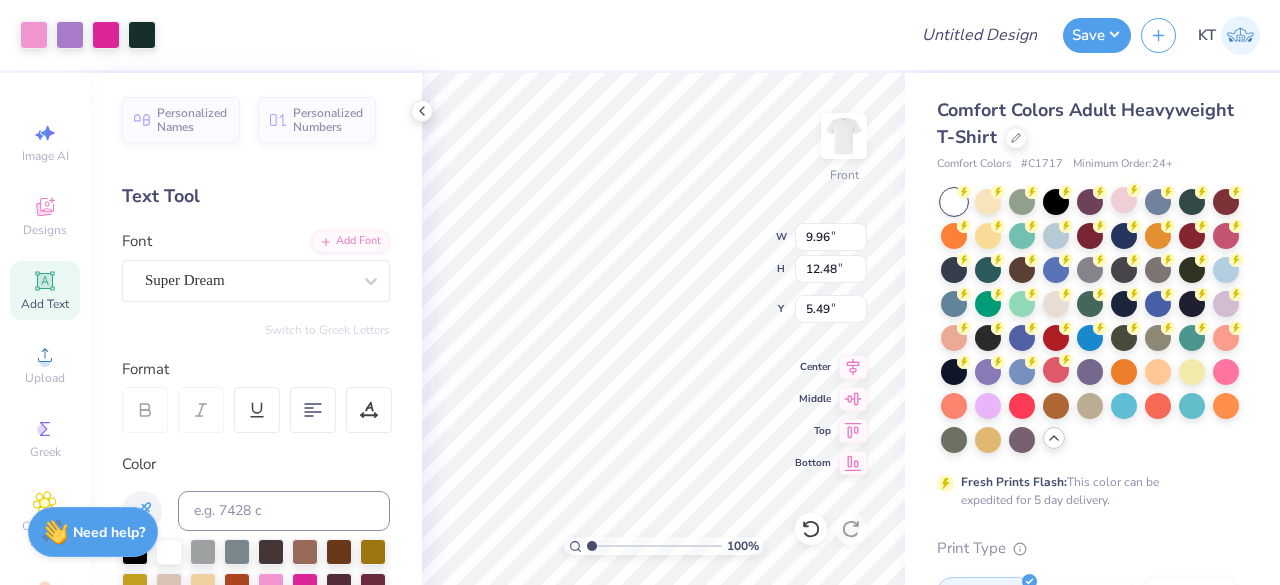 type on "8.47" 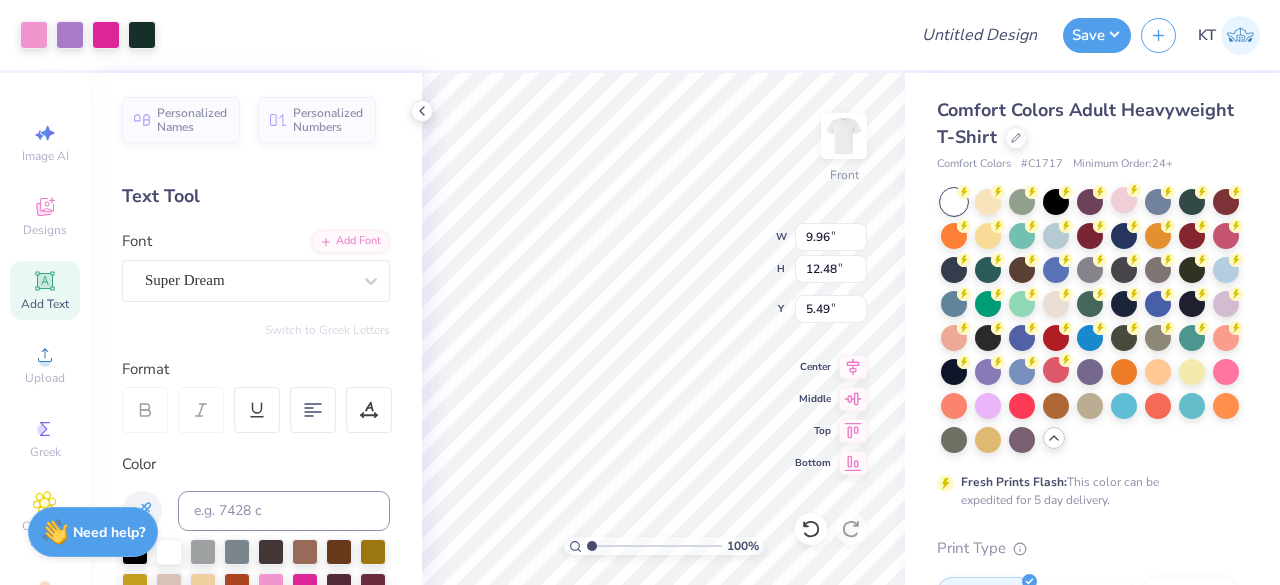 type on "10.61" 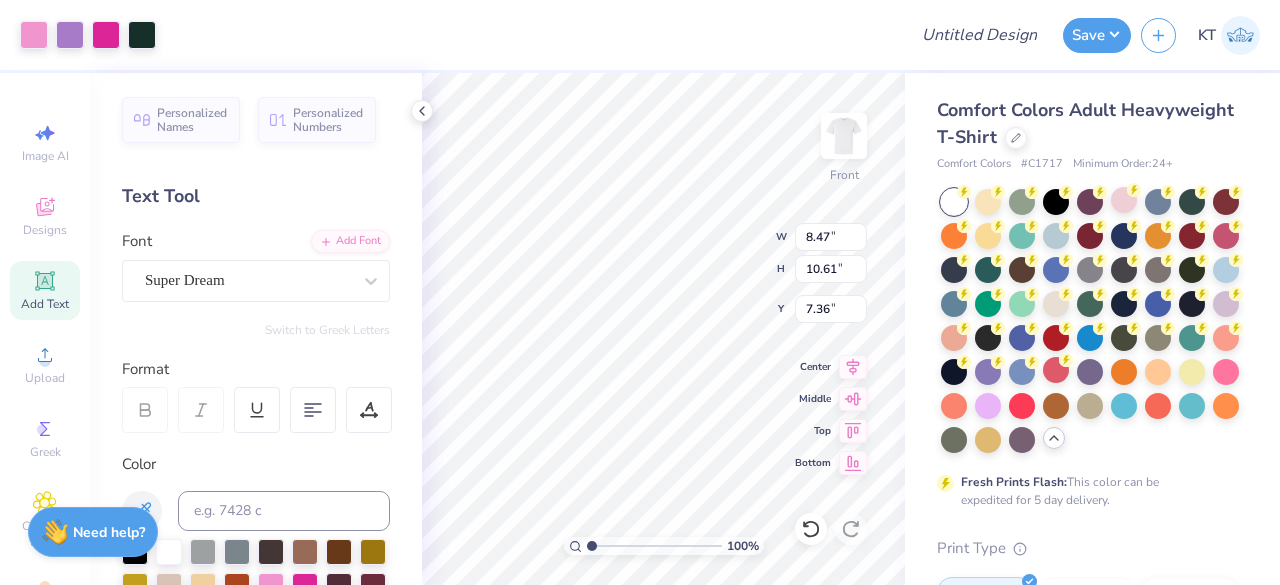 type on "4.70" 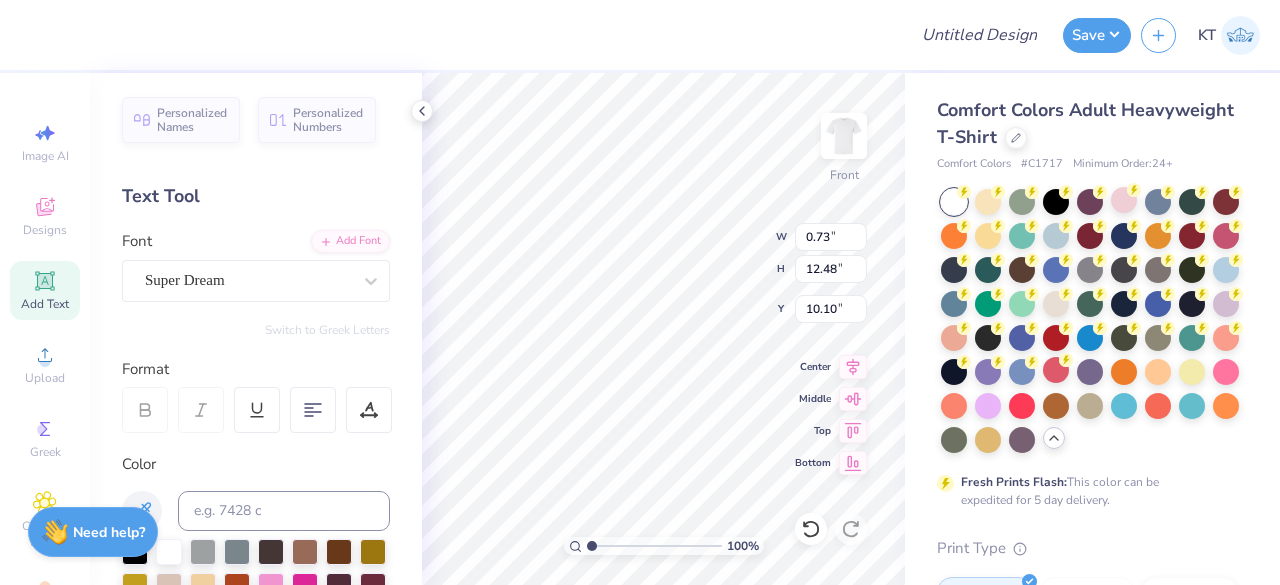 type on "0.73" 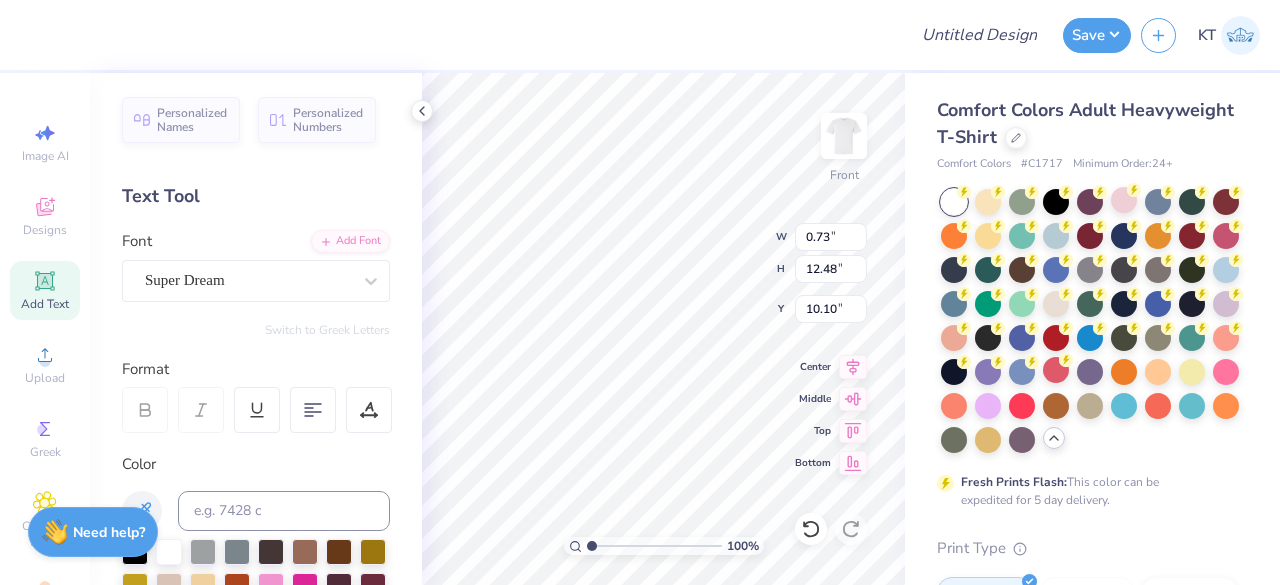 type on "12.48" 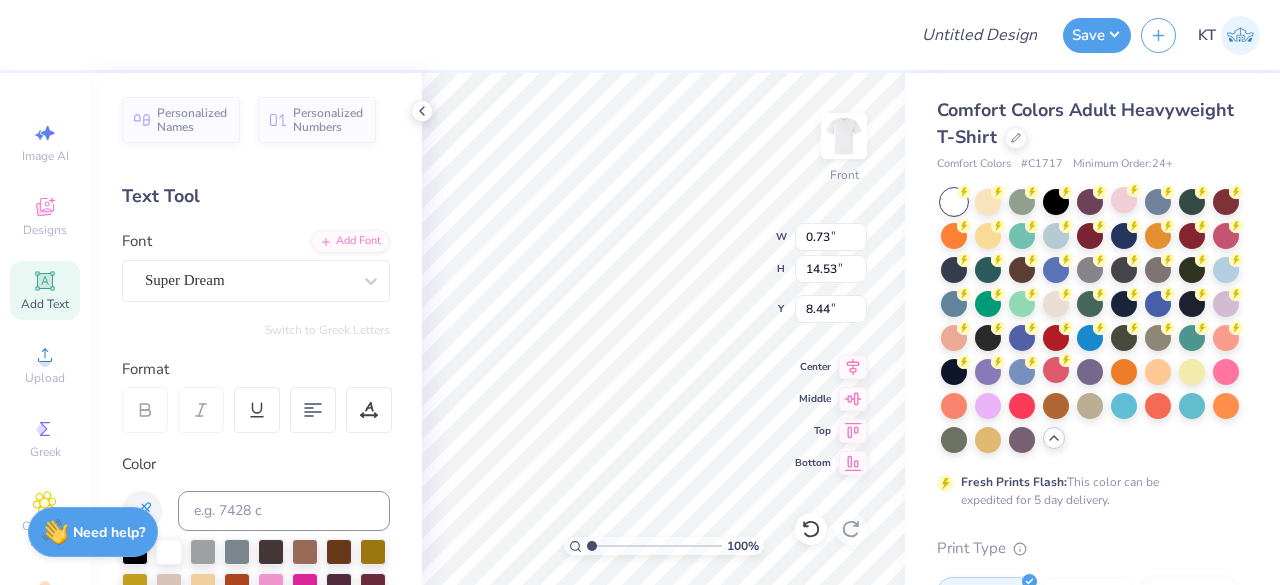 type on "0.64" 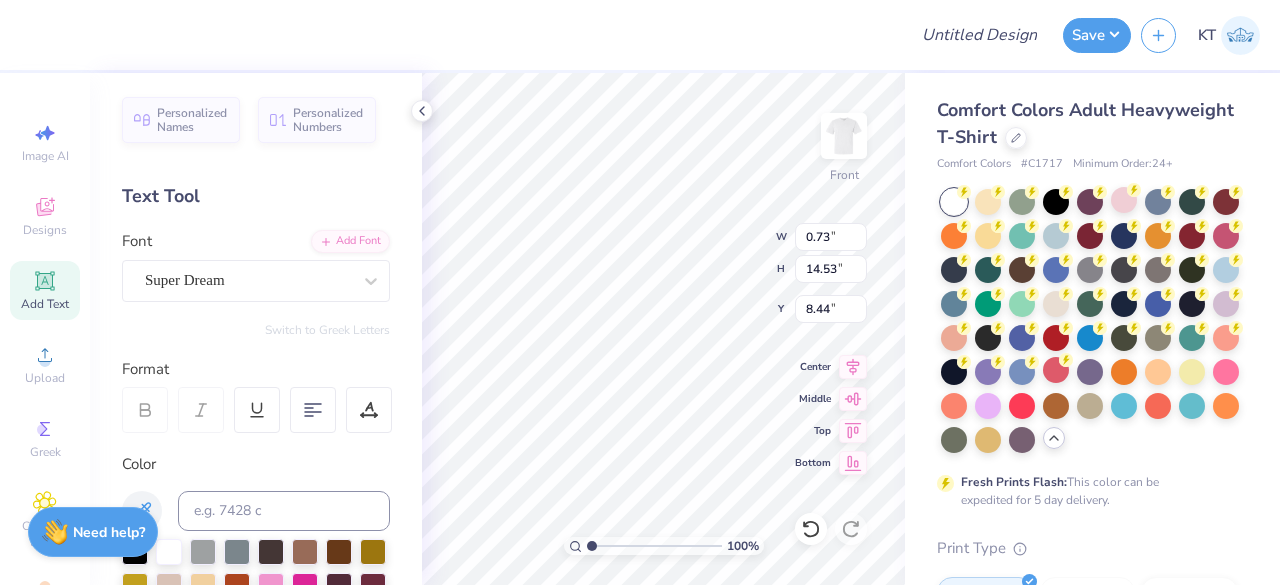 type on "12.88" 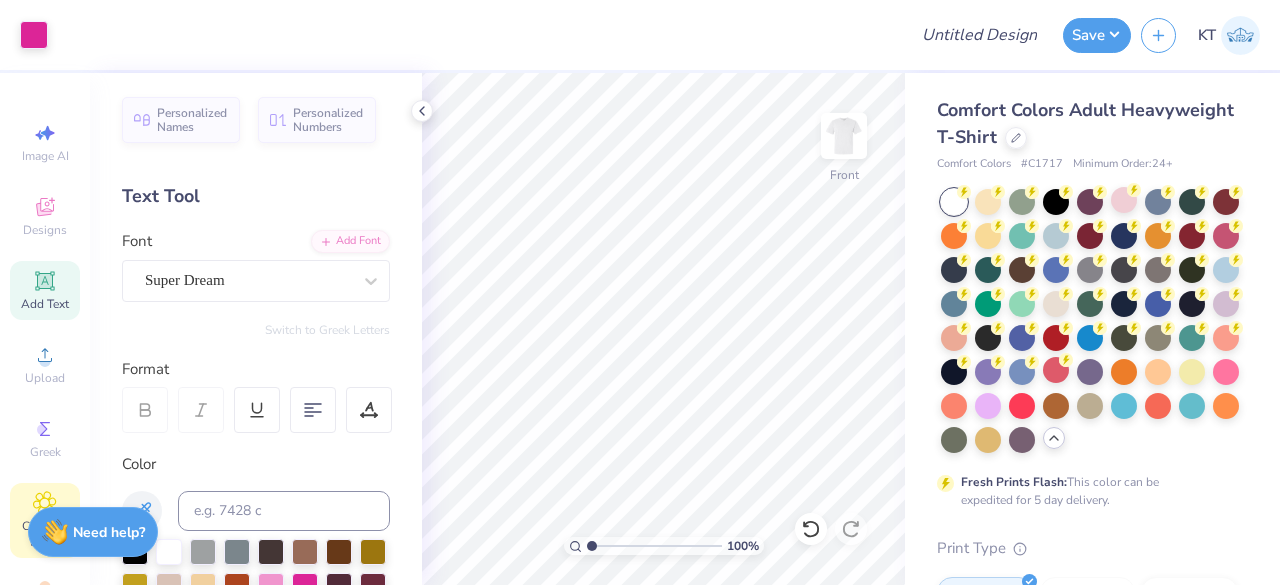 click 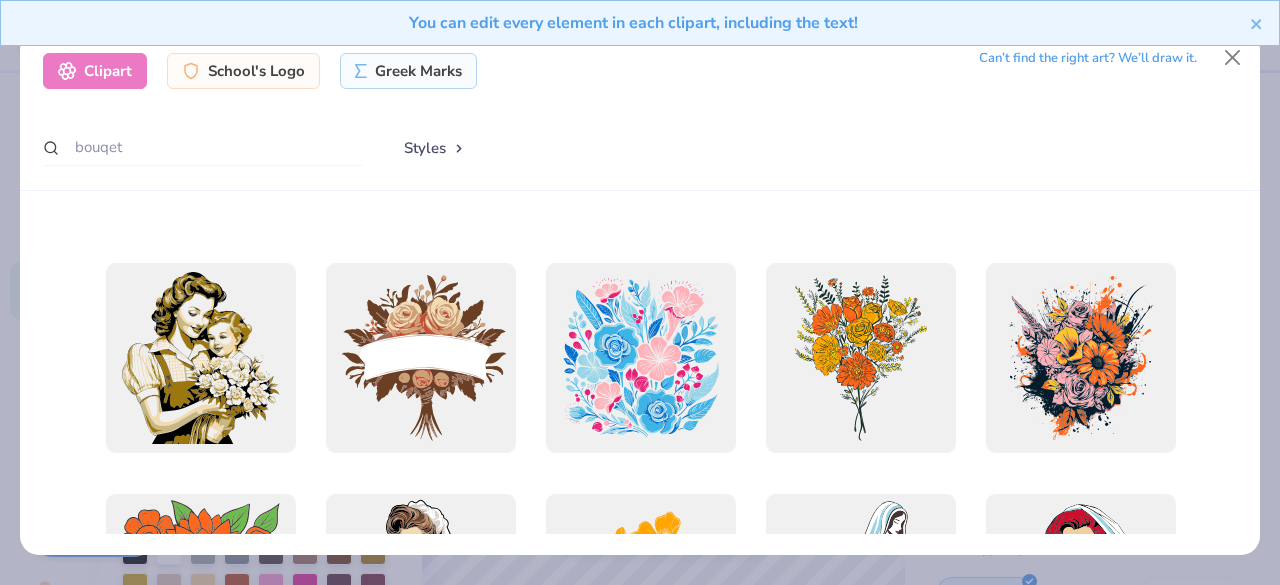 scroll, scrollTop: 212, scrollLeft: 0, axis: vertical 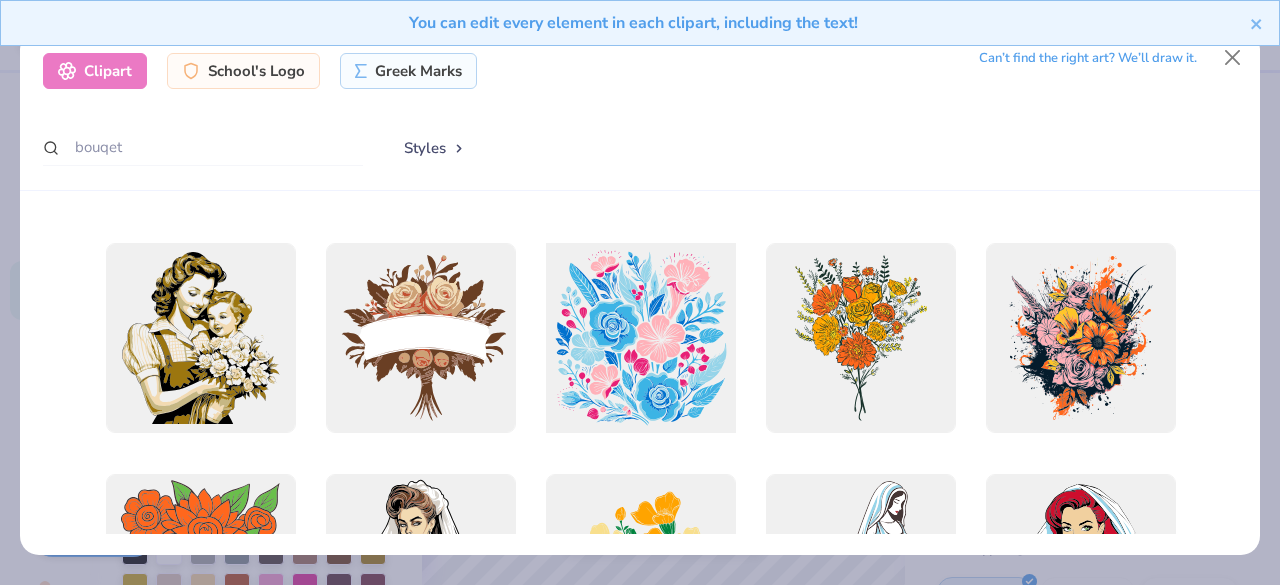 click at bounding box center [640, 337] 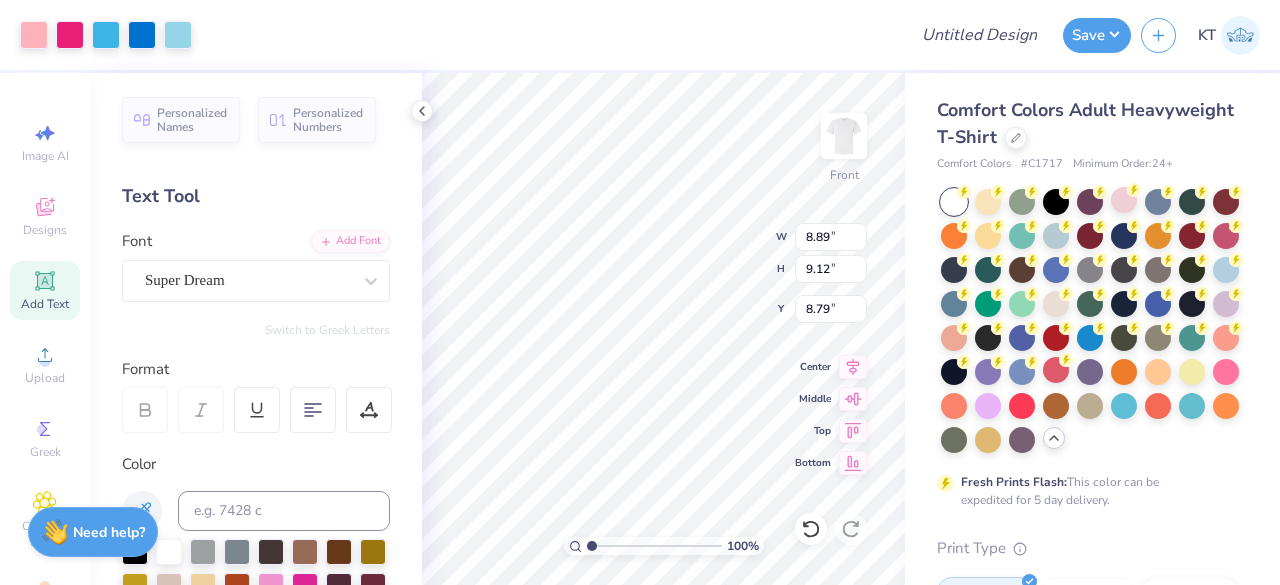 type on "8.89" 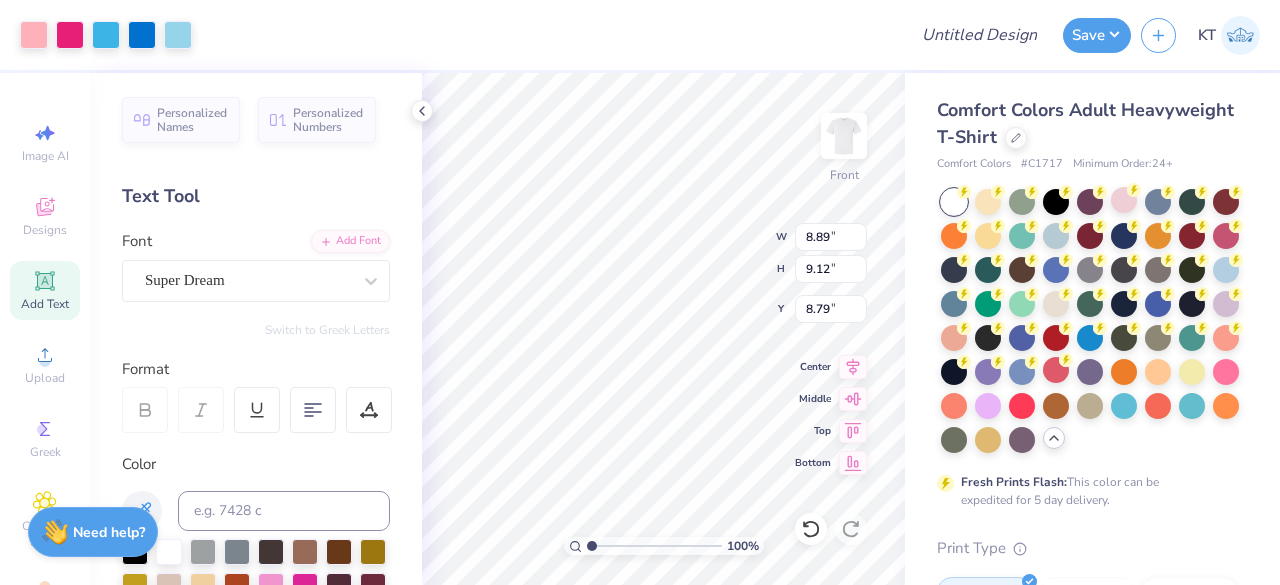 type on "9.12" 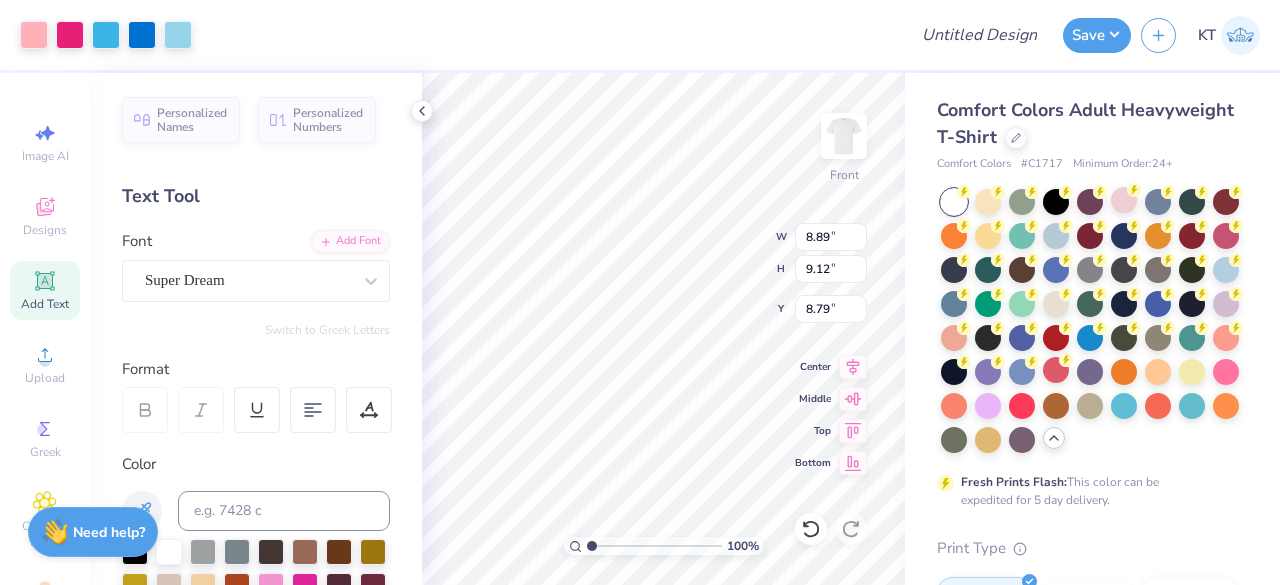 type on "6.90" 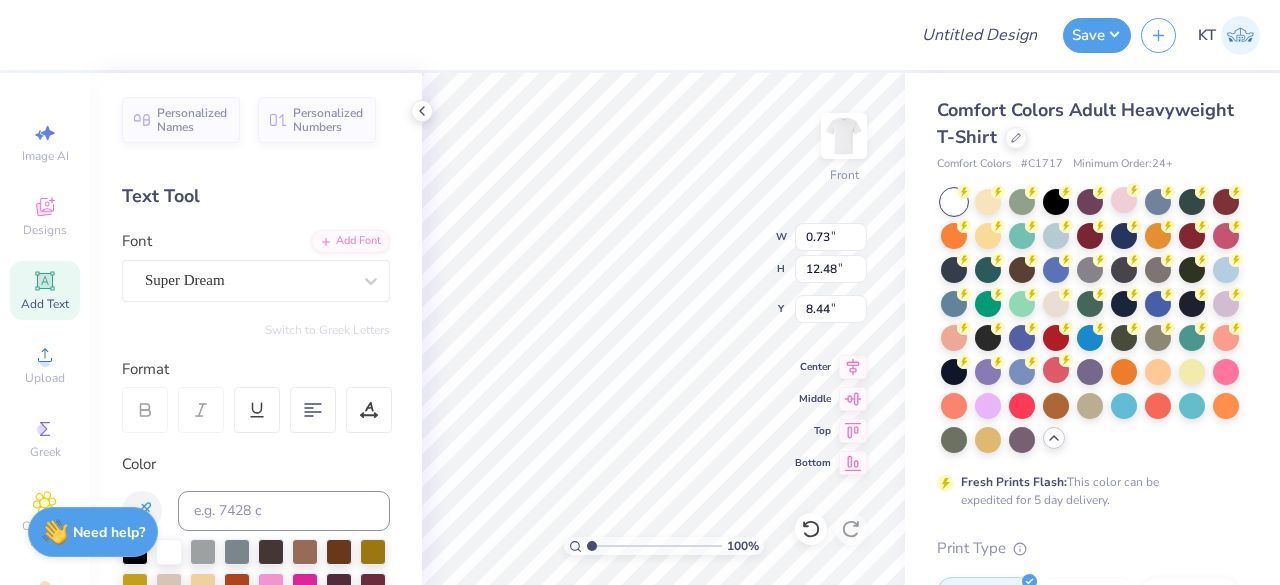 type on "0.73" 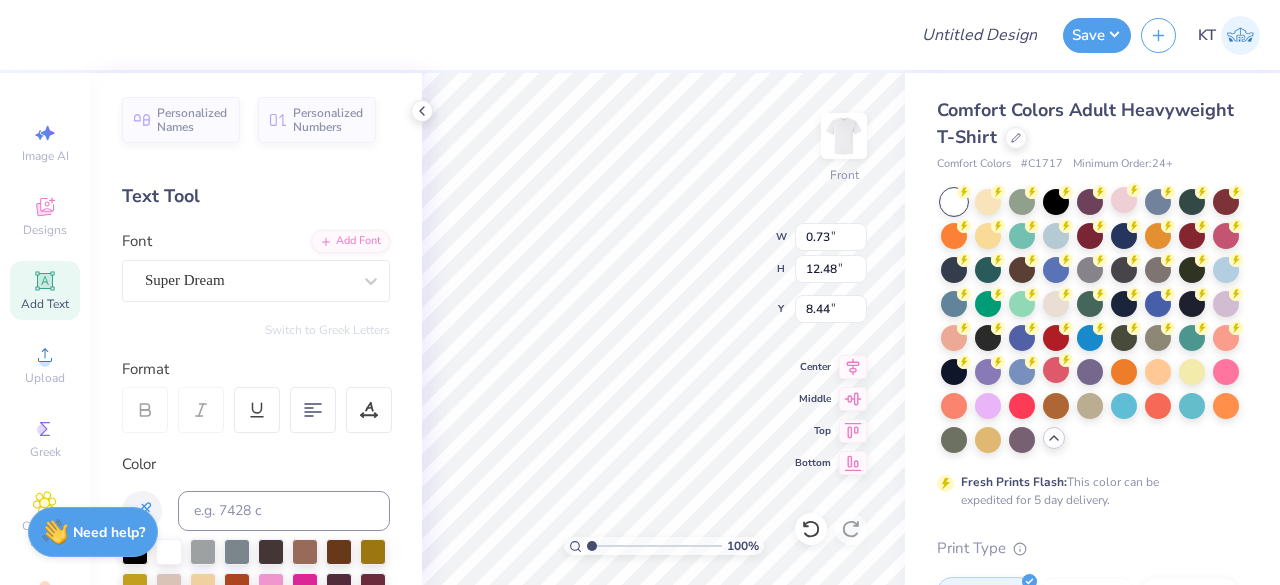 type on "12.48" 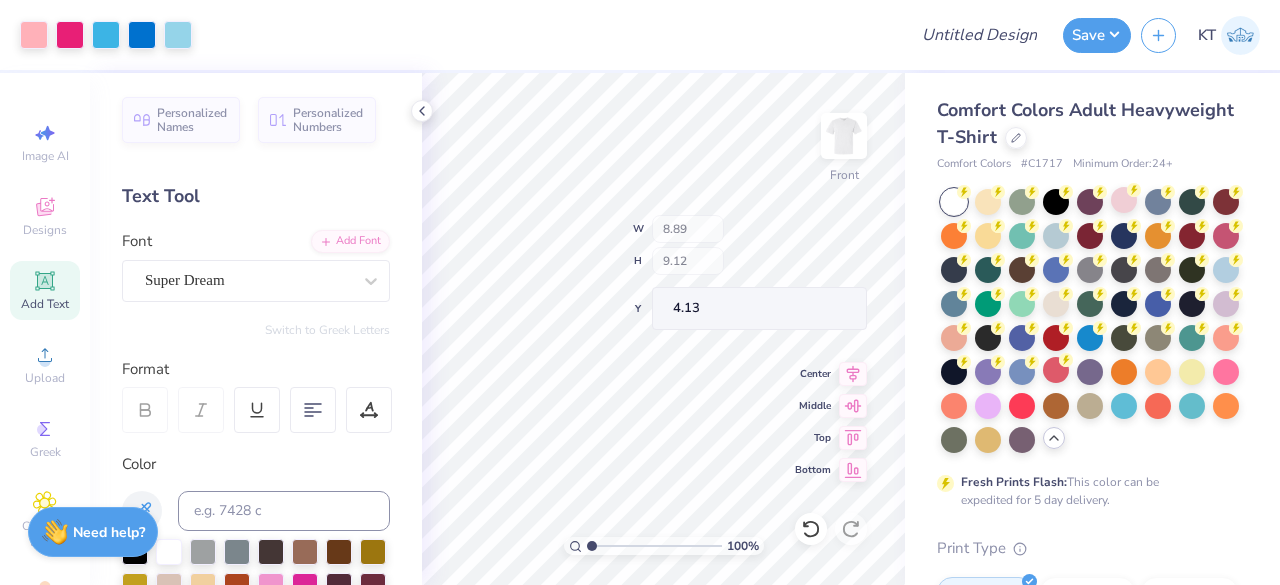 type on "4.13" 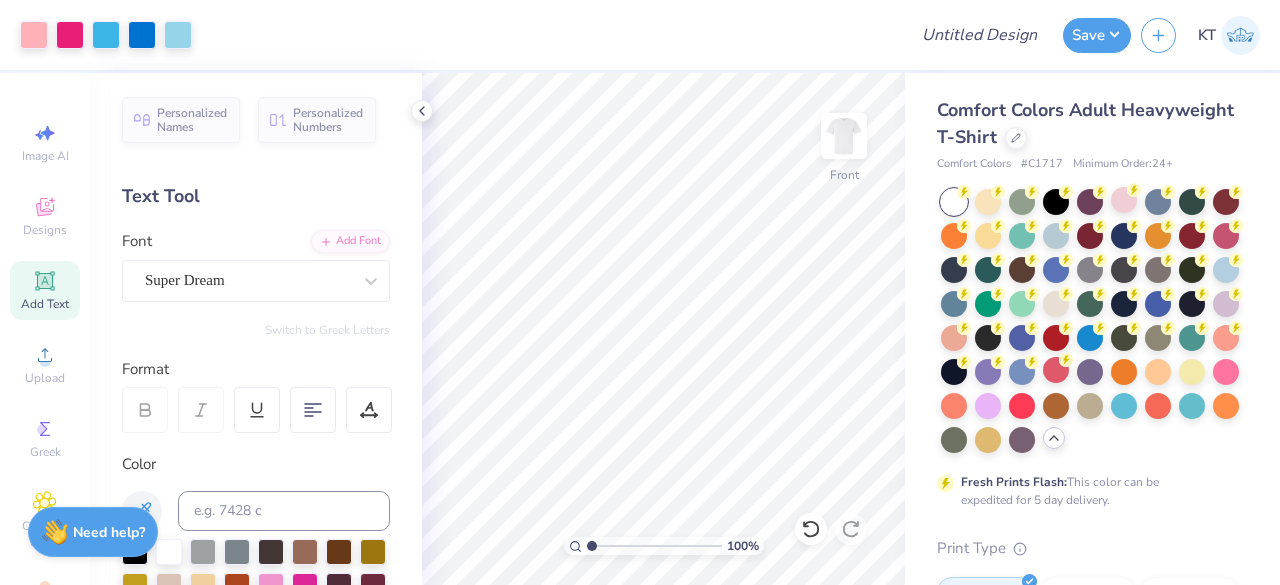 click 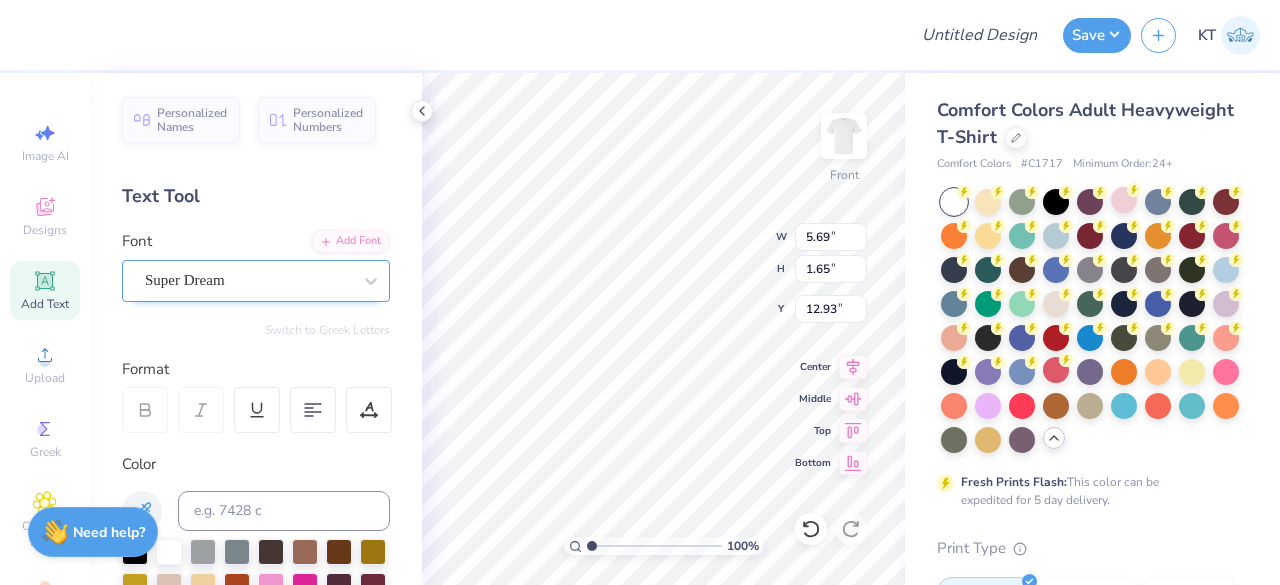 click on "Super Dream" at bounding box center (248, 280) 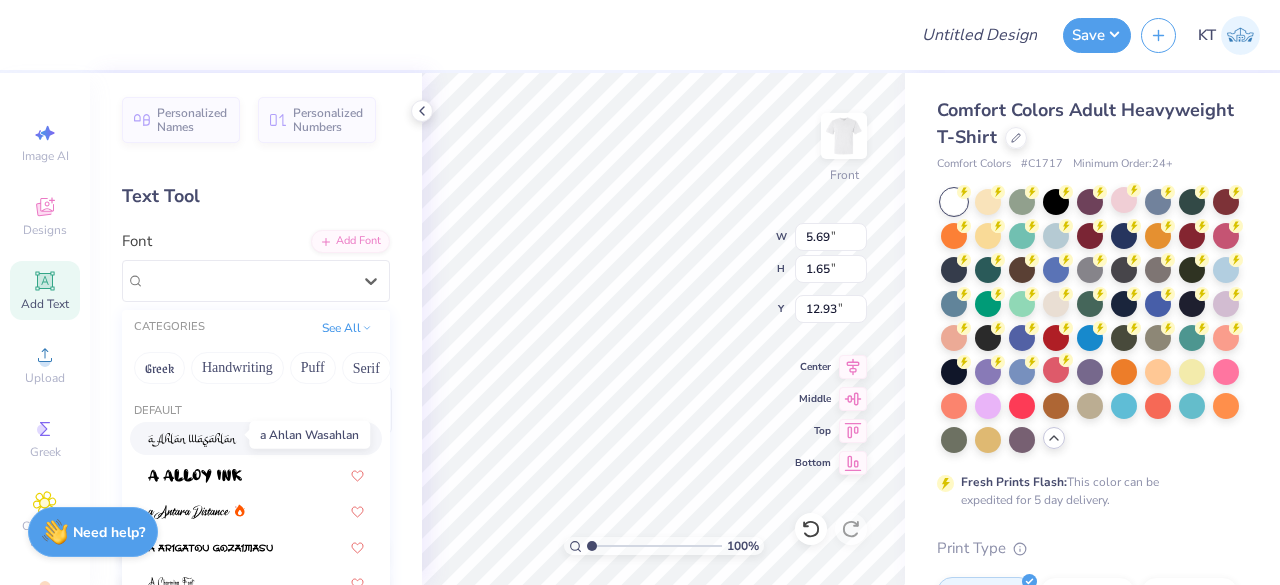 scroll, scrollTop: 4, scrollLeft: 0, axis: vertical 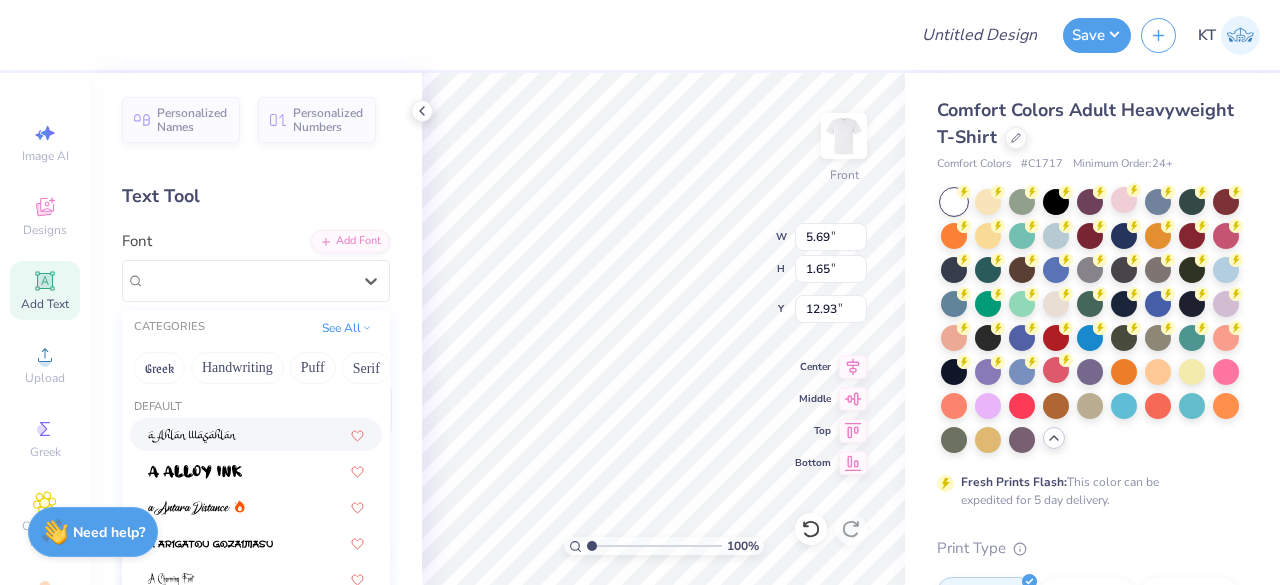 click on "Text Tool" at bounding box center [256, 196] 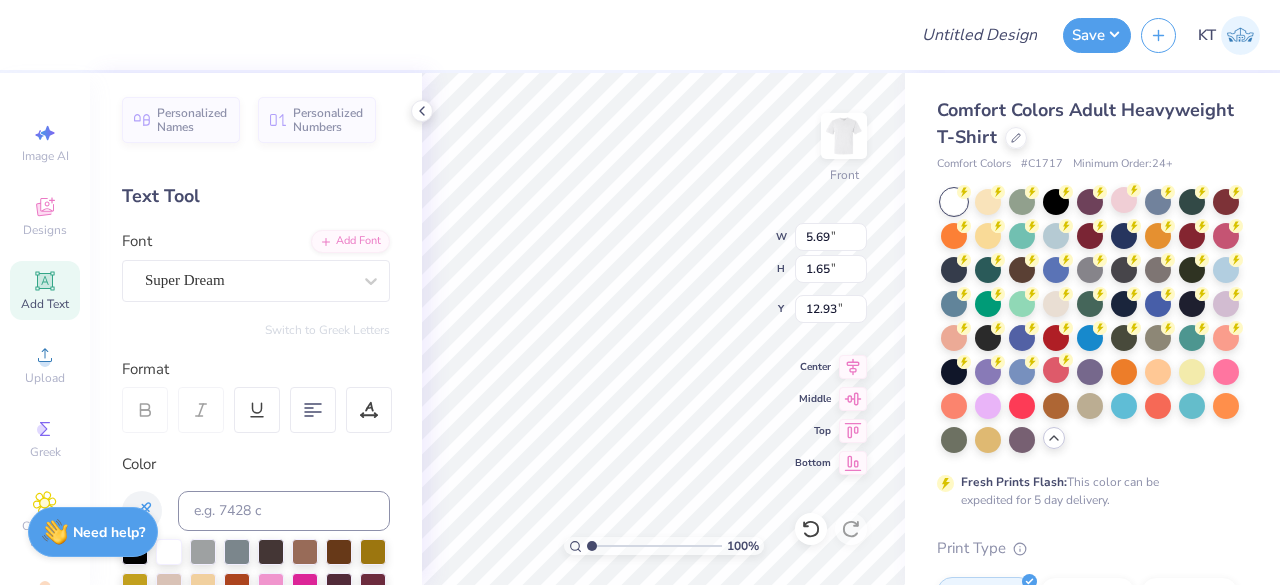 scroll, scrollTop: 16, scrollLeft: 2, axis: both 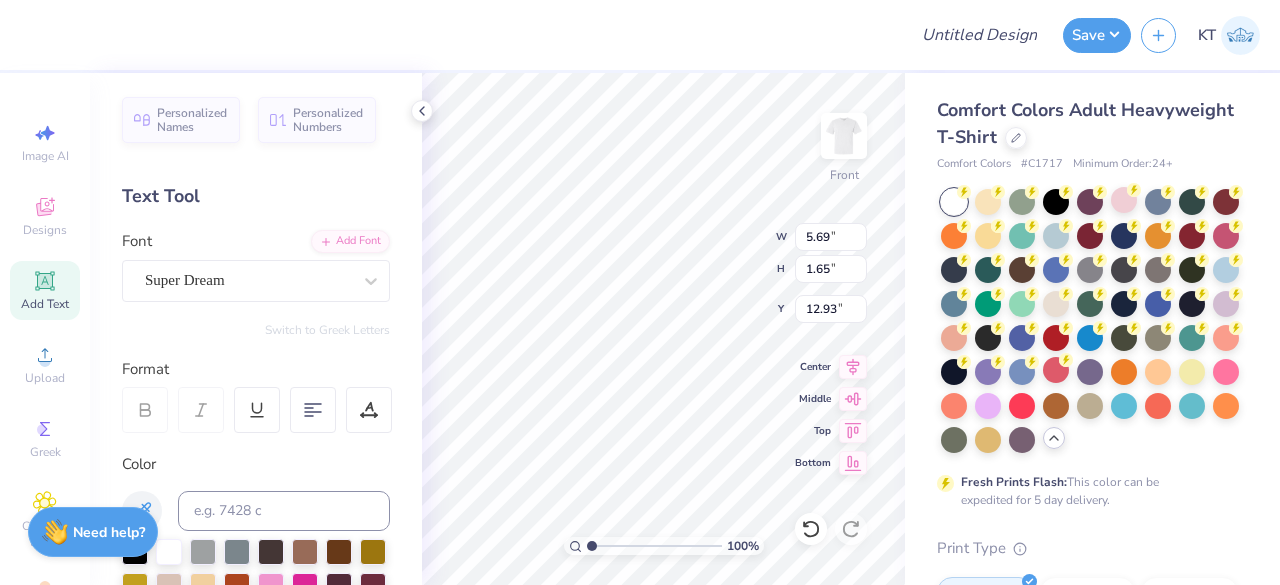 type on "T" 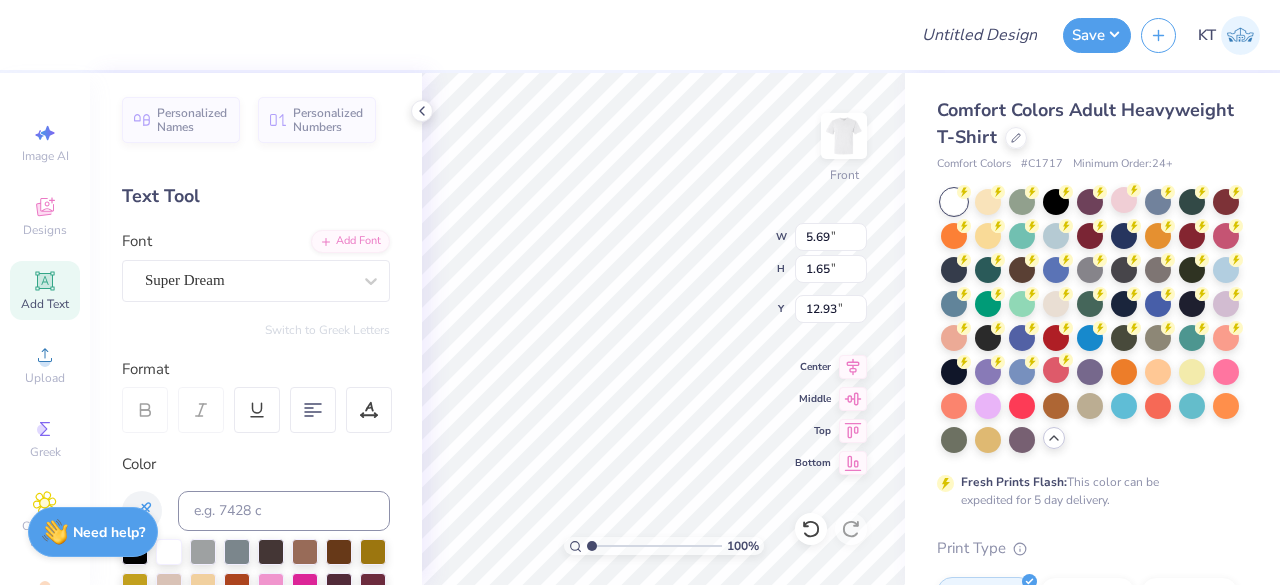 scroll, scrollTop: 18, scrollLeft: 15, axis: both 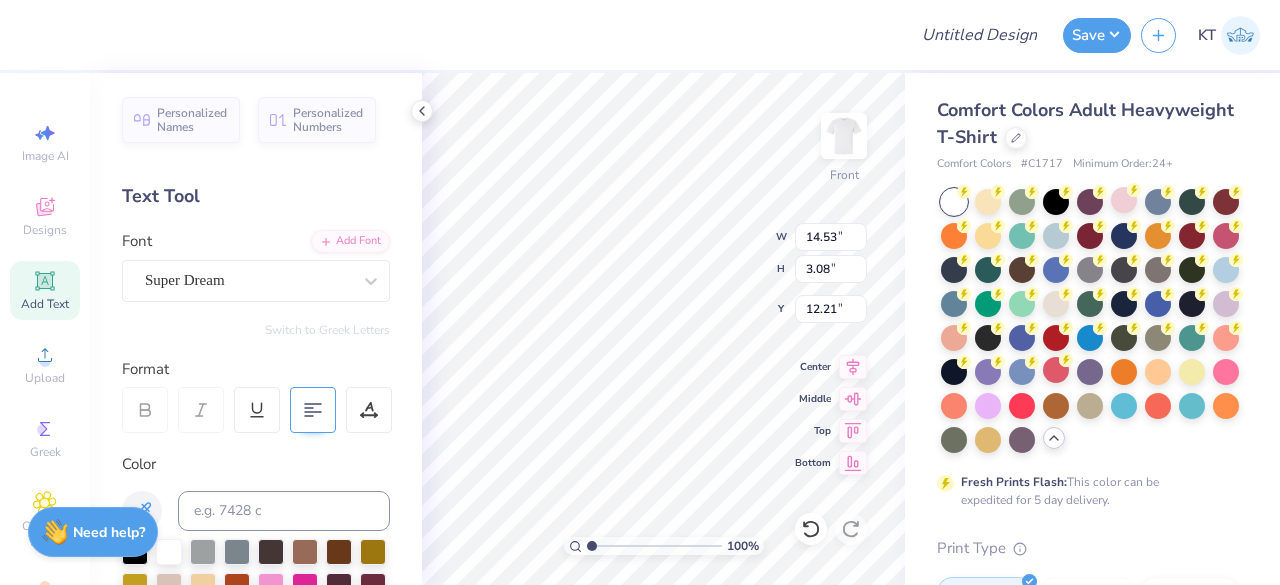 click 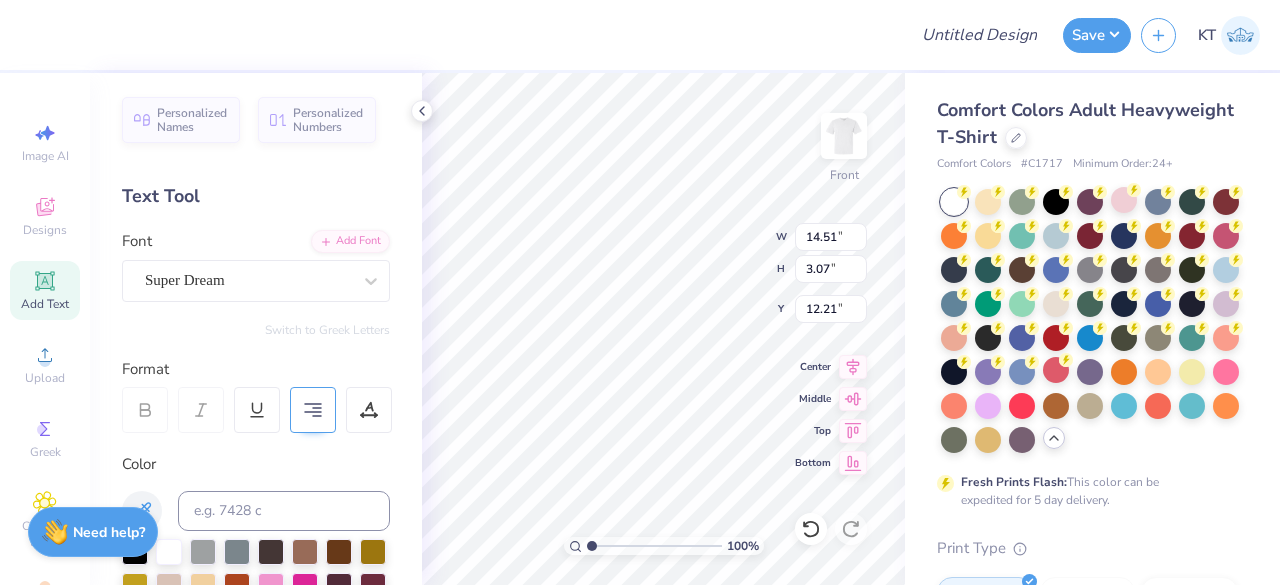 type on "14.51" 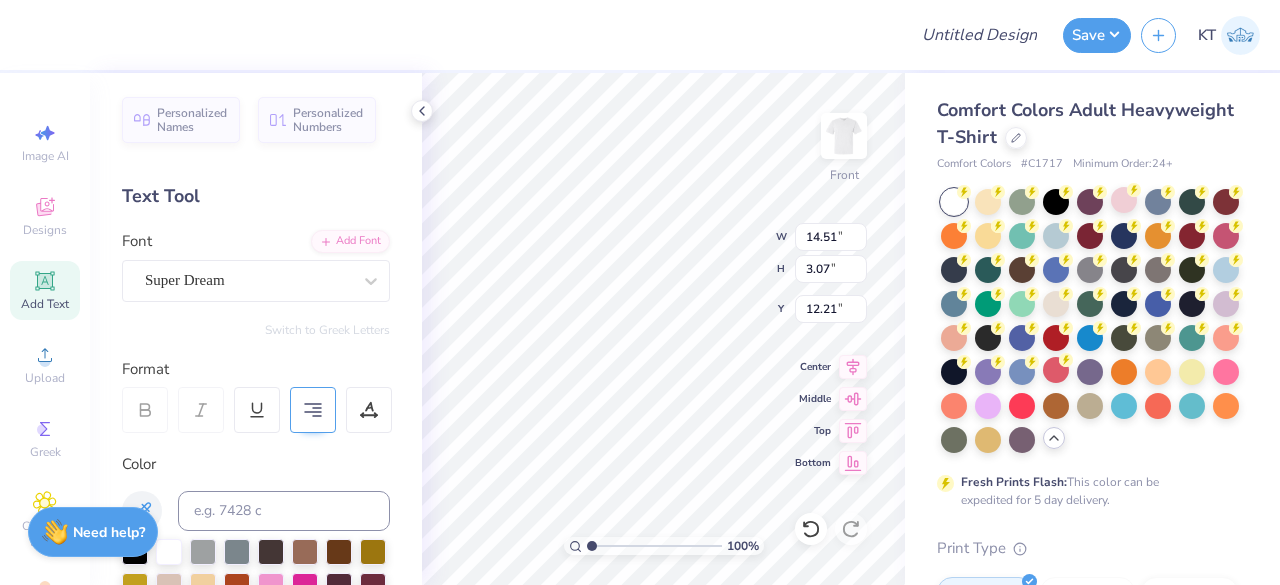 type on "3.07" 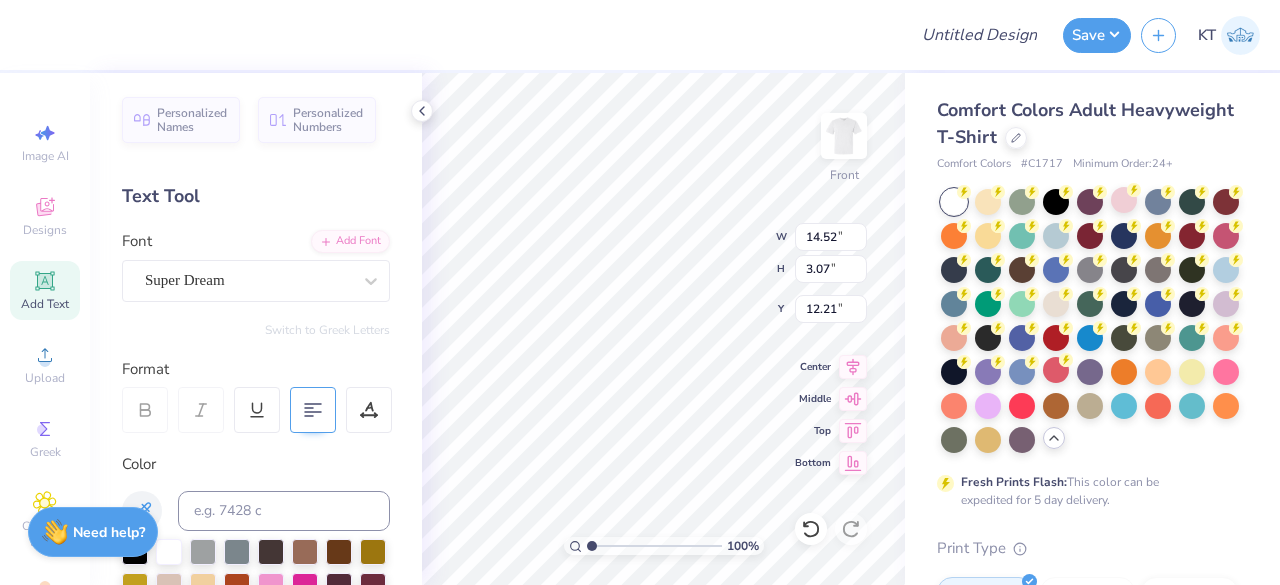 click at bounding box center (313, 410) 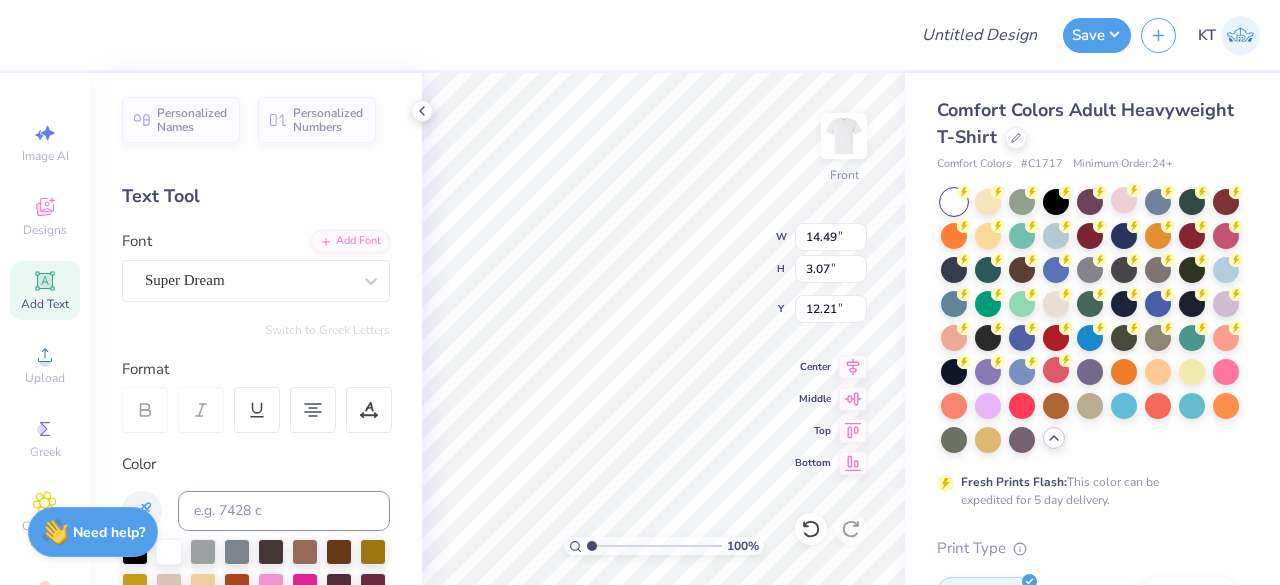 type on "13.22" 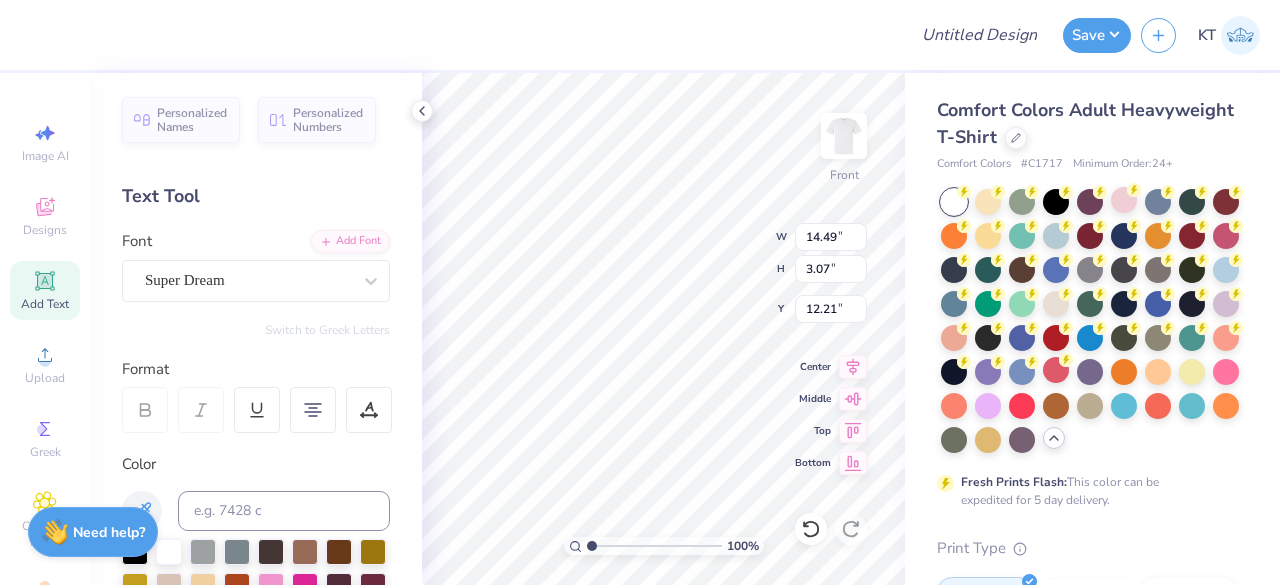 type on "2.80" 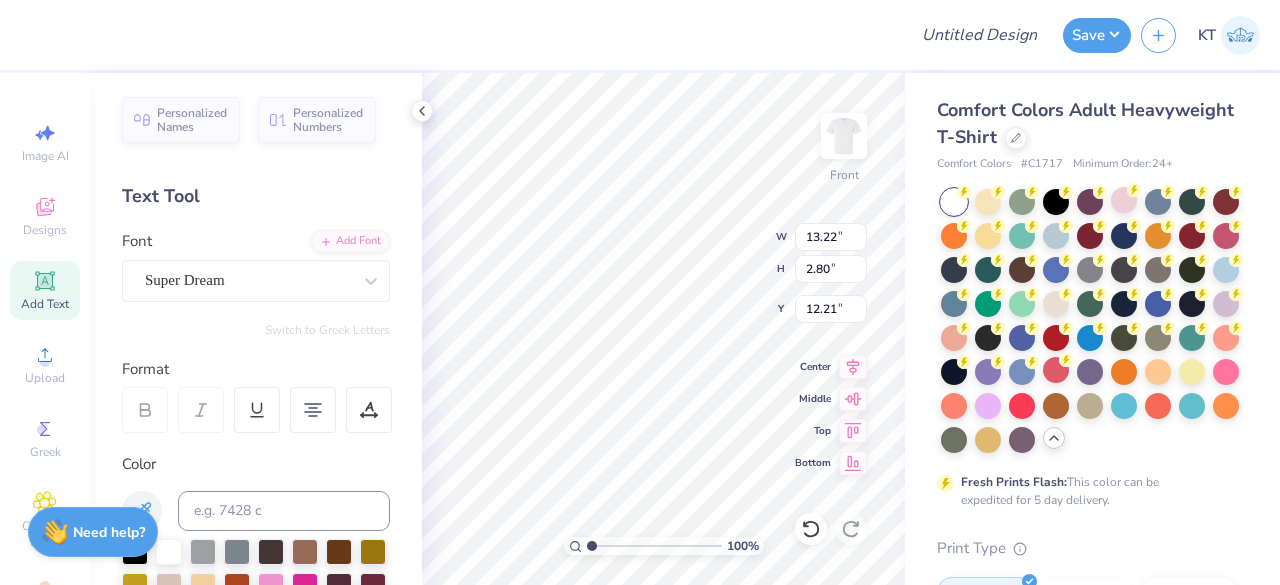 type on "8.89" 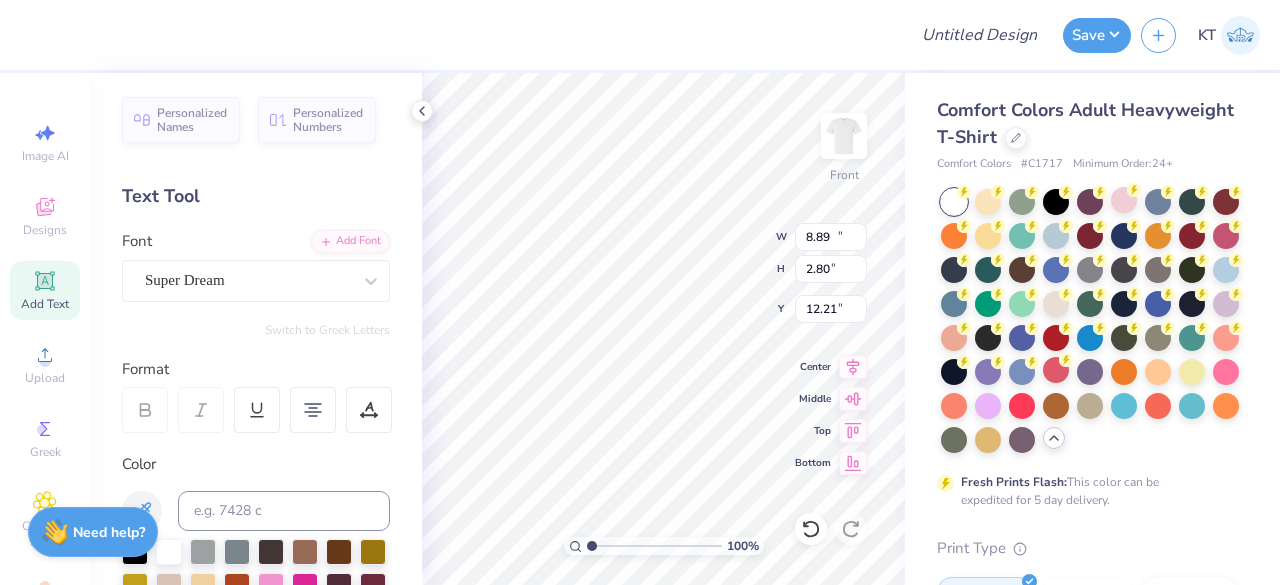 type on "9.12" 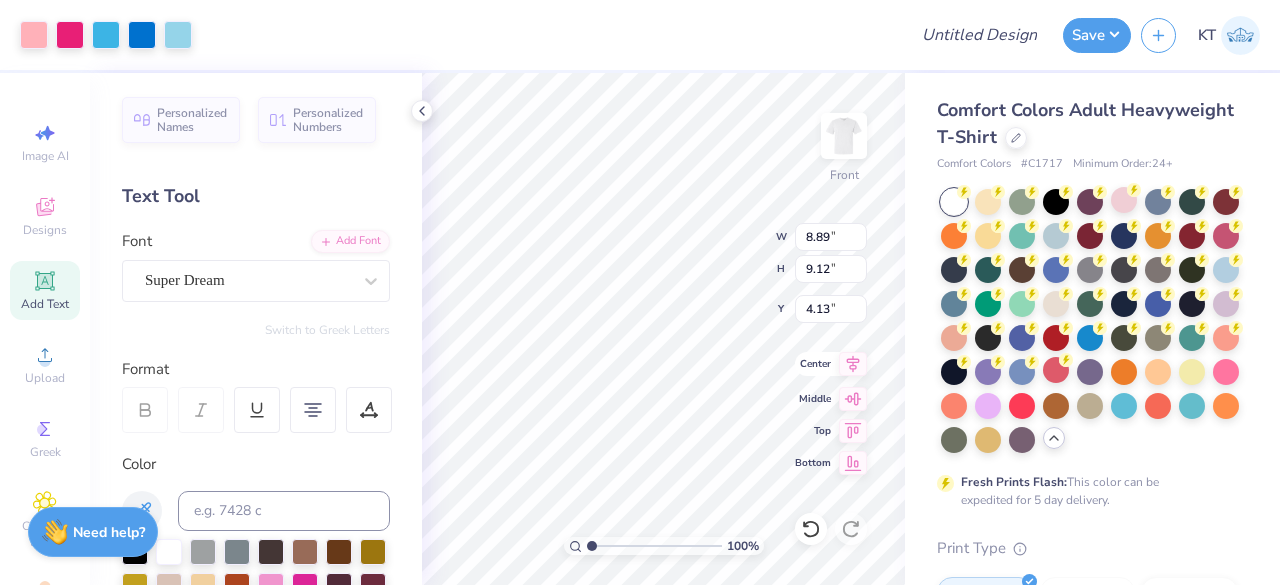 click 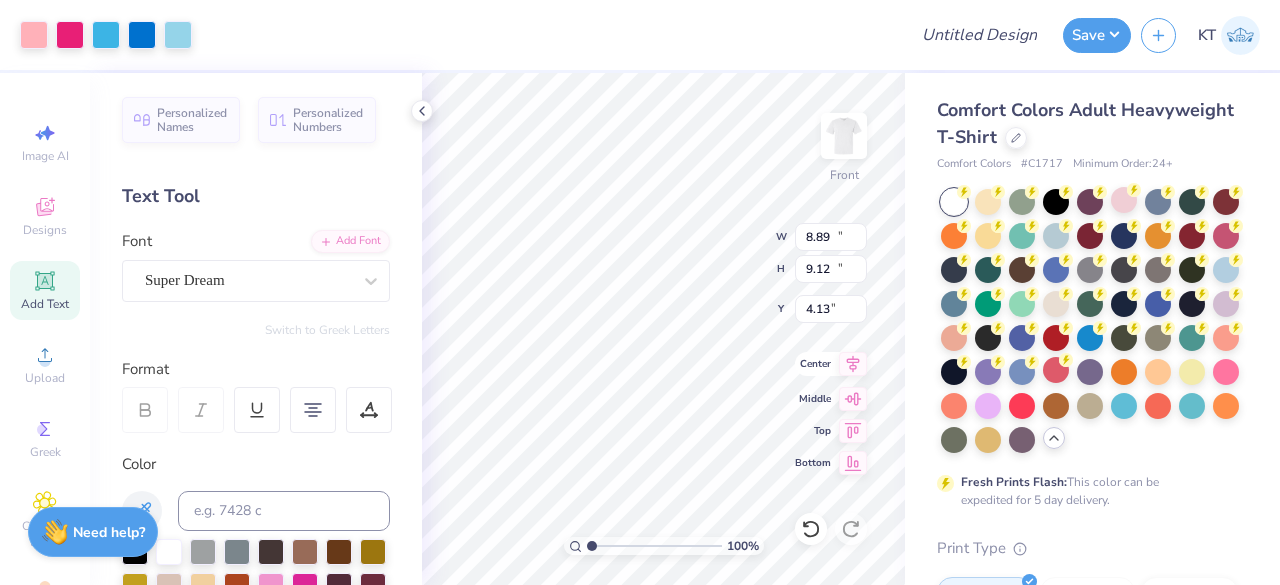 type on "10.04" 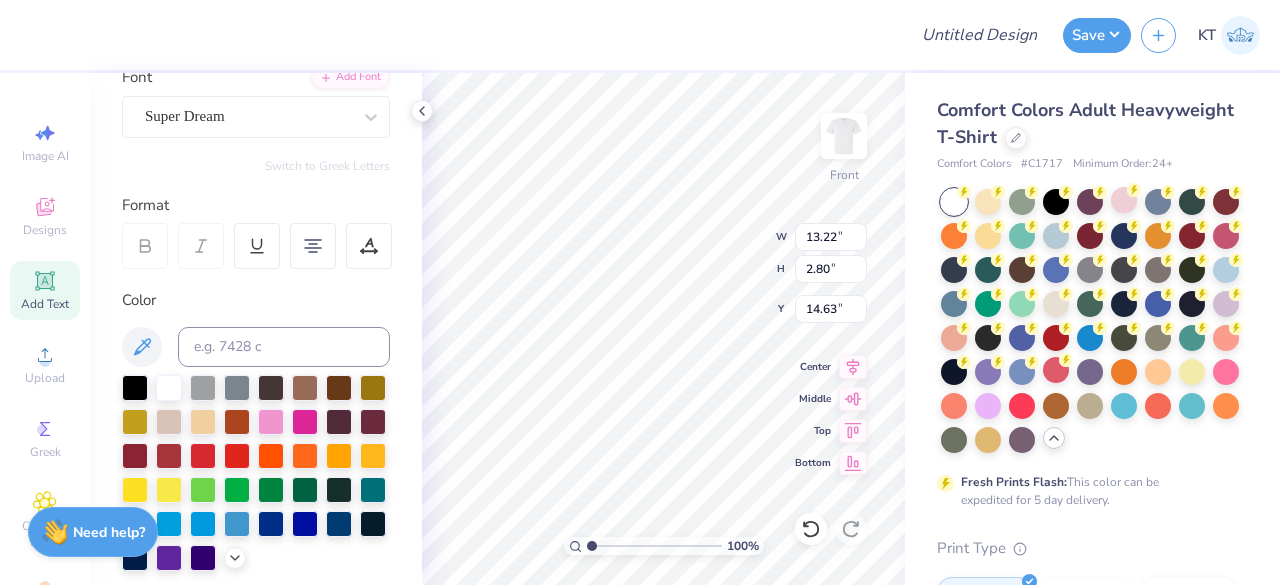 scroll, scrollTop: 170, scrollLeft: 0, axis: vertical 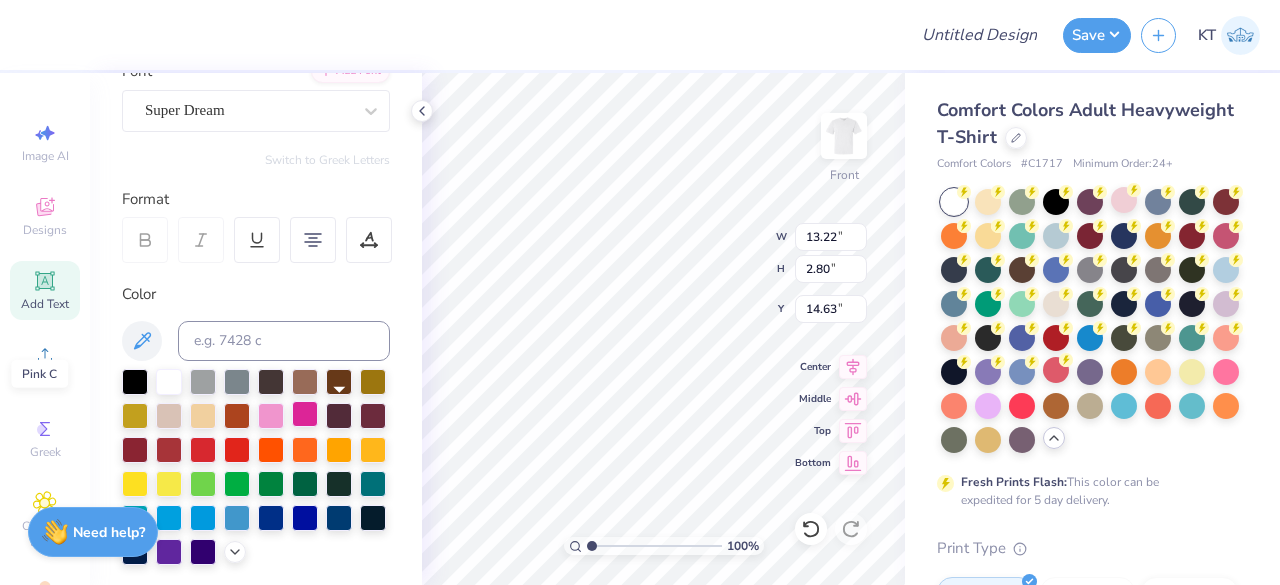 click at bounding box center (305, 414) 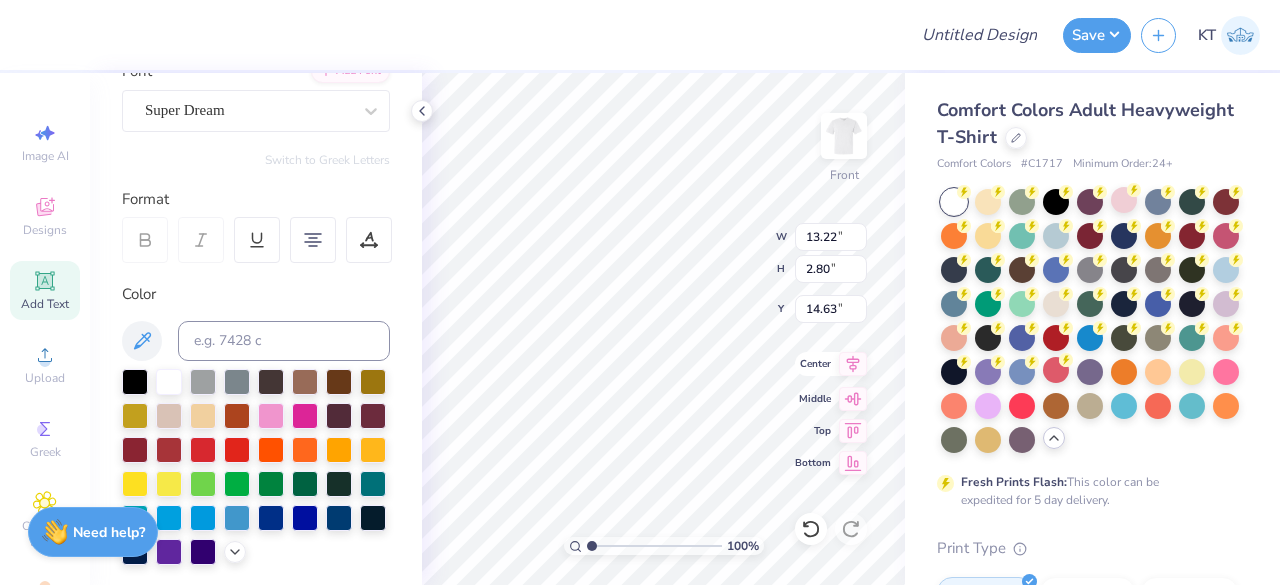 type on "11.57" 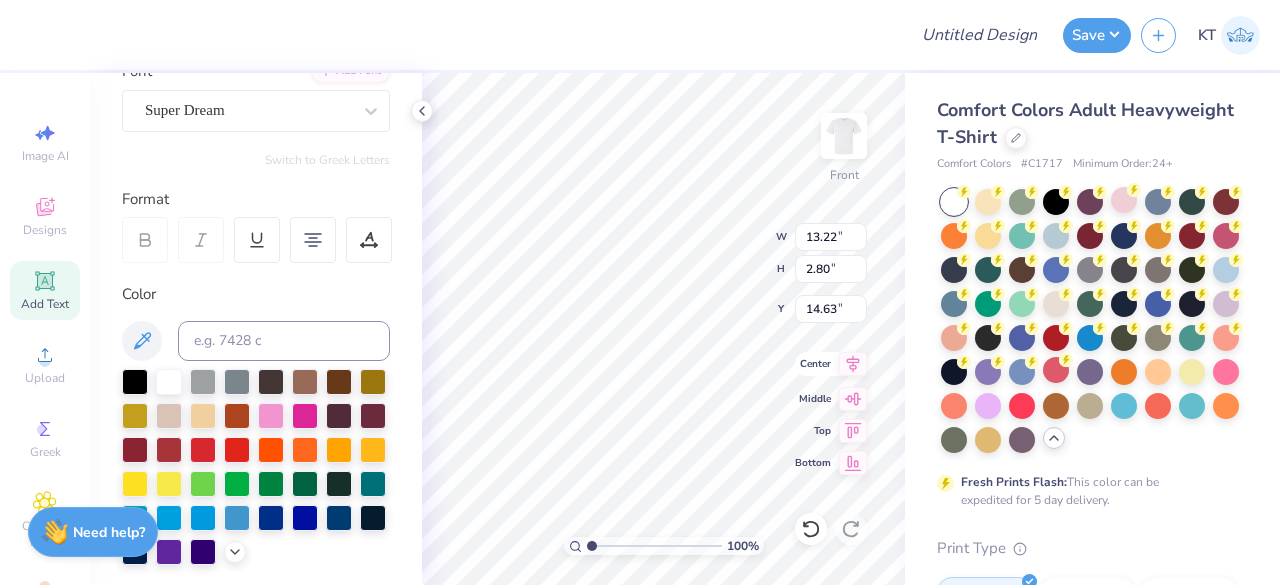 type on "2.45" 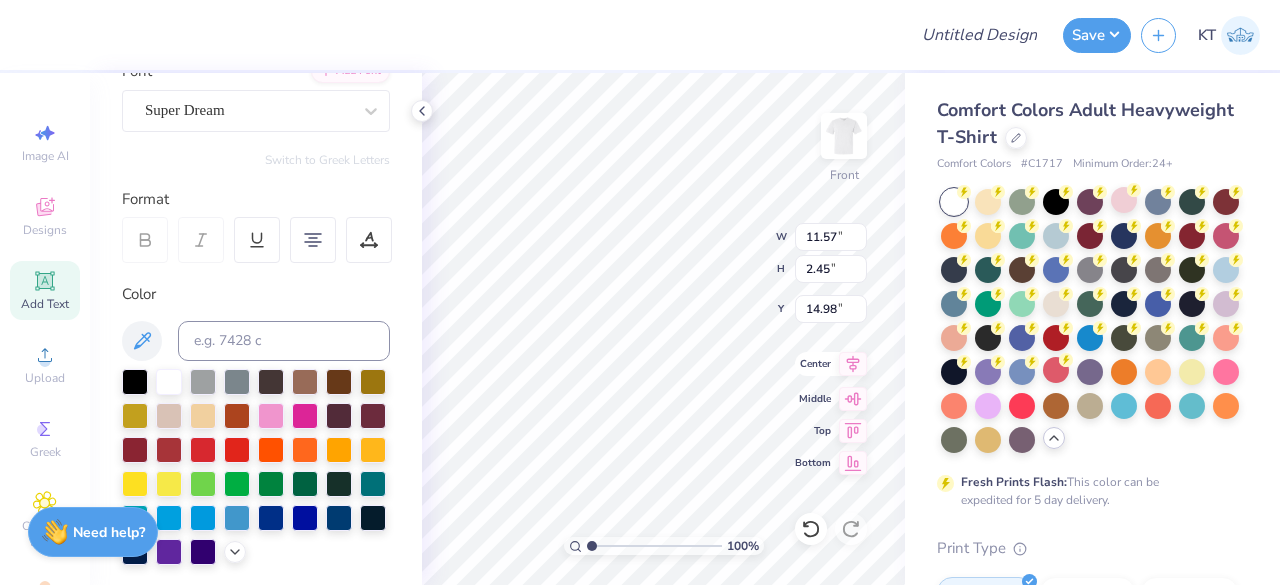 click 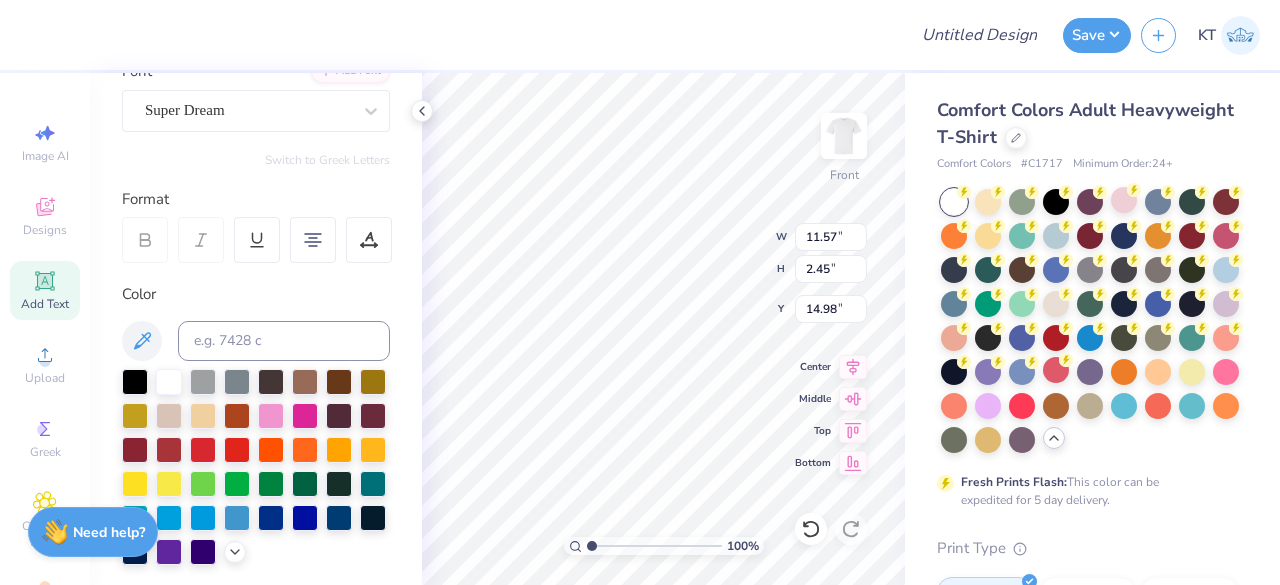 click at bounding box center (463, 35) 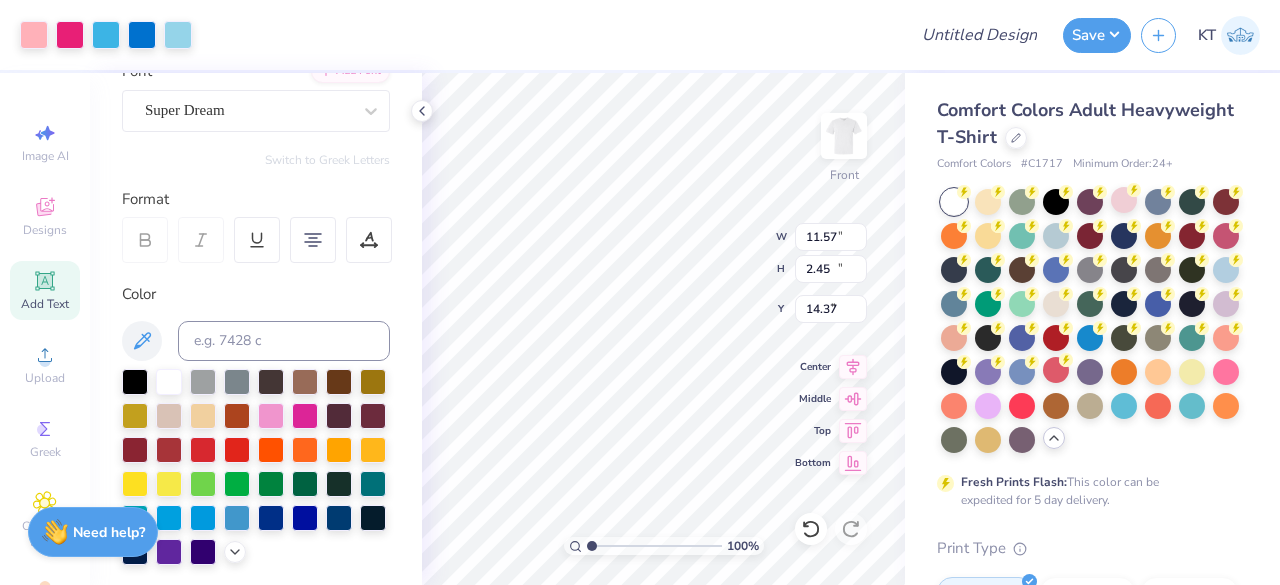 type on "10.04" 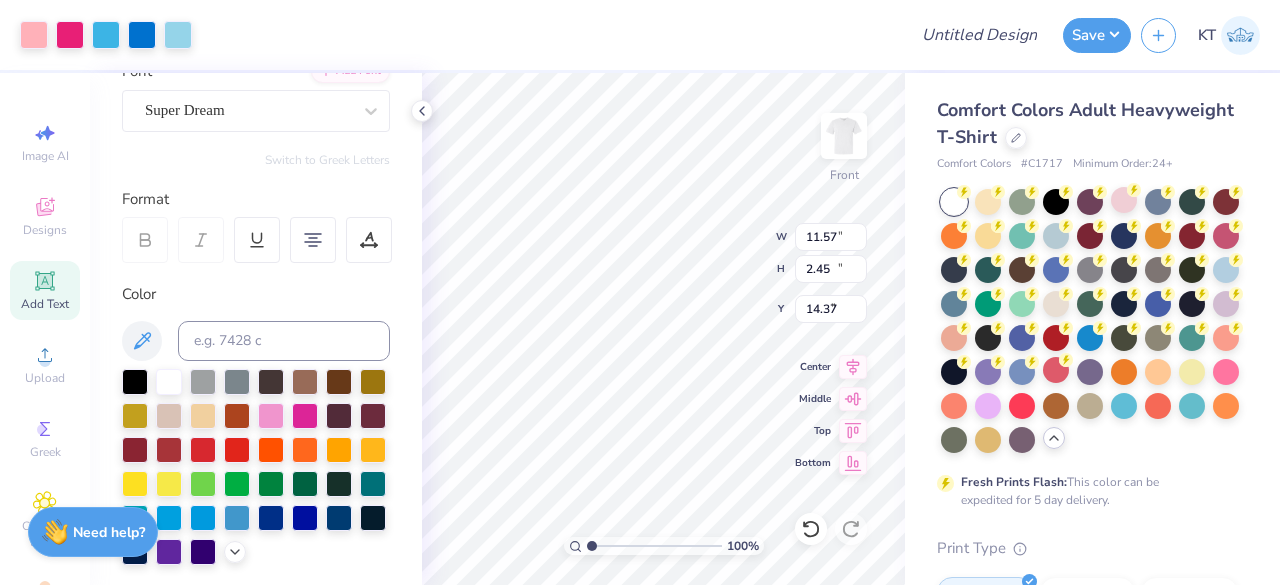 type on "10.30" 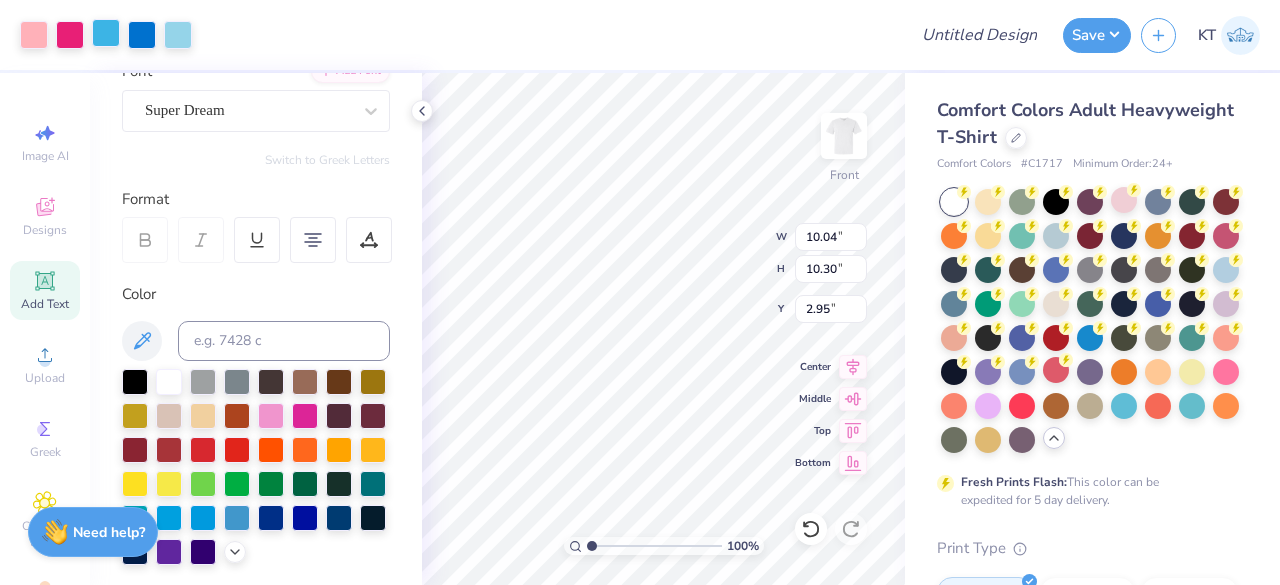 click at bounding box center (106, 33) 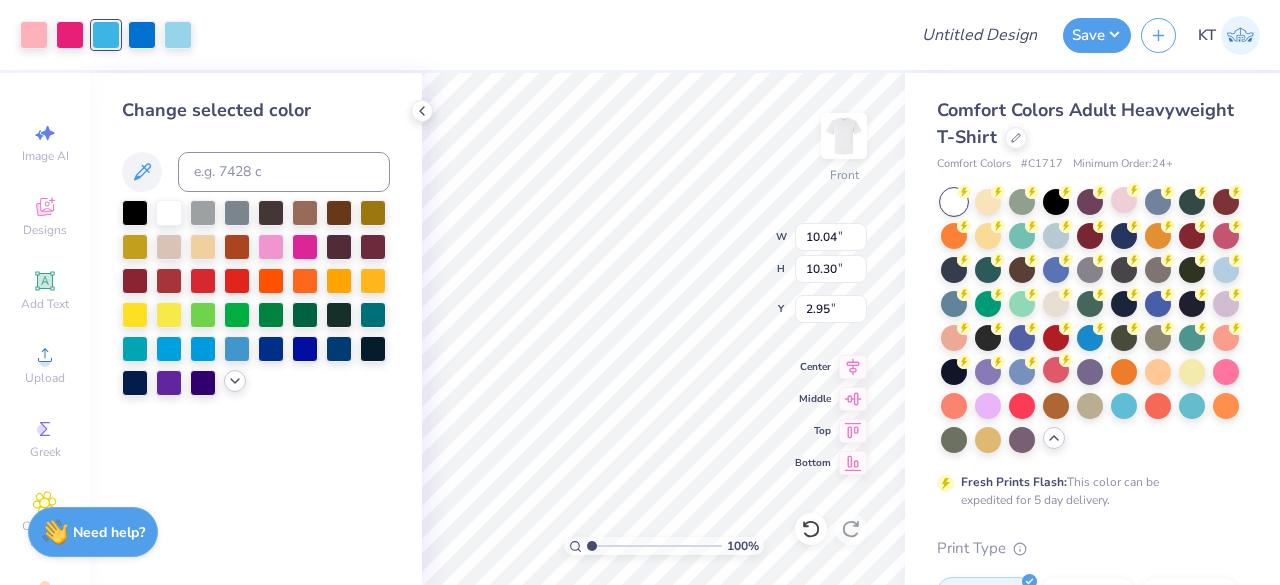 click 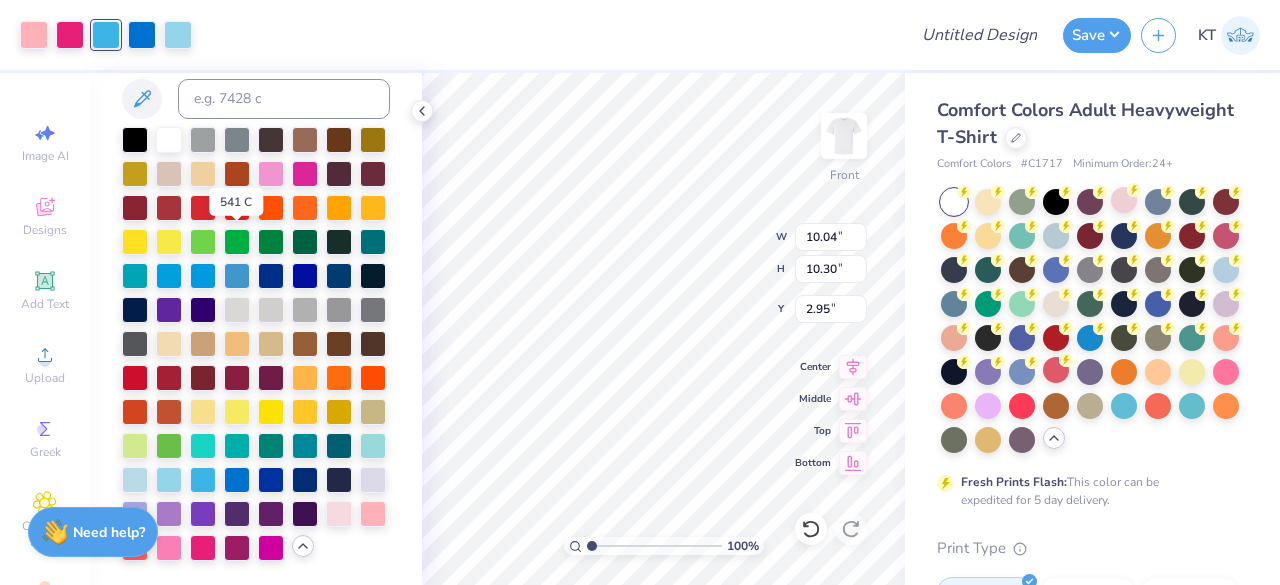 scroll, scrollTop: 140, scrollLeft: 0, axis: vertical 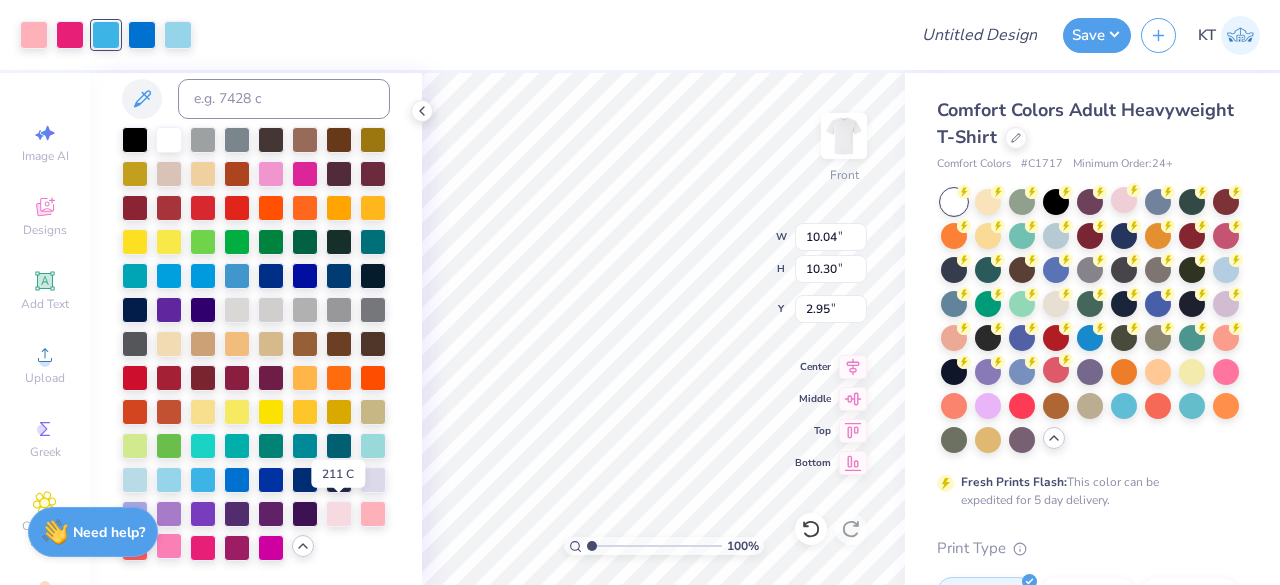 click at bounding box center (169, 546) 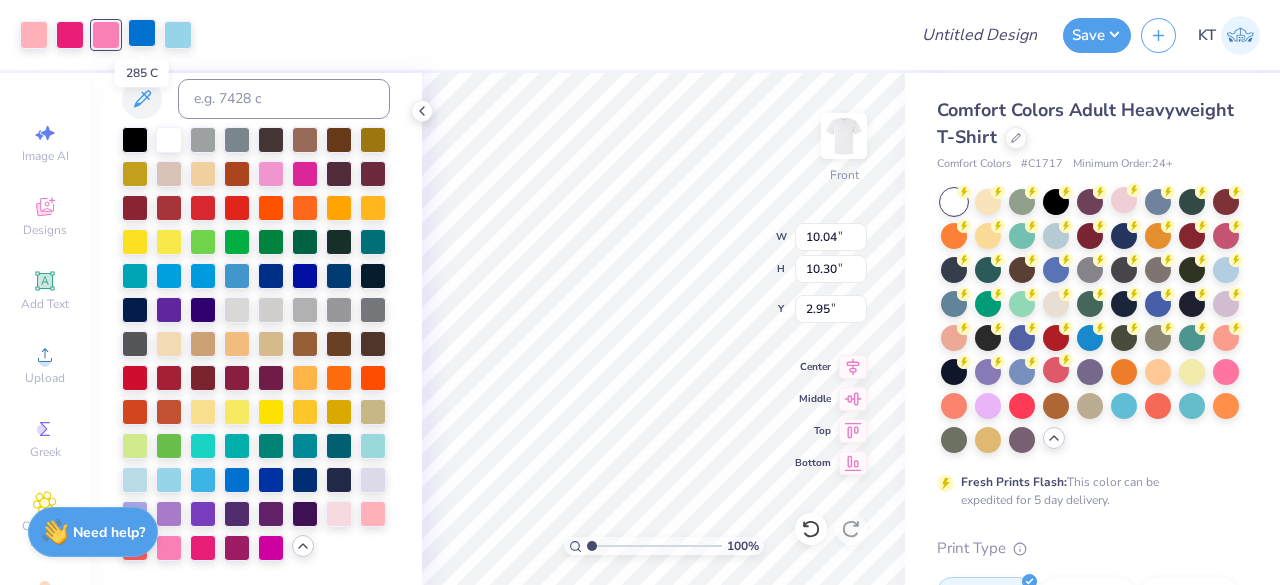 click at bounding box center (142, 33) 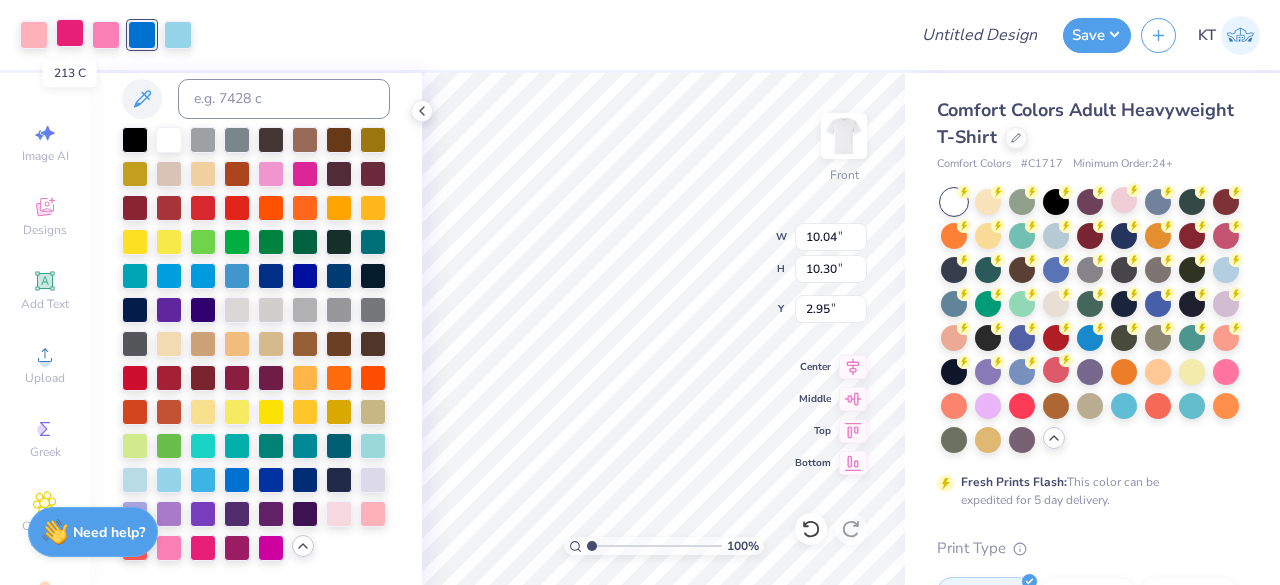 click at bounding box center (70, 33) 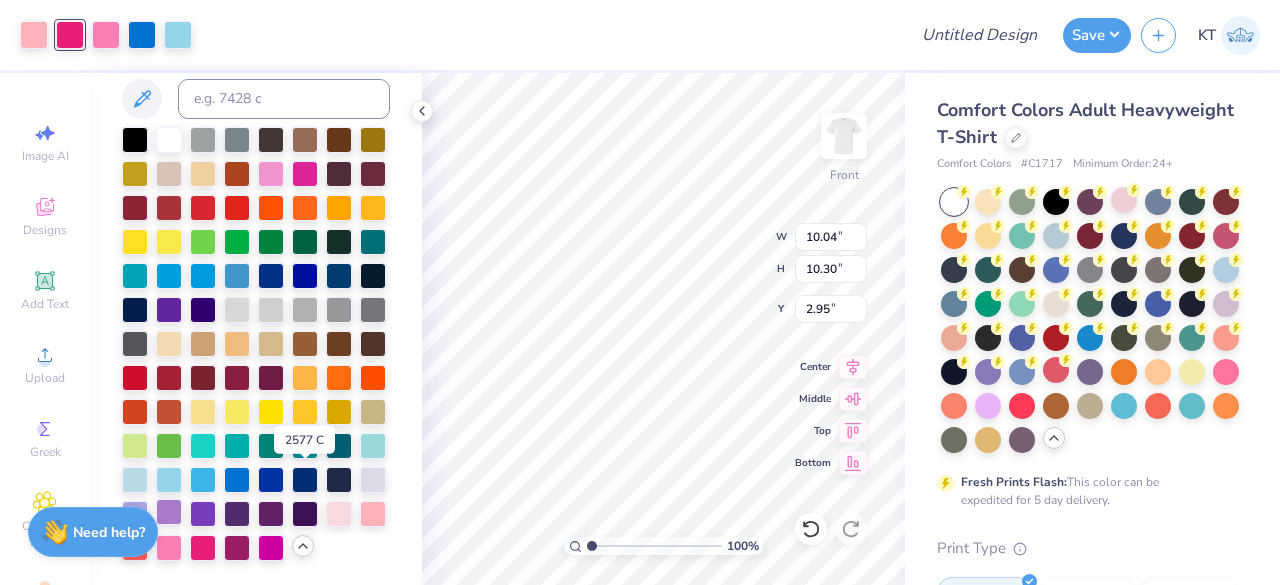 click at bounding box center (169, 512) 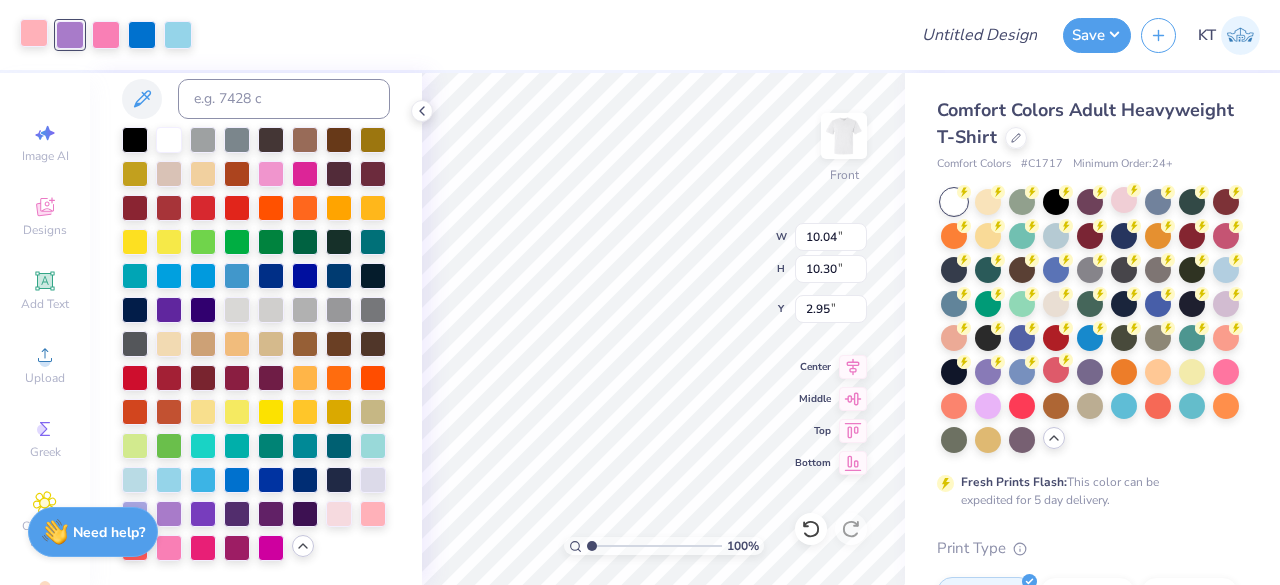 click at bounding box center [34, 33] 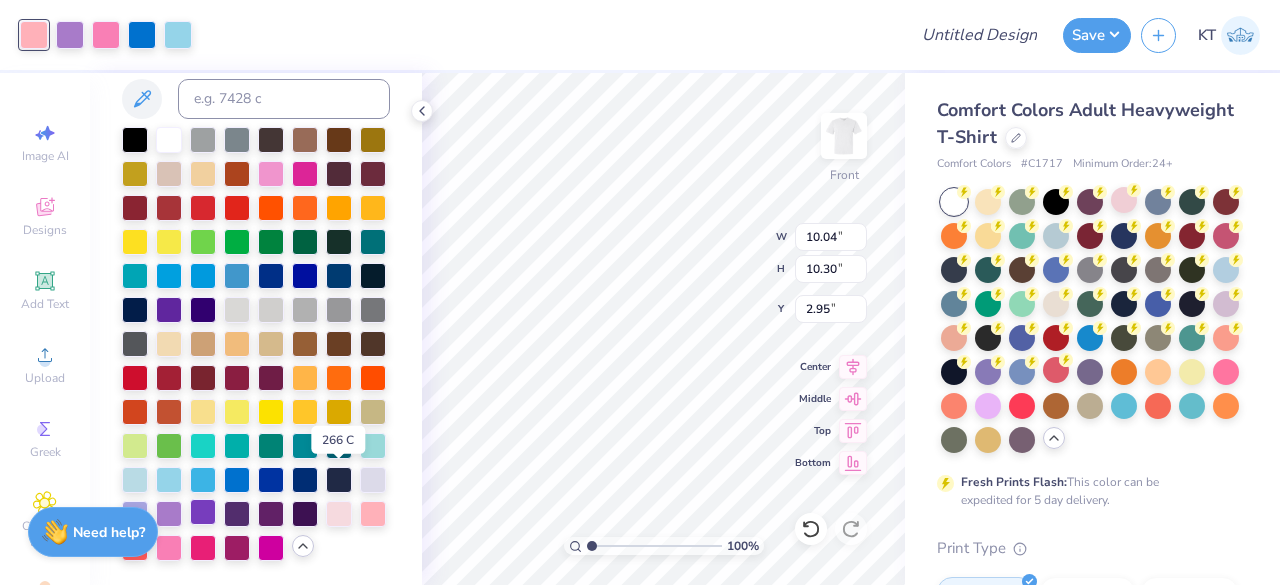 click at bounding box center [203, 512] 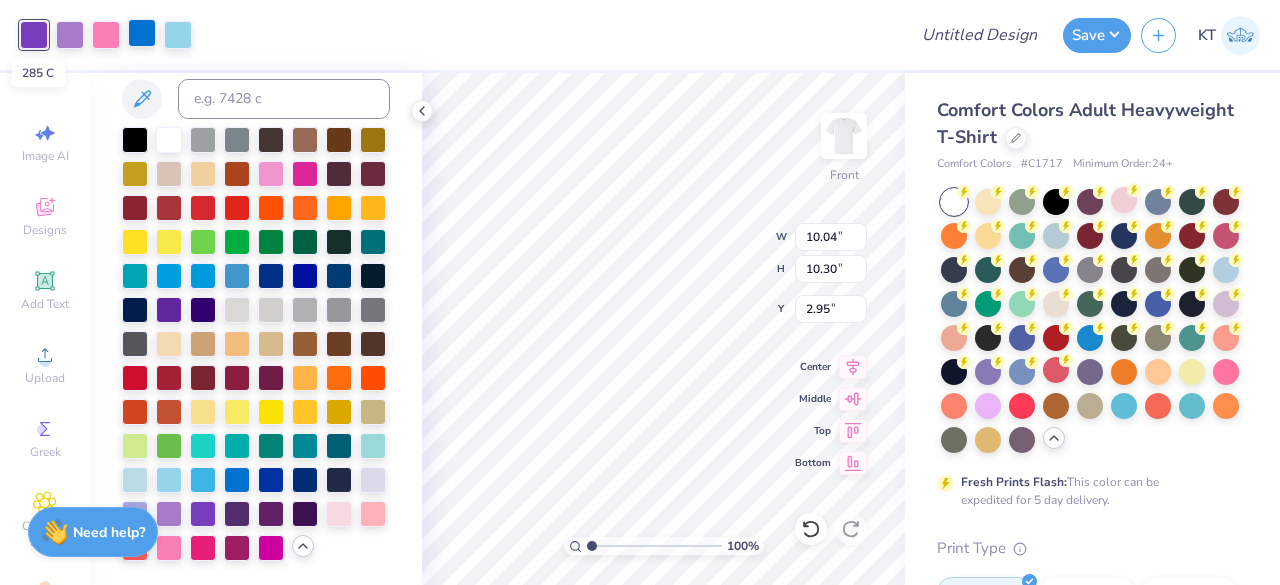 click at bounding box center (142, 33) 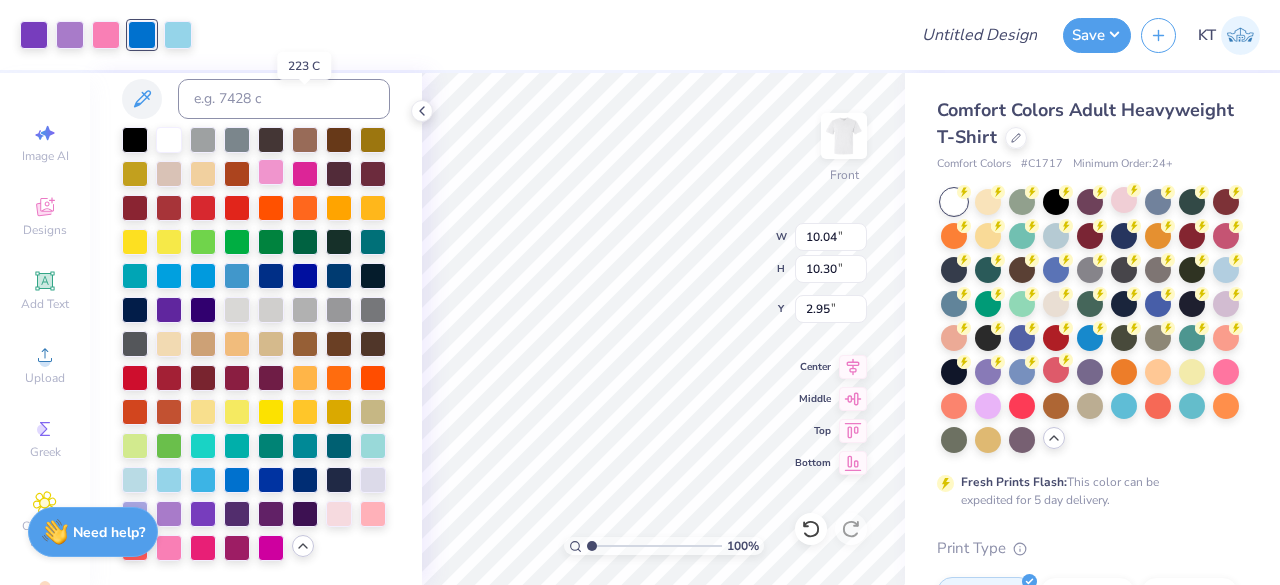 click at bounding box center [271, 172] 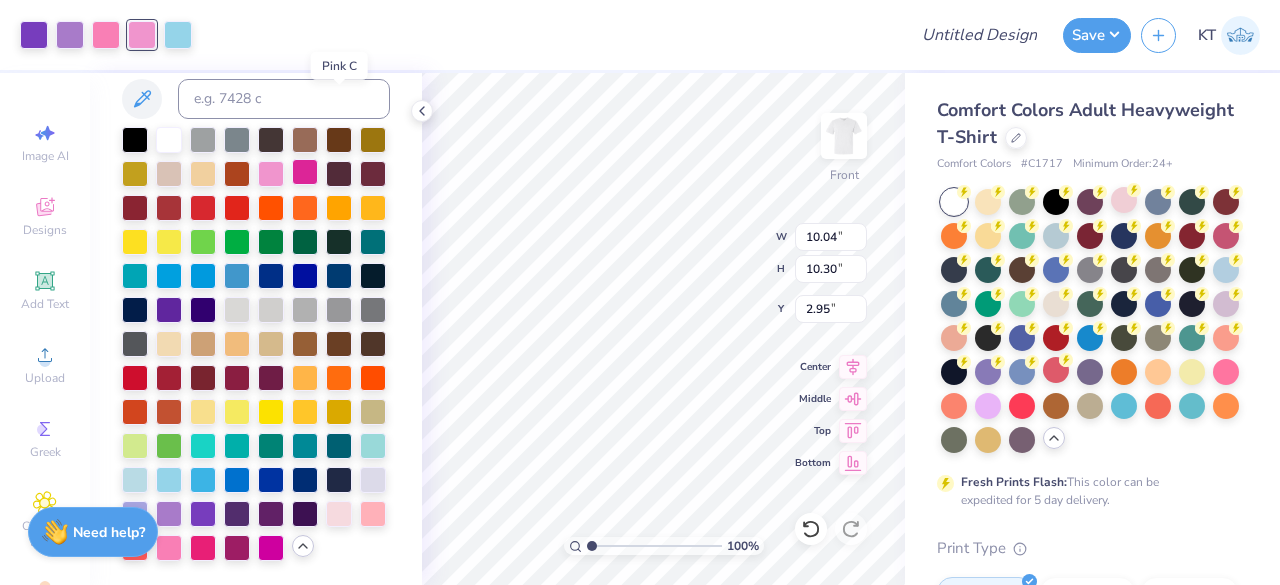 click at bounding box center [305, 172] 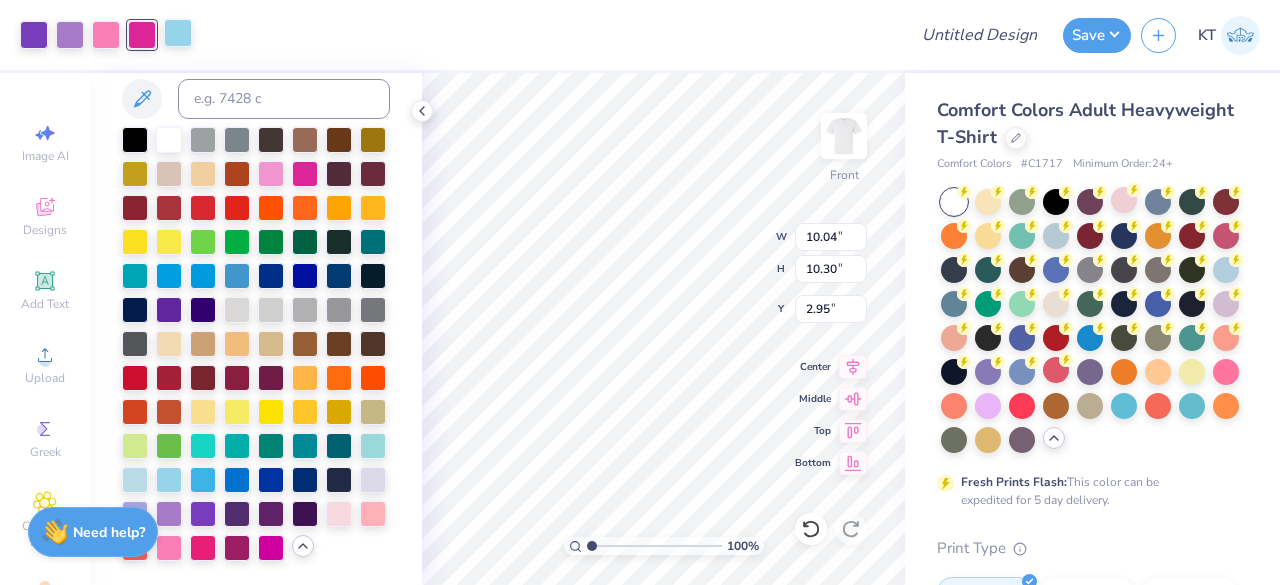 click at bounding box center (178, 33) 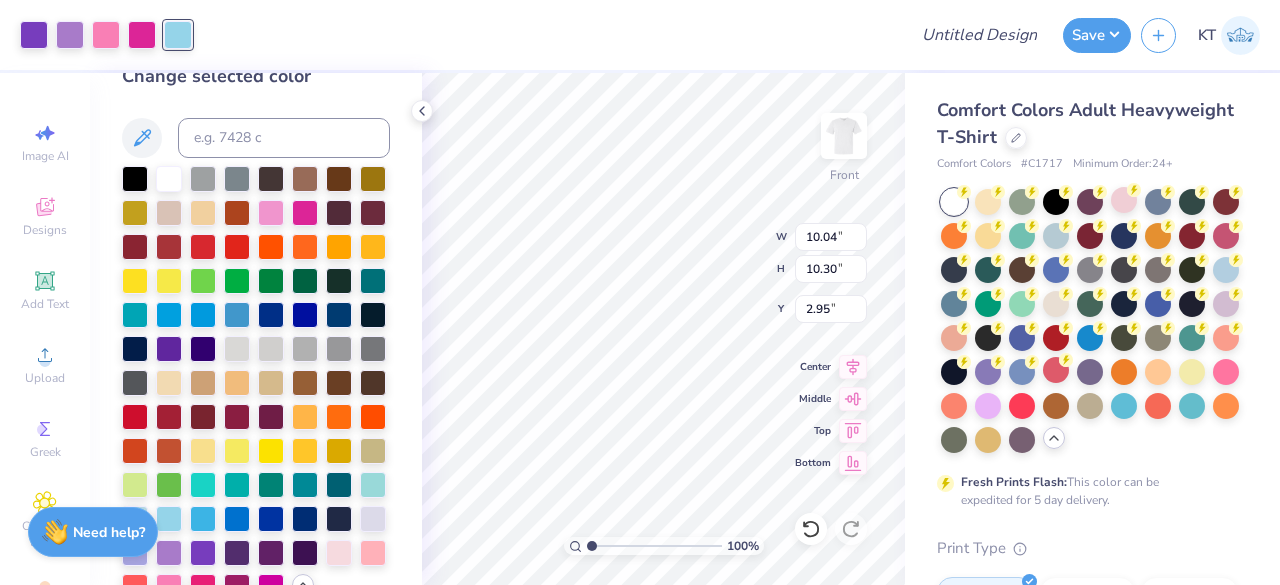 scroll, scrollTop: 140, scrollLeft: 0, axis: vertical 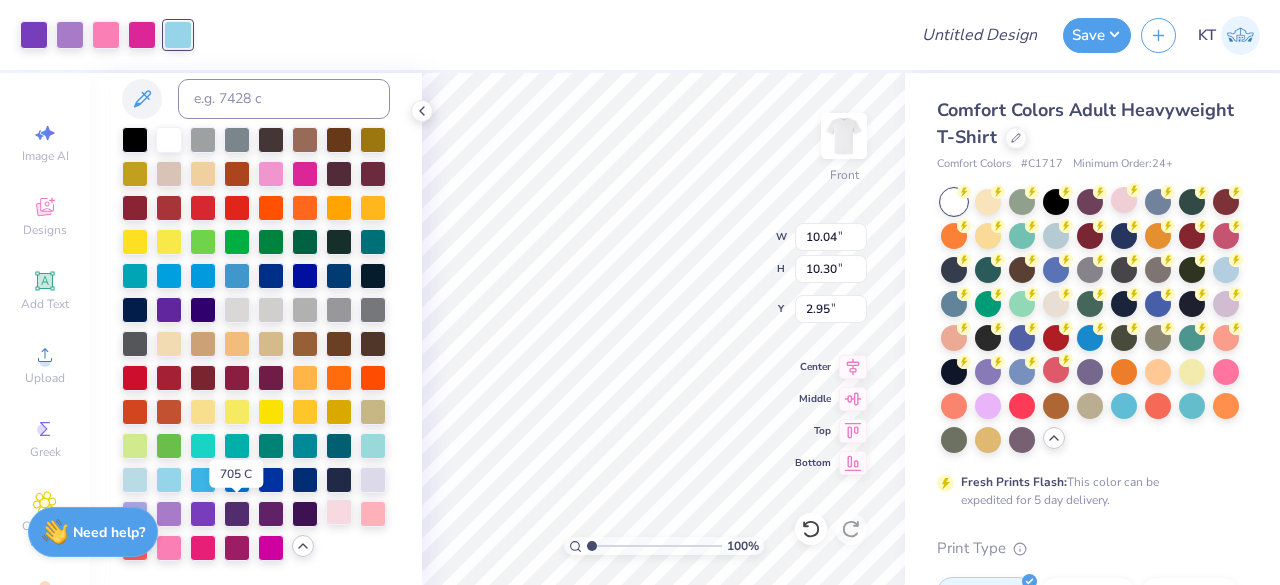 click at bounding box center (339, 512) 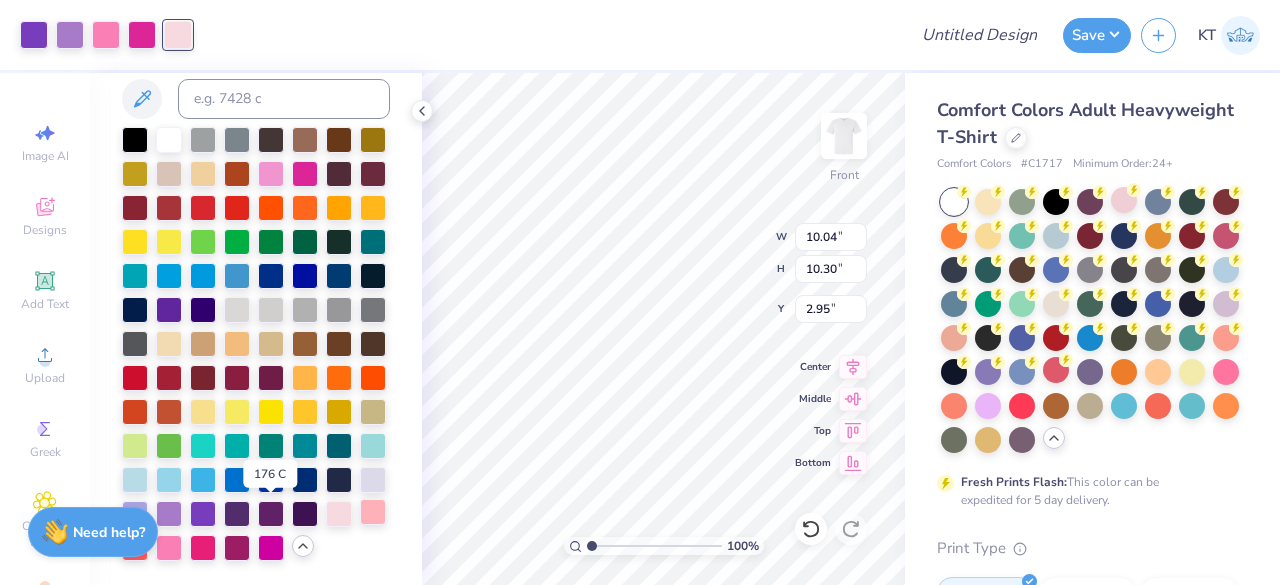 click at bounding box center [373, 512] 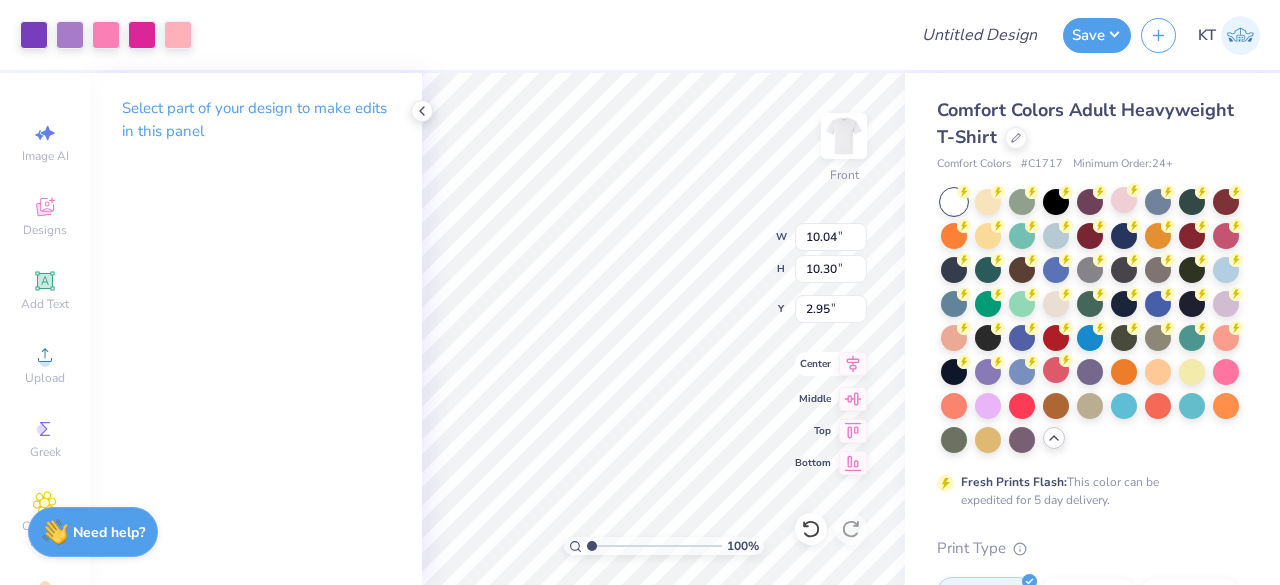 type on "10.73" 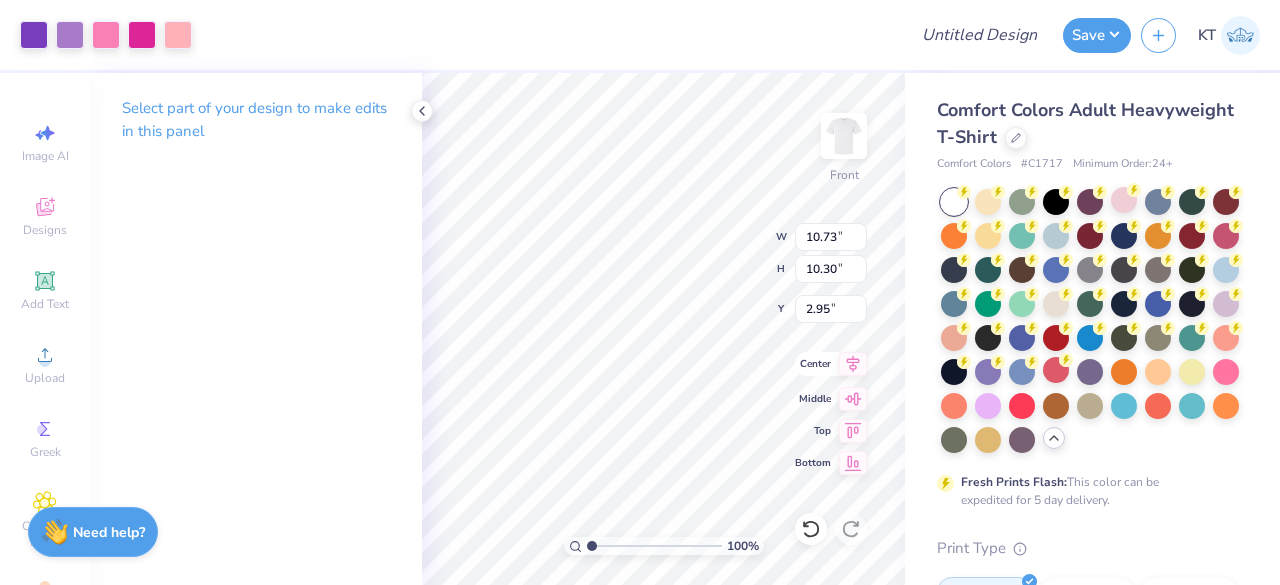 type on "11.01" 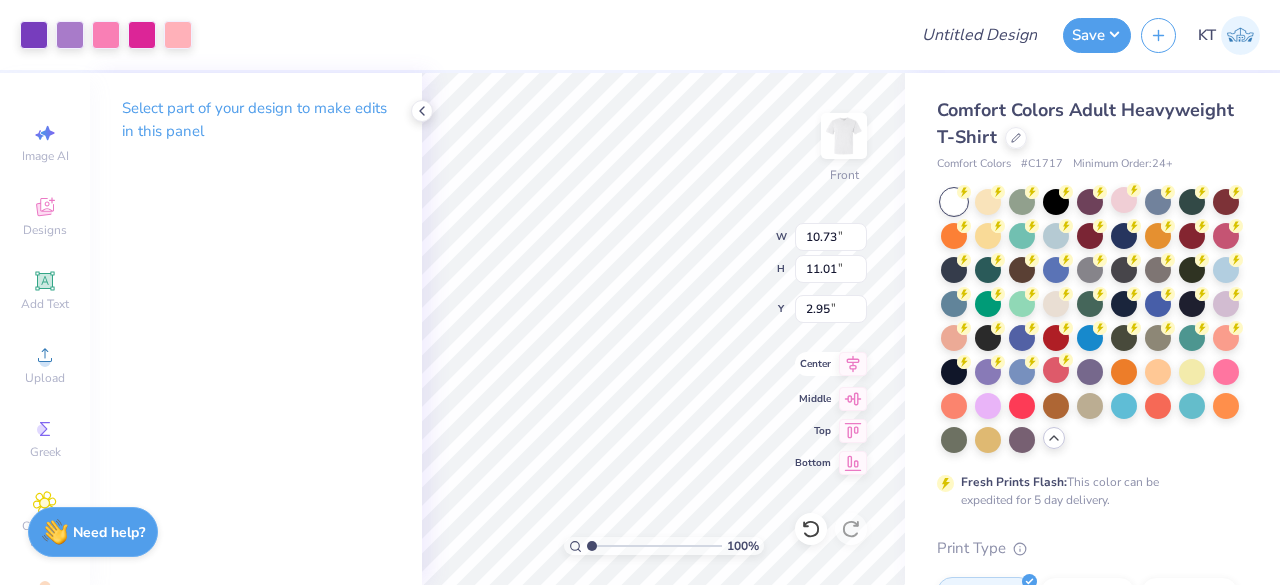 click 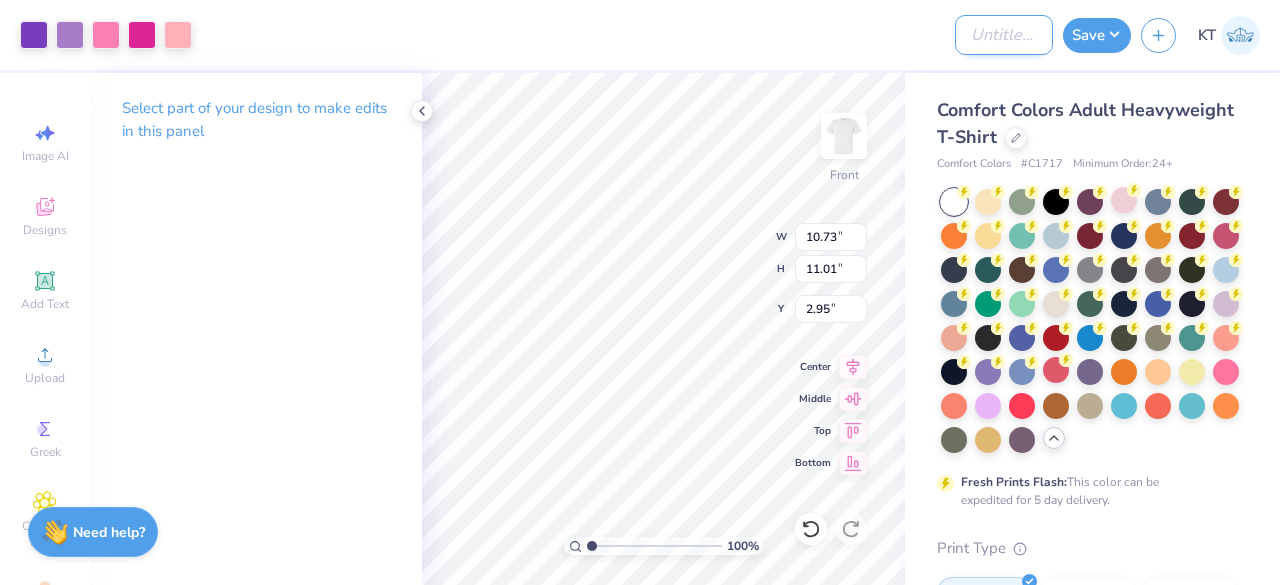 click on "Design Title" at bounding box center [1004, 35] 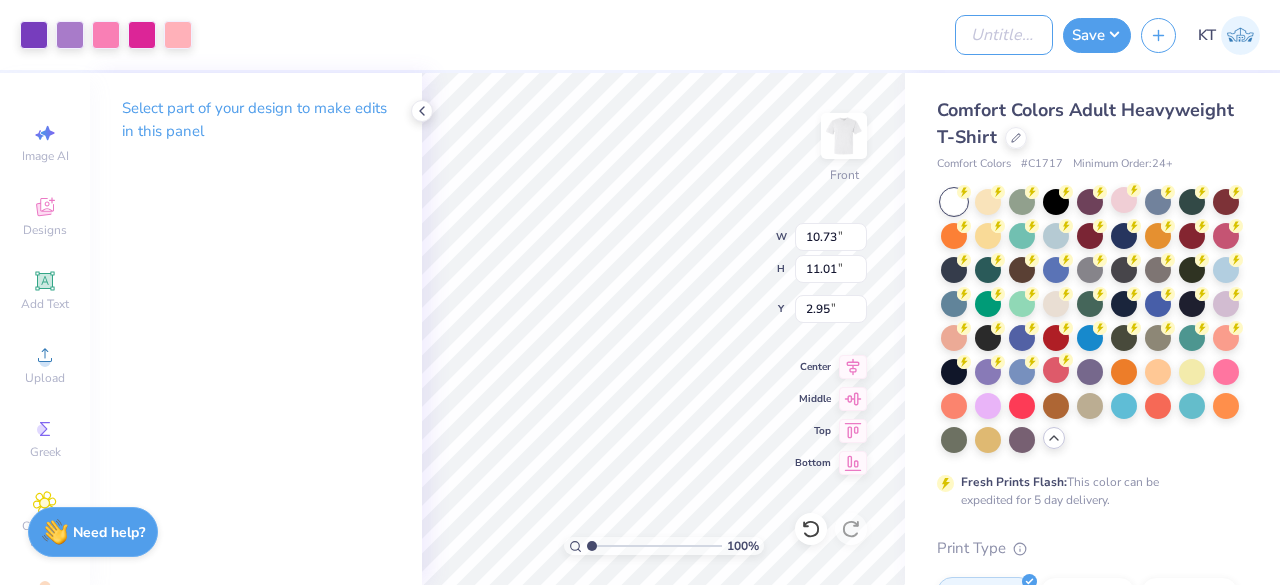 type on "Delight Shirt" 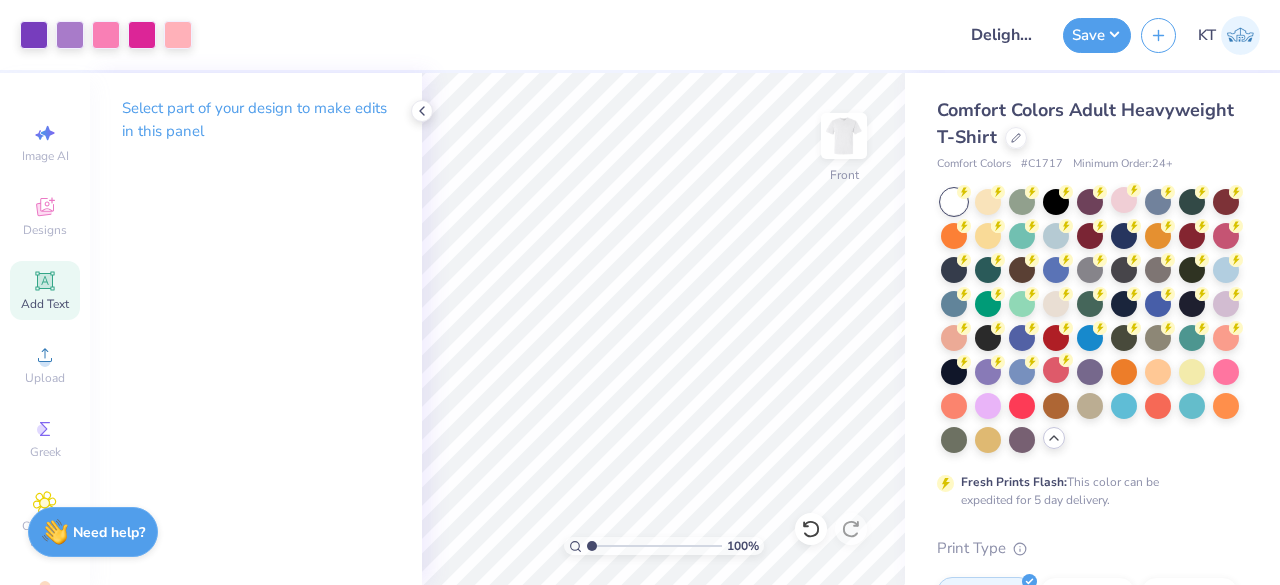 click 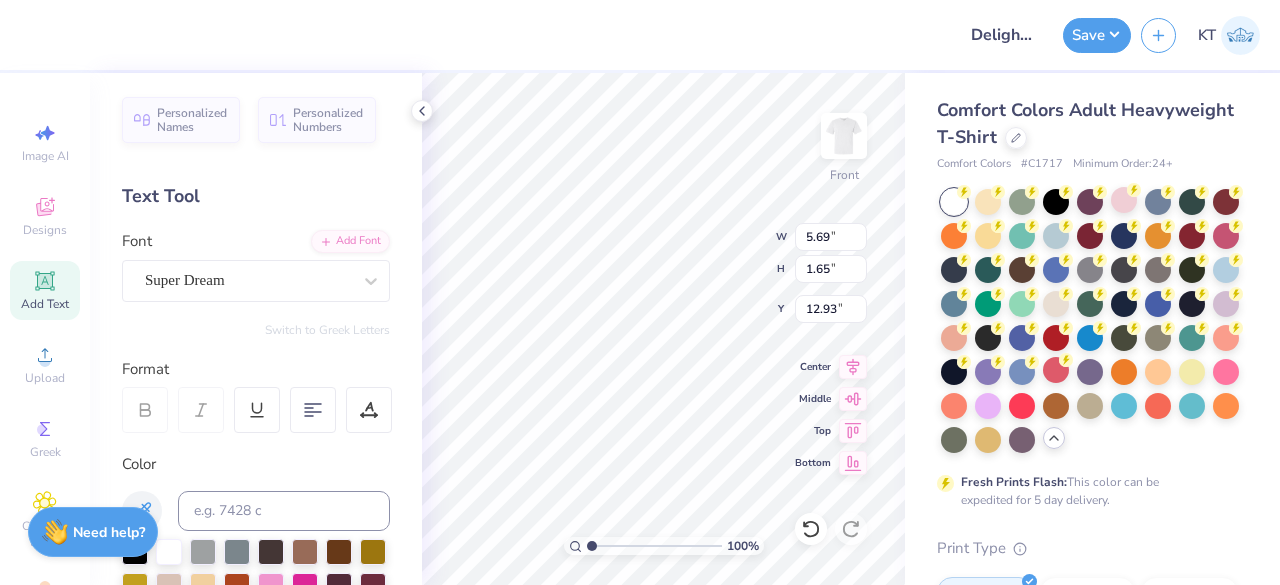 scroll, scrollTop: 16, scrollLeft: 2, axis: both 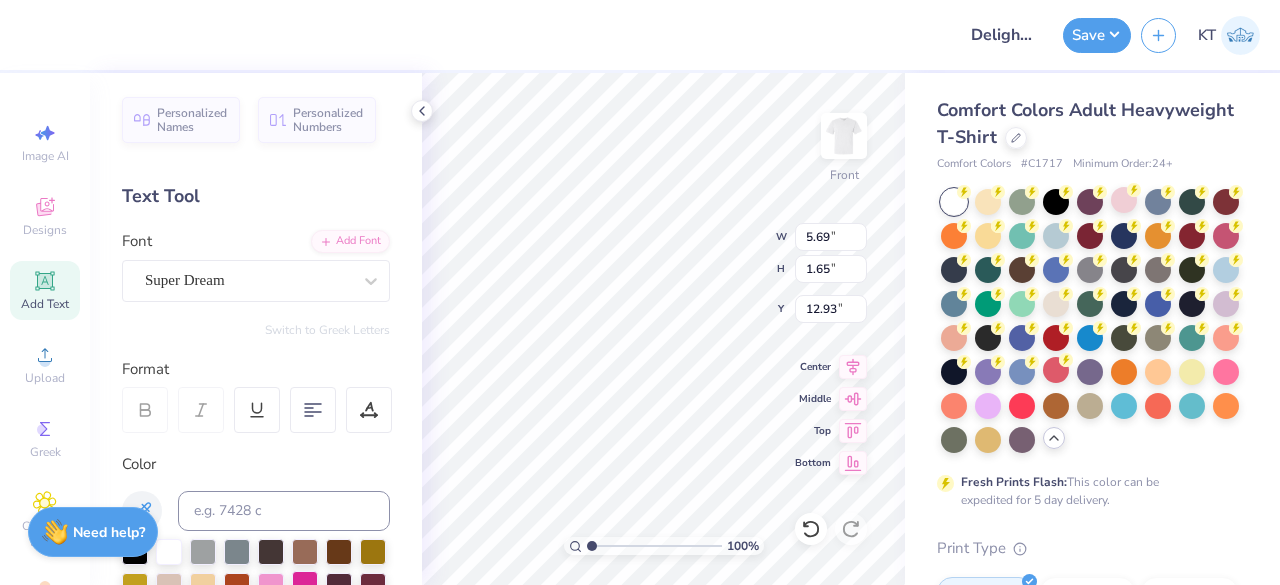 type on "PSALM 37:4" 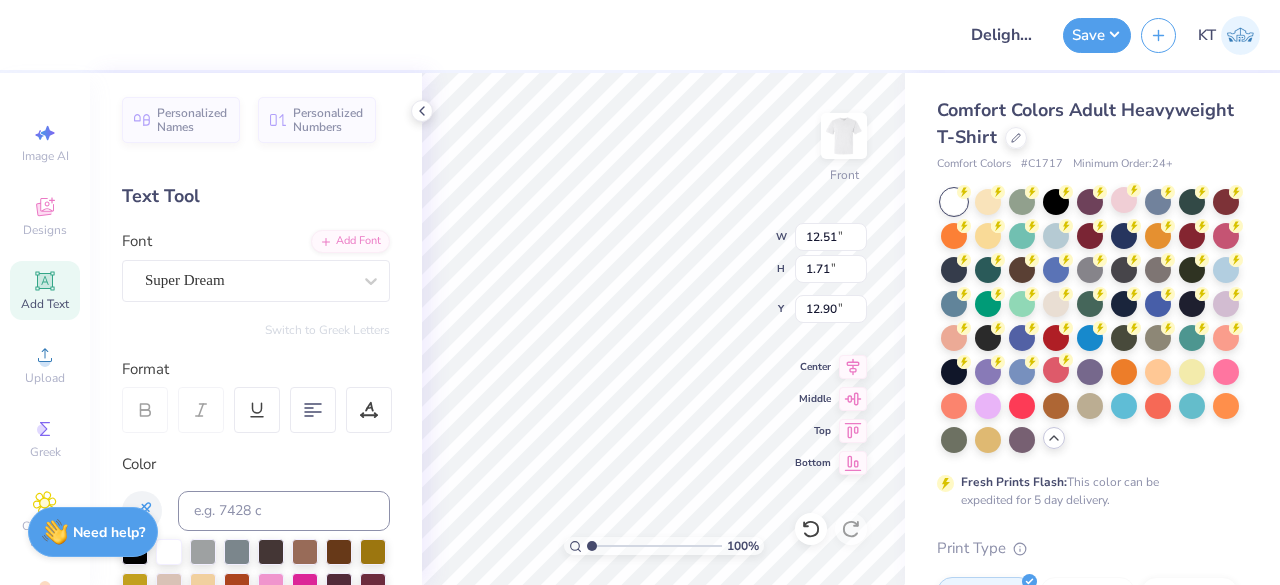 type on "17.20" 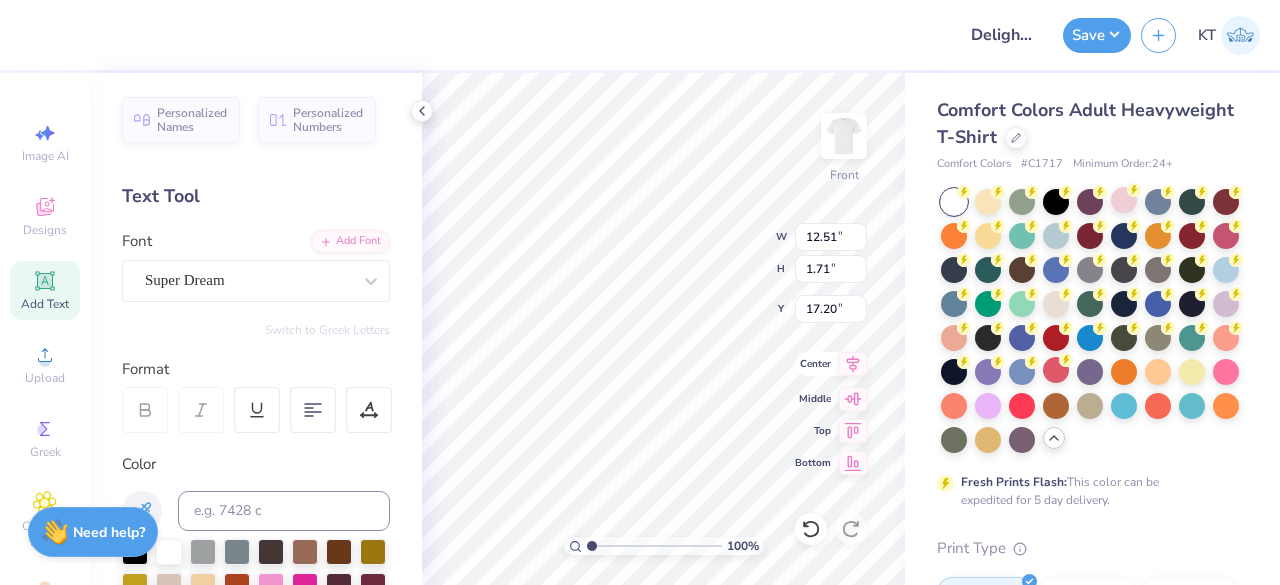 type on "3.76" 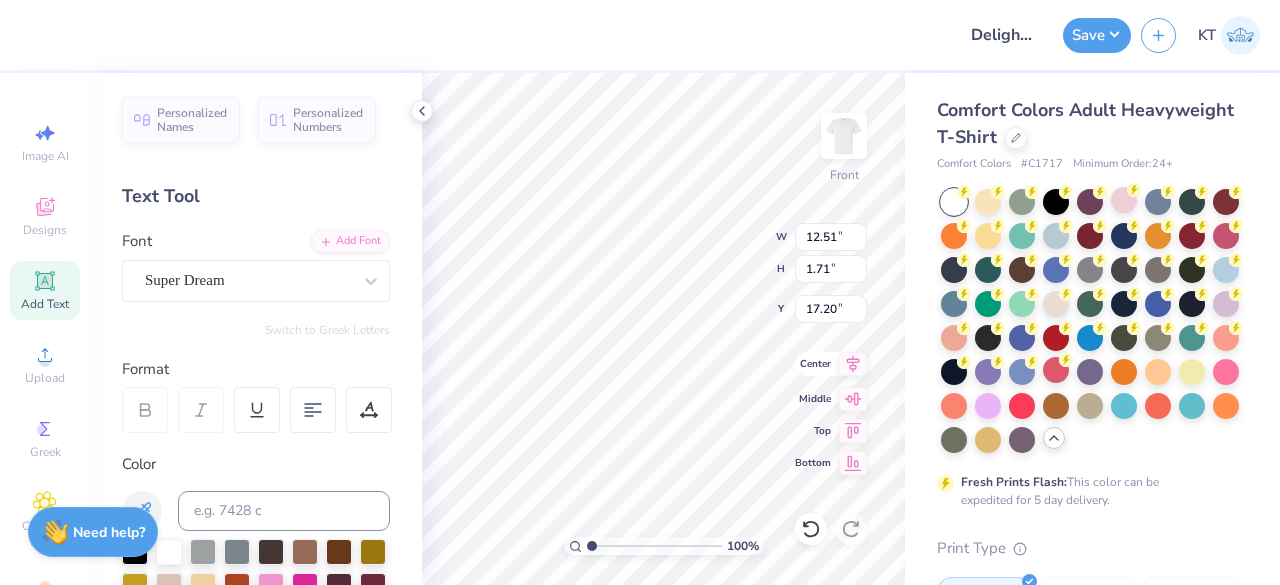 type on "0.51" 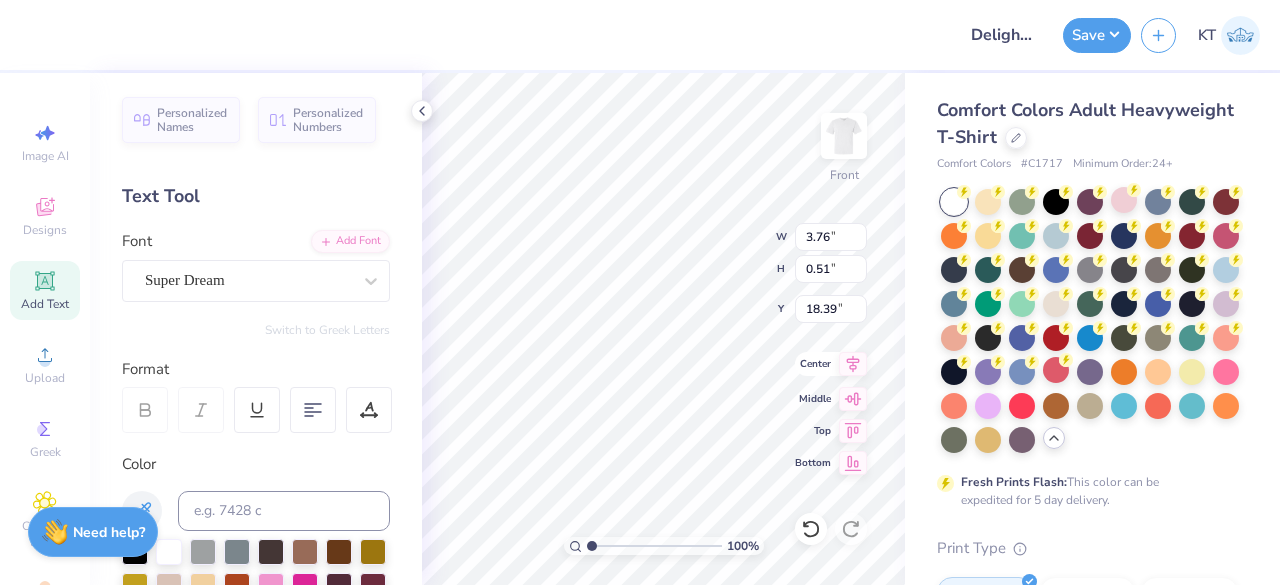 click 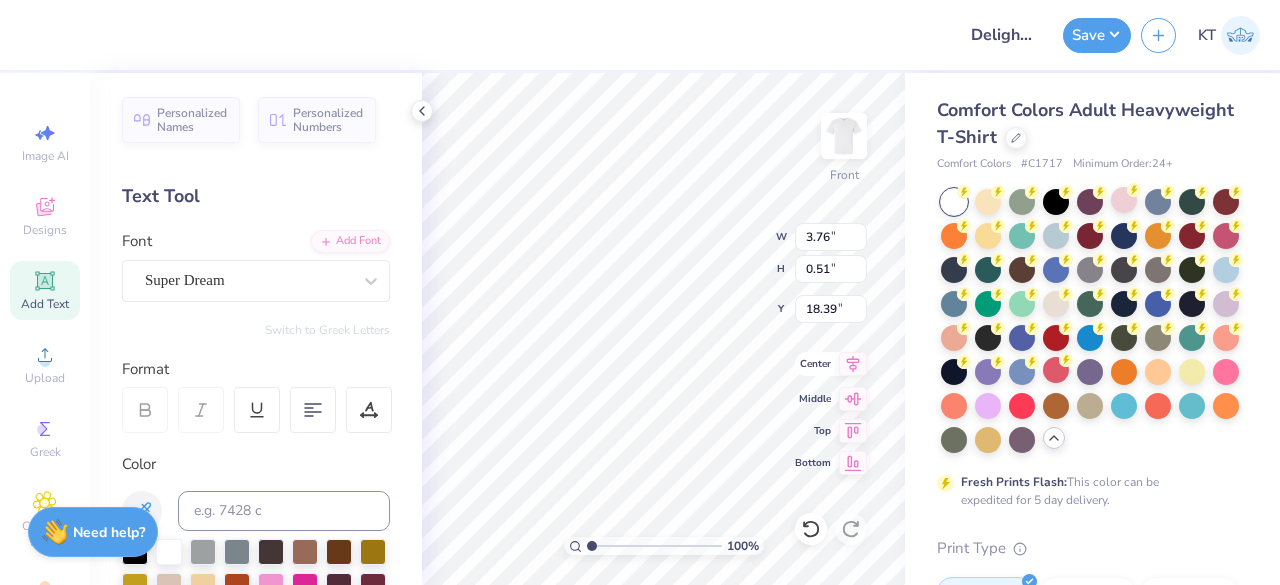 type on "17.43" 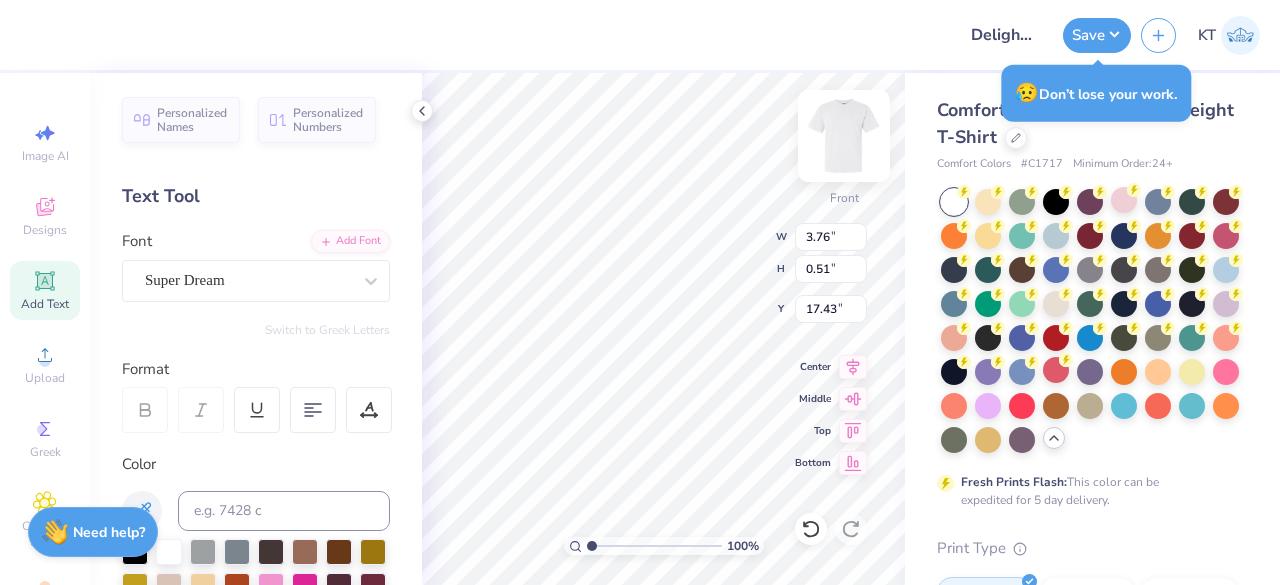 click at bounding box center [844, 136] 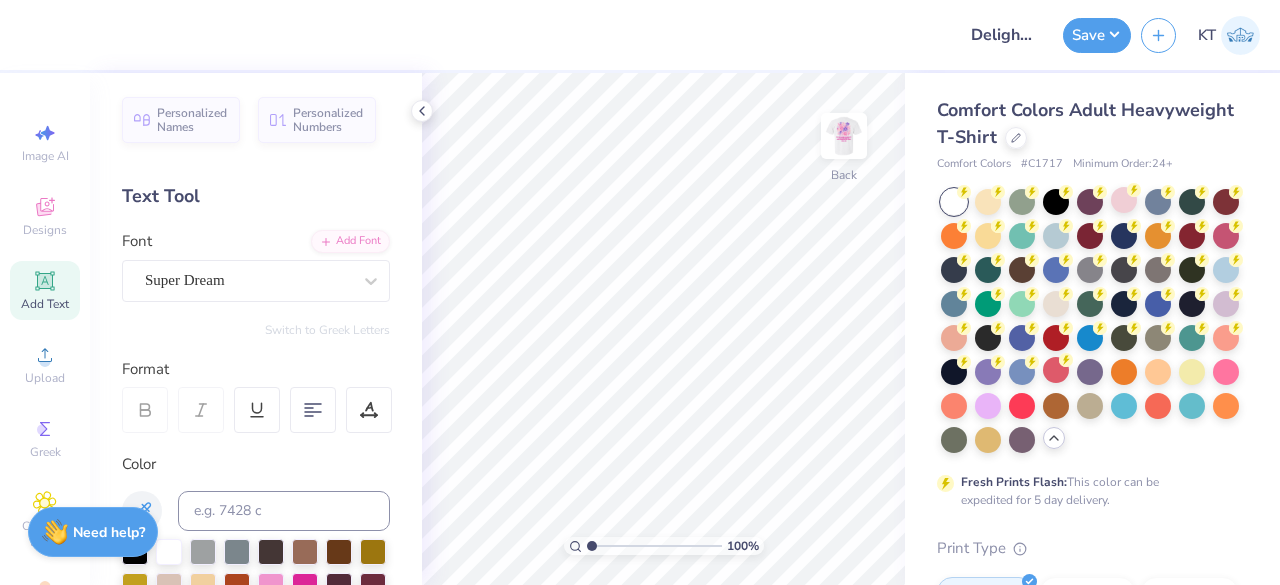 click 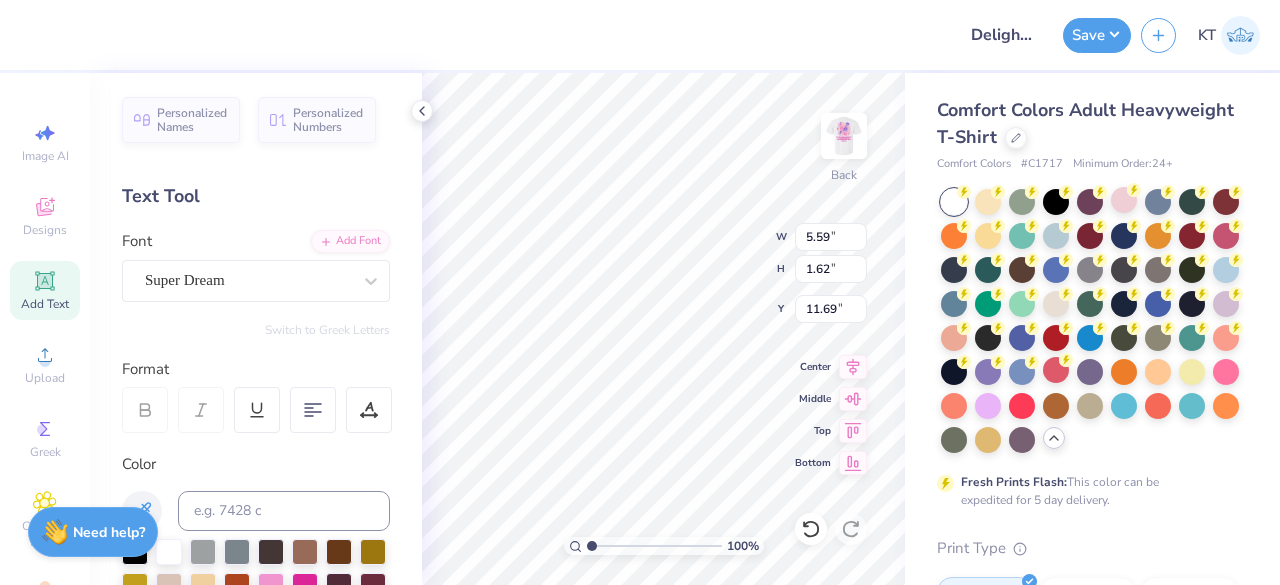 scroll, scrollTop: 16, scrollLeft: 2, axis: both 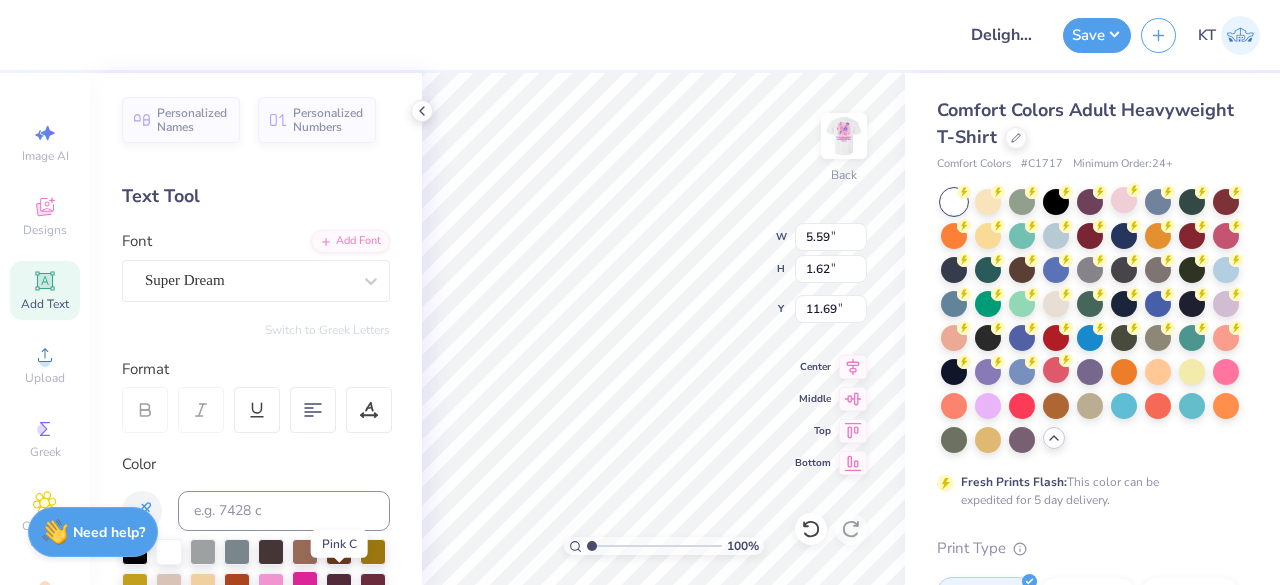 type on "PSALM 37:4" 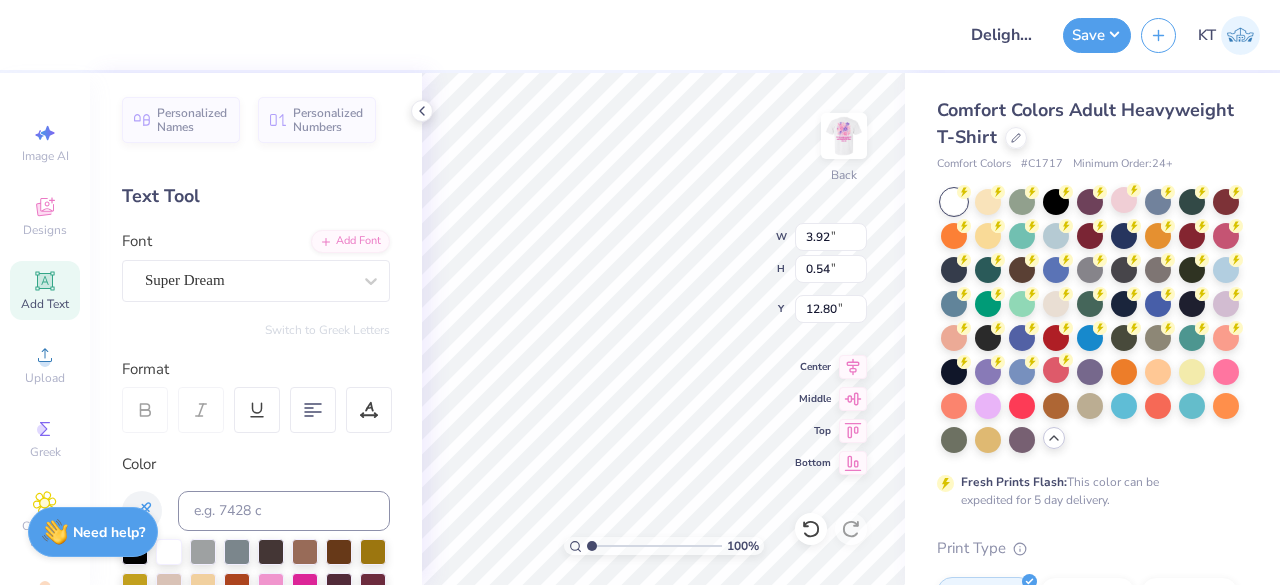 type on "3.92" 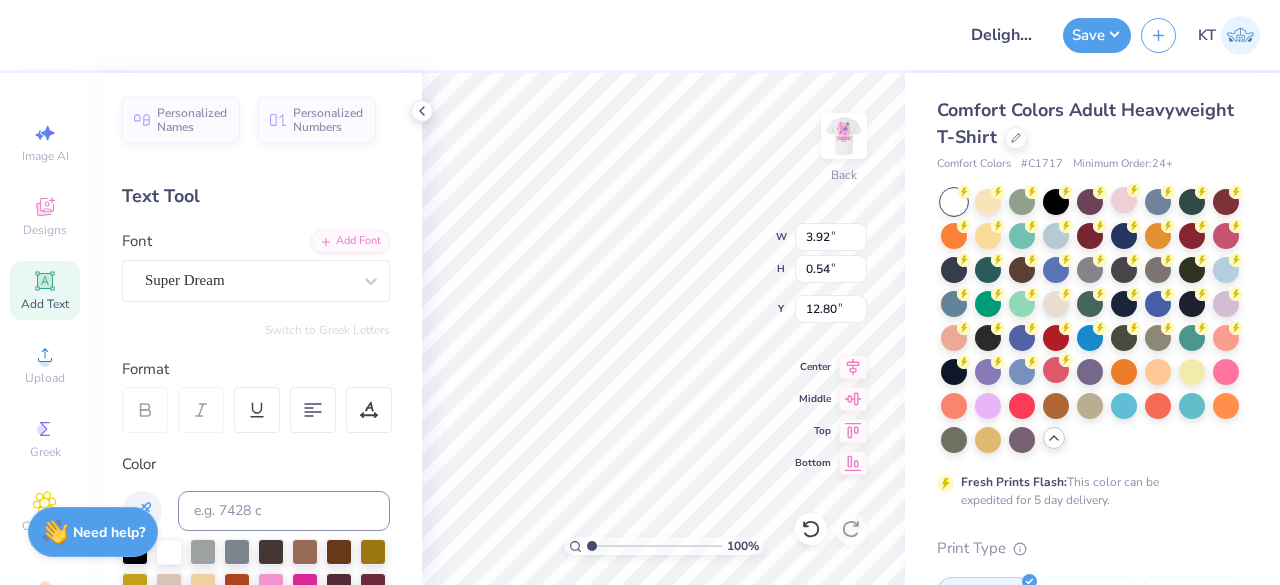 type on "0.54" 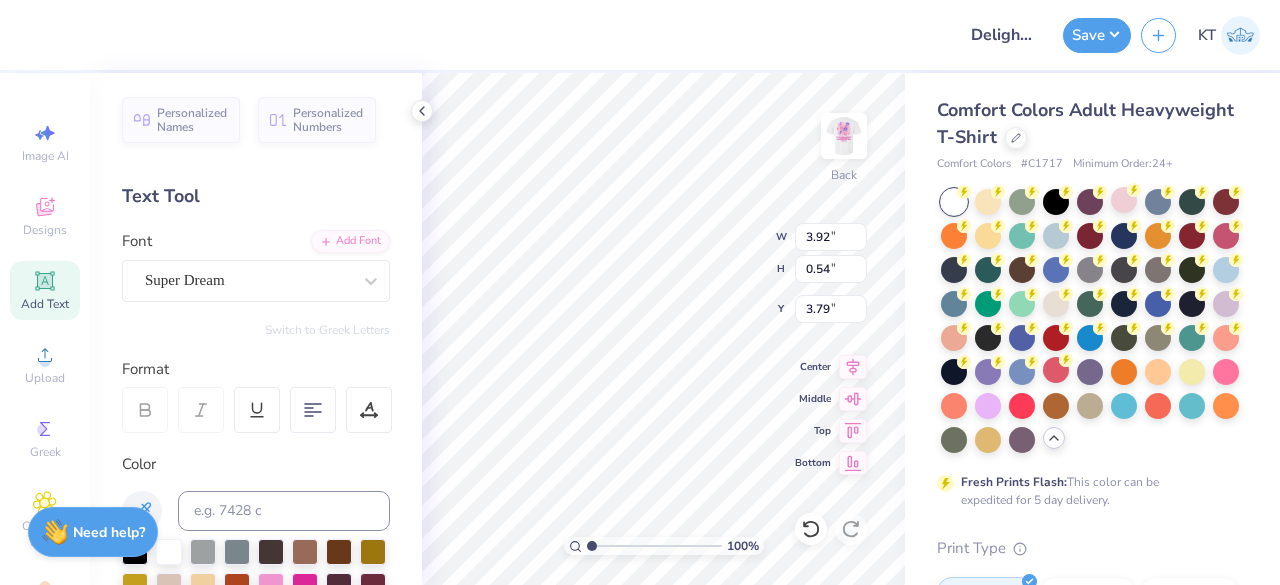 type on "4.34" 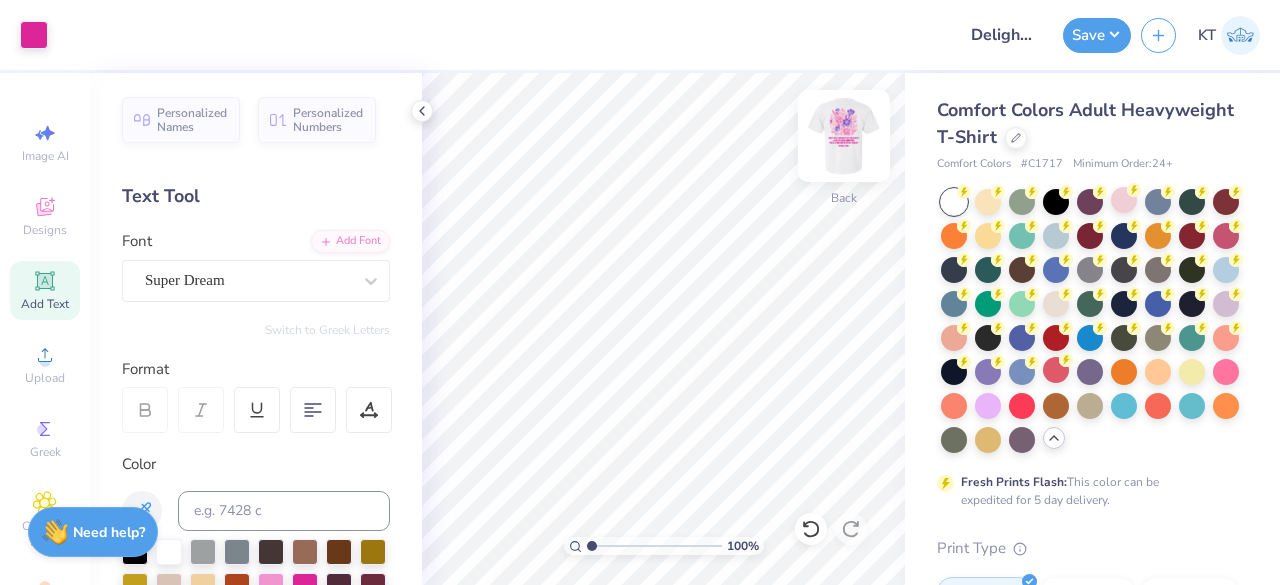 click at bounding box center [844, 136] 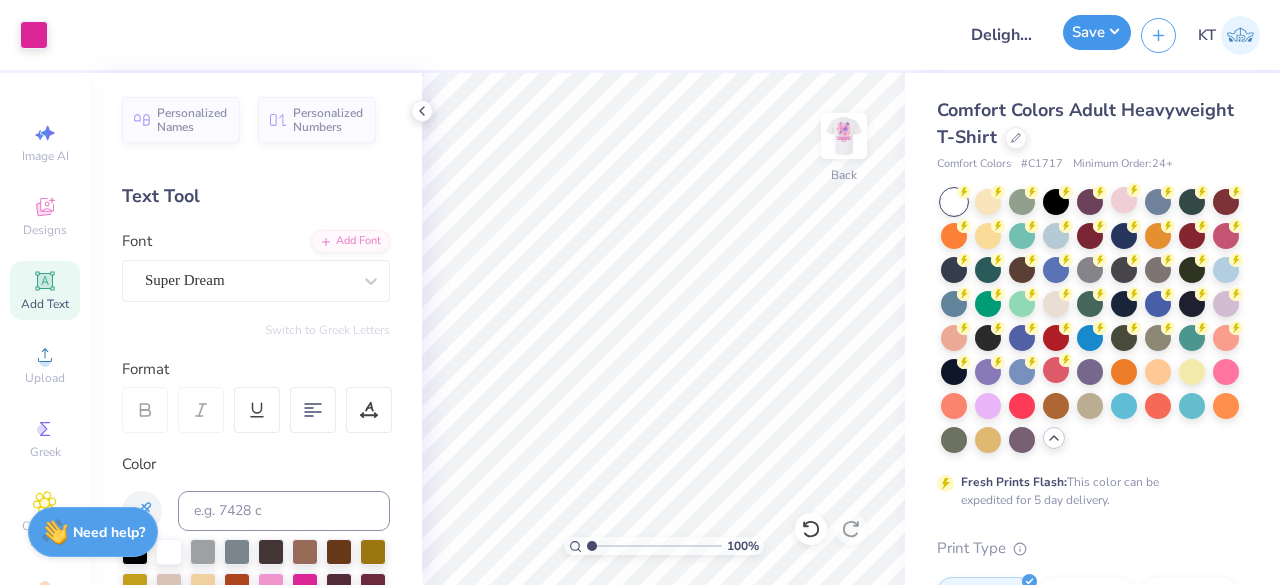 click on "Save" at bounding box center [1097, 32] 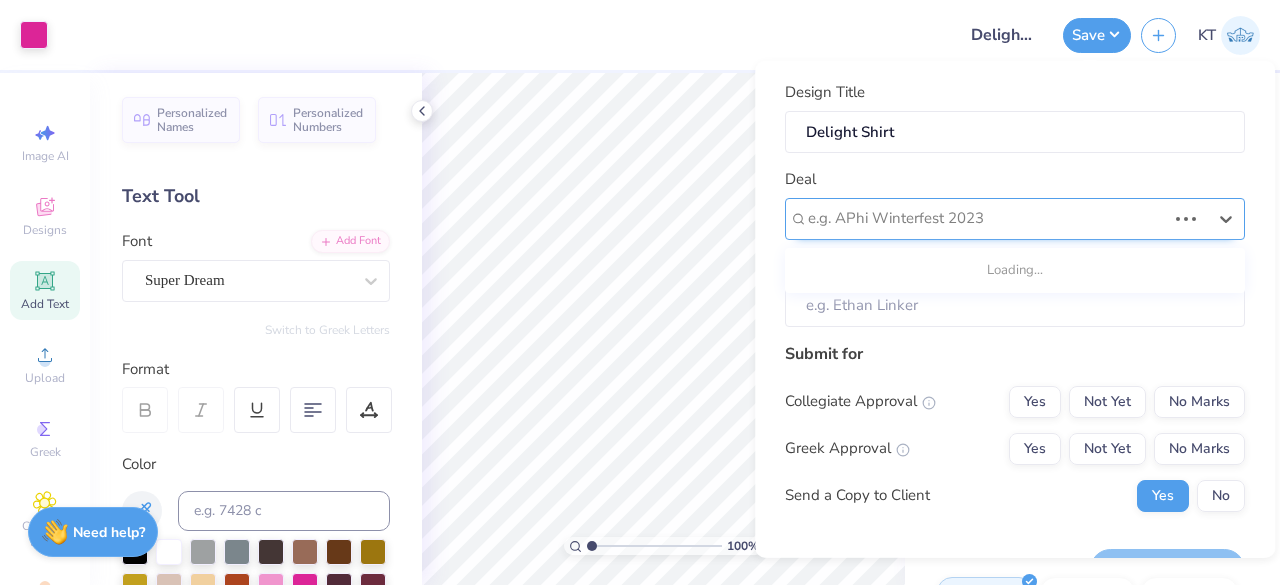 click at bounding box center (987, 218) 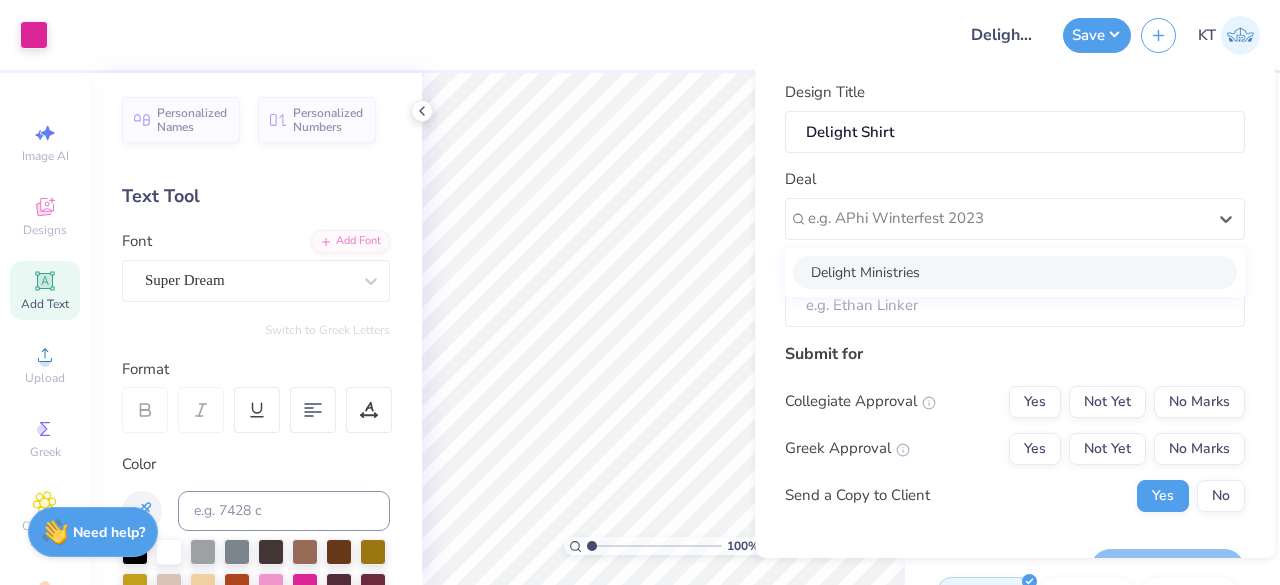 click on "Delight Ministries" at bounding box center [1015, 271] 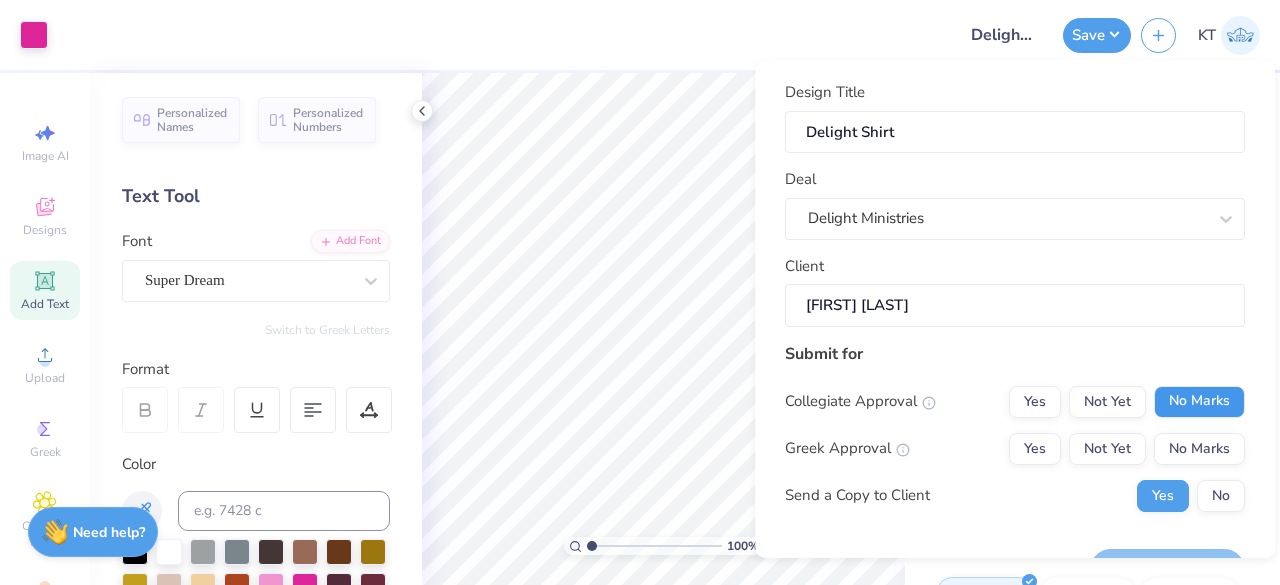 click on "No Marks" at bounding box center [1199, 401] 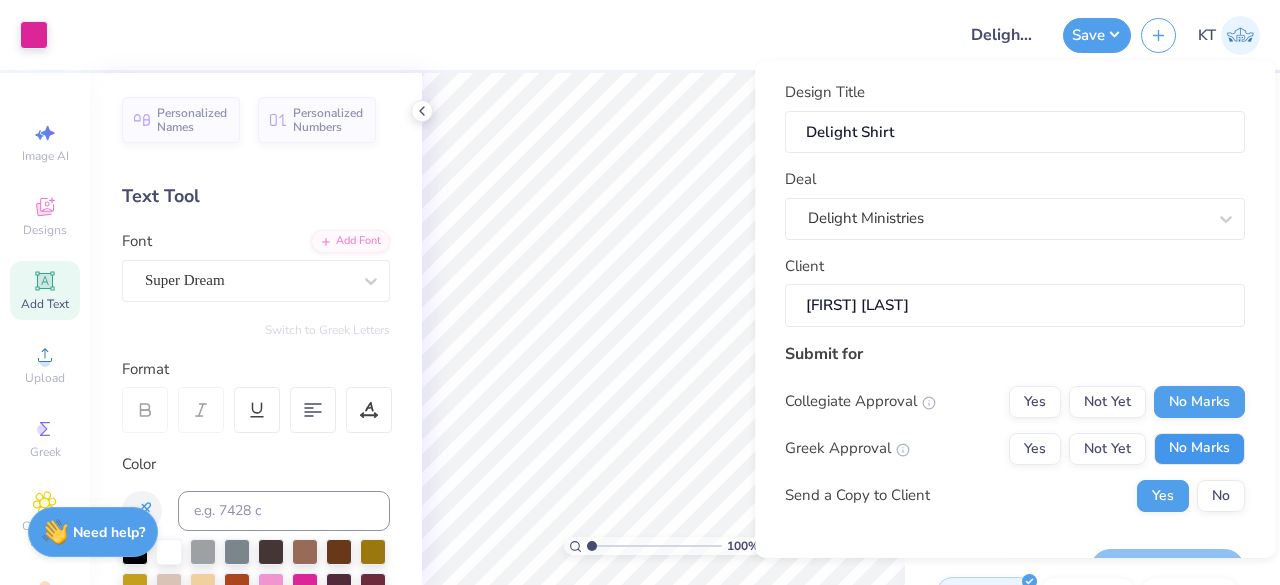 click on "No Marks" at bounding box center (1199, 448) 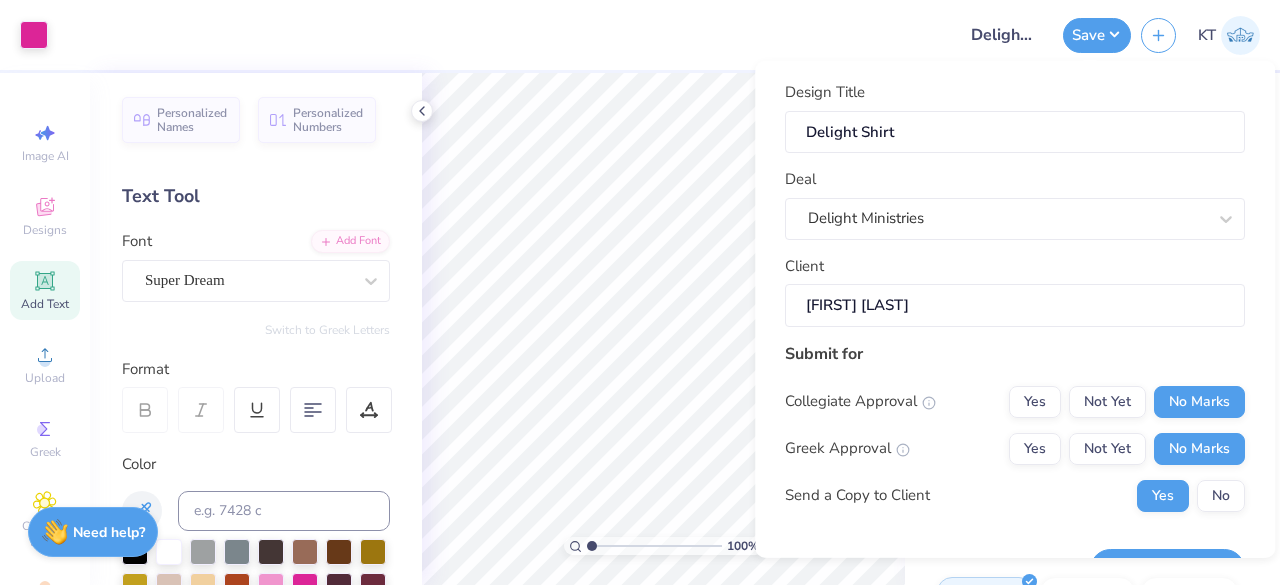 scroll, scrollTop: 49, scrollLeft: 0, axis: vertical 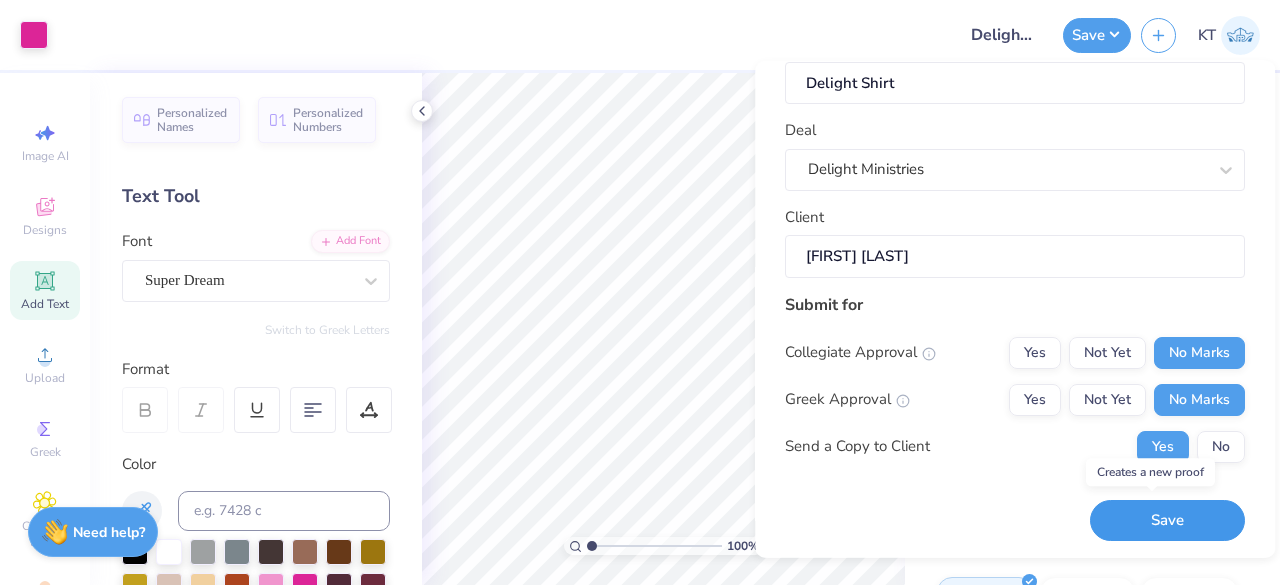 click on "Save" at bounding box center (1167, 520) 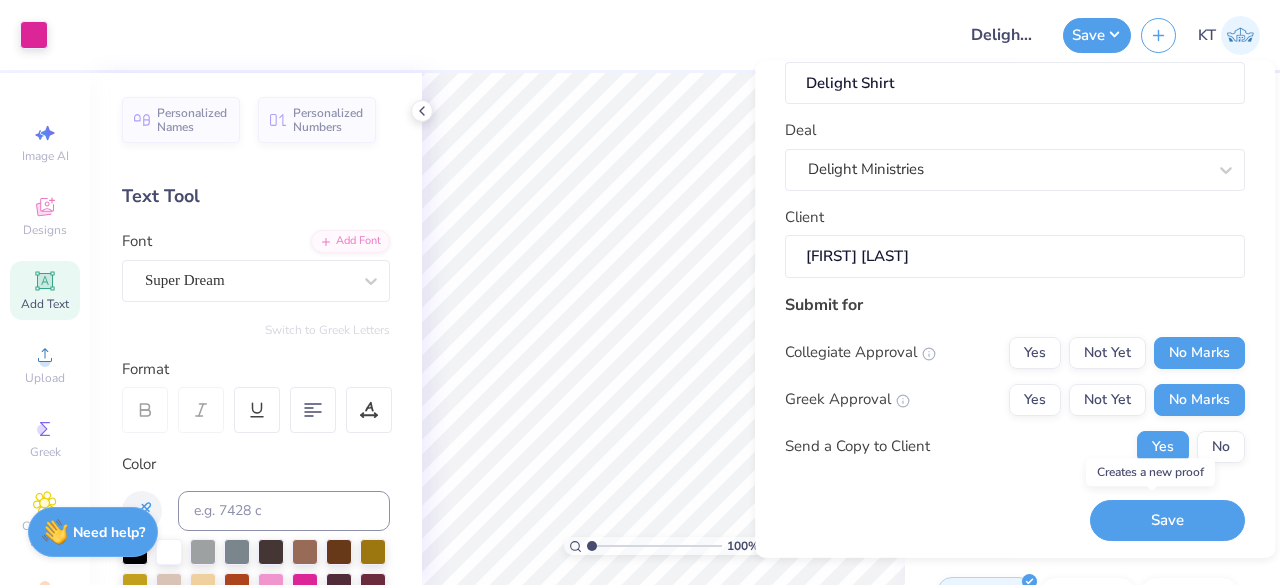 click on "Save" at bounding box center [1167, 520] 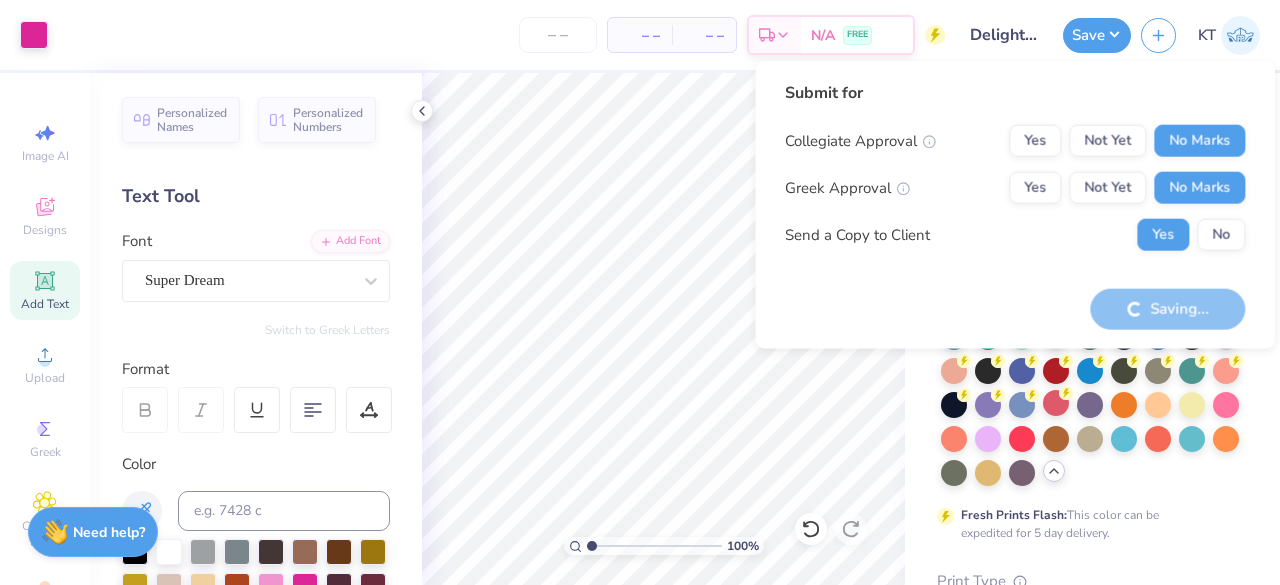 scroll, scrollTop: 0, scrollLeft: 0, axis: both 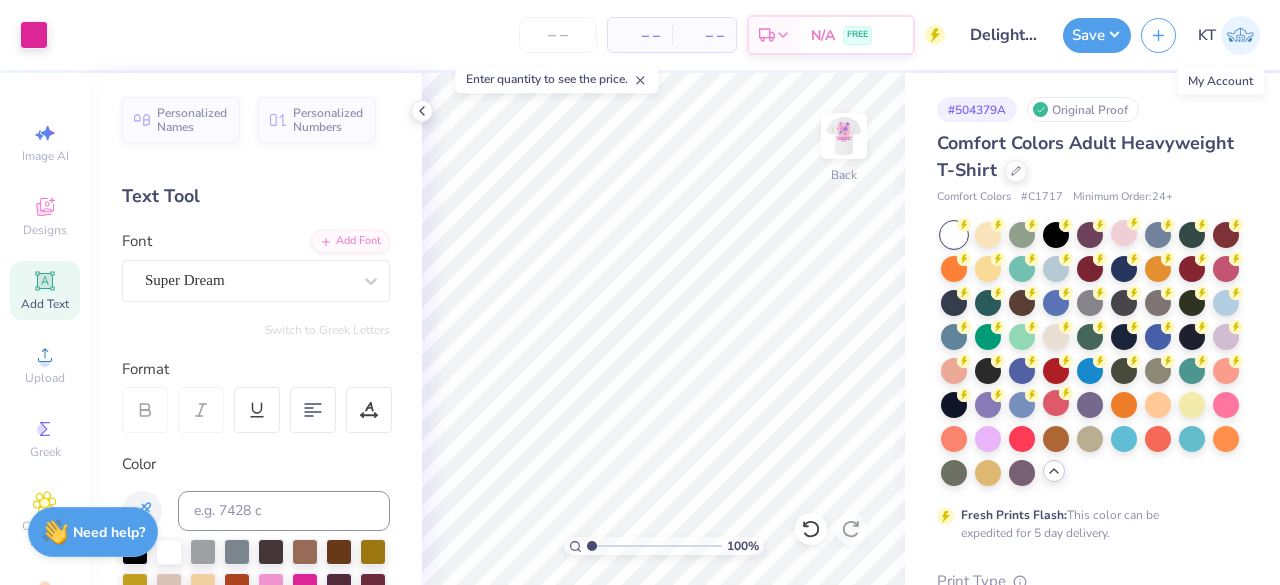 click on "KT" at bounding box center (1207, 35) 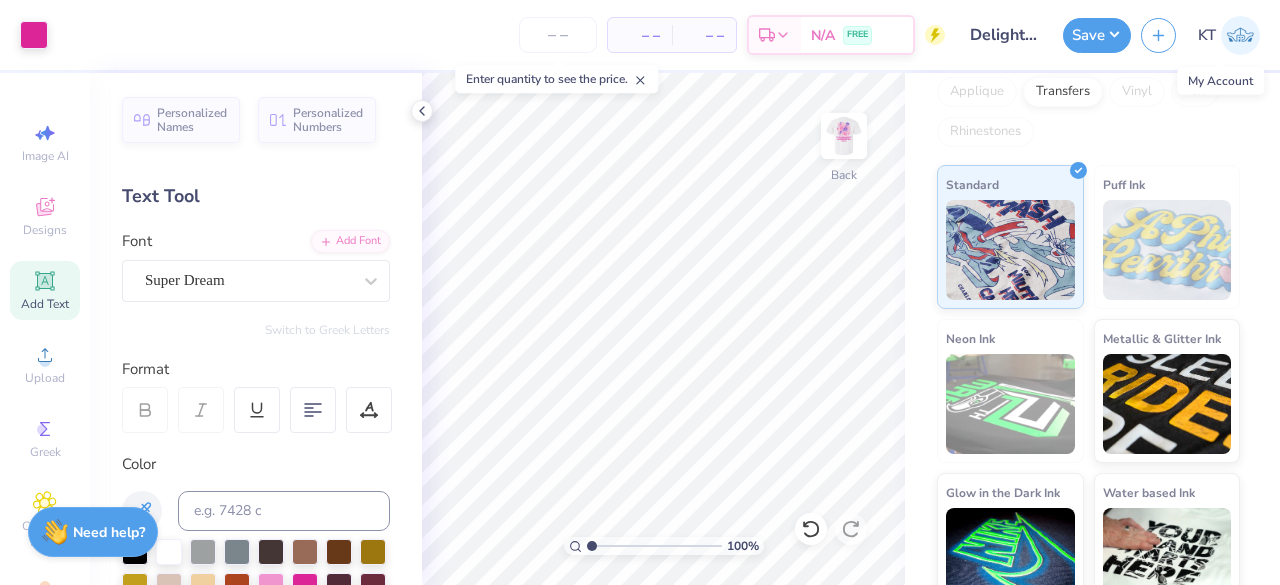 scroll, scrollTop: 638, scrollLeft: 0, axis: vertical 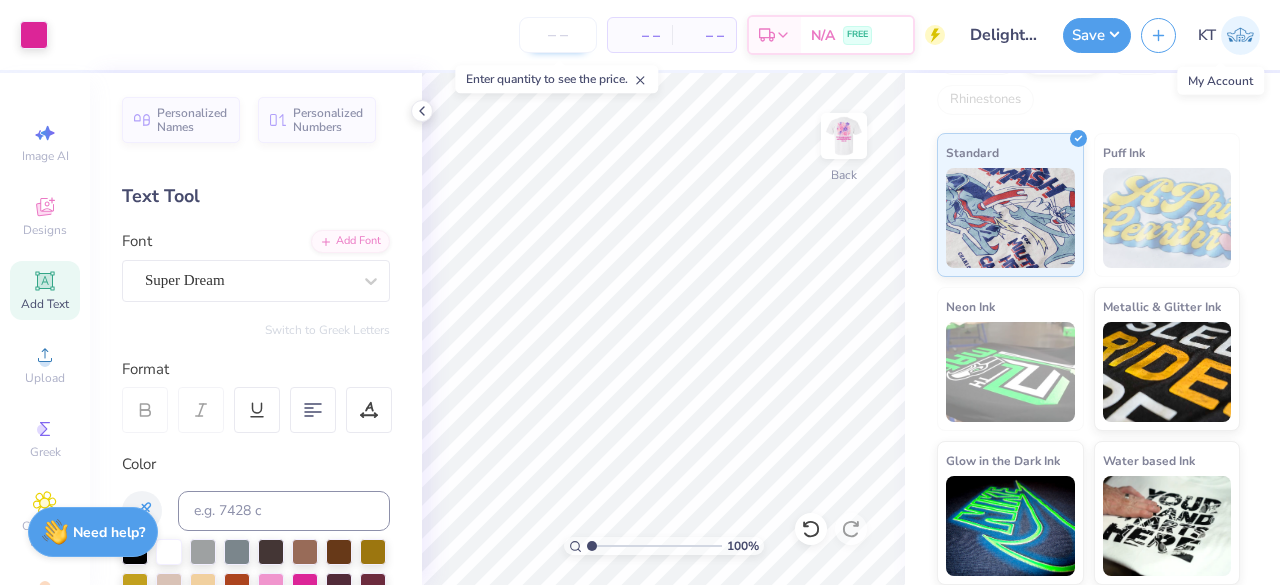 click at bounding box center [558, 35] 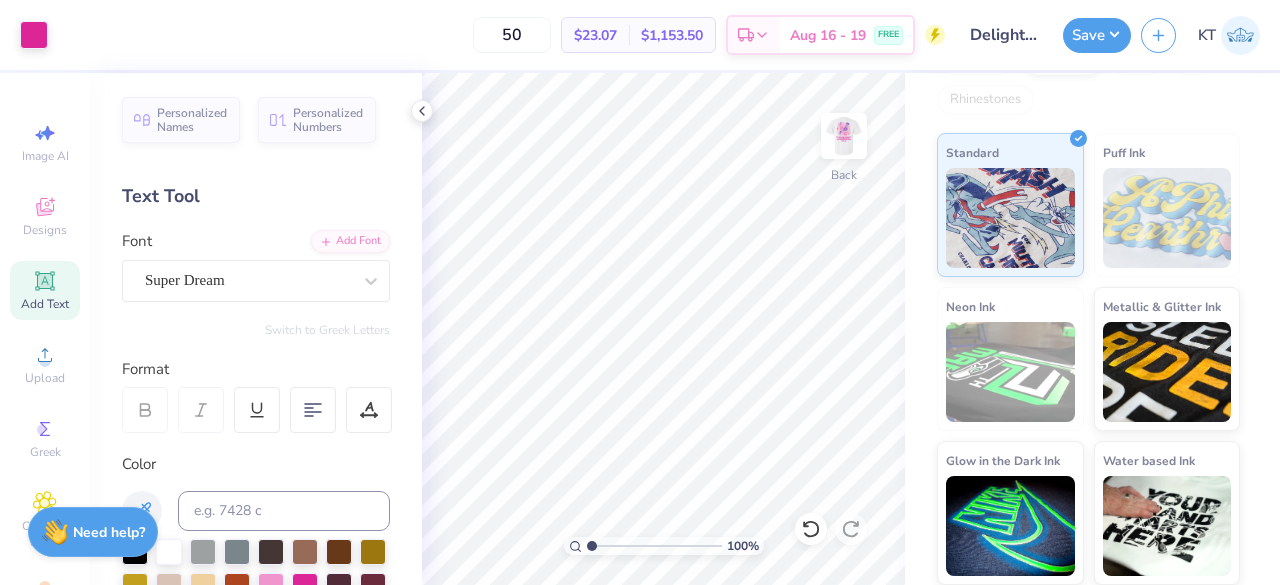 type on "50" 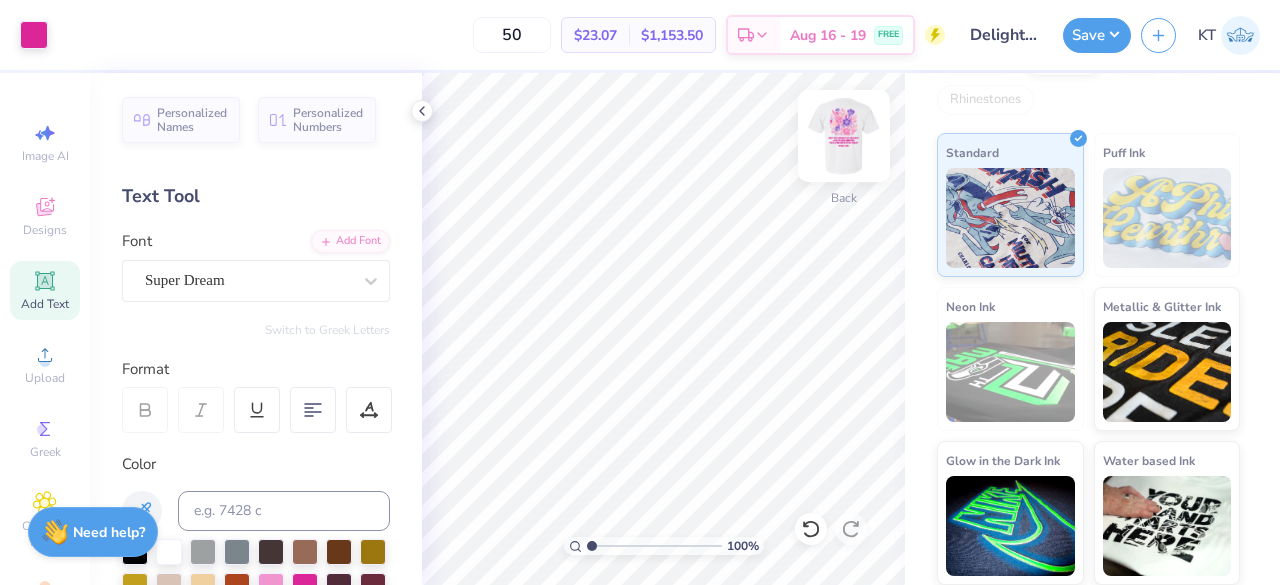 click at bounding box center (844, 136) 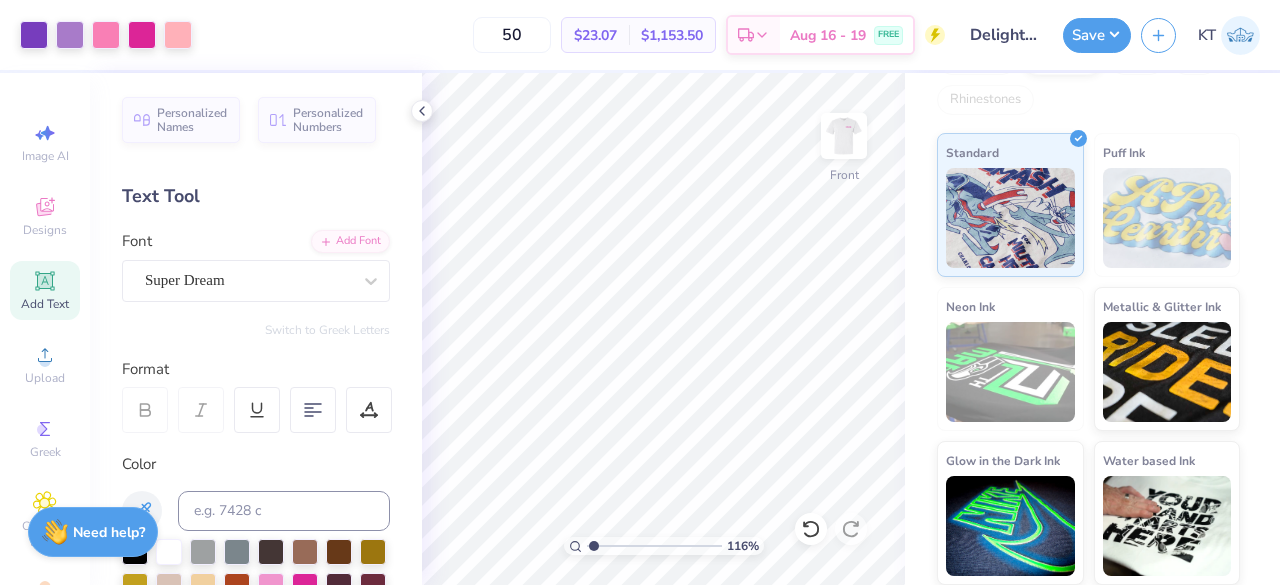 type on "1.16075185721544" 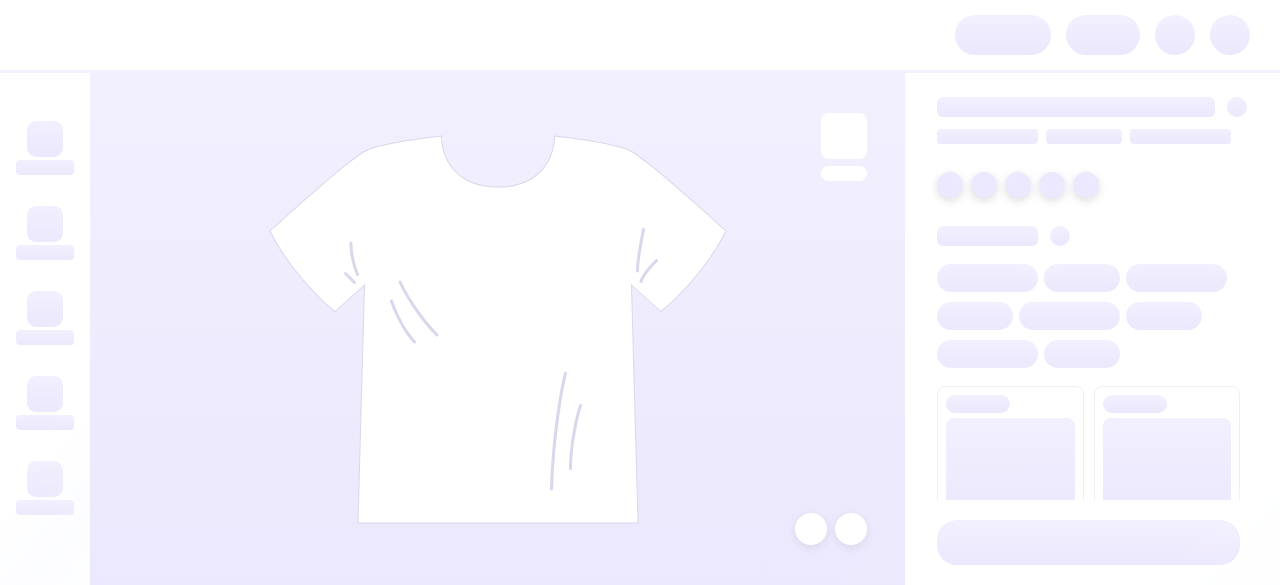 scroll, scrollTop: 0, scrollLeft: 0, axis: both 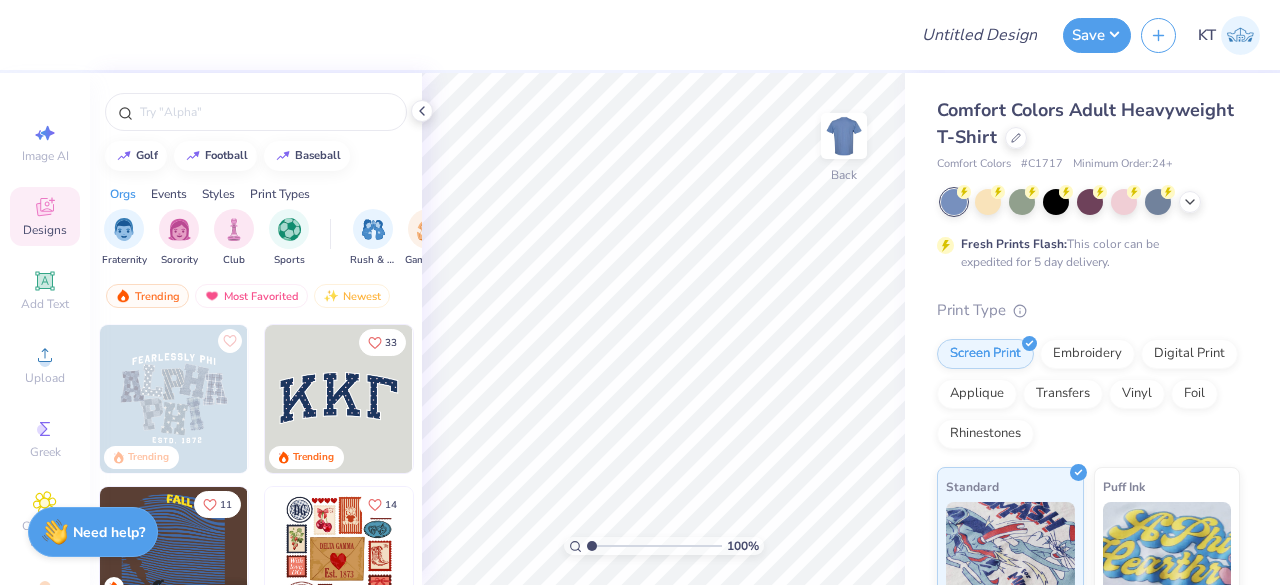 click on "Comfort Colors Adult Heavyweight T-Shirt" at bounding box center (1088, 124) 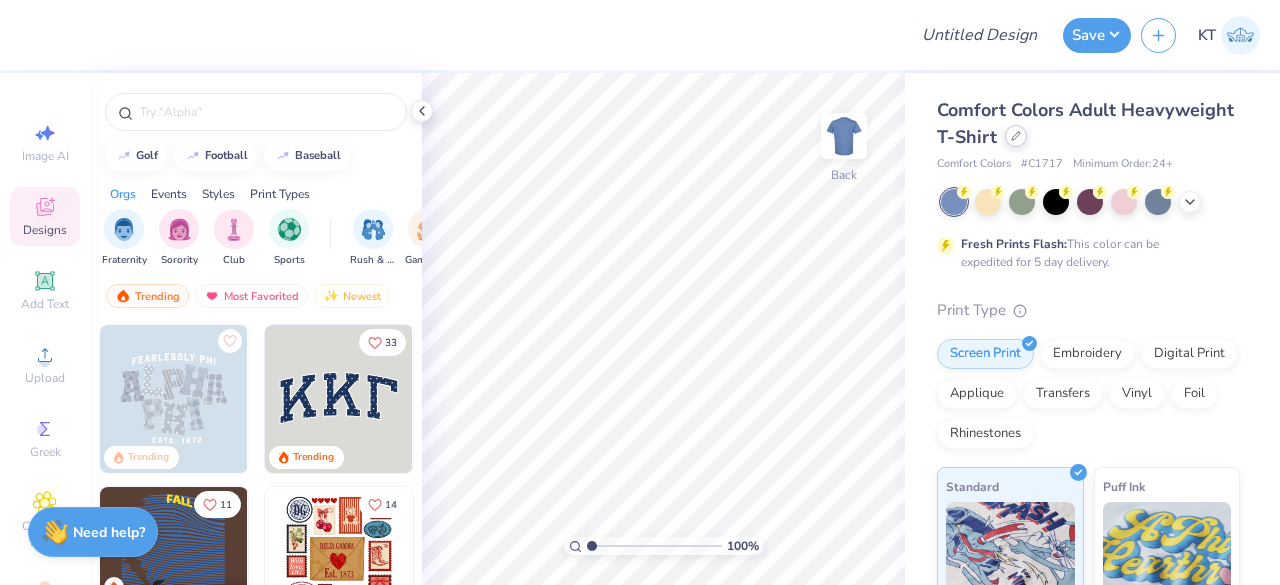 click 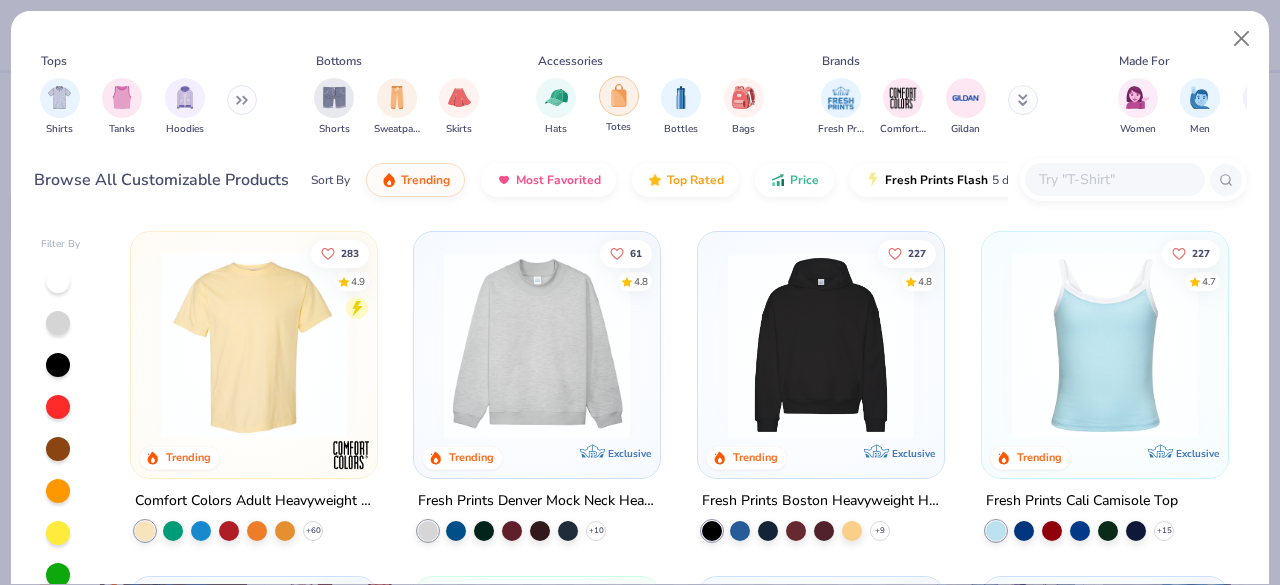 click at bounding box center (619, 95) 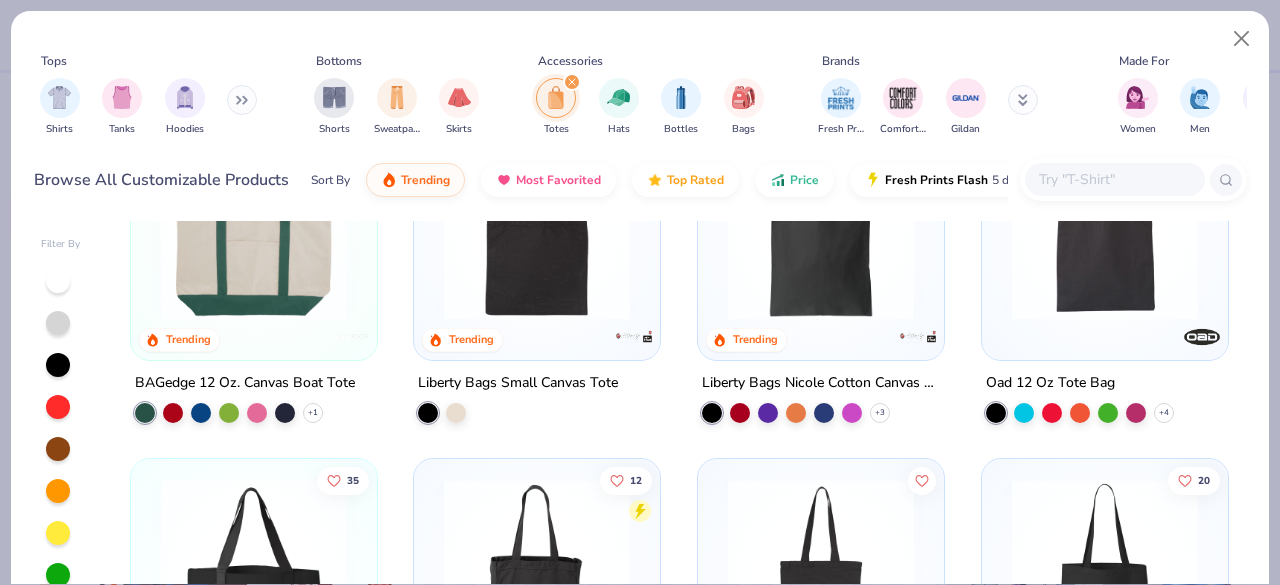scroll, scrollTop: 0, scrollLeft: 0, axis: both 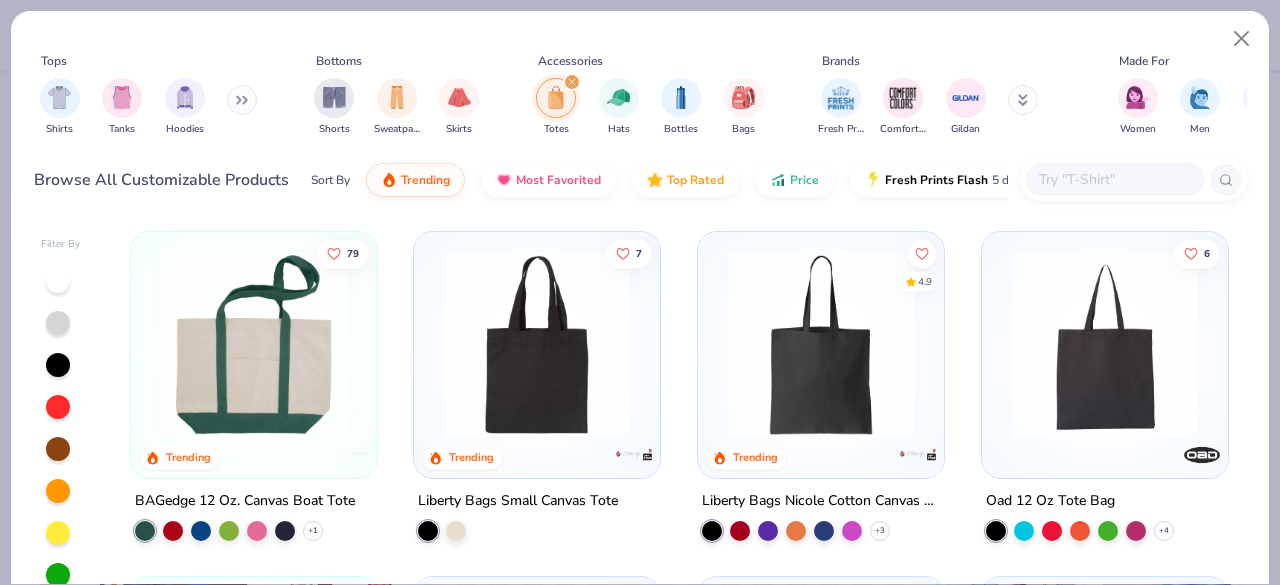 click on "BAGedge 12 Oz. Canvas Boat Tote" at bounding box center [245, 501] 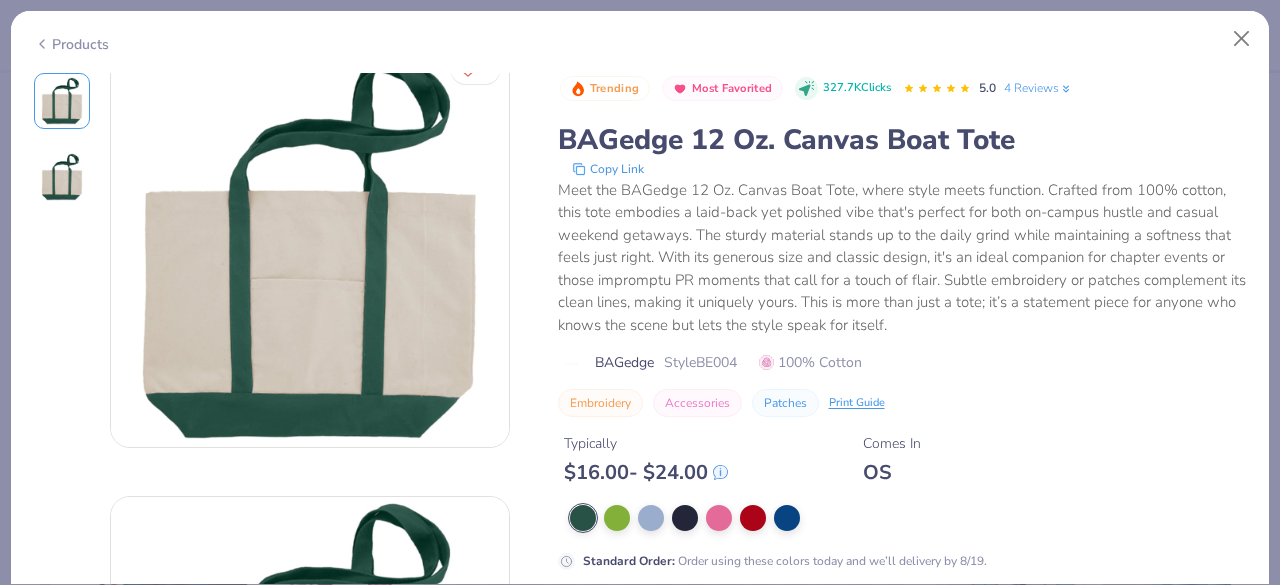 scroll, scrollTop: 0, scrollLeft: 0, axis: both 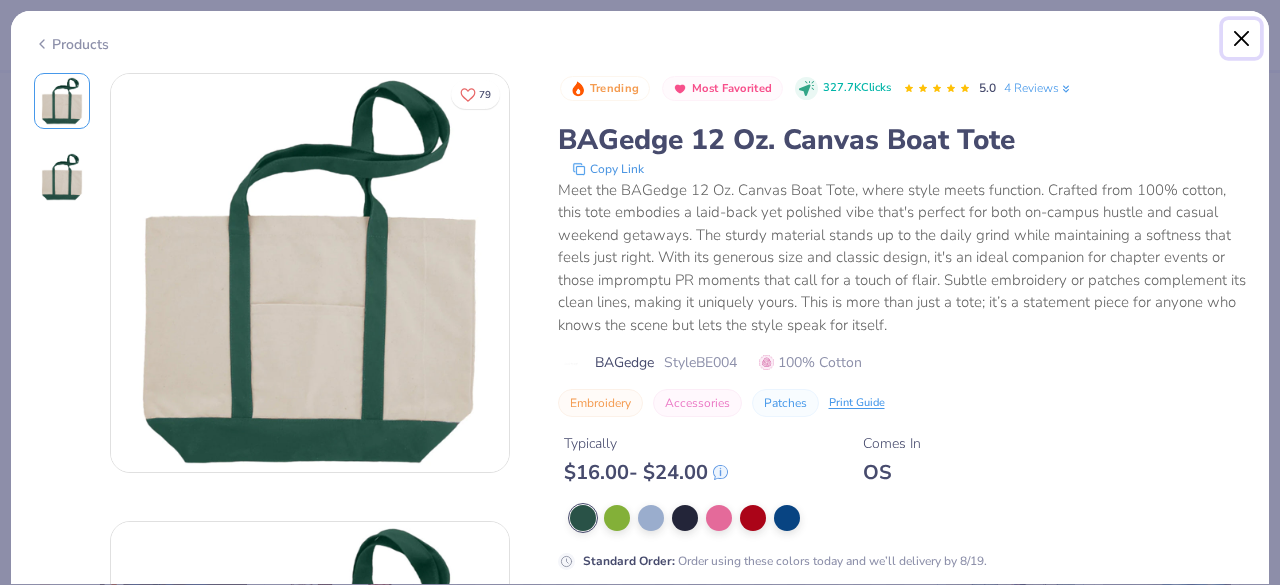 click at bounding box center [1242, 39] 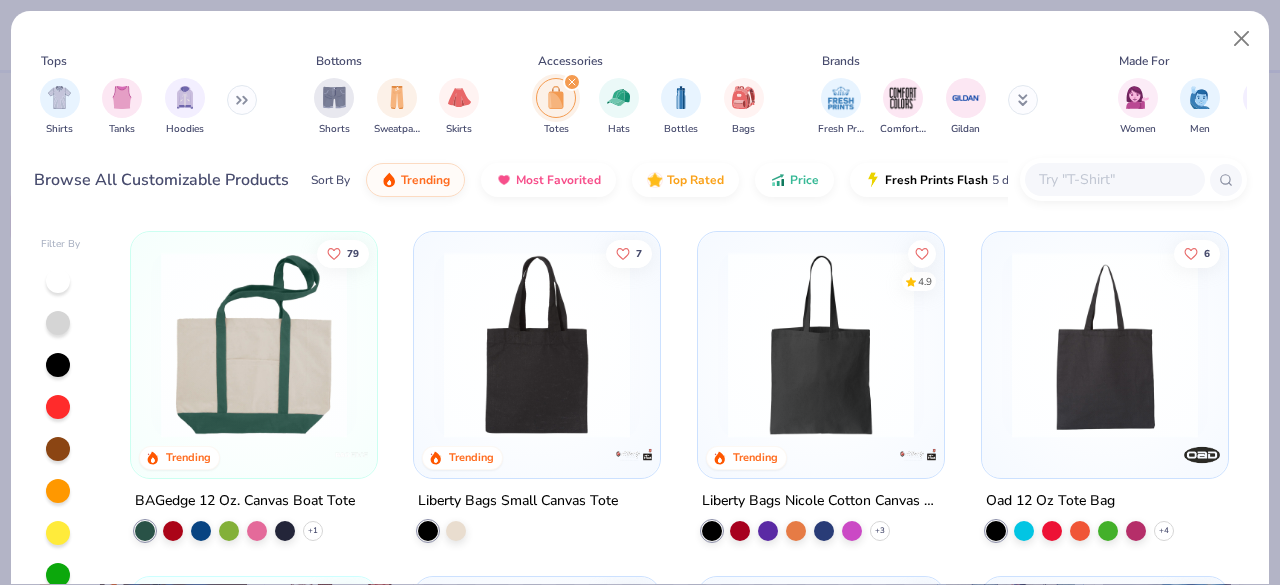 click at bounding box center (254, 345) 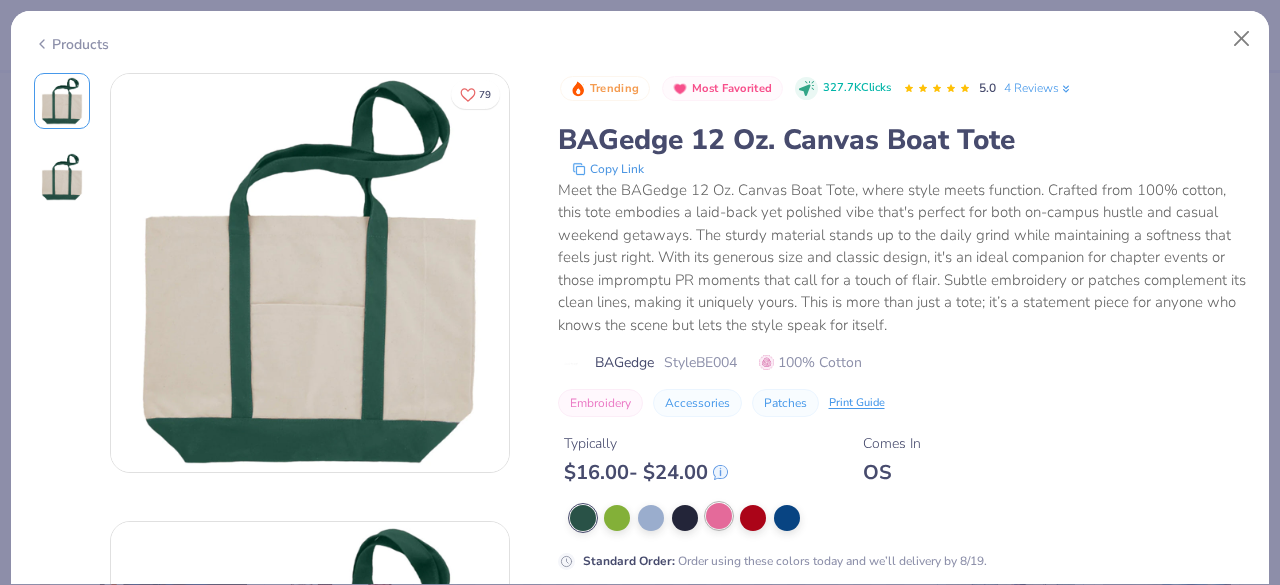 click at bounding box center (719, 516) 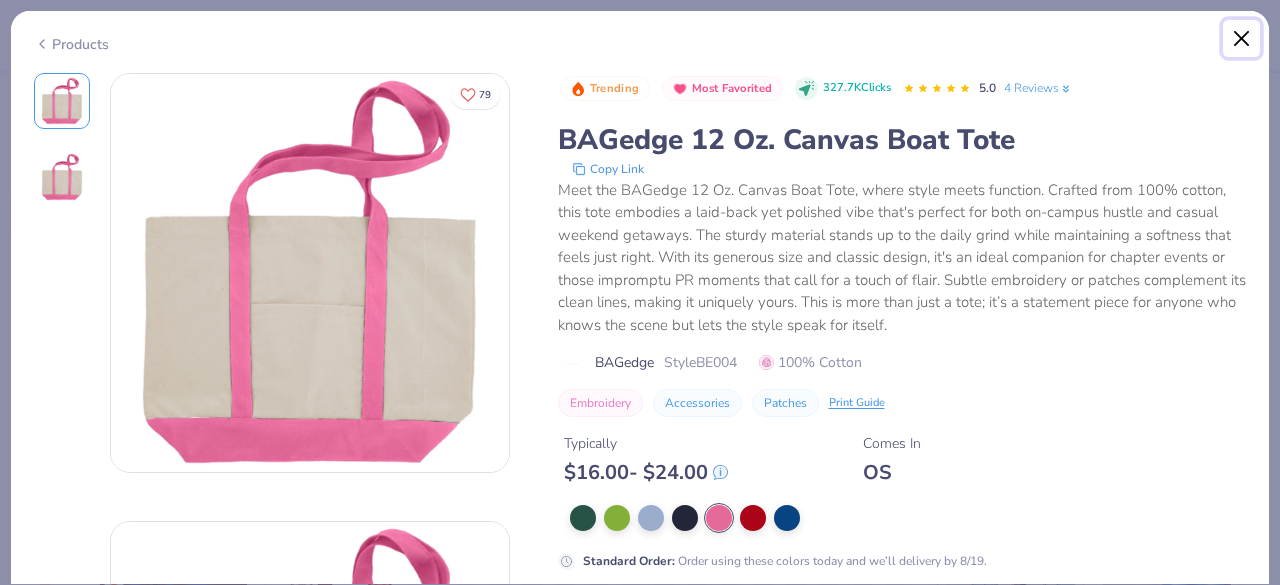 click at bounding box center (1242, 39) 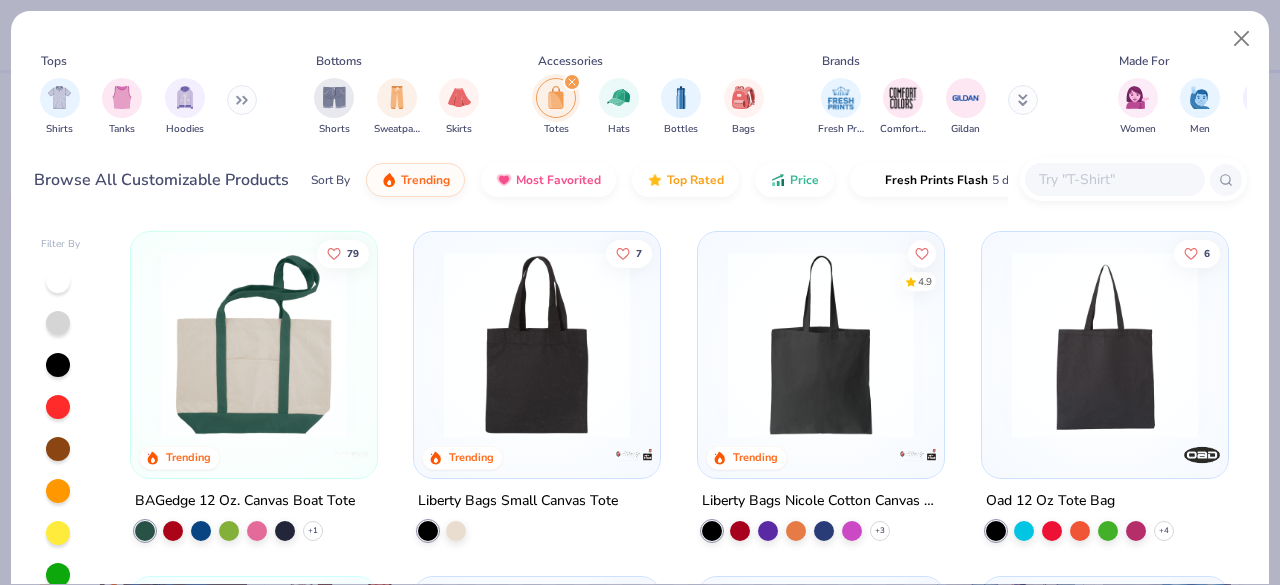 click on "Liberty Bags Small Canvas Tote" at bounding box center [518, 501] 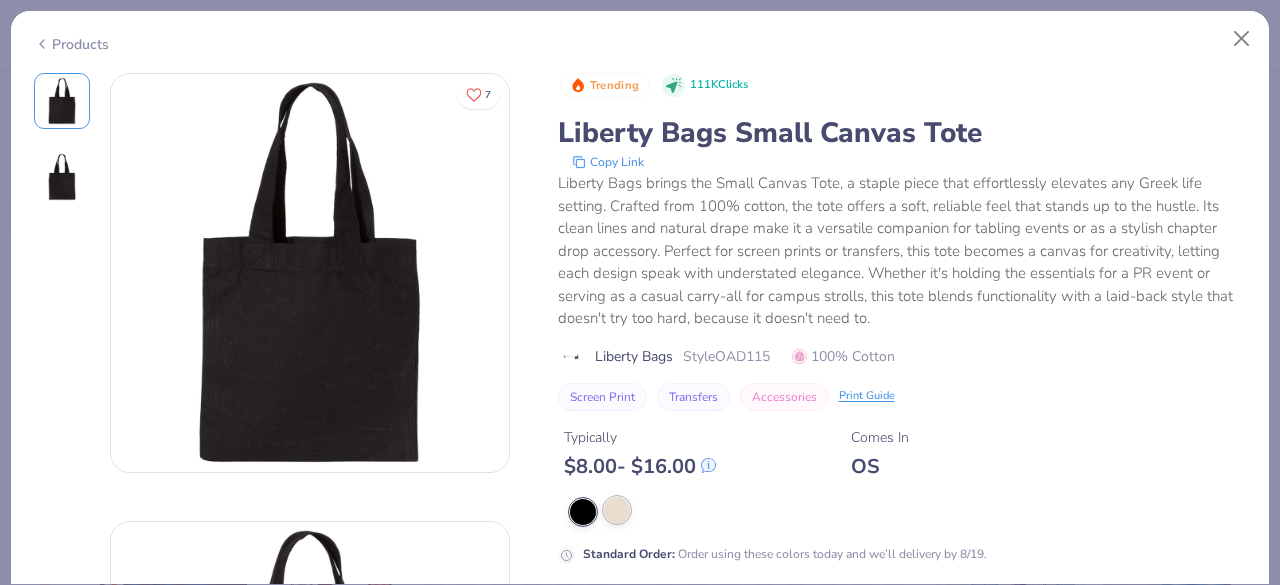 click at bounding box center (908, 512) 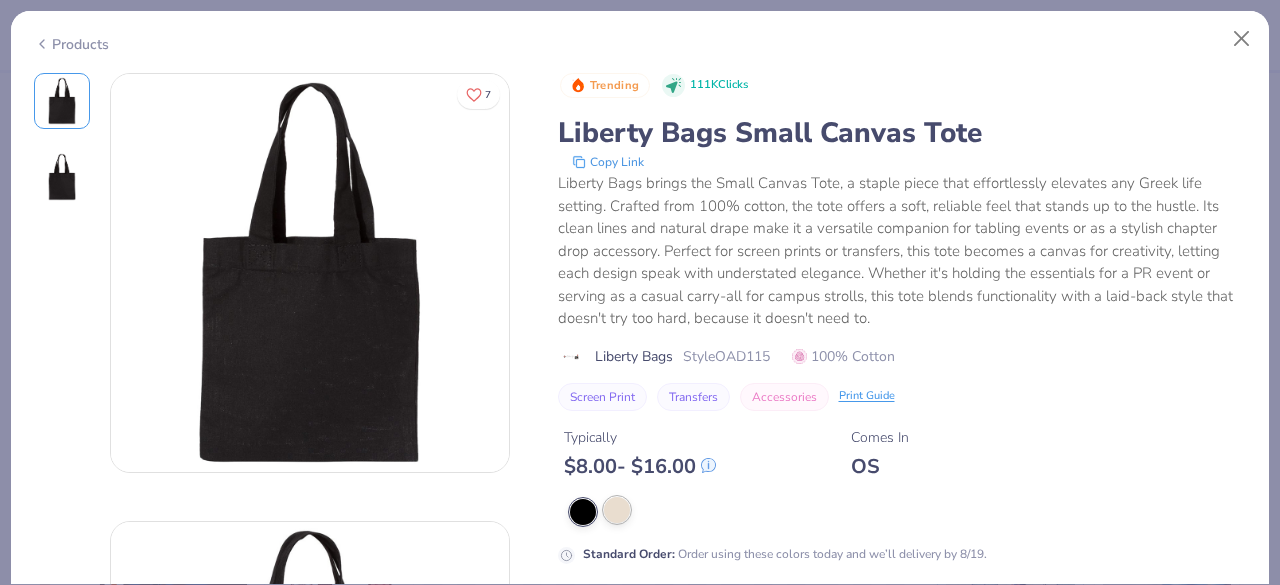 click at bounding box center [617, 510] 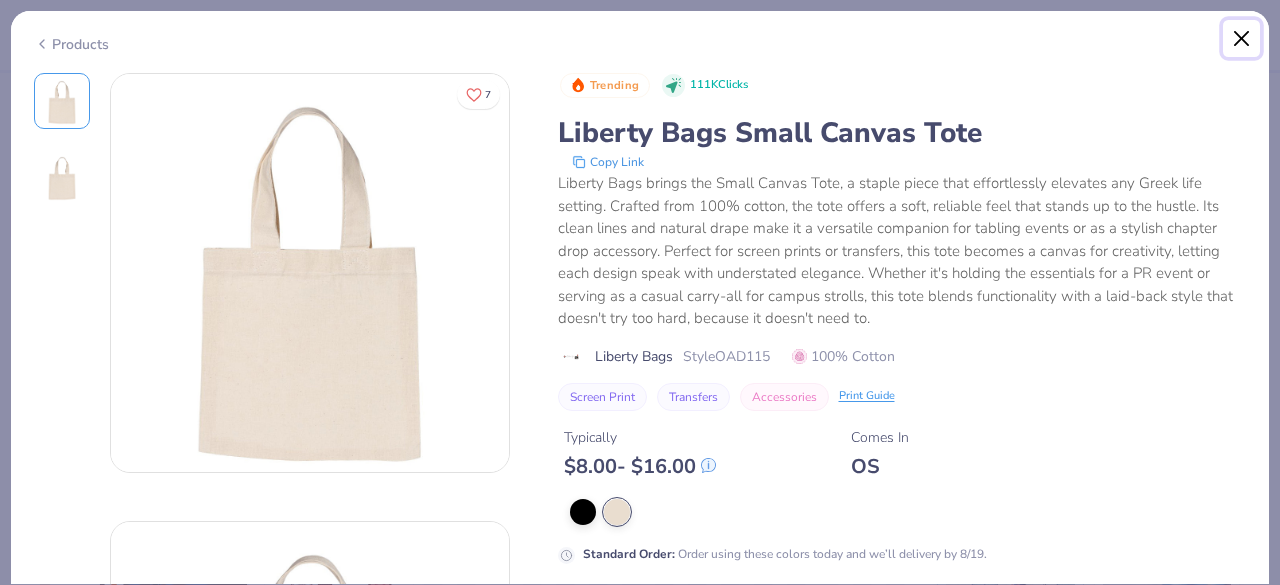 click at bounding box center [1242, 39] 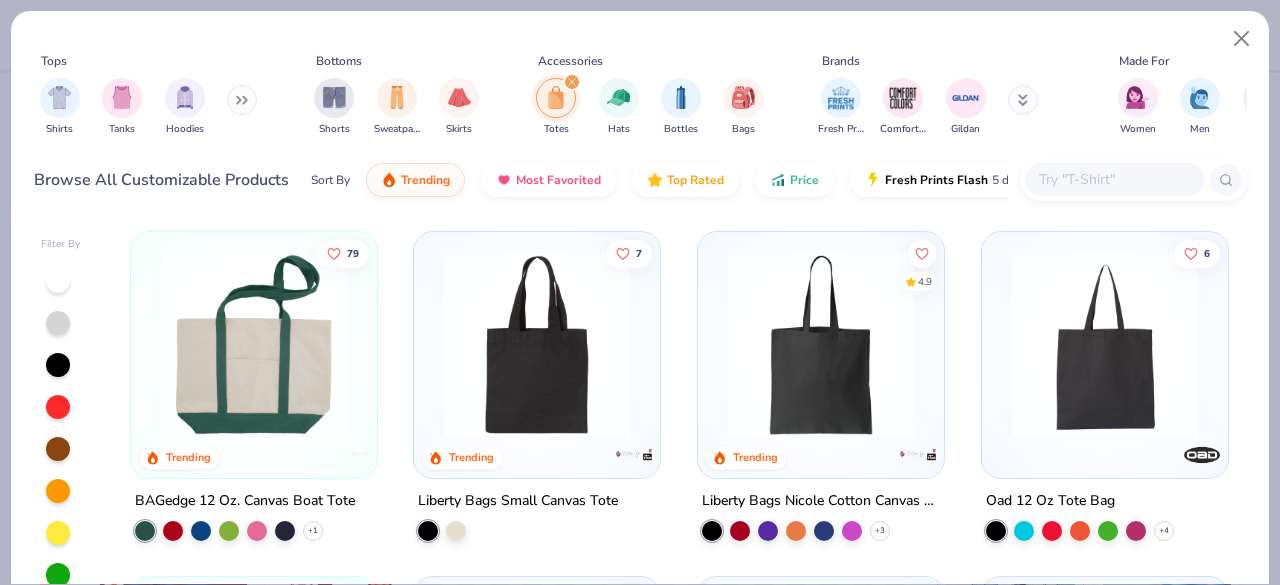 click on "Liberty Bags Nicole Cotton Canvas Tote" at bounding box center (821, 501) 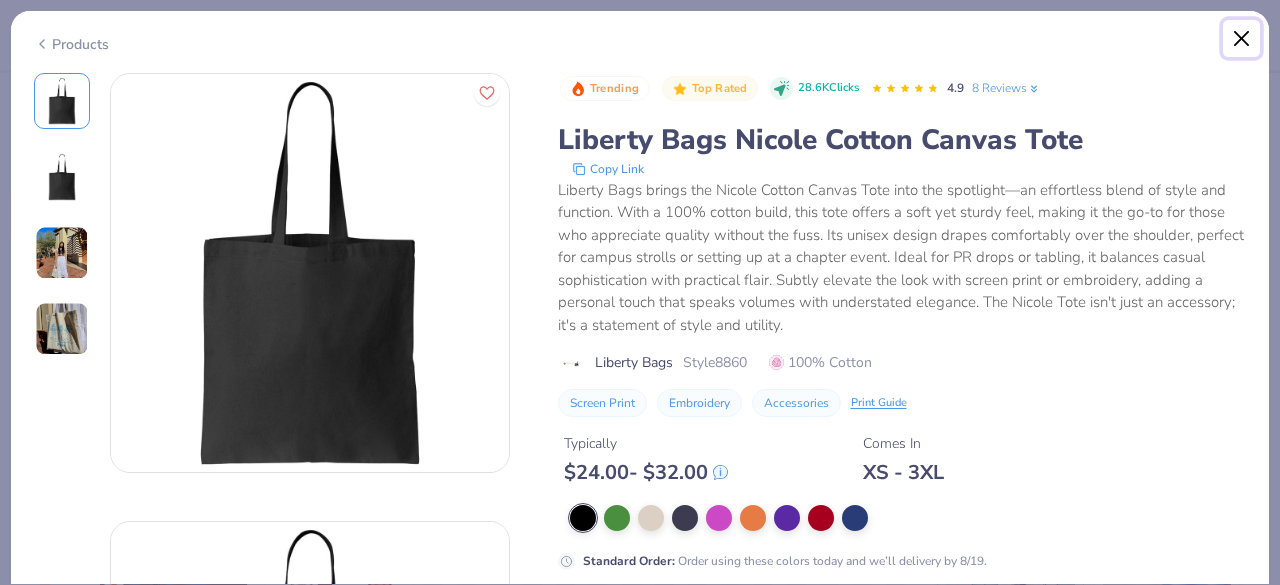 click at bounding box center (1242, 39) 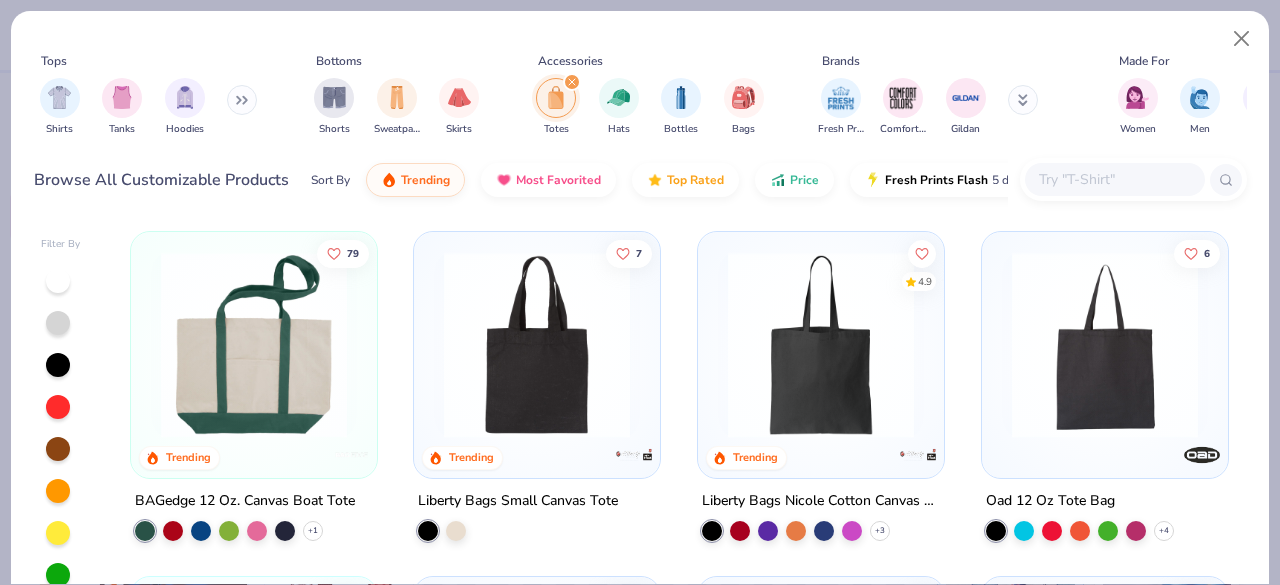 click on "Oad 12 Oz Tote Bag" at bounding box center [1050, 501] 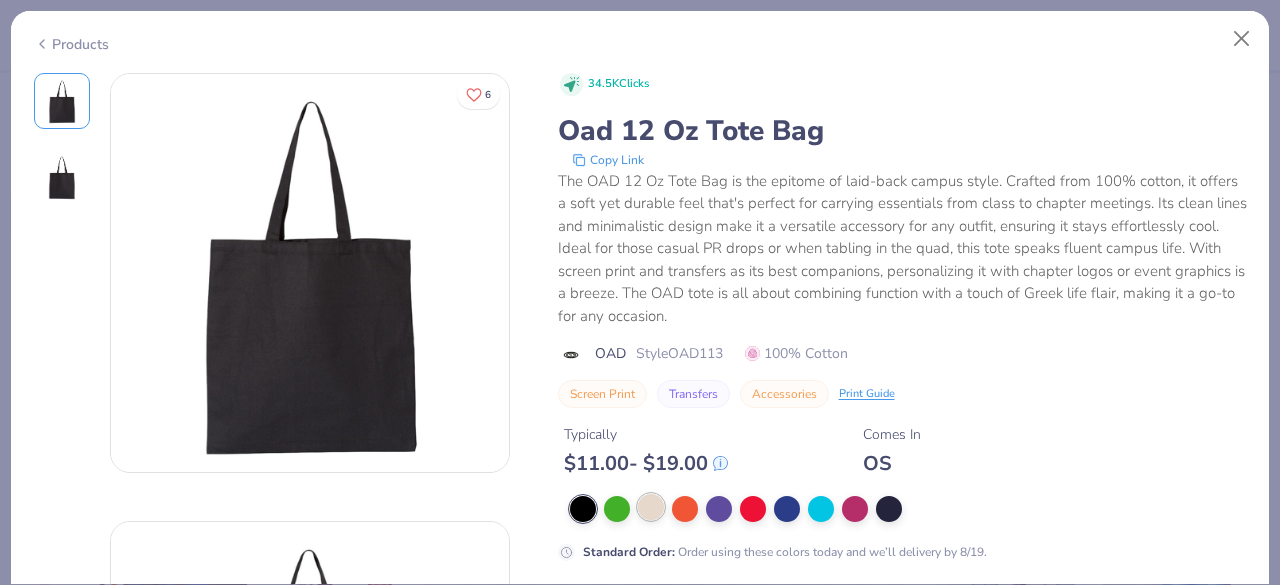 click at bounding box center (651, 507) 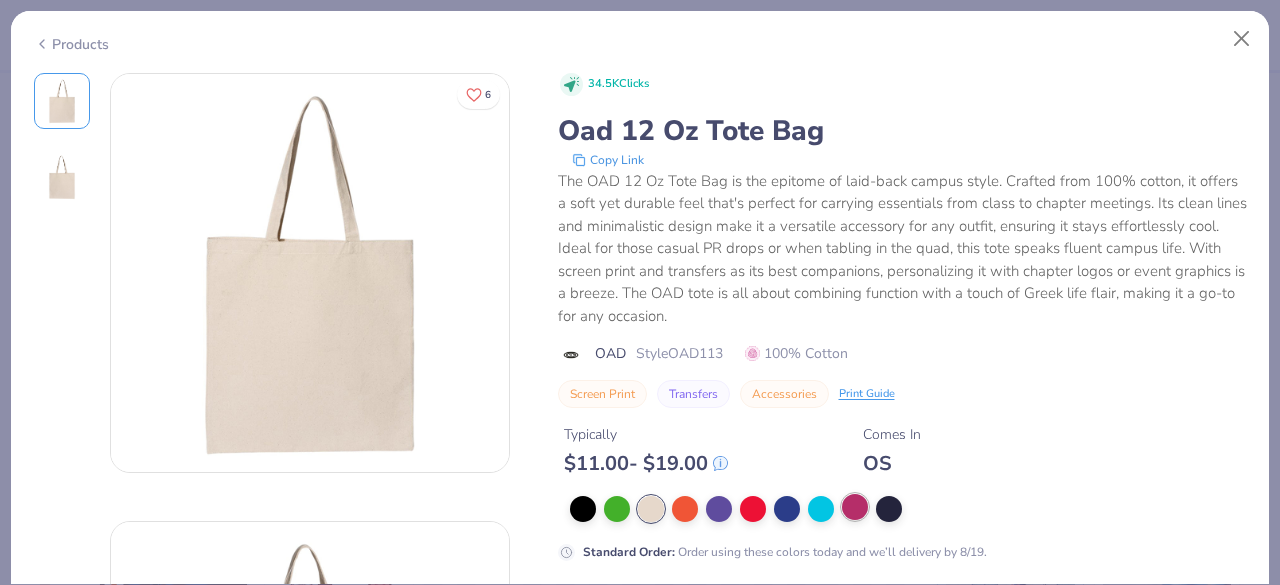 click at bounding box center [855, 507] 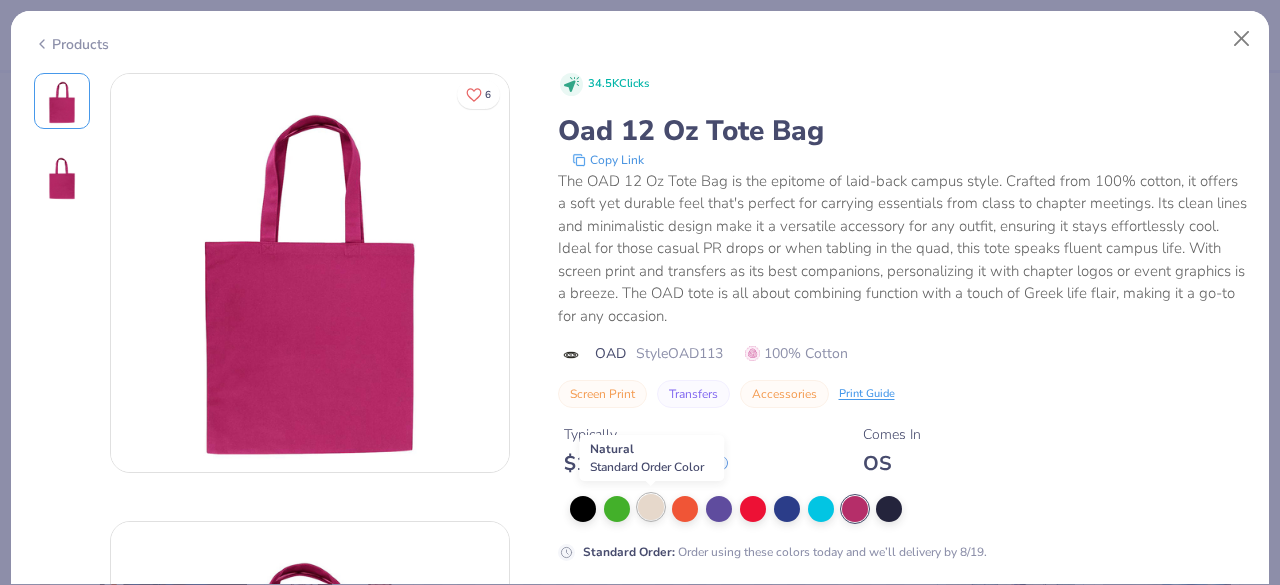 click at bounding box center [651, 507] 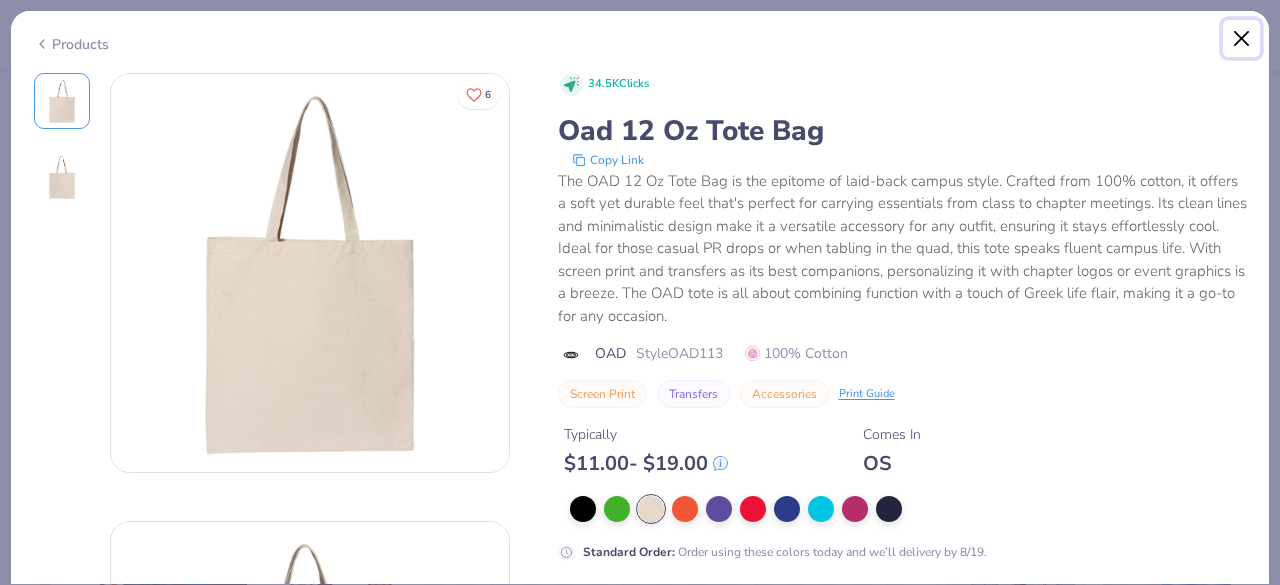 click at bounding box center [1242, 39] 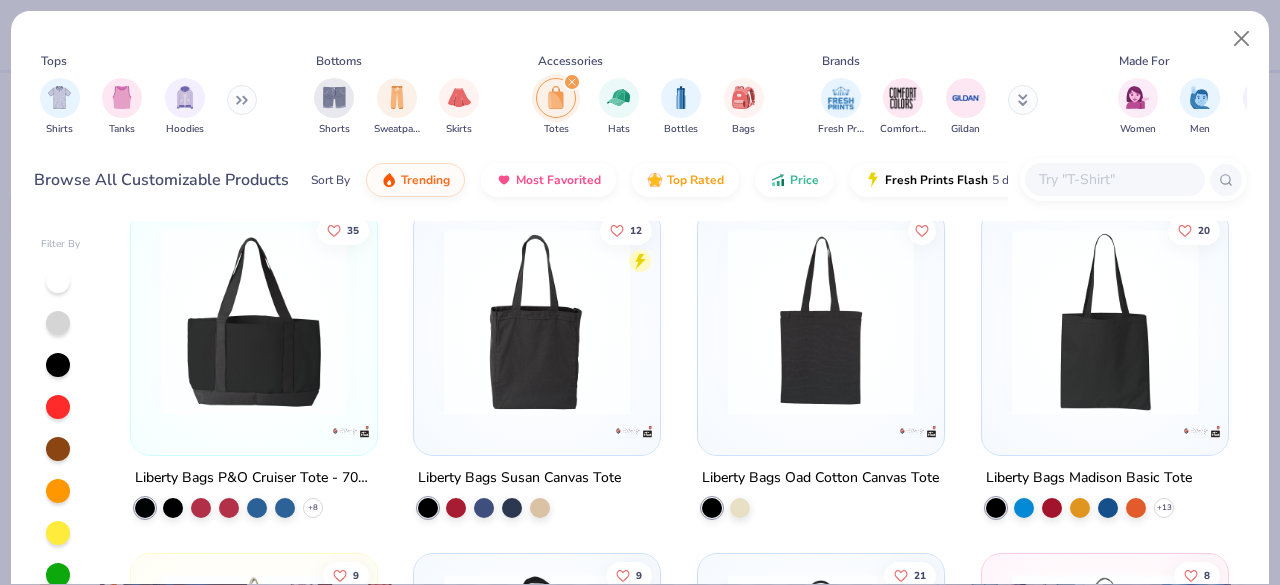 scroll, scrollTop: 368, scrollLeft: 0, axis: vertical 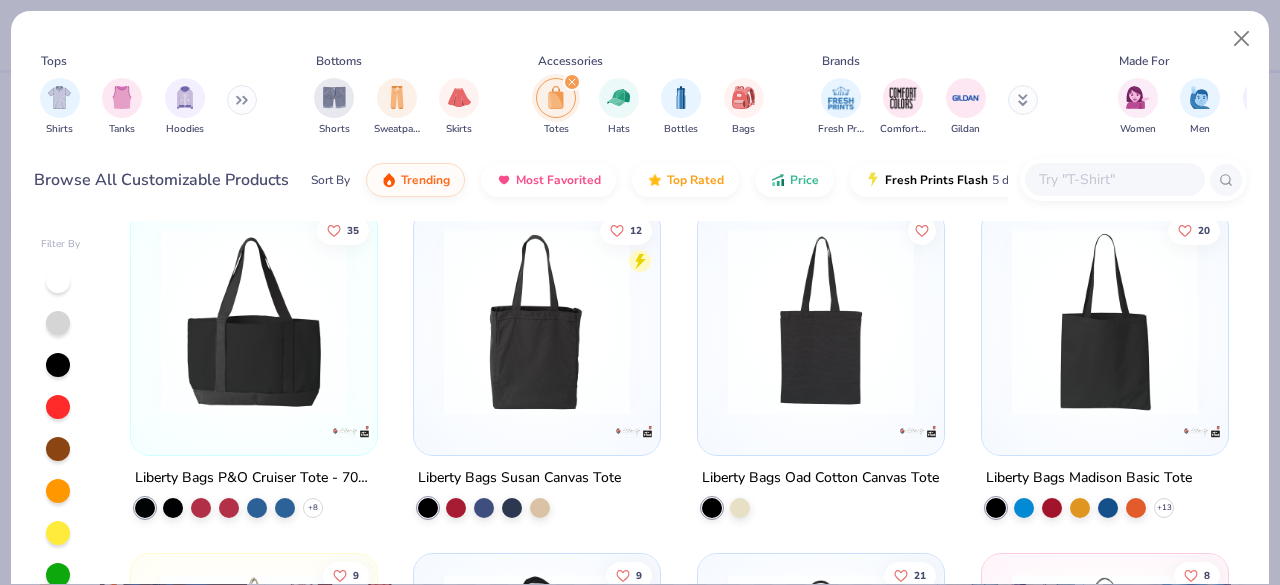 click on "Liberty Bags P&O Cruiser Tote - 7002" at bounding box center [254, 477] 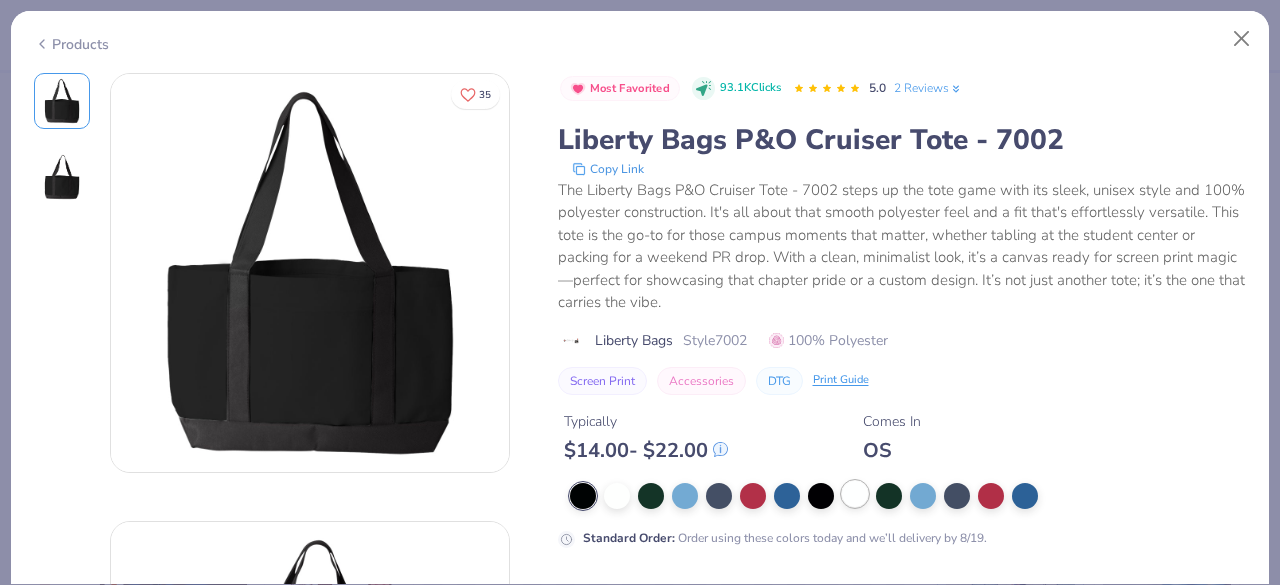 click at bounding box center (855, 494) 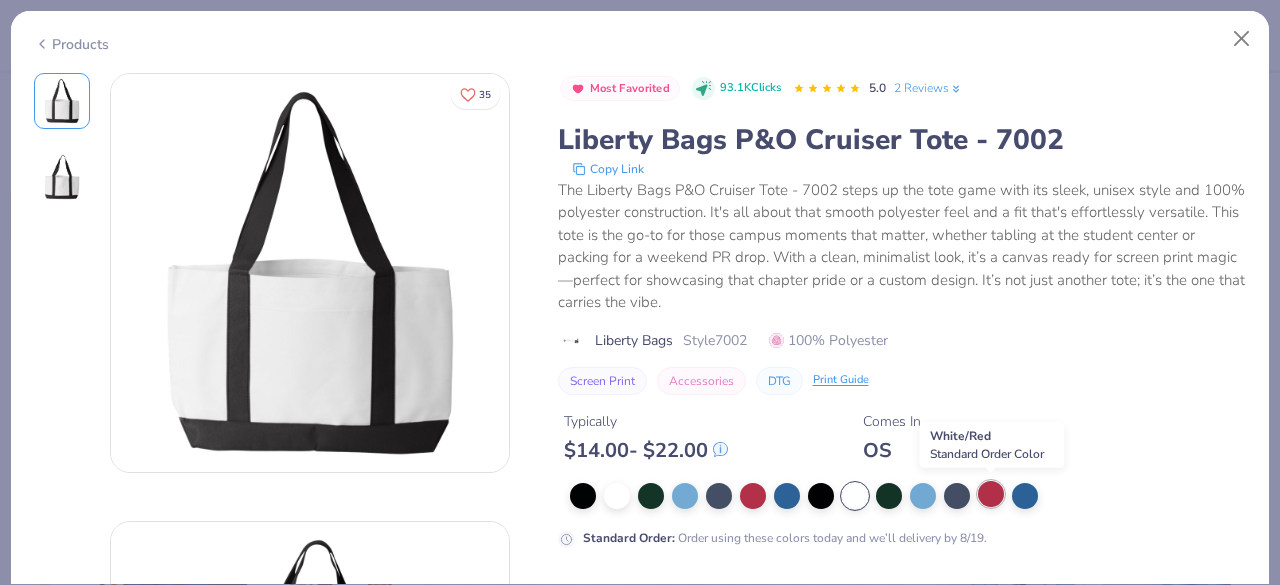 click at bounding box center [991, 494] 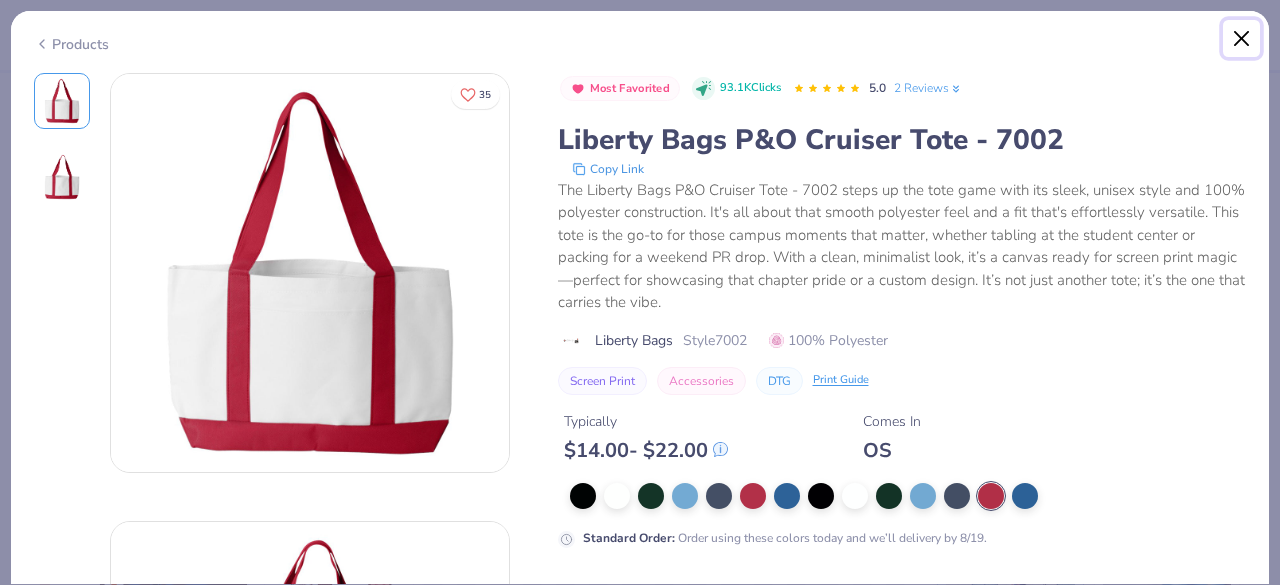 click at bounding box center (1242, 39) 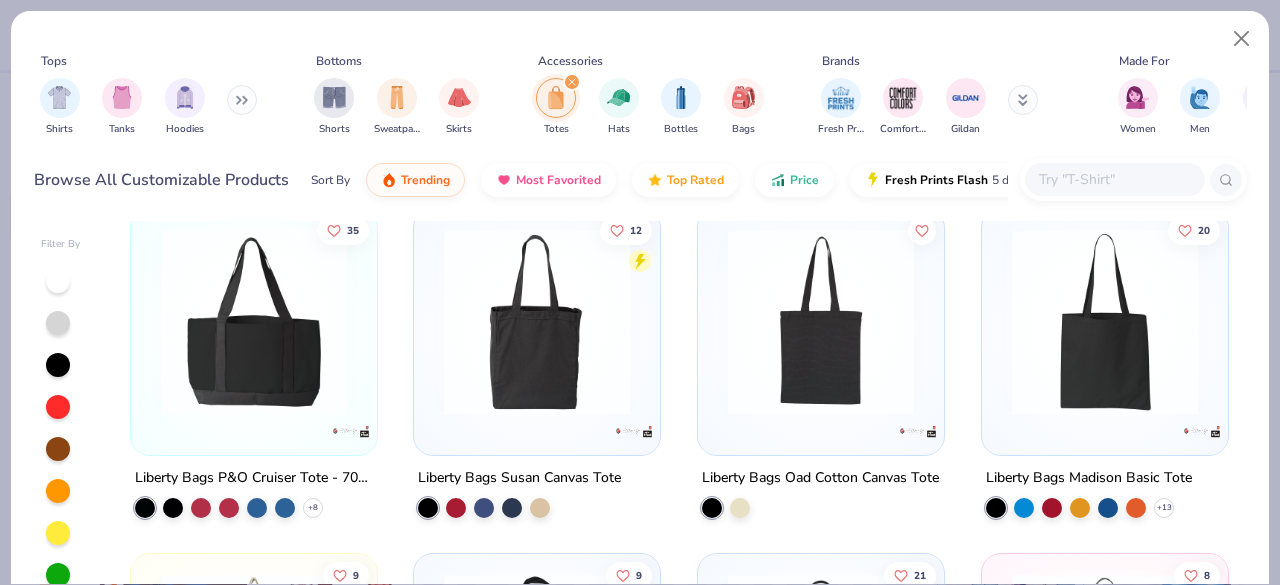 click on "Liberty Bags Susan Canvas Tote" at bounding box center (519, 477) 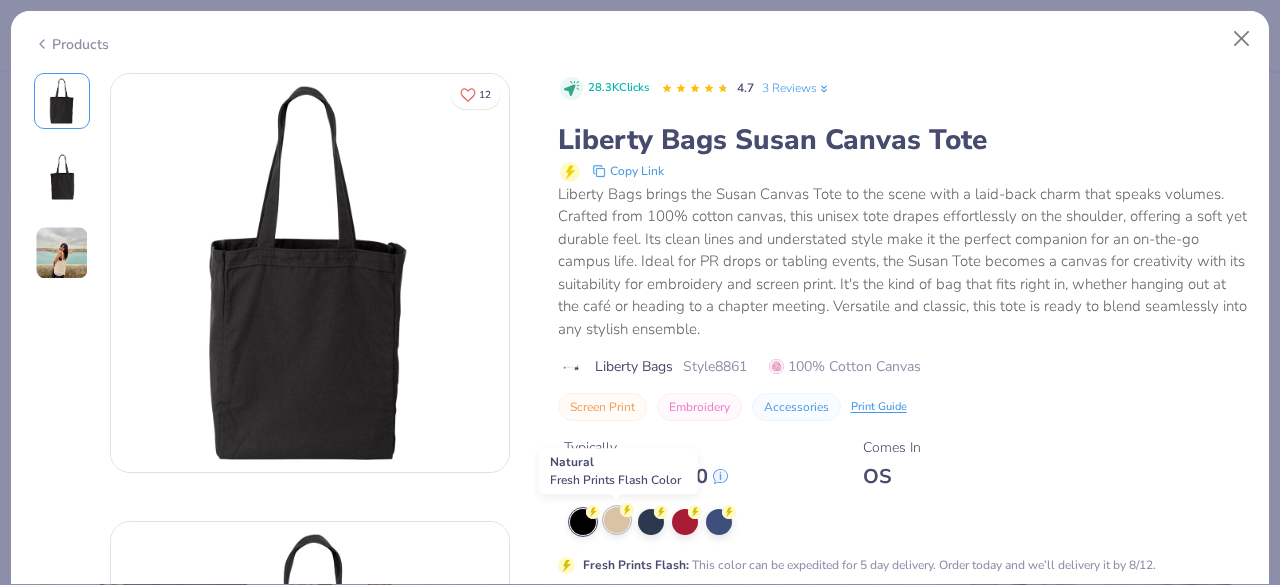 click at bounding box center [617, 520] 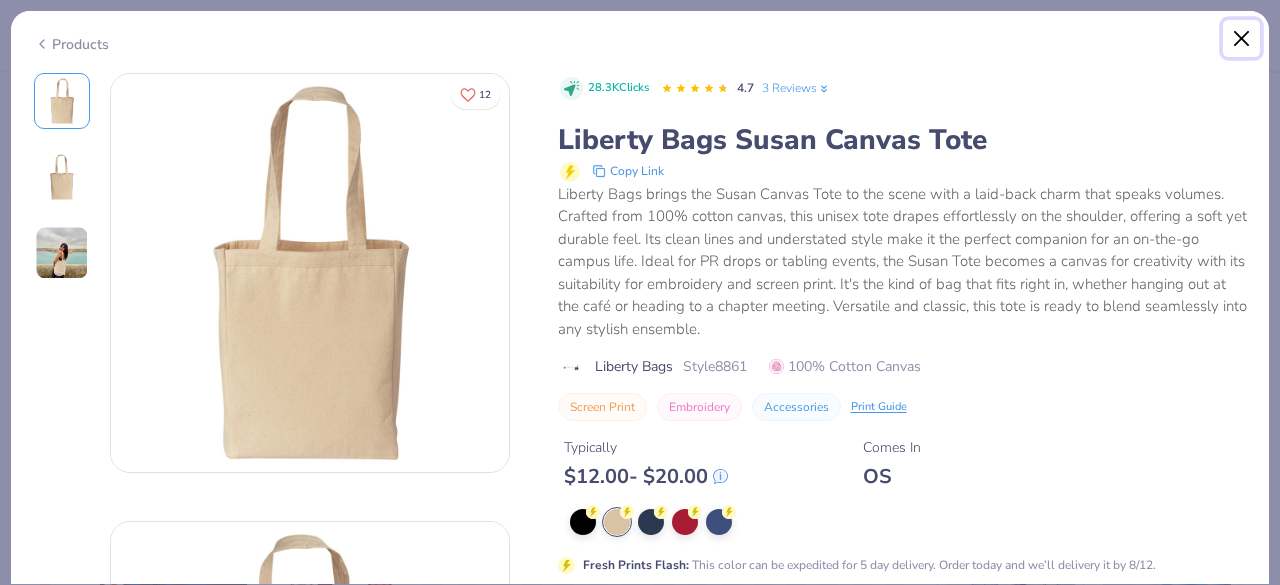 click at bounding box center (1242, 39) 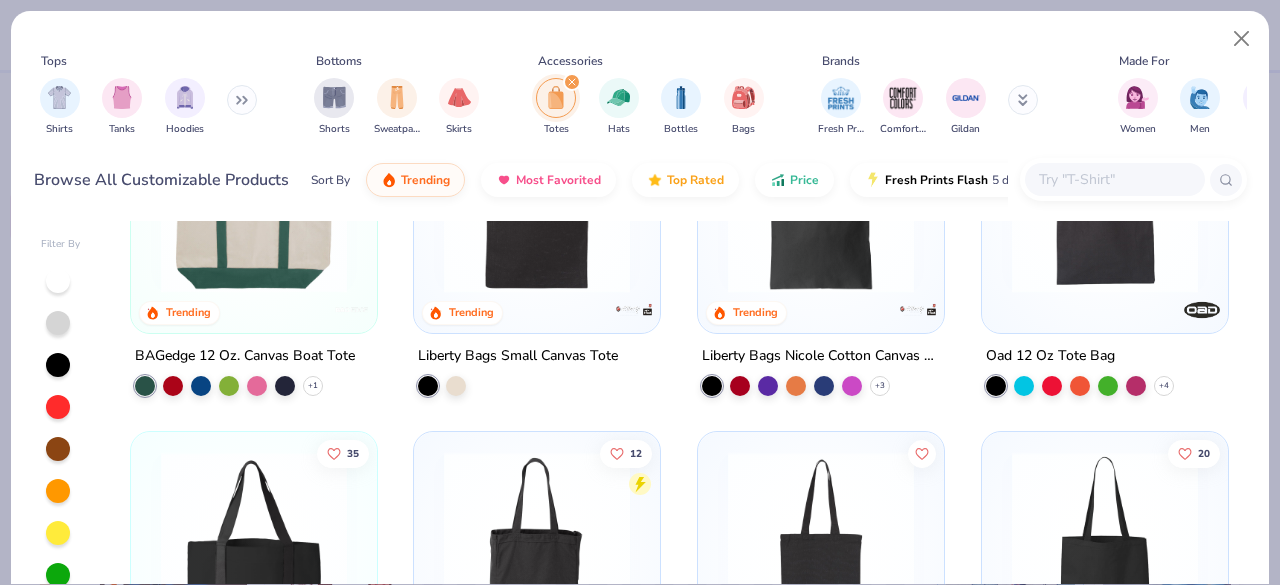 scroll, scrollTop: 0, scrollLeft: 0, axis: both 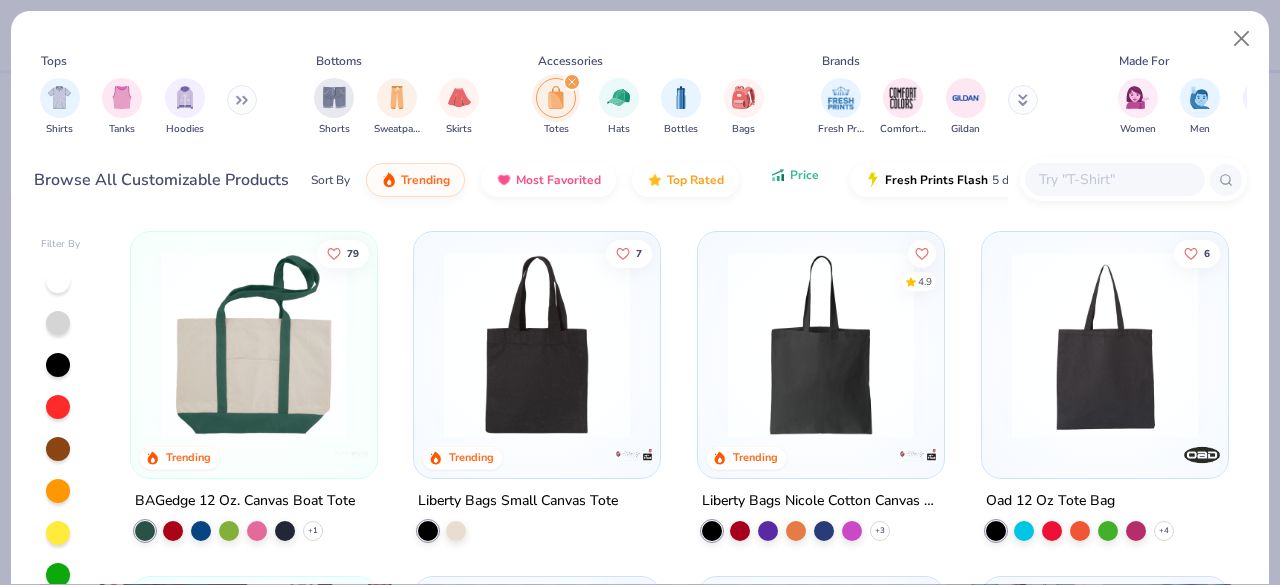 click on "Price" at bounding box center (794, 175) 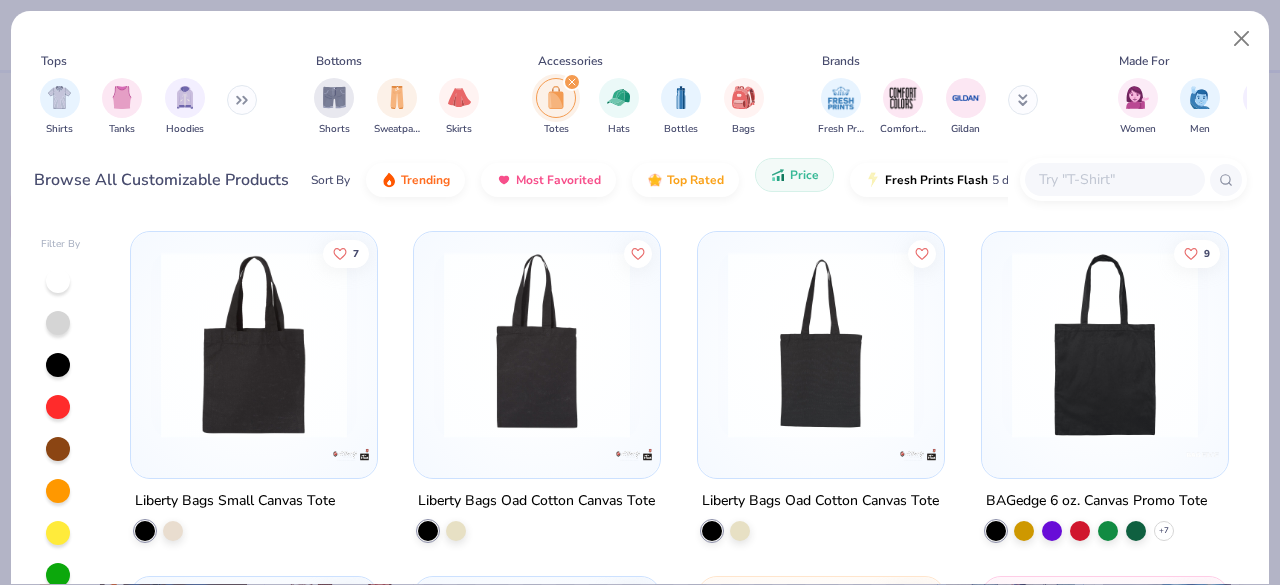 click on "Price" at bounding box center [794, 175] 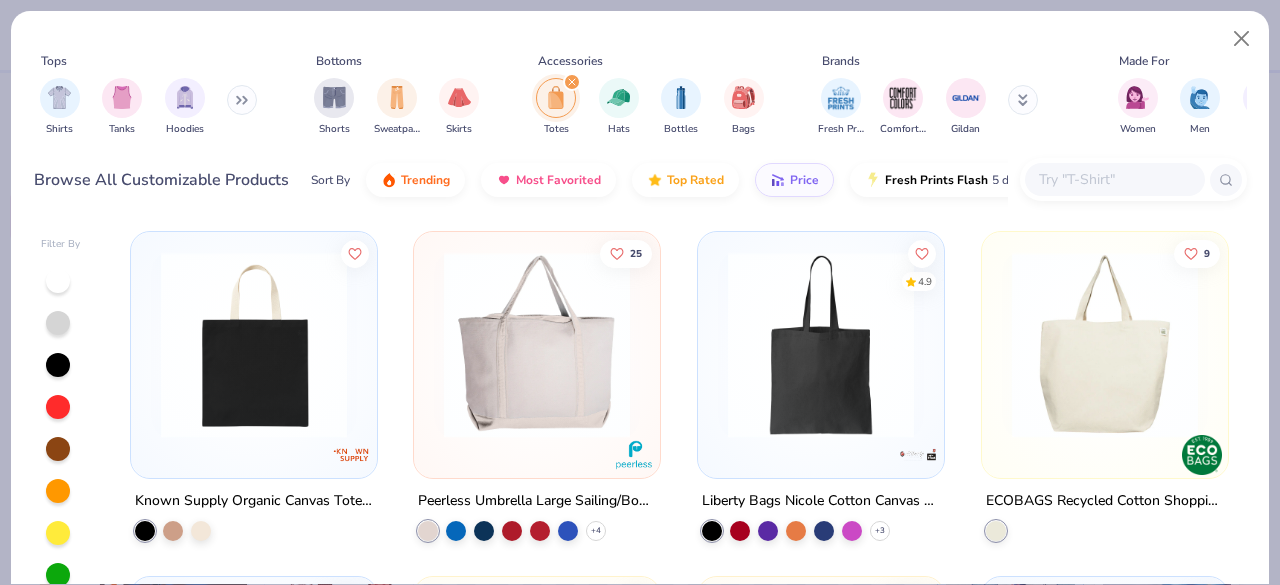 click on "Known Supply Organic Canvas Tote Bag" at bounding box center [254, 501] 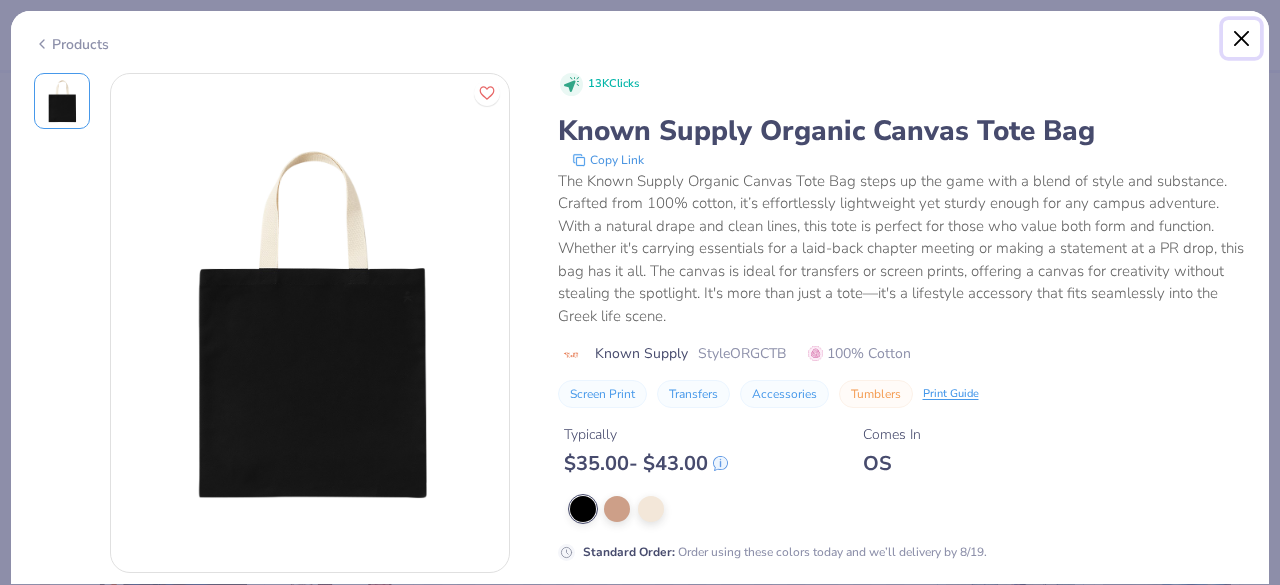 click at bounding box center (1242, 39) 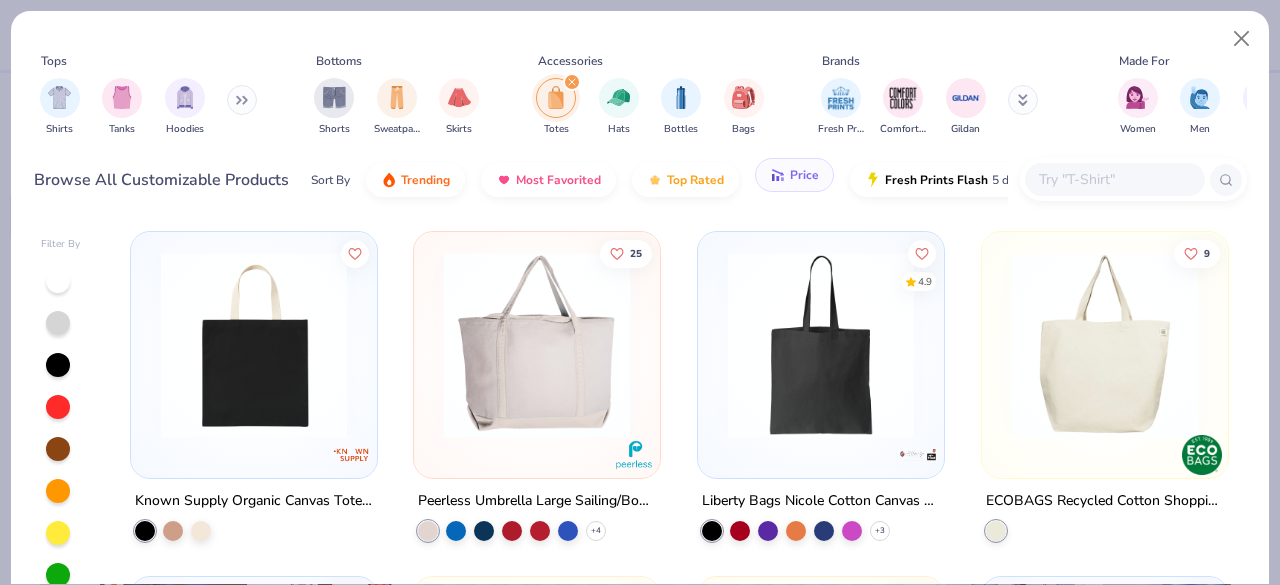 click 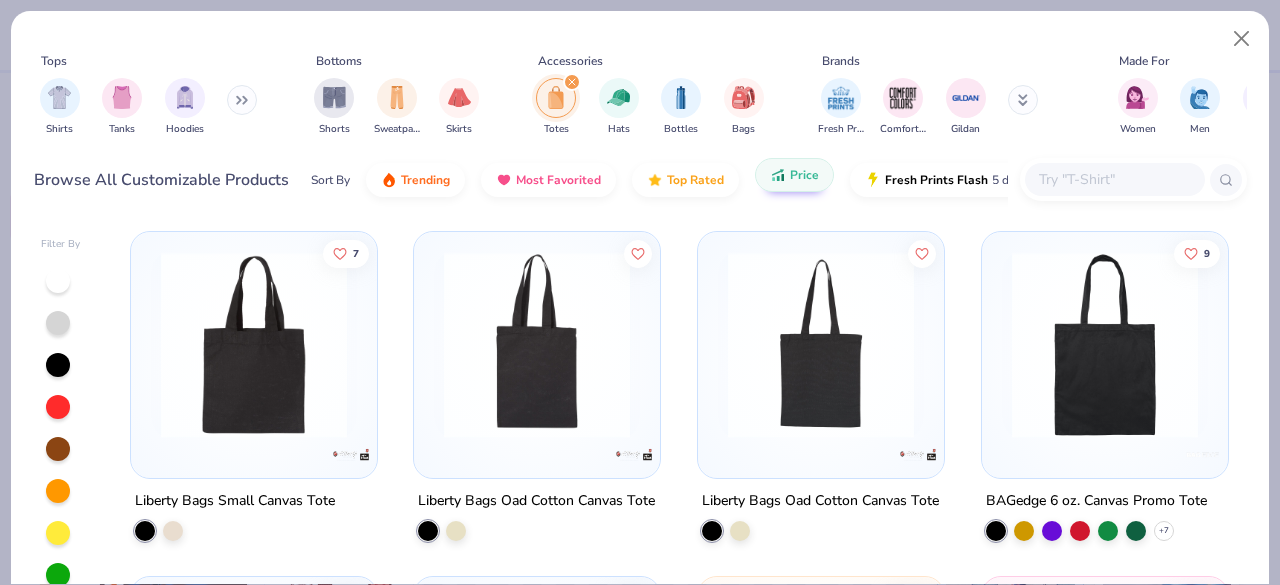 click on "Liberty Bags Oad Cotton Canvas Tote" at bounding box center (536, 501) 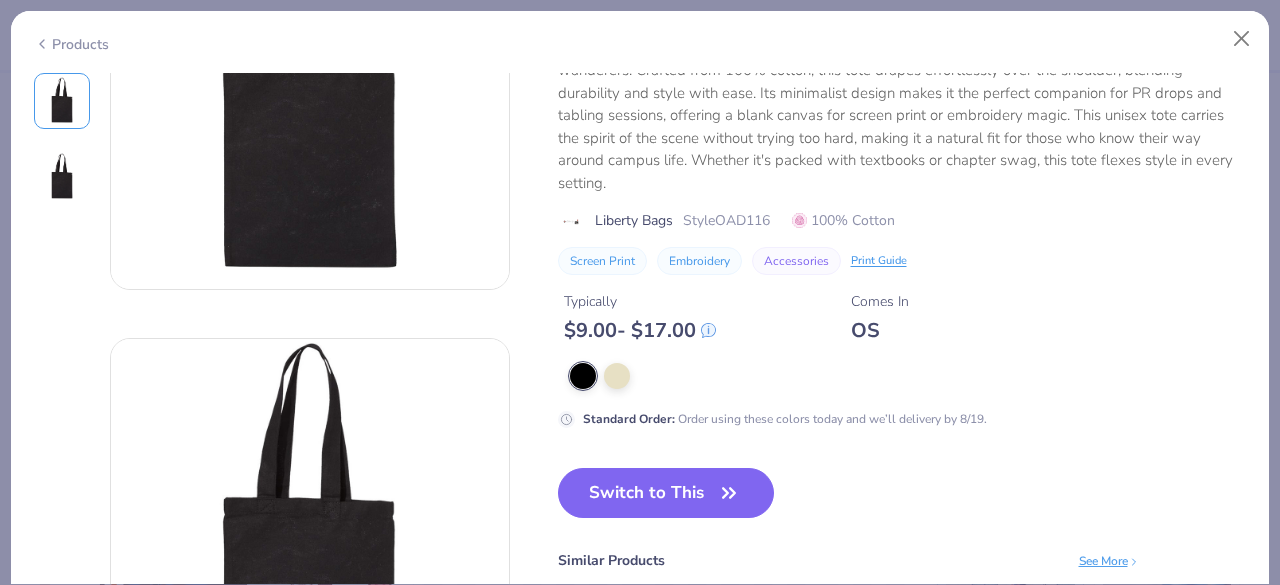 scroll, scrollTop: 192, scrollLeft: 0, axis: vertical 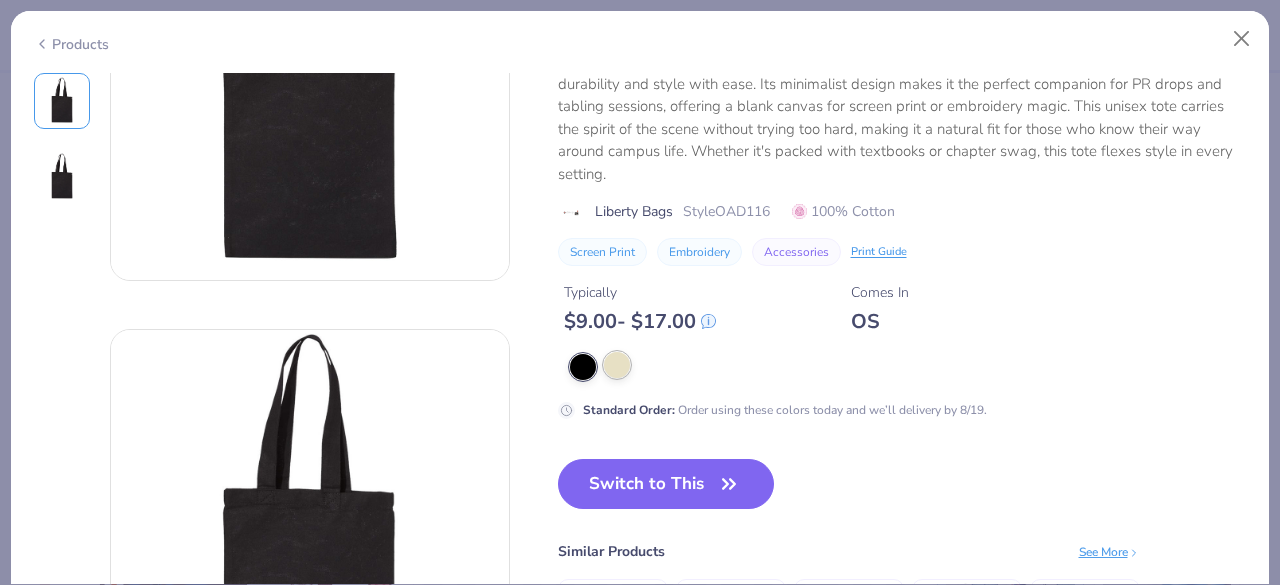 click at bounding box center (617, 365) 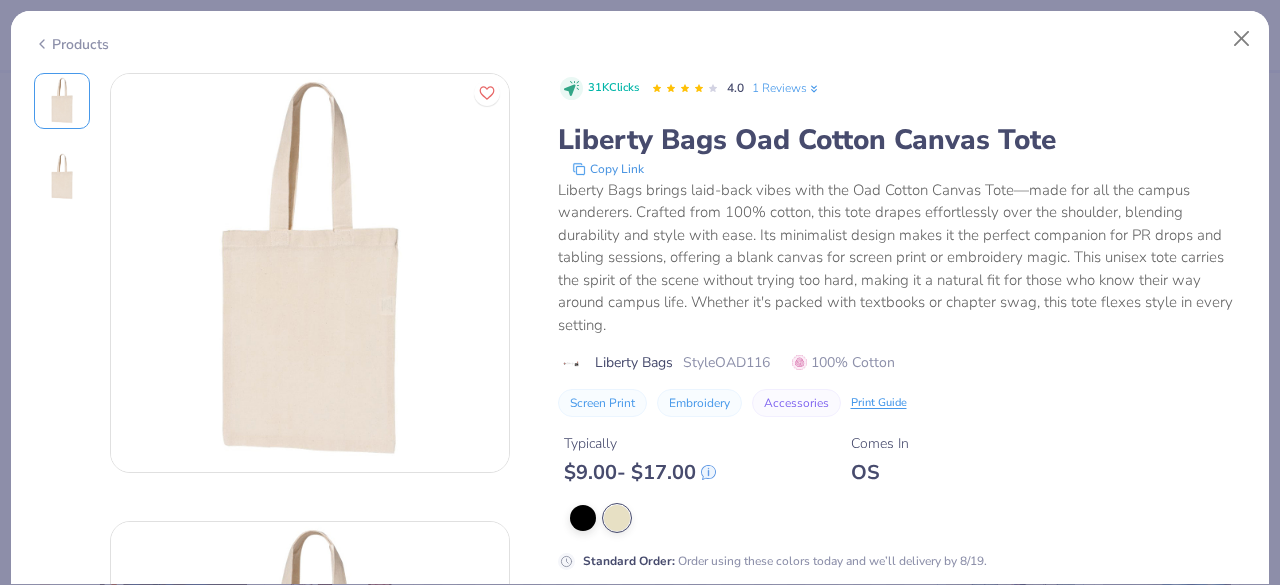 scroll, scrollTop: 1, scrollLeft: 0, axis: vertical 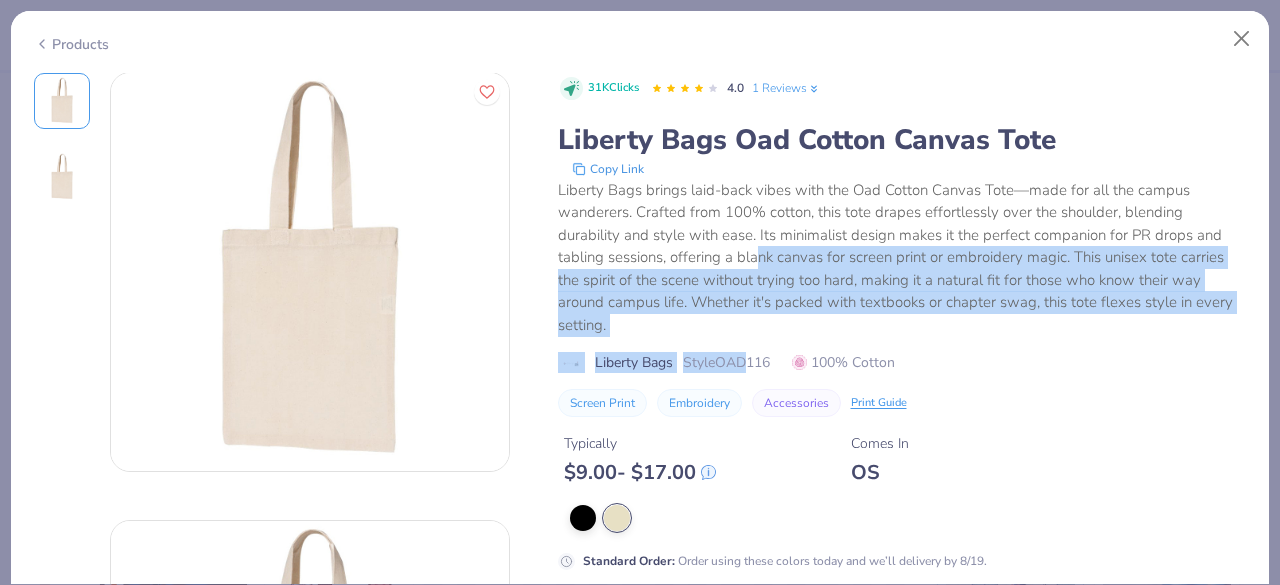 drag, startPoint x: 749, startPoint y: 361, endPoint x: 758, endPoint y: 253, distance: 108.37435 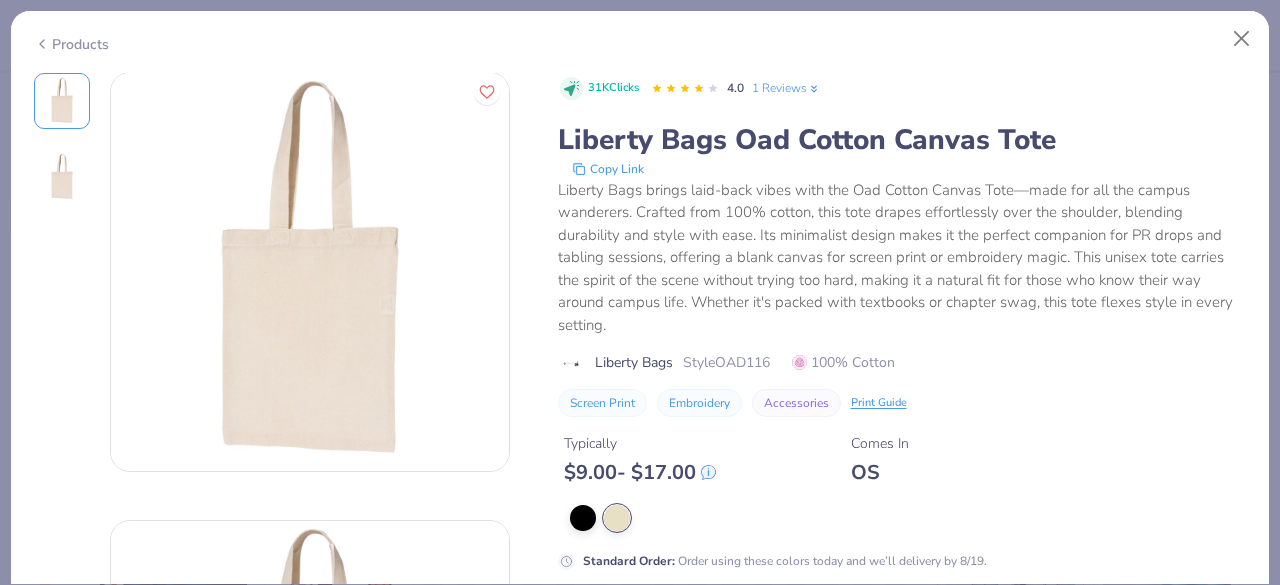 click on "Liberty Bags brings laid-back vibes with the Oad Cotton Canvas Tote—made for all the campus wanderers. Crafted from 100% cotton, this tote drapes effortlessly over the shoulder, blending durability and style with ease. Its minimalist design makes it the perfect companion for PR drops and tabling sessions, offering a blank canvas for screen print or embroidery magic. This unisex tote carries the spirit of the scene without trying too hard, making it a natural fit for those who know their way around campus life. Whether it's packed with textbooks or chapter swag, this tote flexes style in every setting." at bounding box center [902, 258] 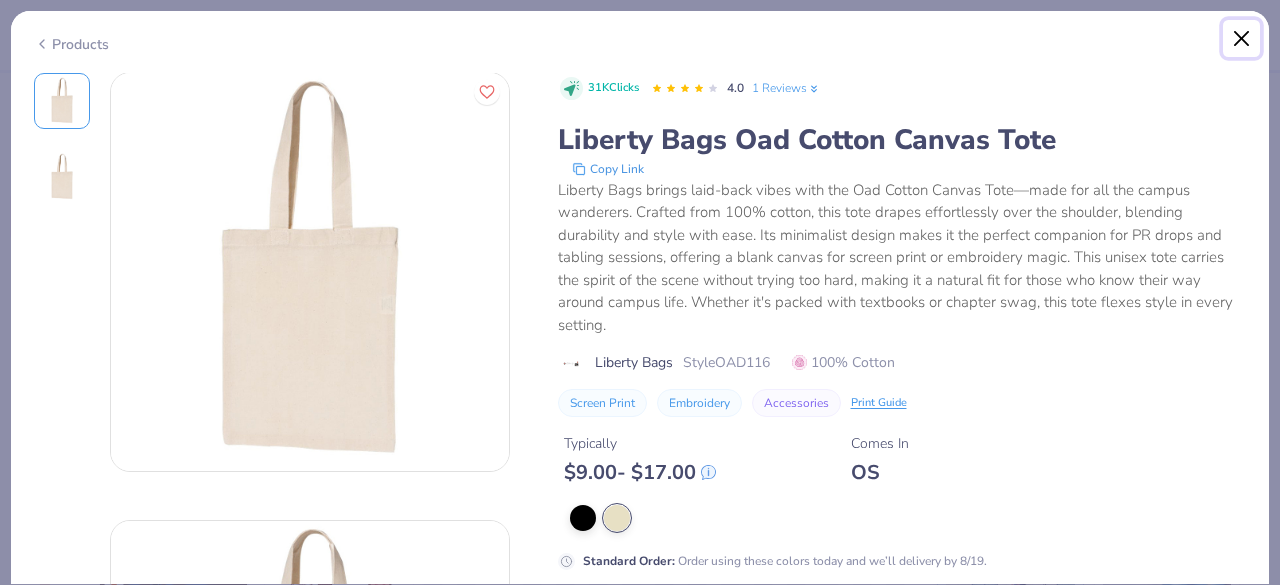 click at bounding box center [1242, 39] 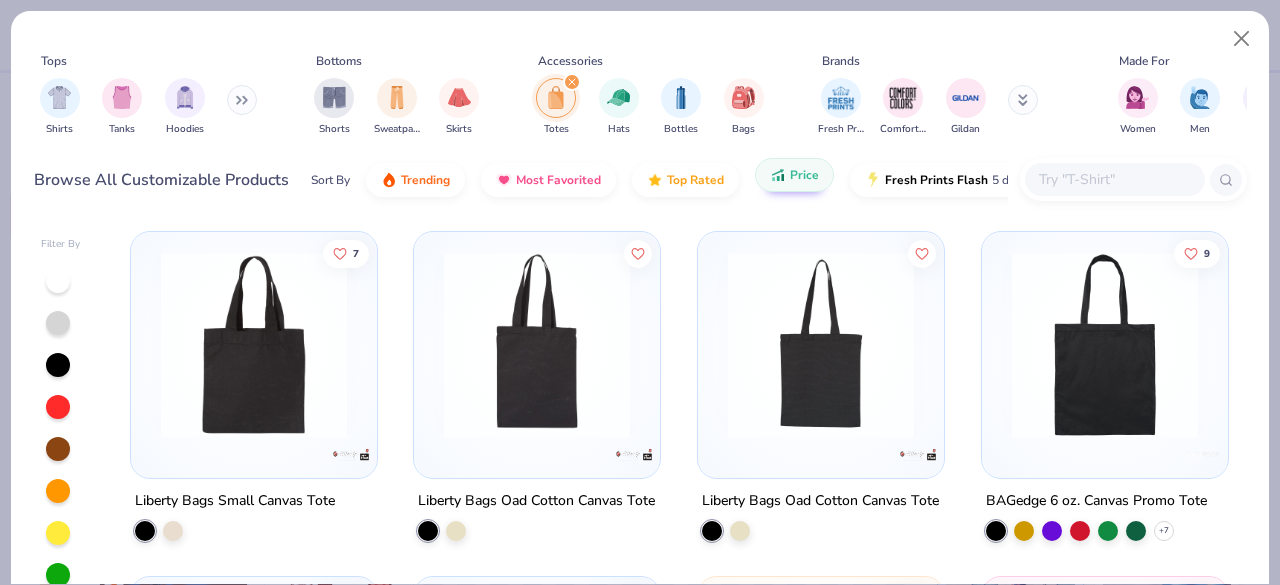 click on "BAGedge 6 oz. Canvas Promo Tote" at bounding box center (1096, 501) 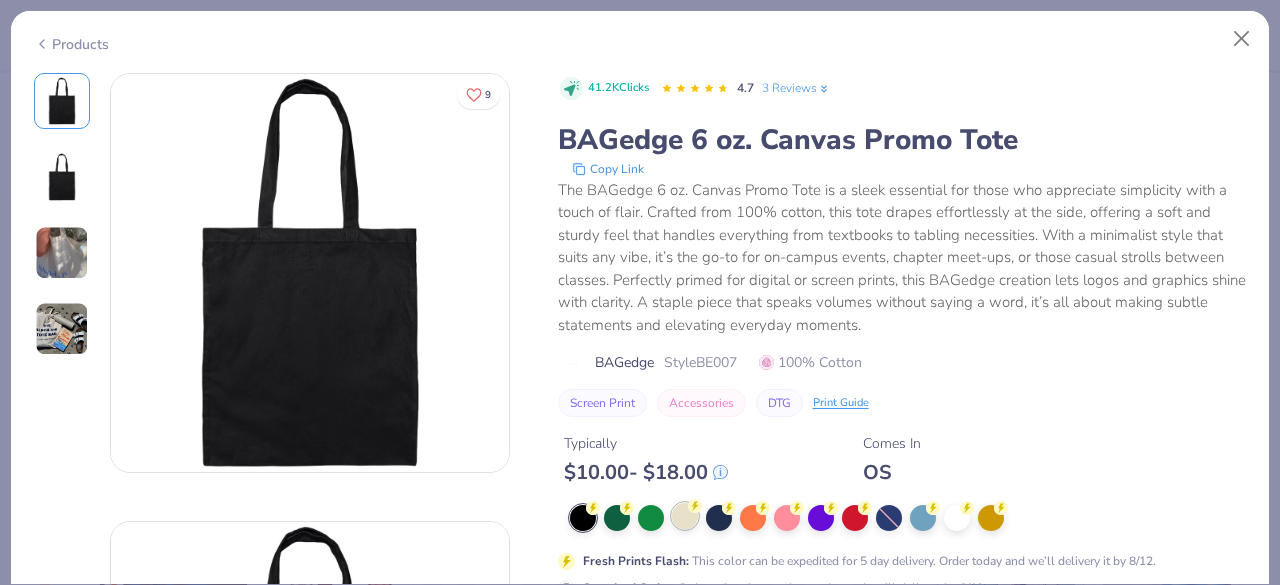click 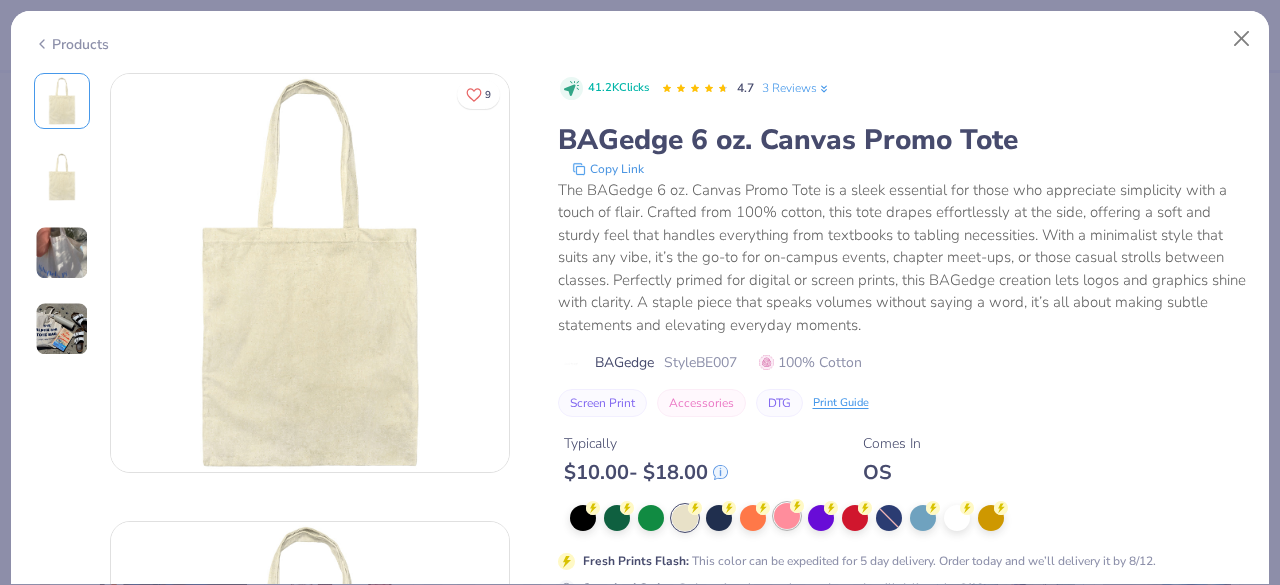 click at bounding box center [787, 516] 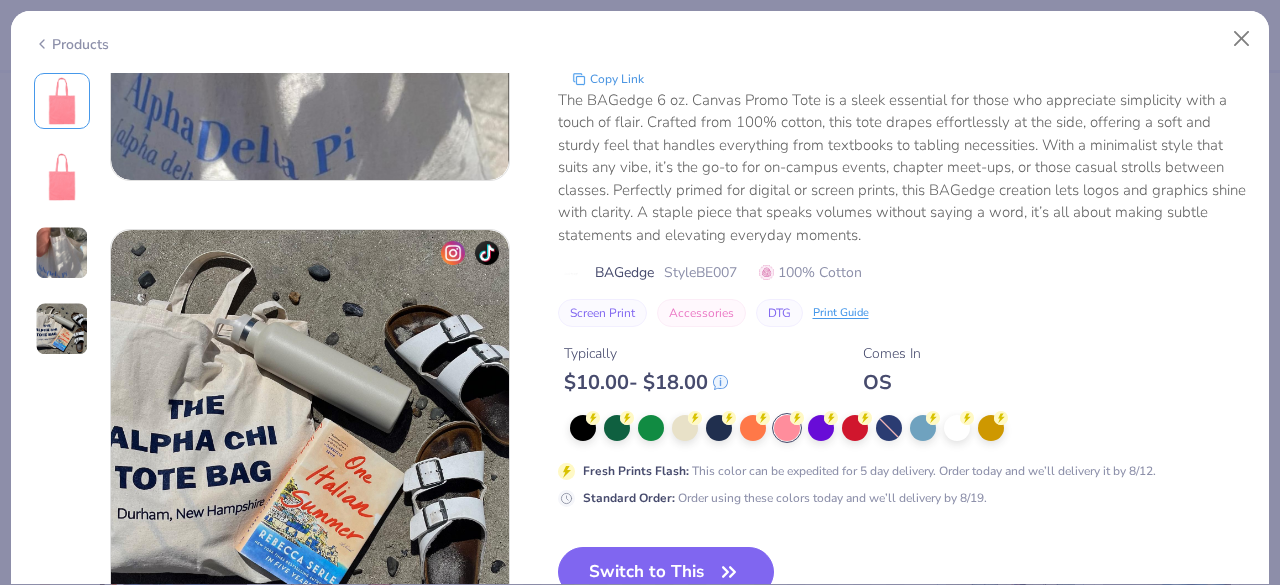 scroll, scrollTop: 1260, scrollLeft: 0, axis: vertical 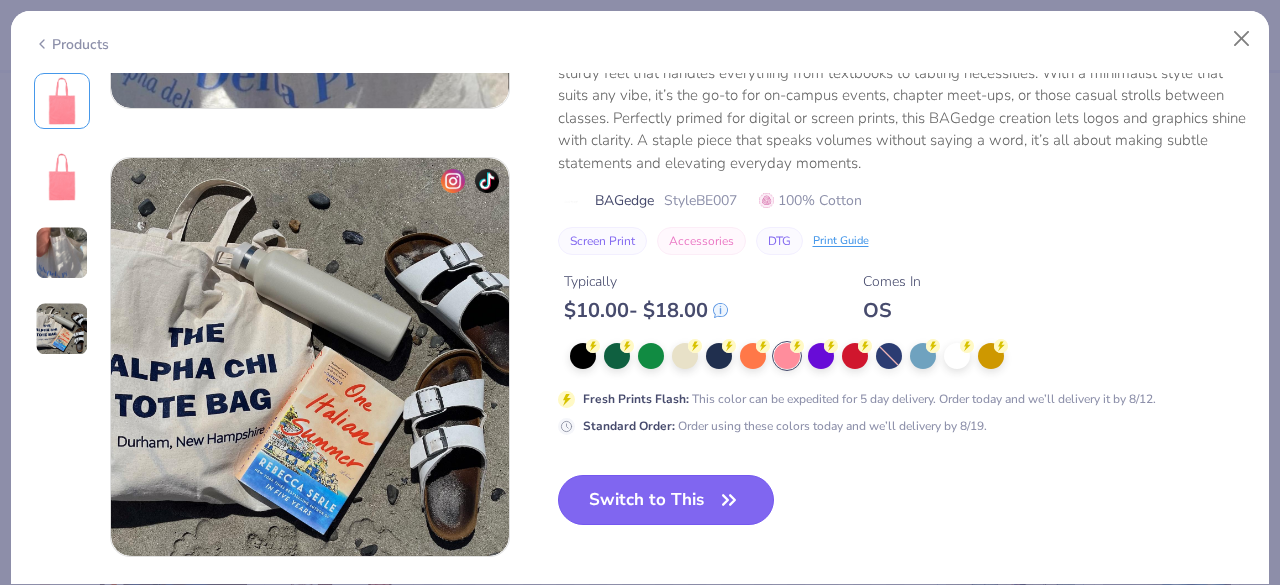 click on "Switch to This" at bounding box center (666, 500) 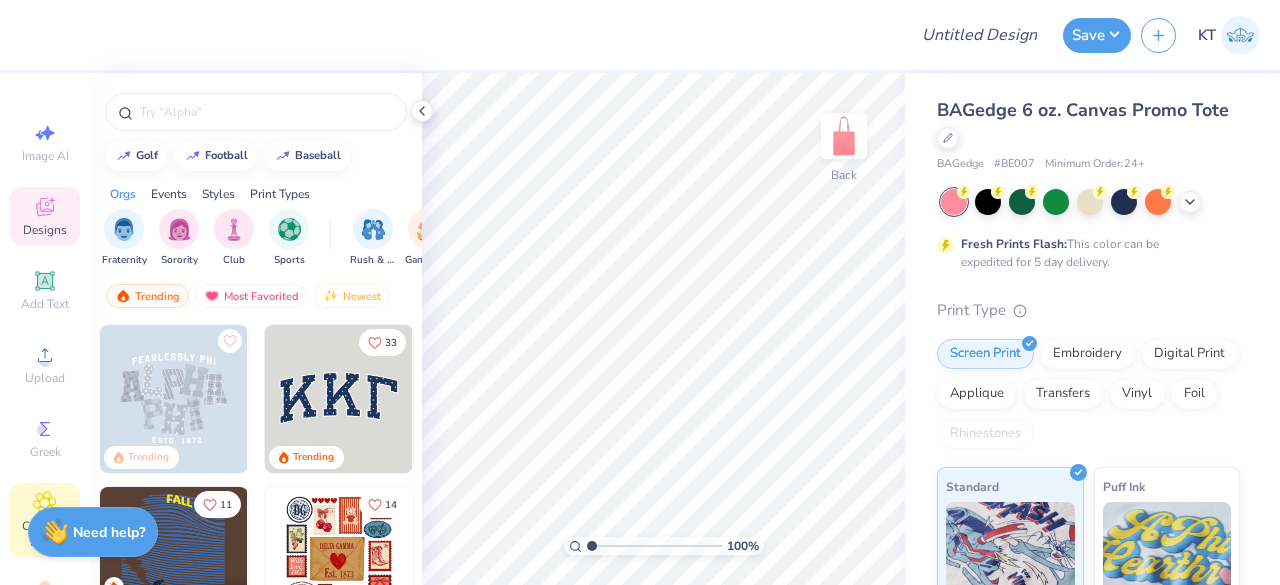 click 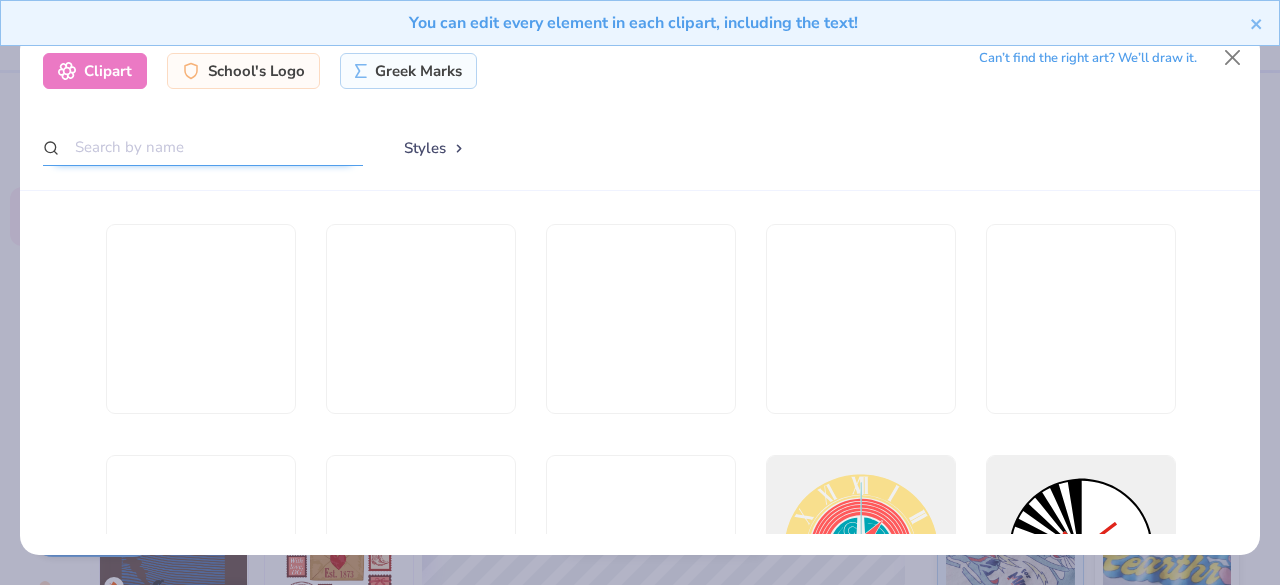 click at bounding box center (203, 147) 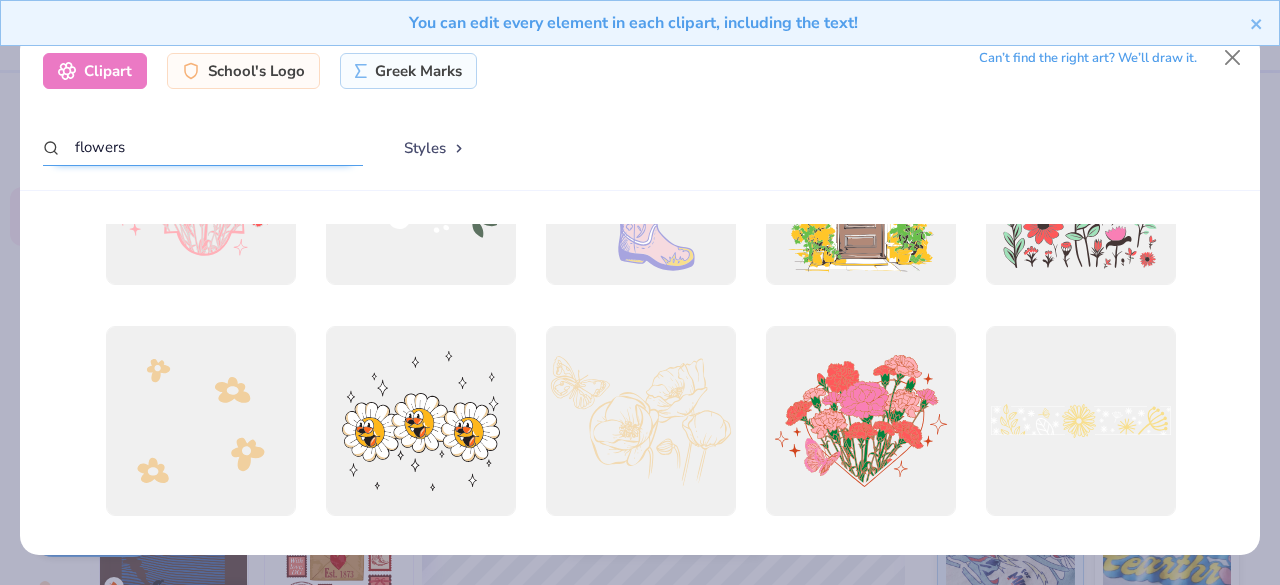 scroll, scrollTop: 4536, scrollLeft: 0, axis: vertical 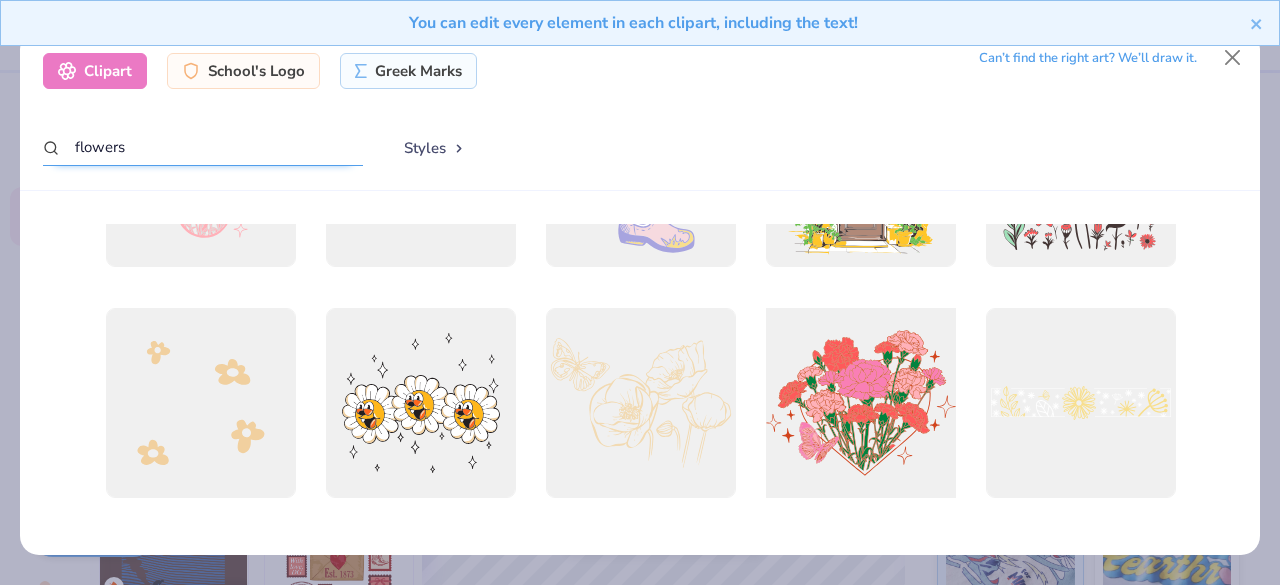 type on "flowers" 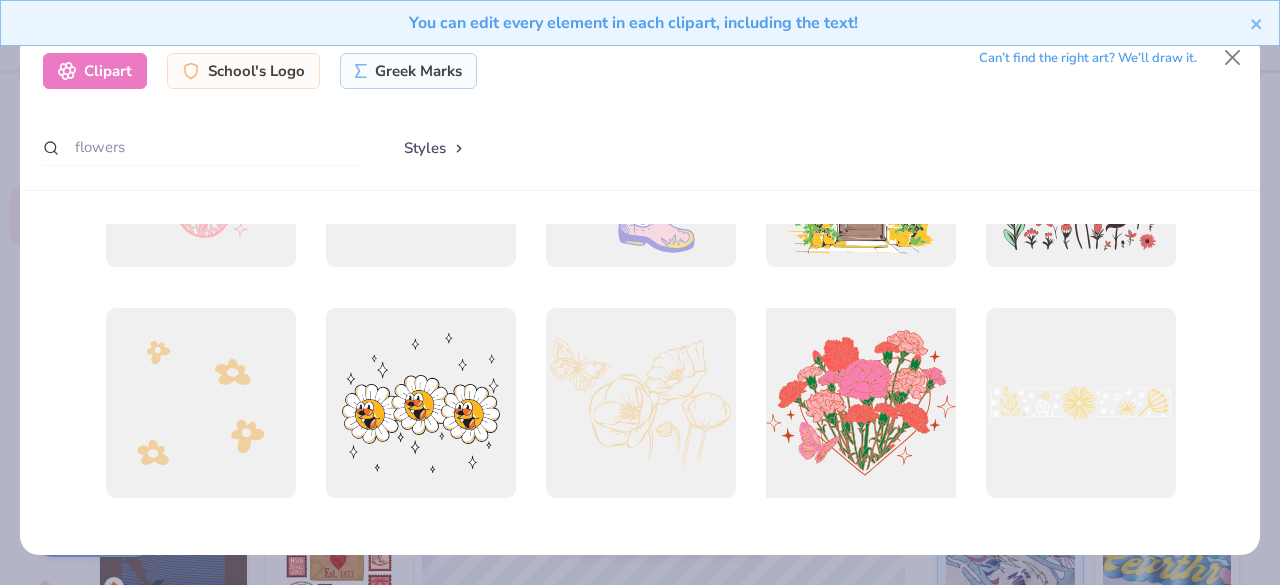 click at bounding box center [860, 402] 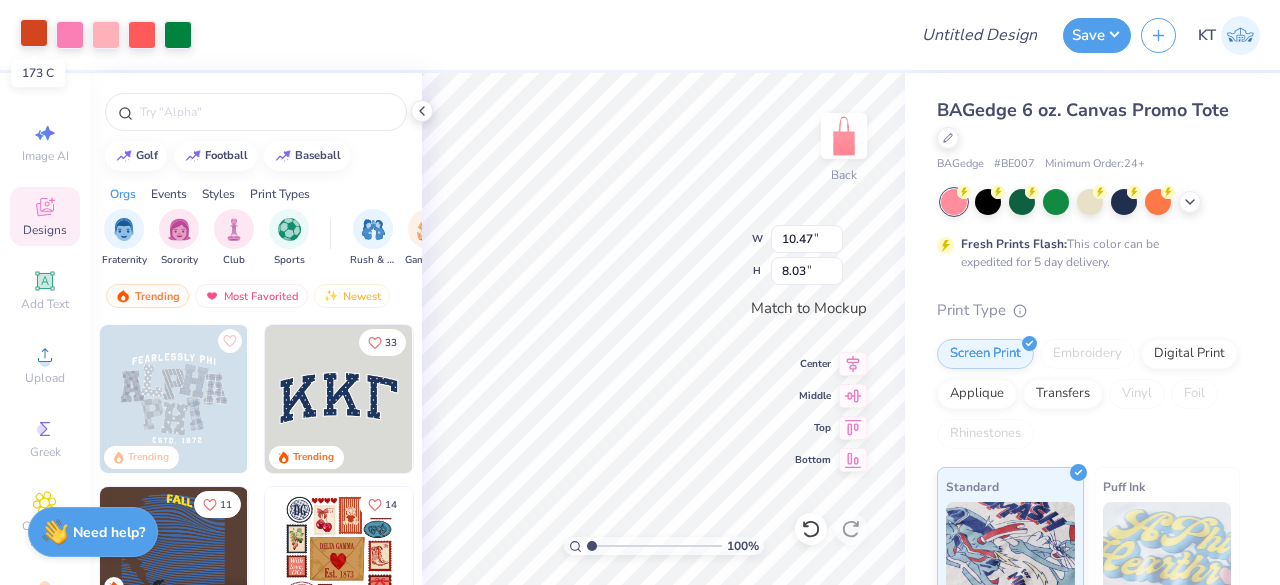 click at bounding box center [34, 33] 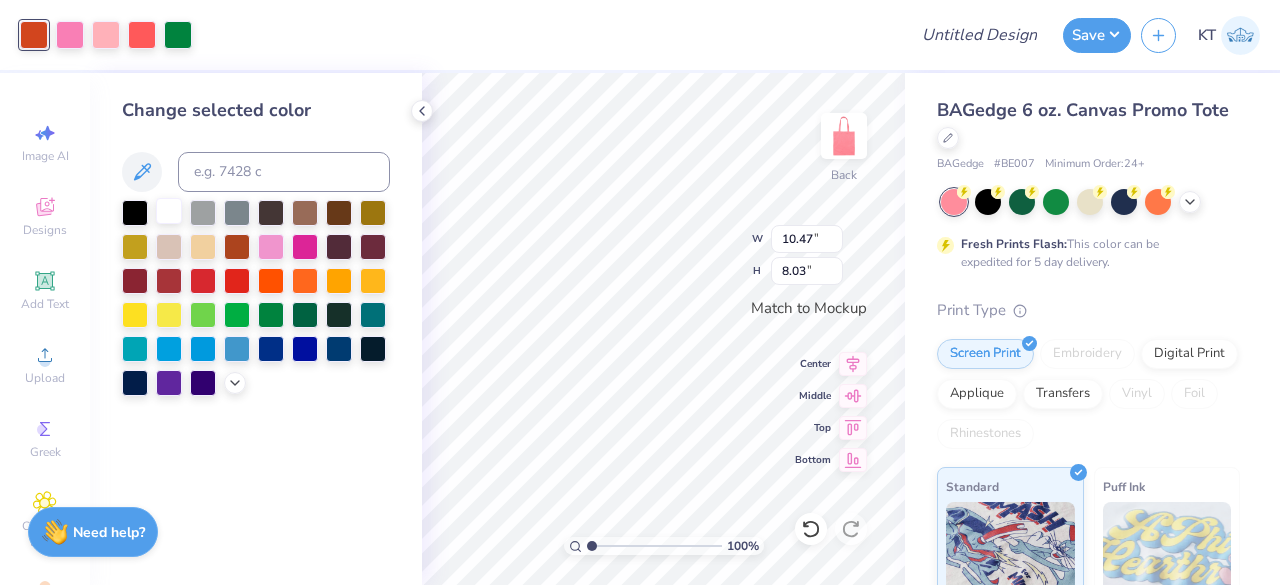 click at bounding box center (169, 211) 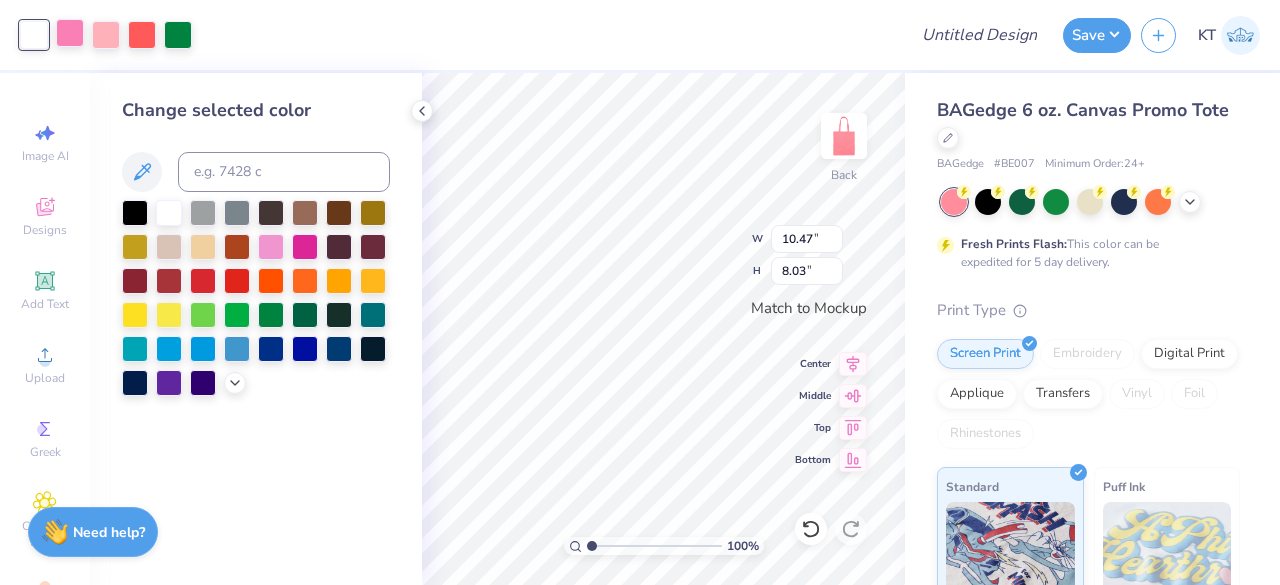 click at bounding box center [70, 33] 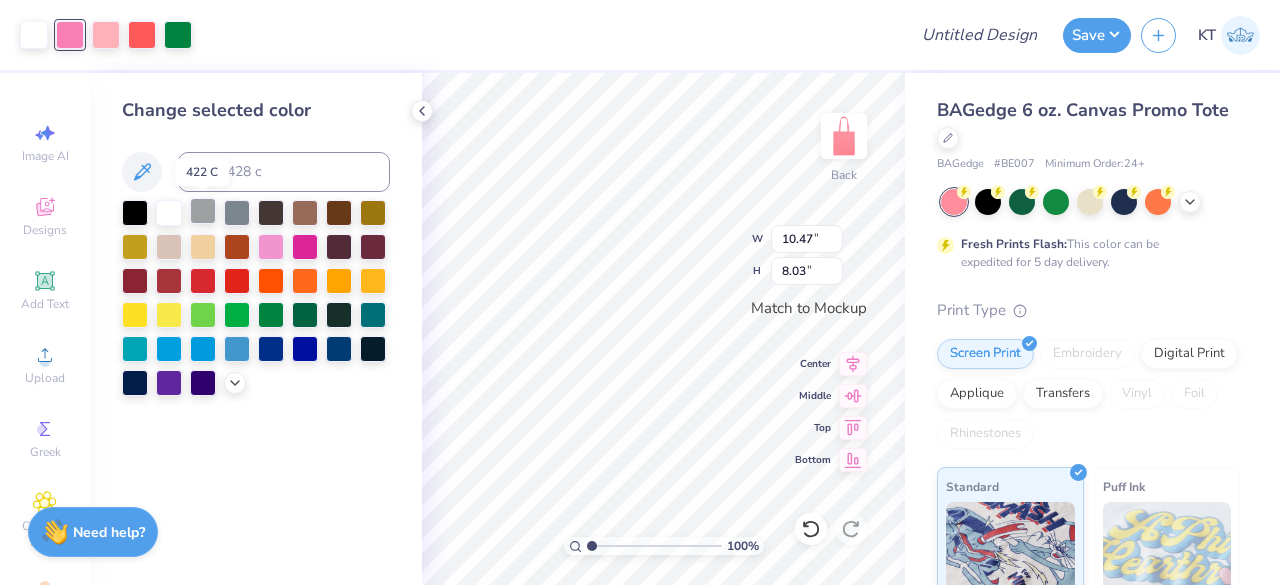 click at bounding box center (203, 211) 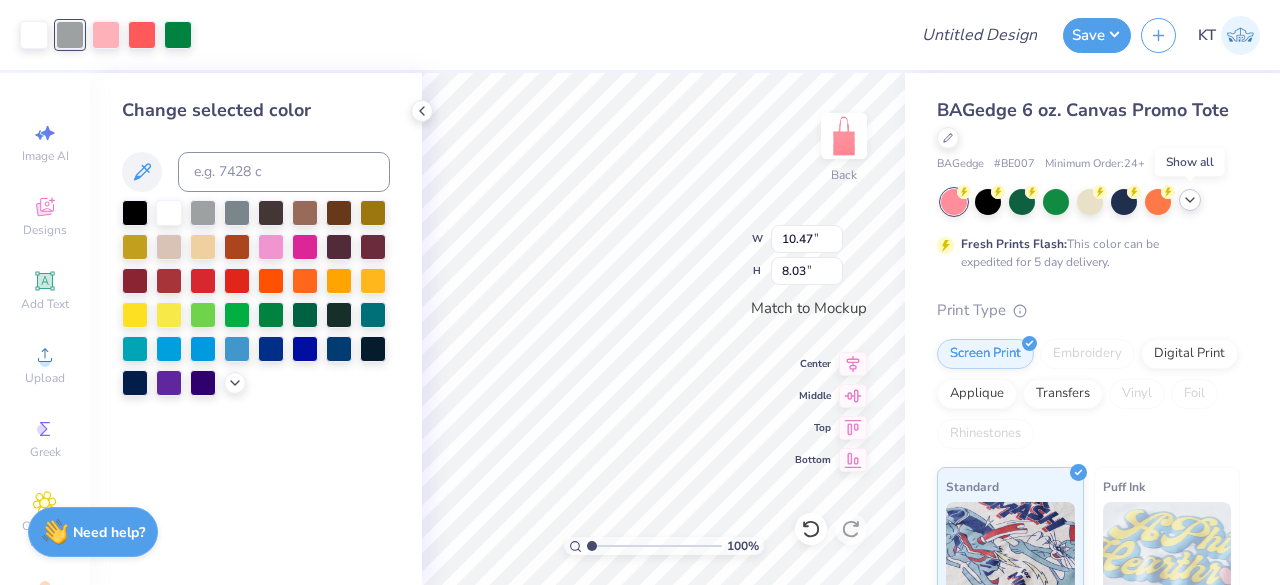 click 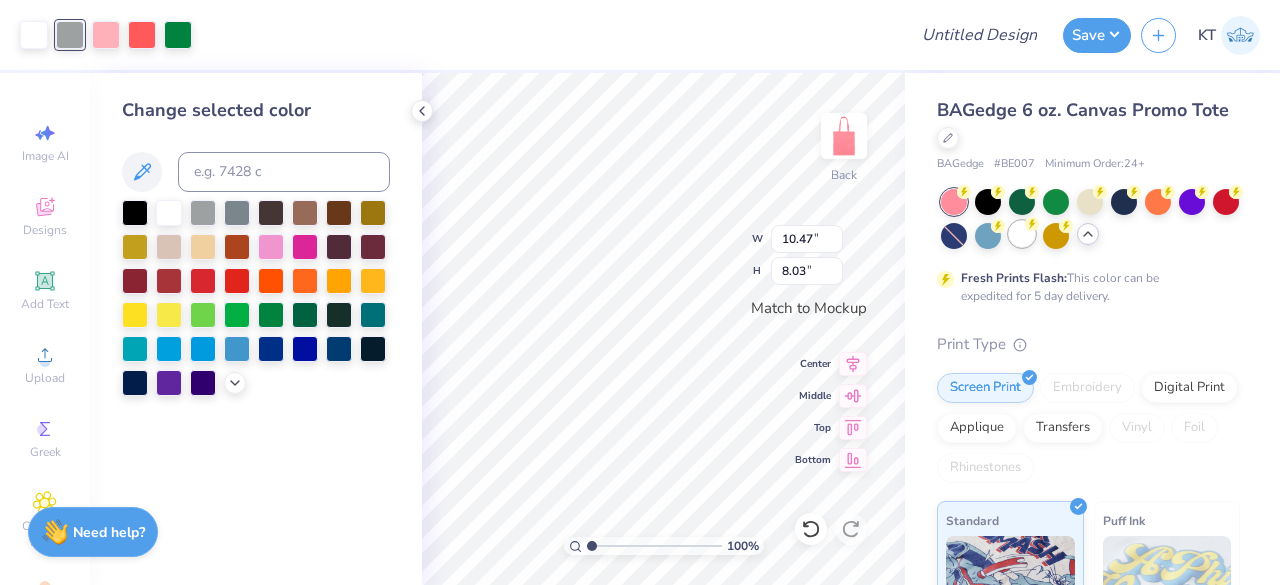 click at bounding box center (1022, 234) 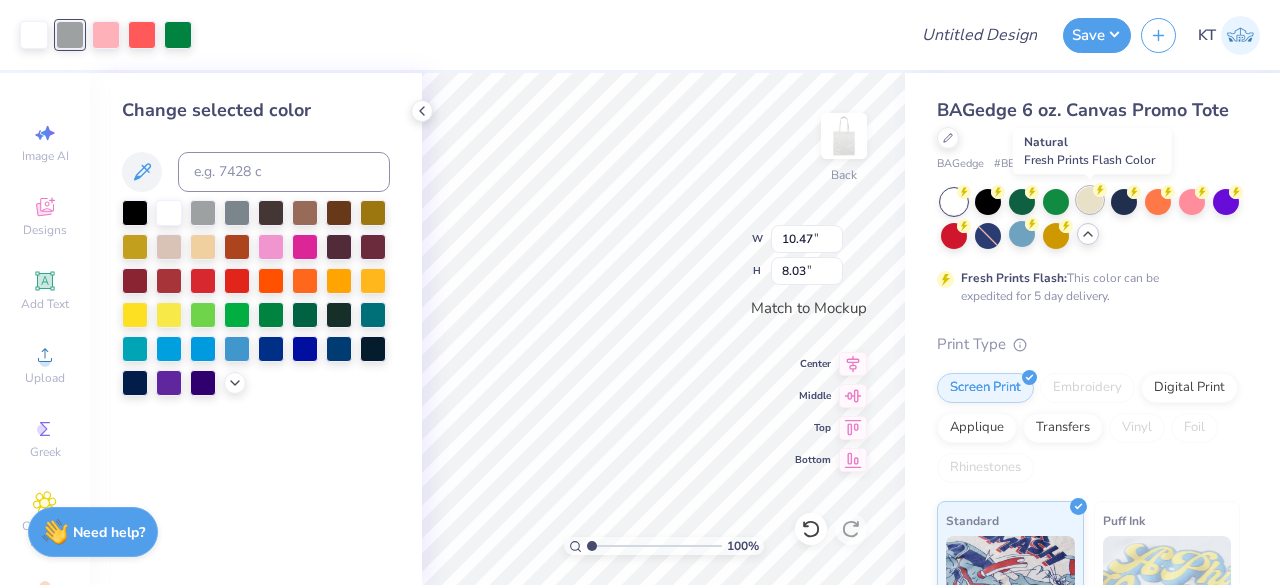 click at bounding box center [1090, 200] 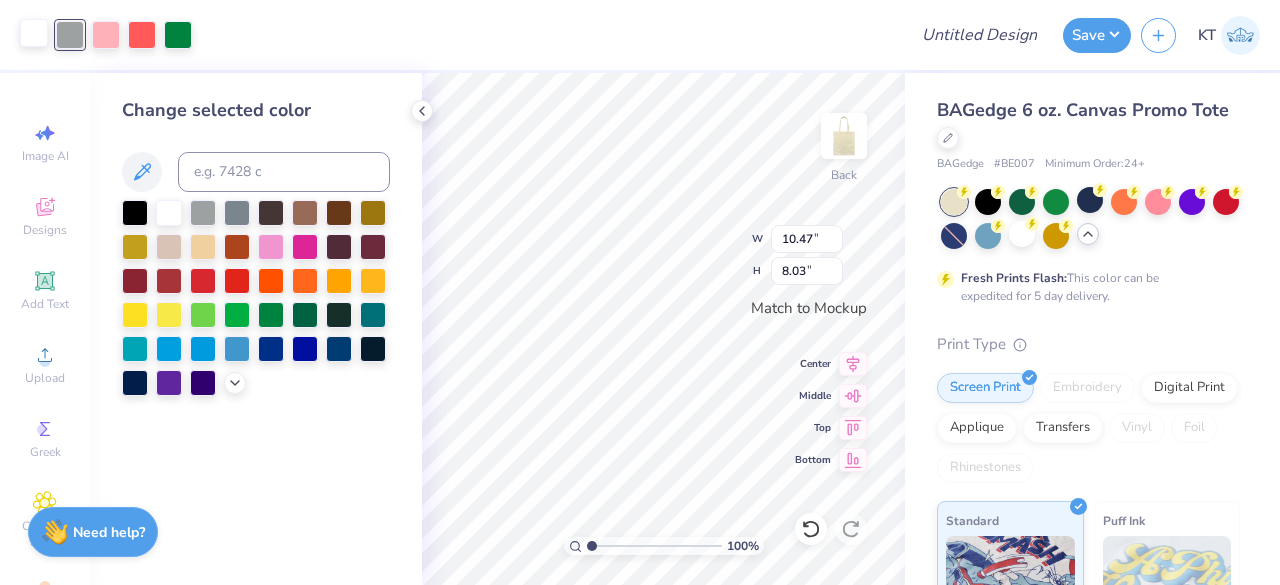 click at bounding box center (34, 33) 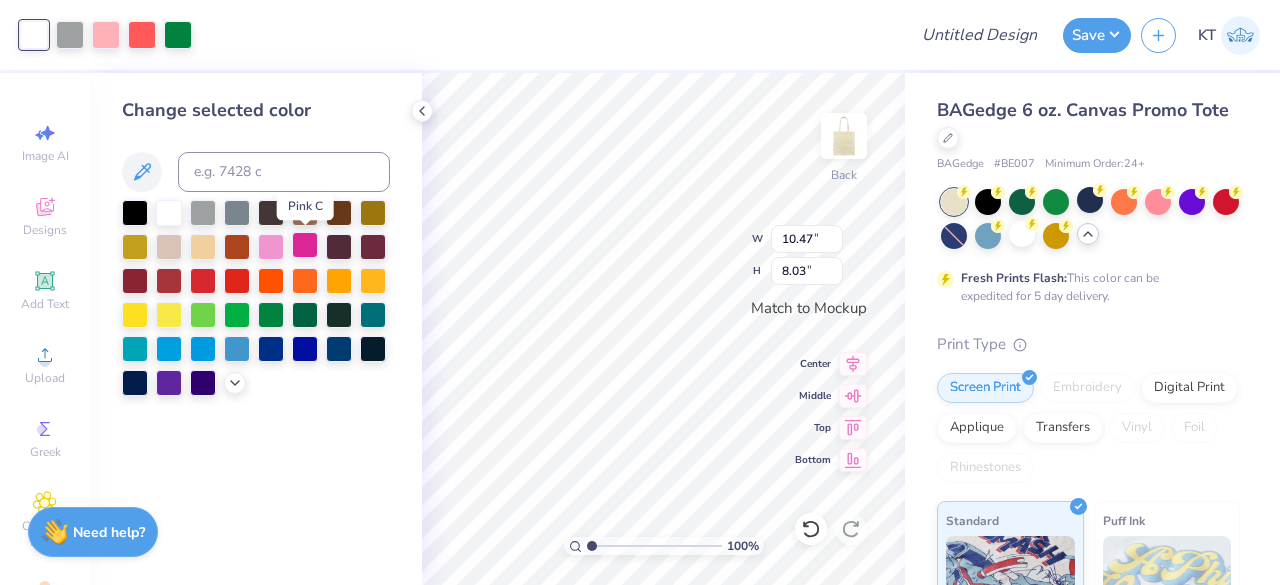 click at bounding box center [305, 245] 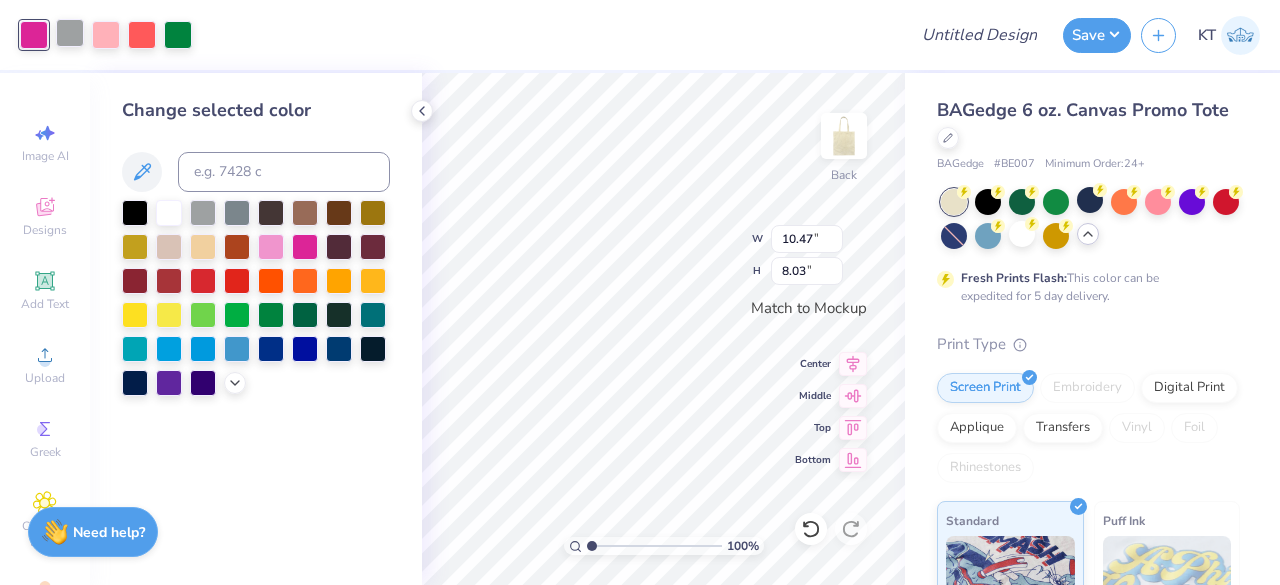 click at bounding box center (70, 33) 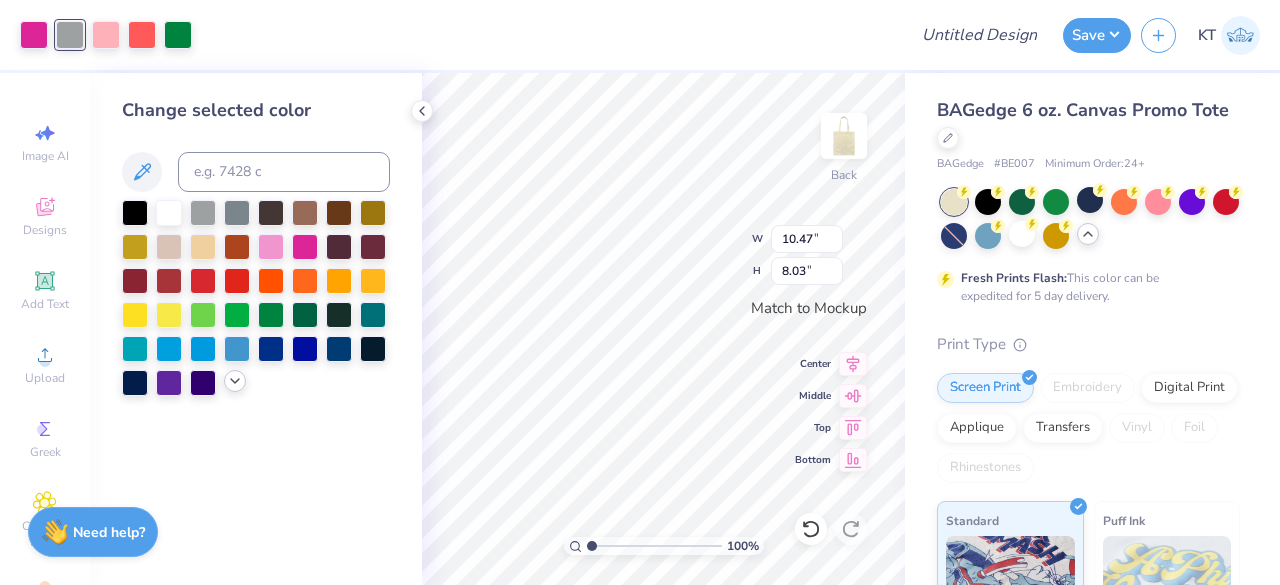 click 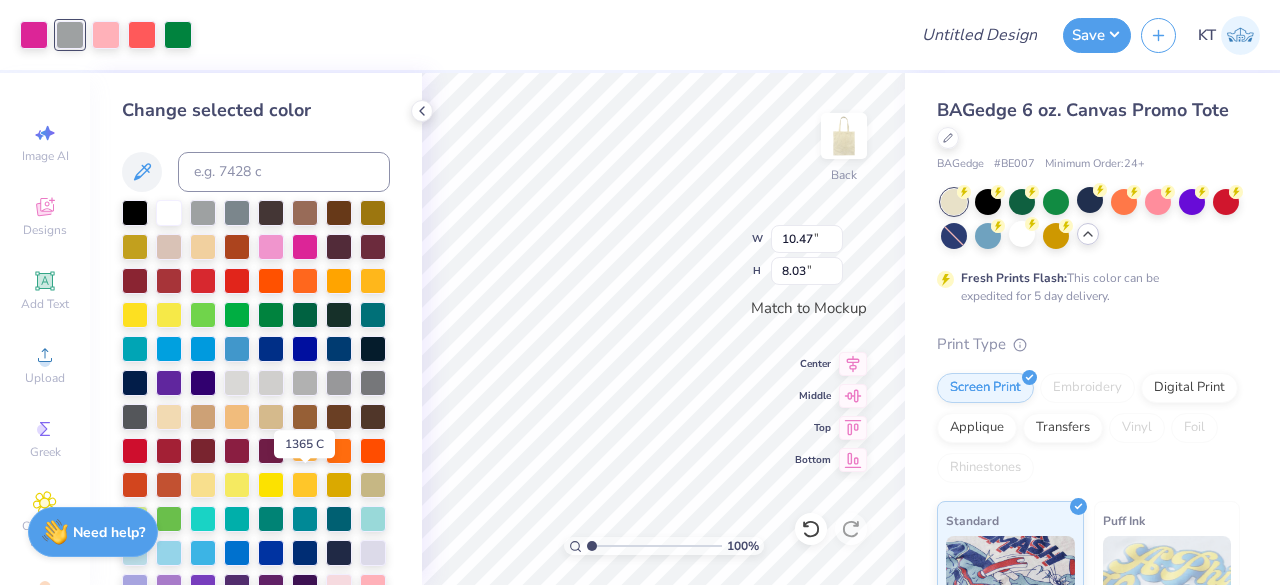 scroll, scrollTop: 140, scrollLeft: 0, axis: vertical 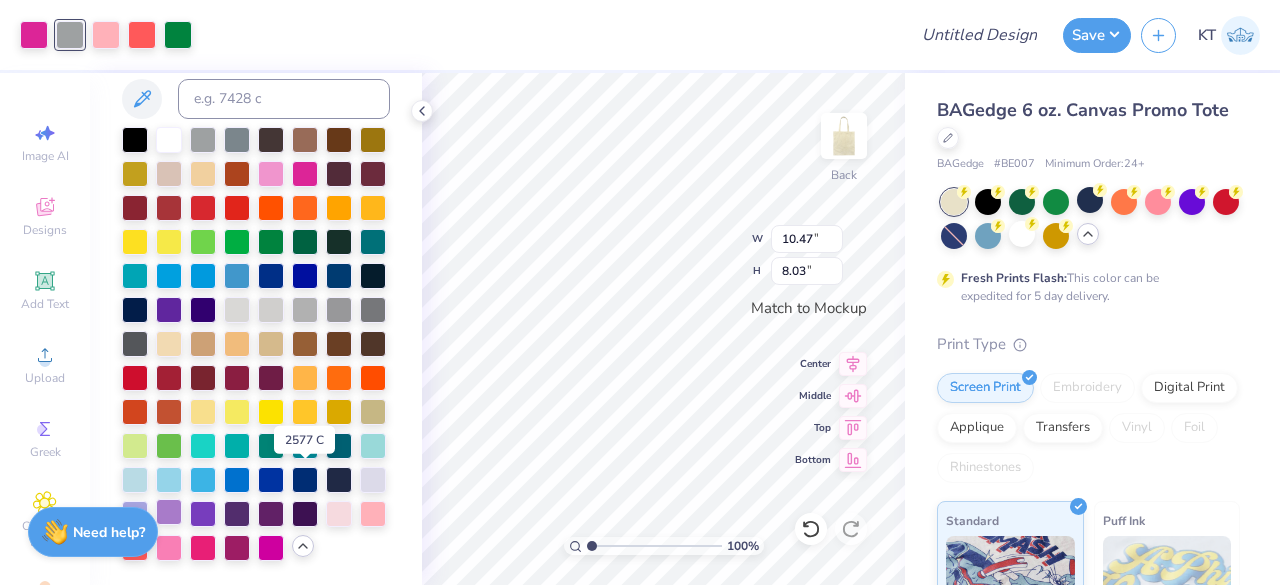 click at bounding box center (169, 512) 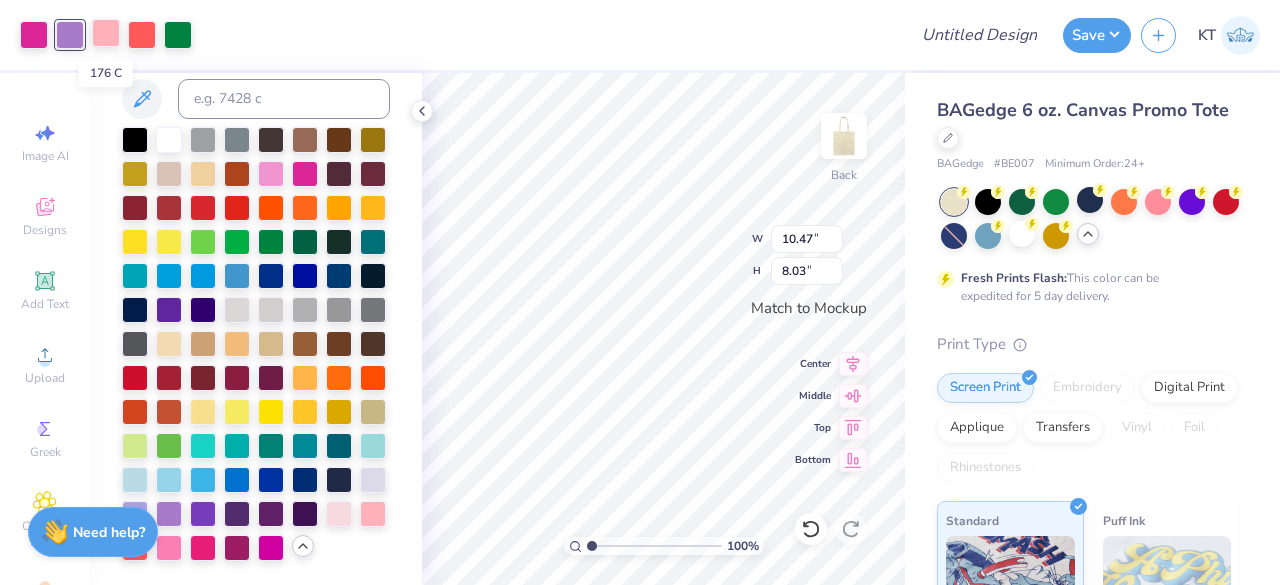 click at bounding box center (106, 33) 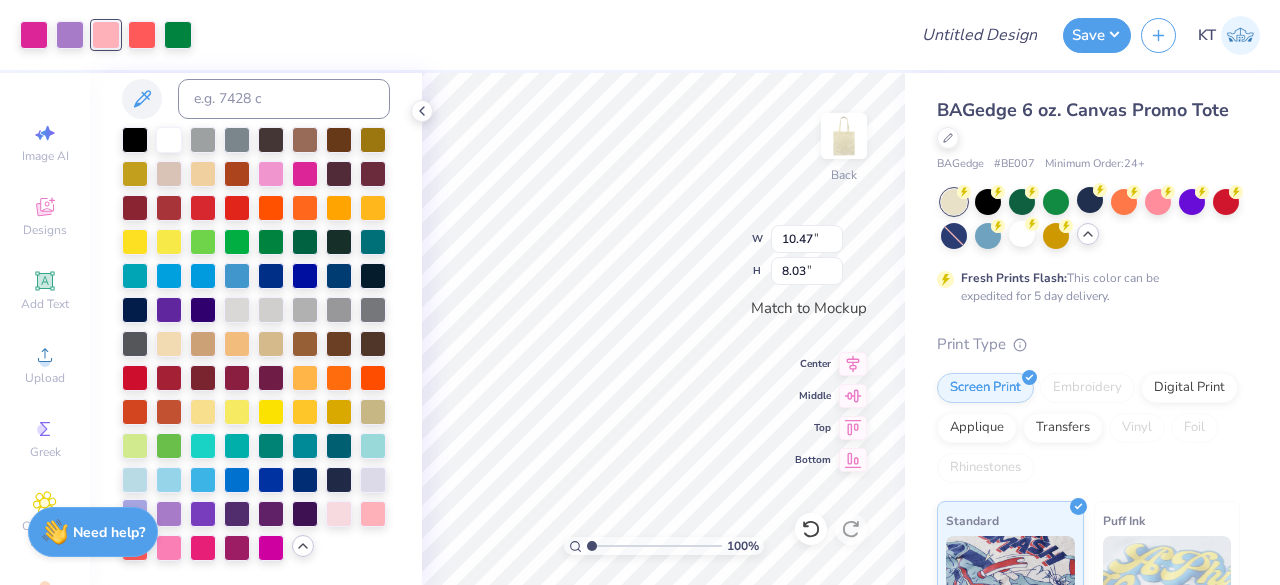 click at bounding box center [135, 512] 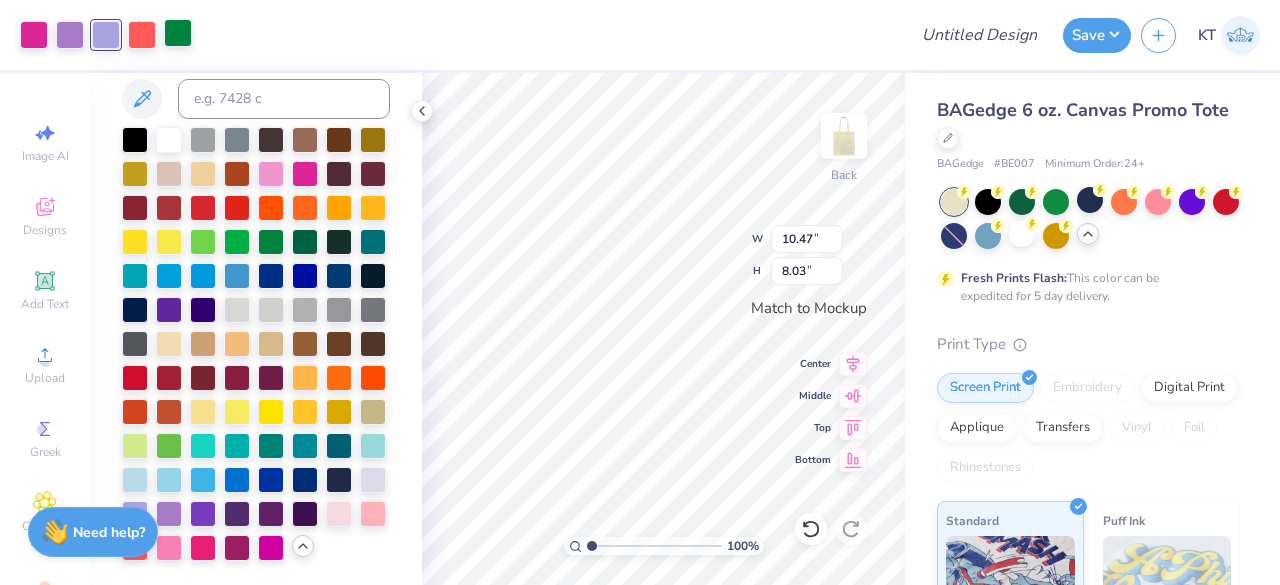 click at bounding box center (178, 33) 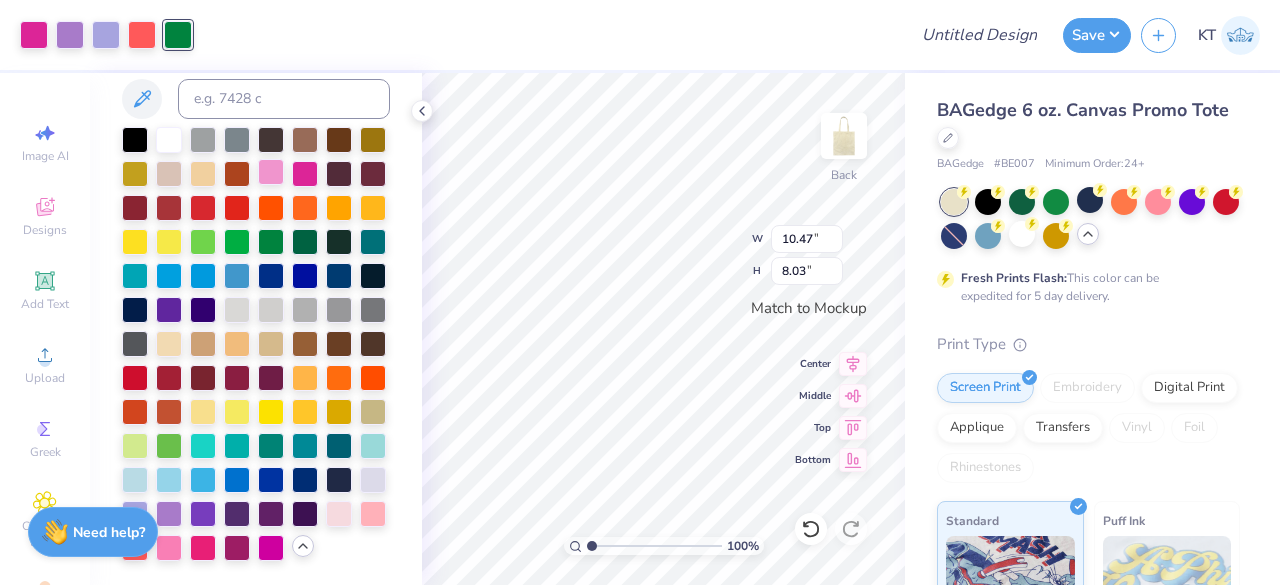 click at bounding box center (271, 172) 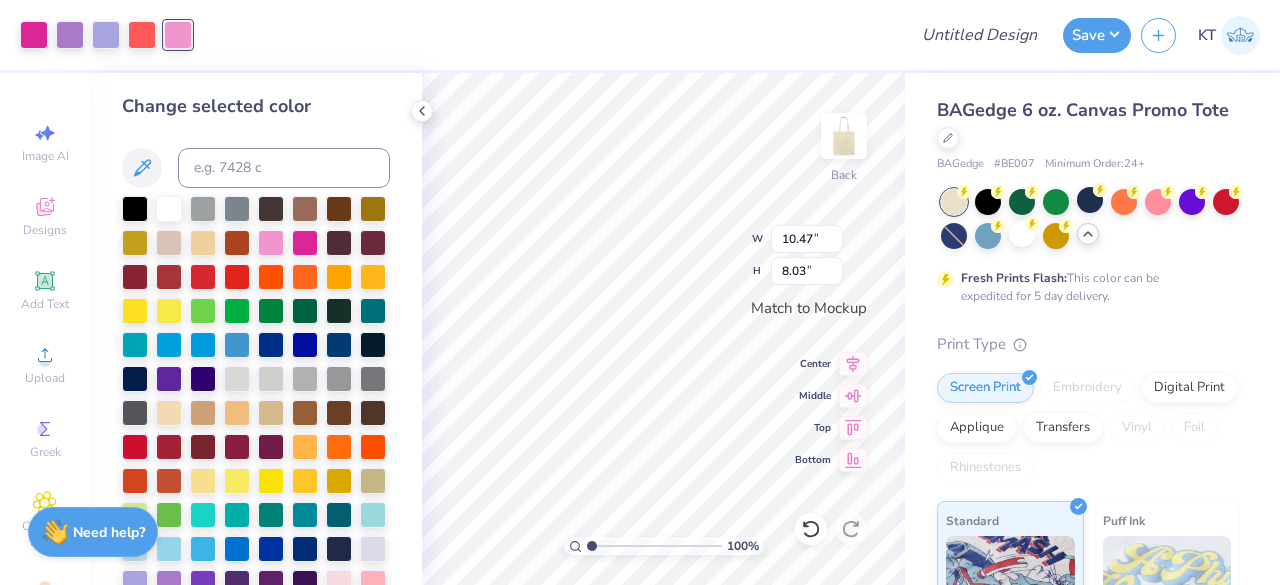 scroll, scrollTop: 0, scrollLeft: 0, axis: both 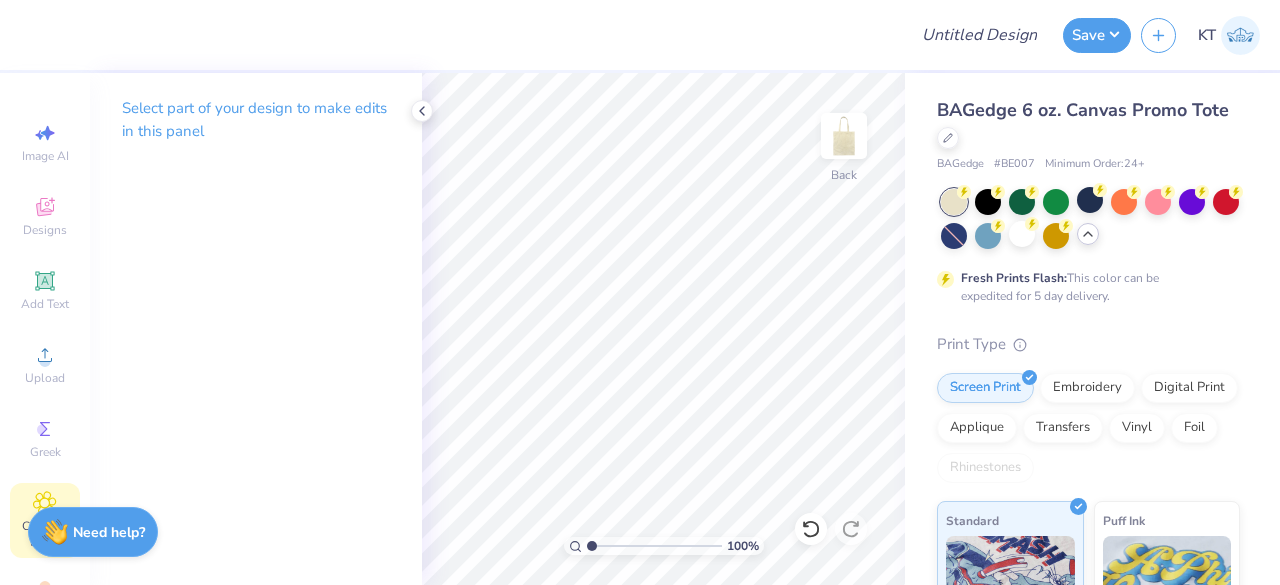 click on "Clipart & logos" at bounding box center [45, 520] 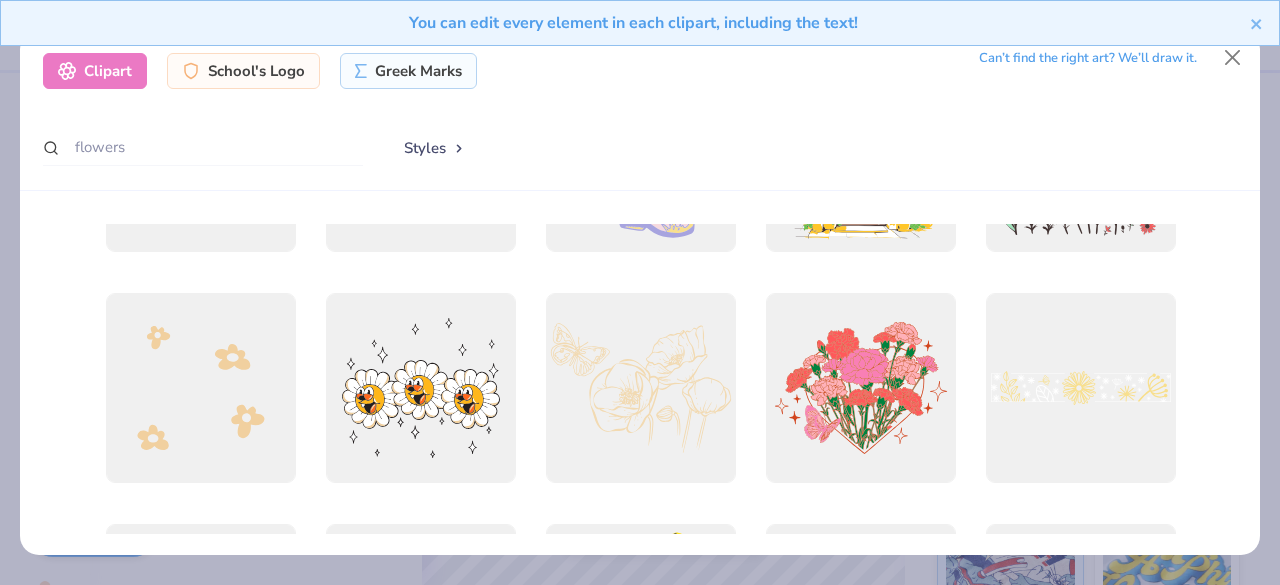 scroll, scrollTop: 4569, scrollLeft: 0, axis: vertical 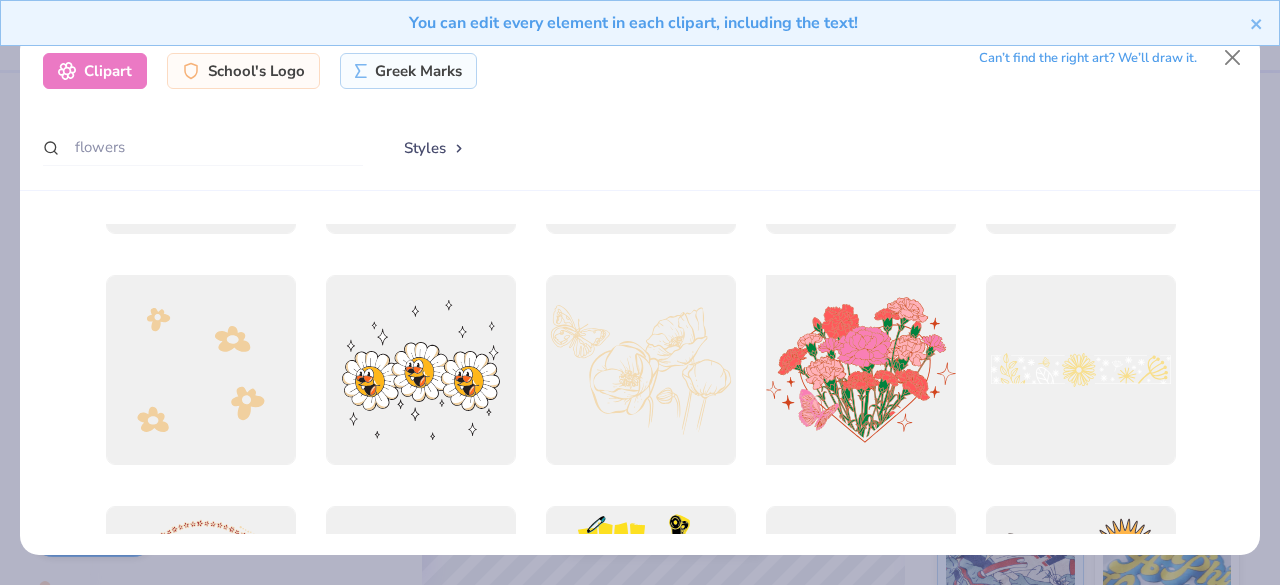 click at bounding box center (860, 369) 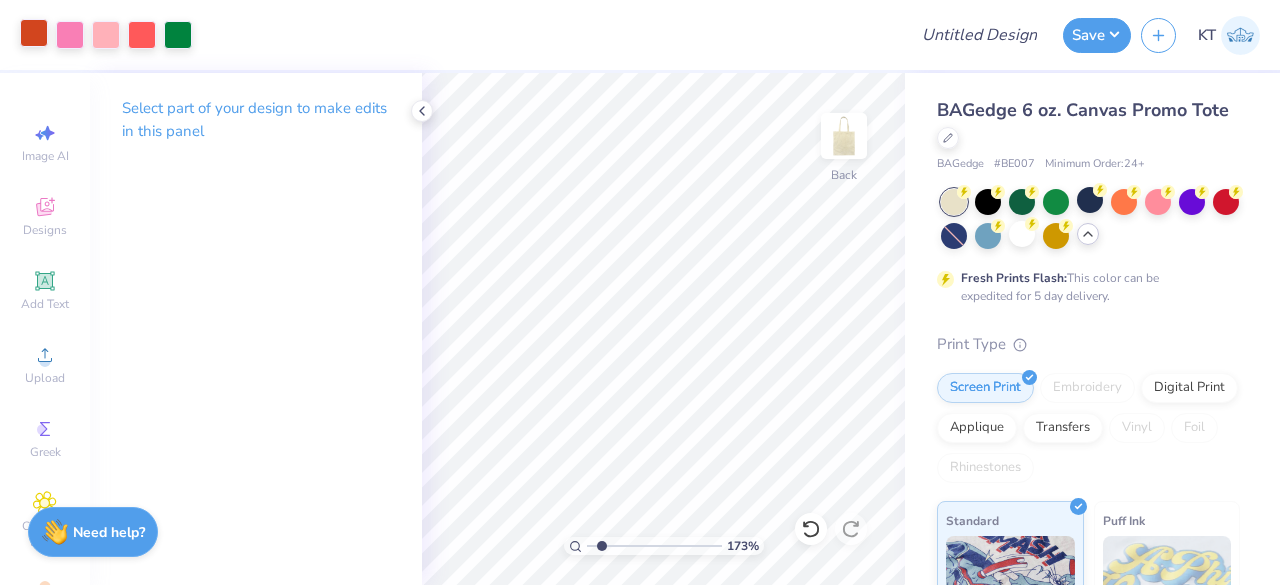 click at bounding box center [34, 33] 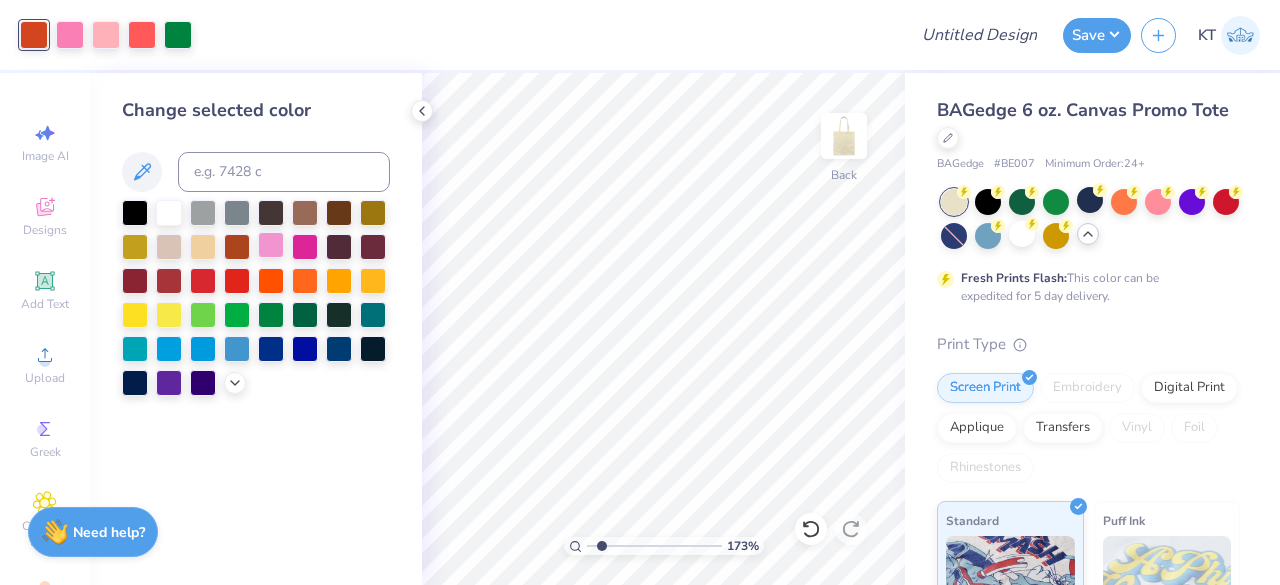 click at bounding box center [271, 245] 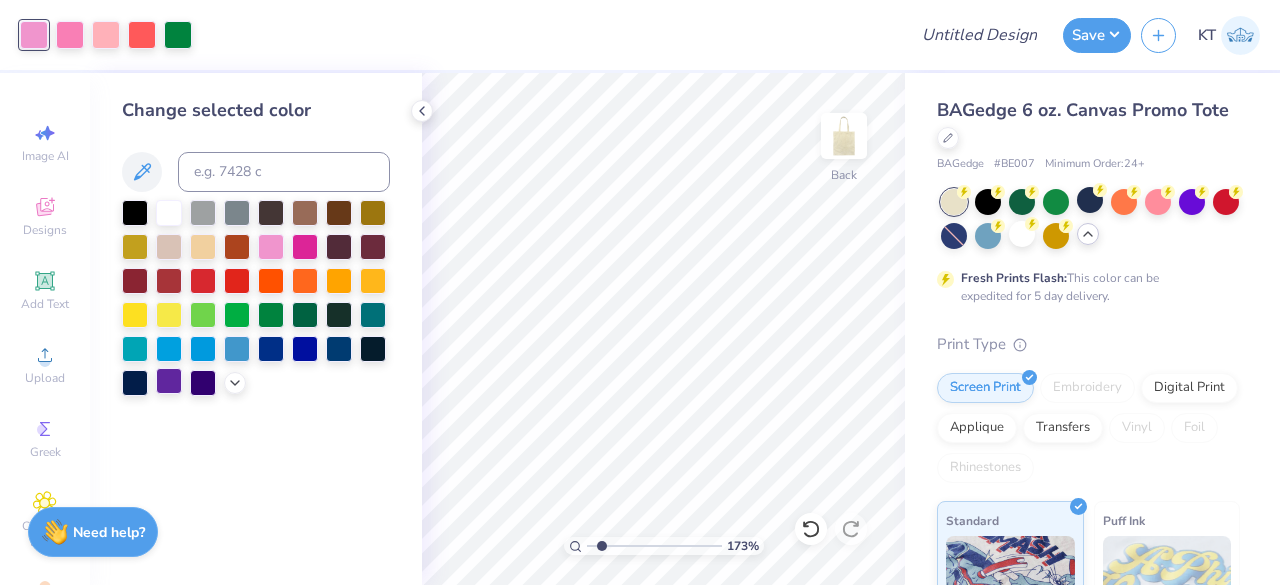 click at bounding box center [169, 381] 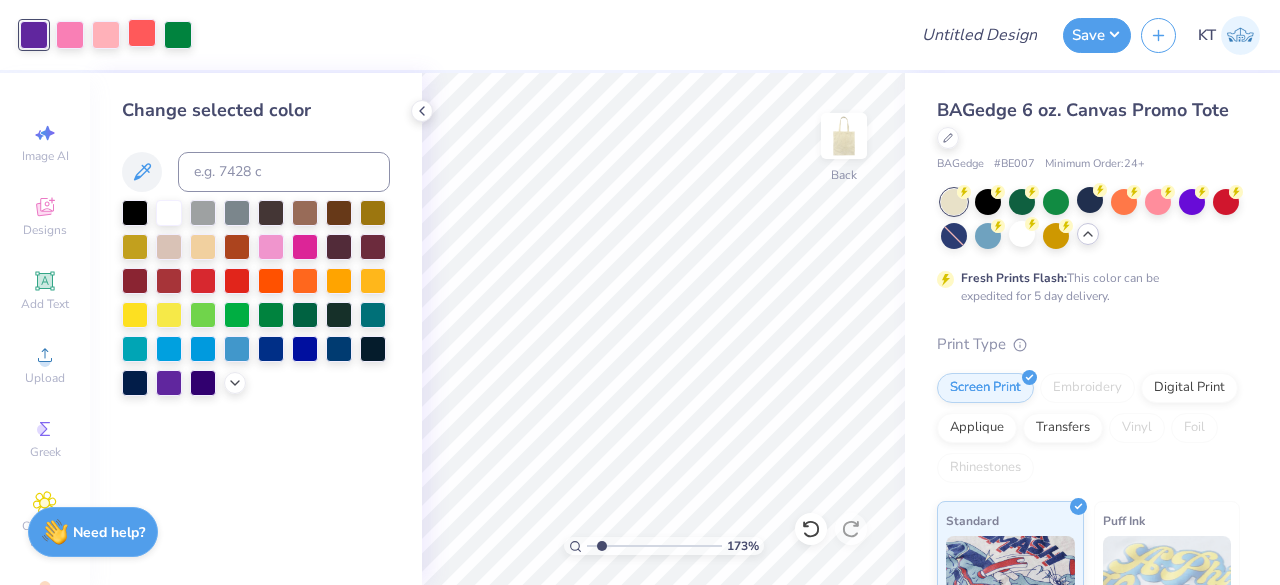 click at bounding box center [142, 33] 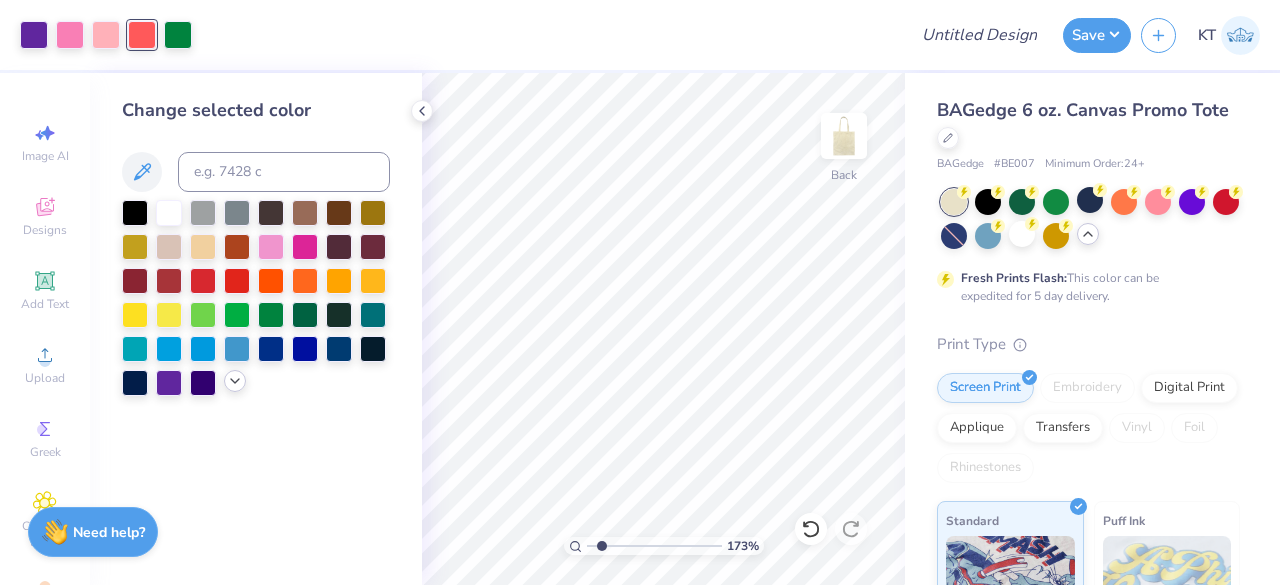 click 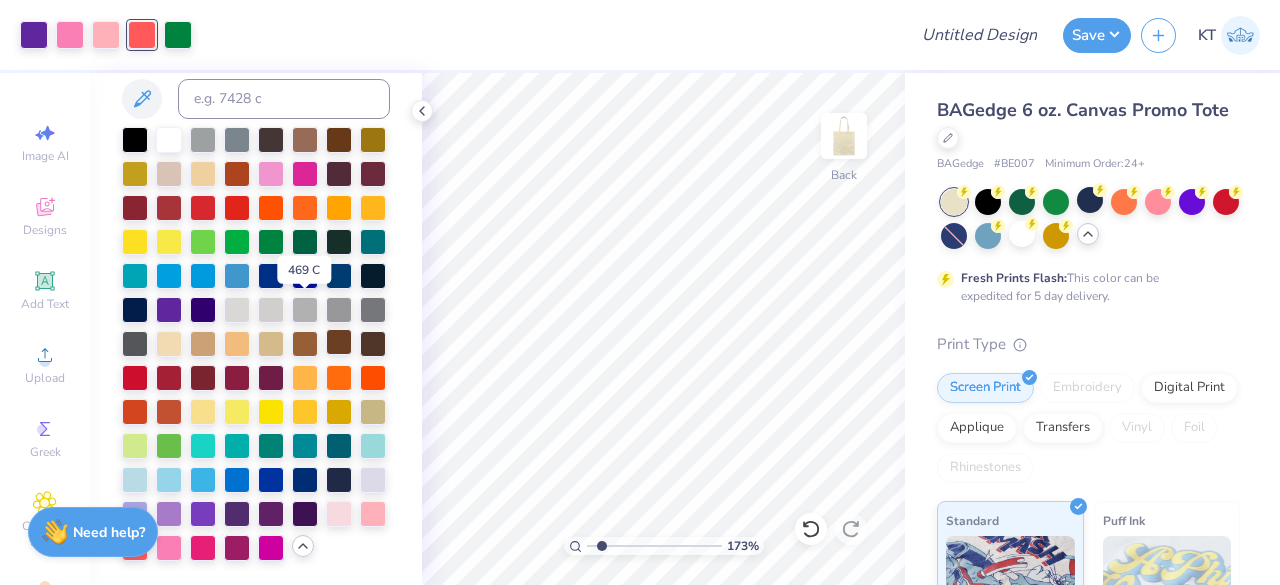 scroll, scrollTop: 140, scrollLeft: 0, axis: vertical 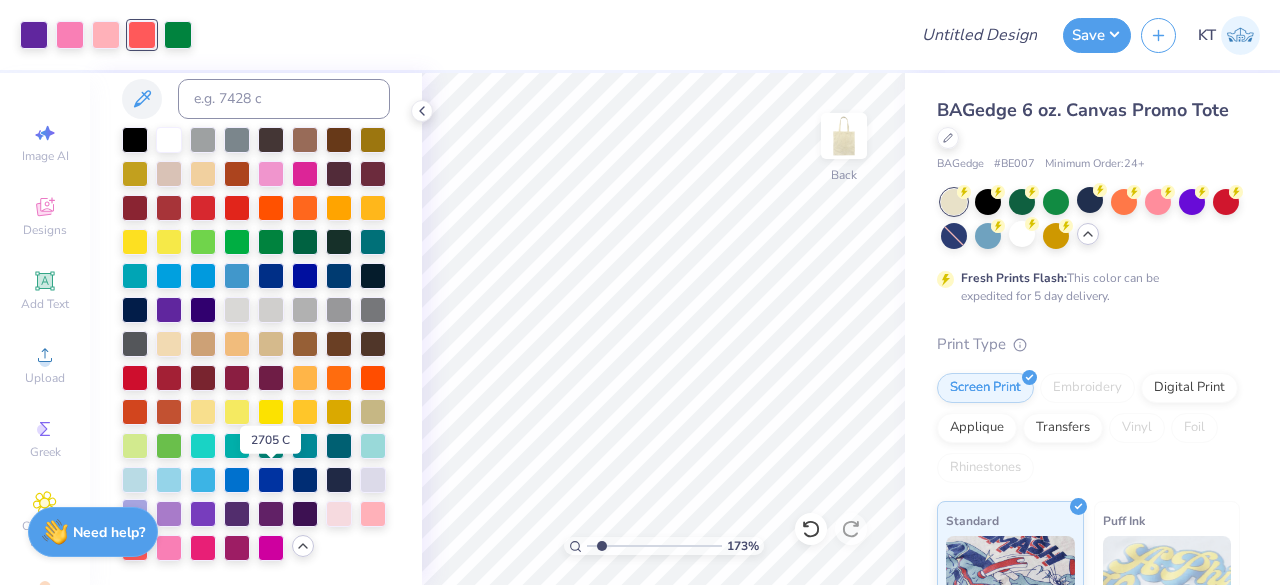 click at bounding box center (135, 512) 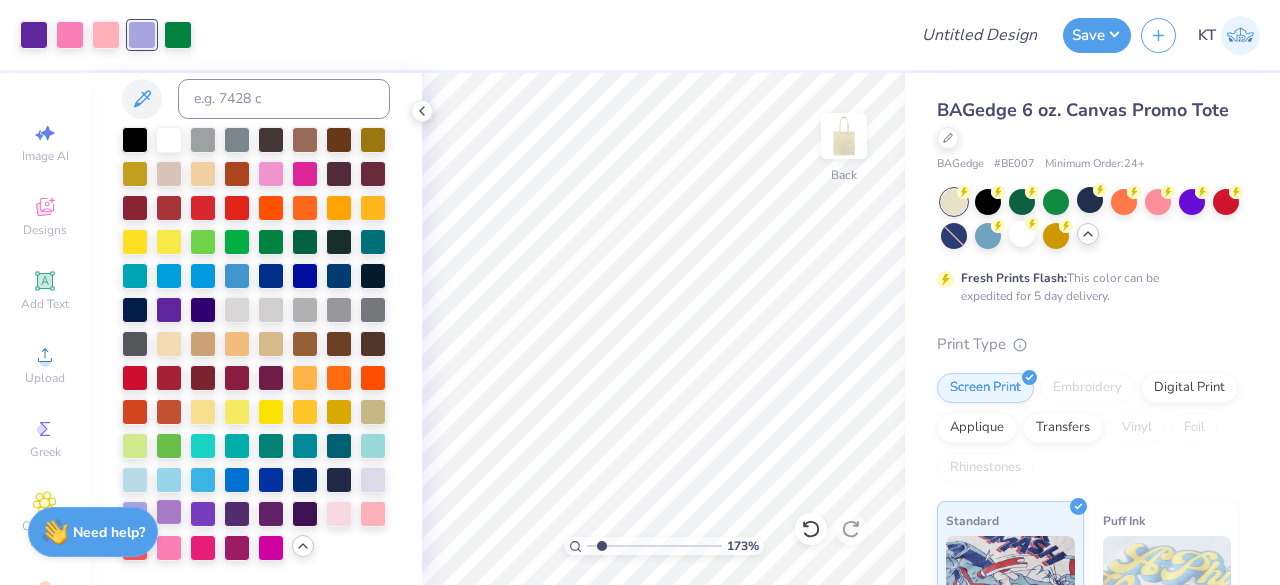 click at bounding box center [169, 512] 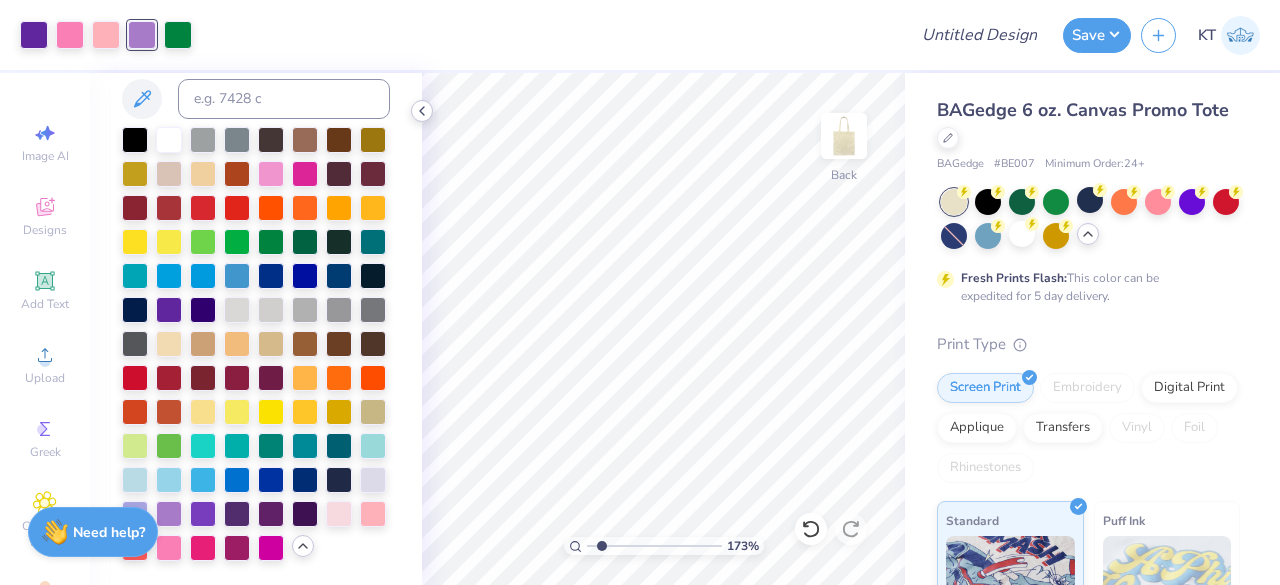 click 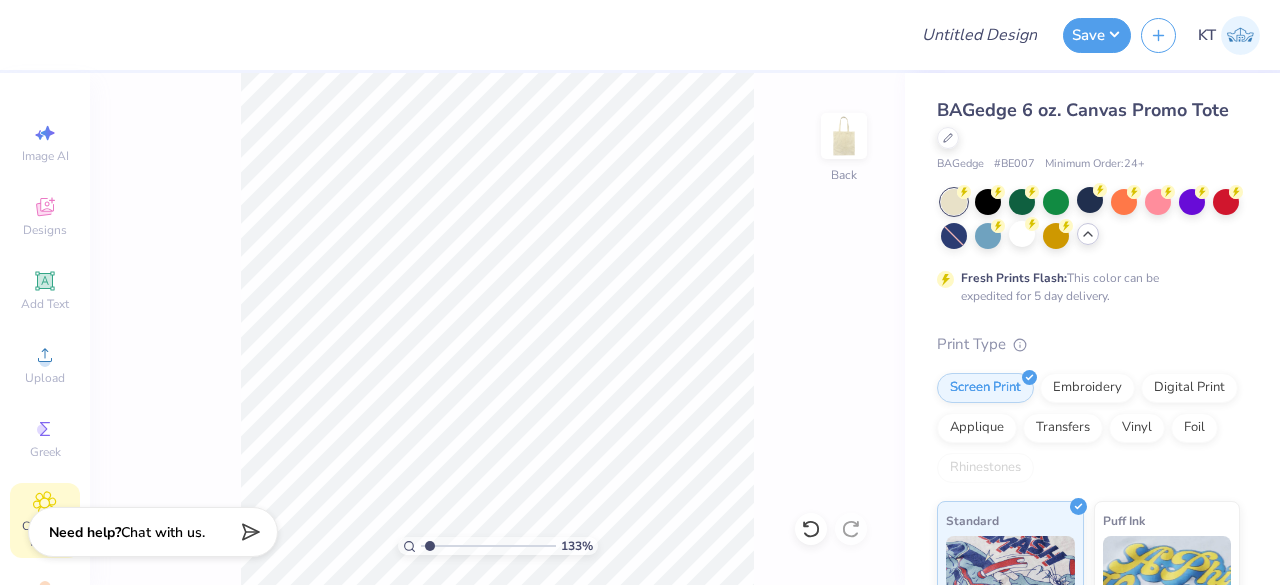 click 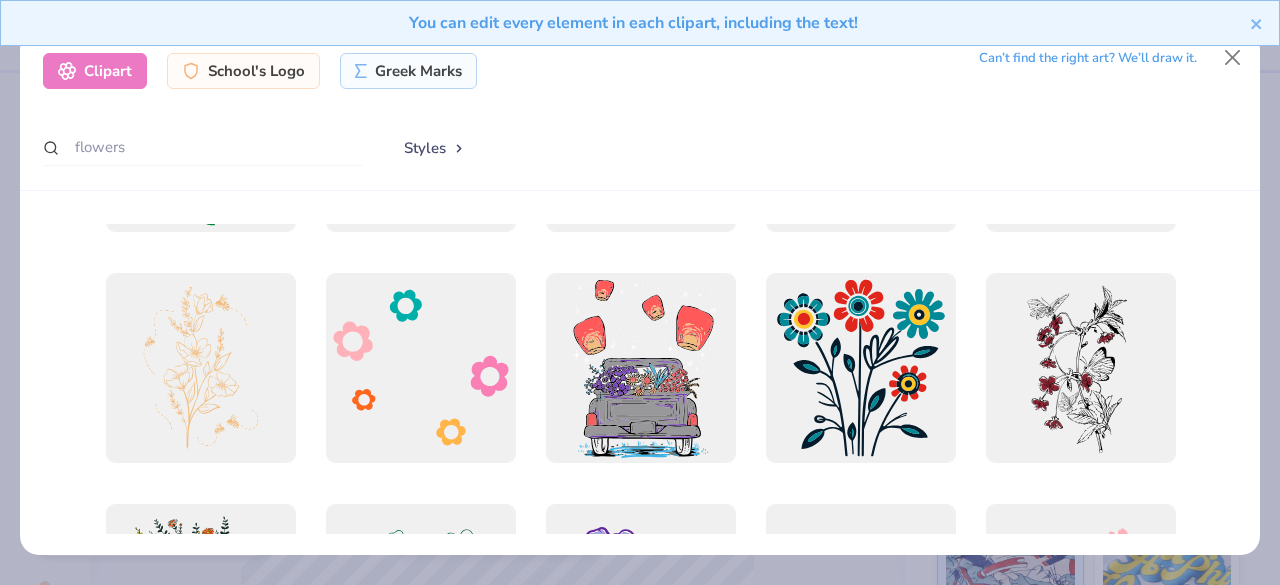 scroll, scrollTop: 1341, scrollLeft: 0, axis: vertical 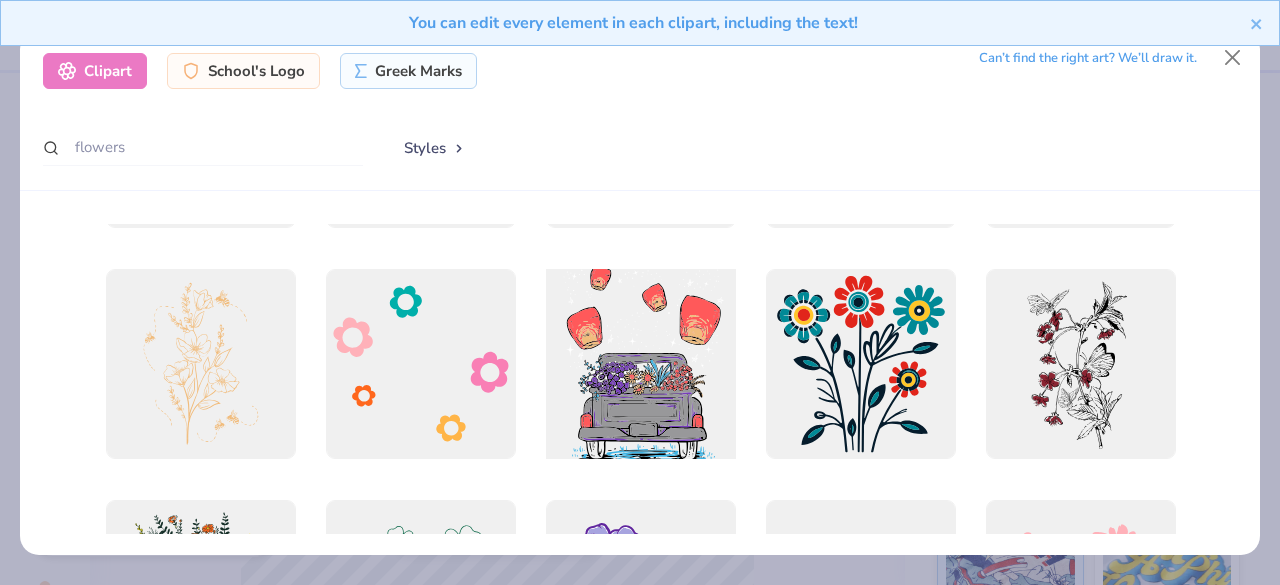 click at bounding box center (640, 363) 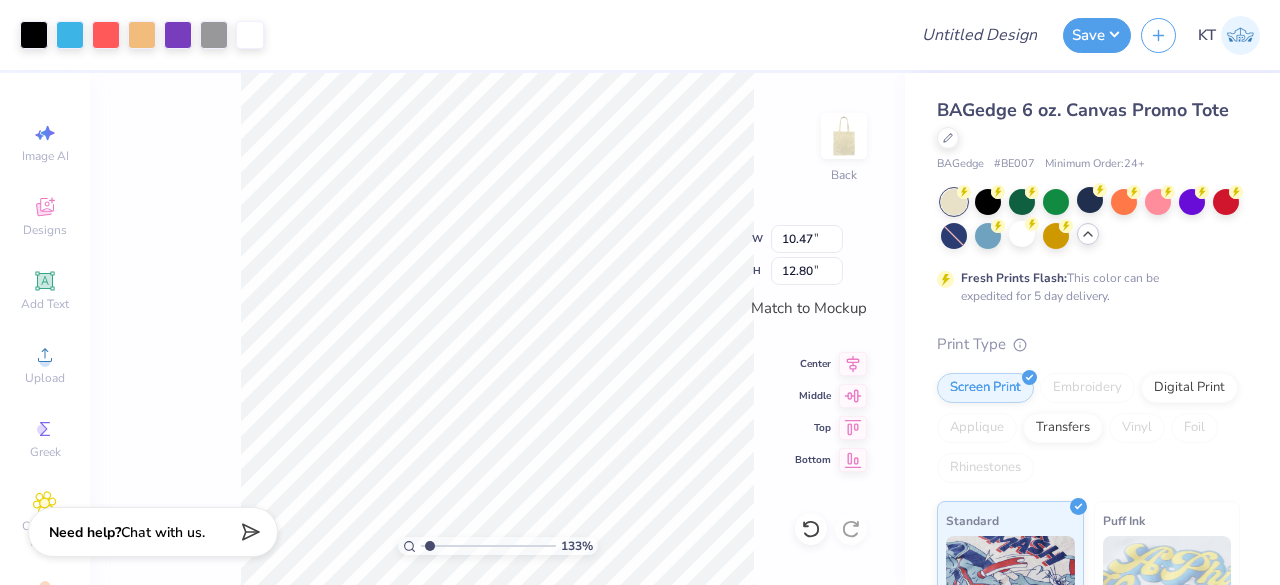 click on "133  % Back W 10.47 10.47 " H 12.80 12.80 " Match to Mockup Center Middle Top Bottom" at bounding box center (497, 329) 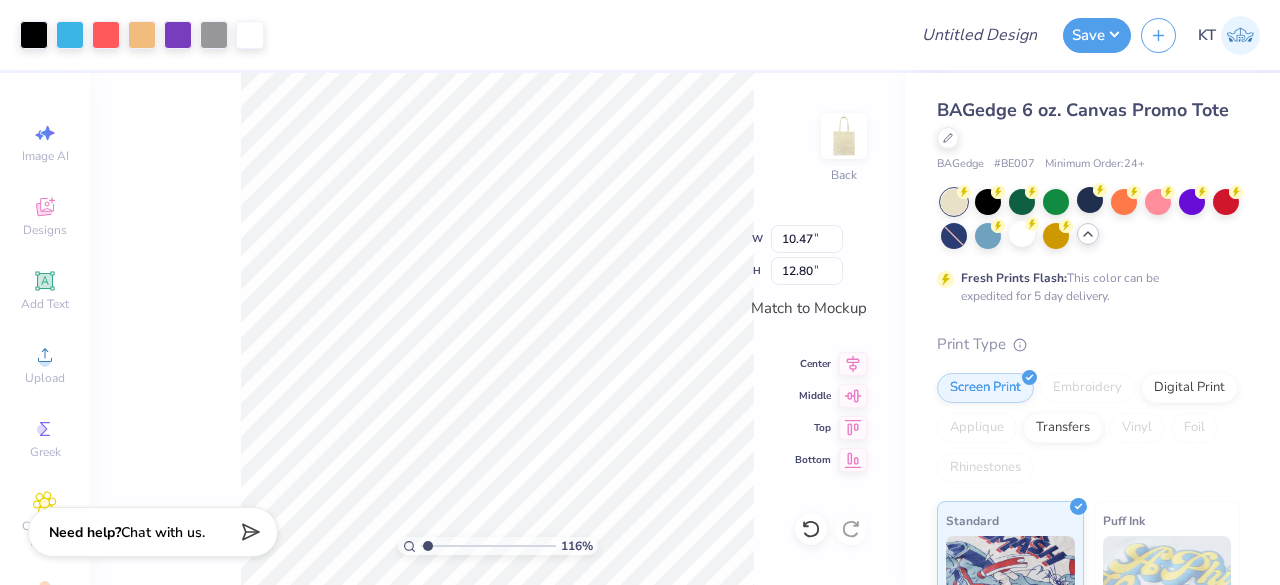 type on "1.16401416720113" 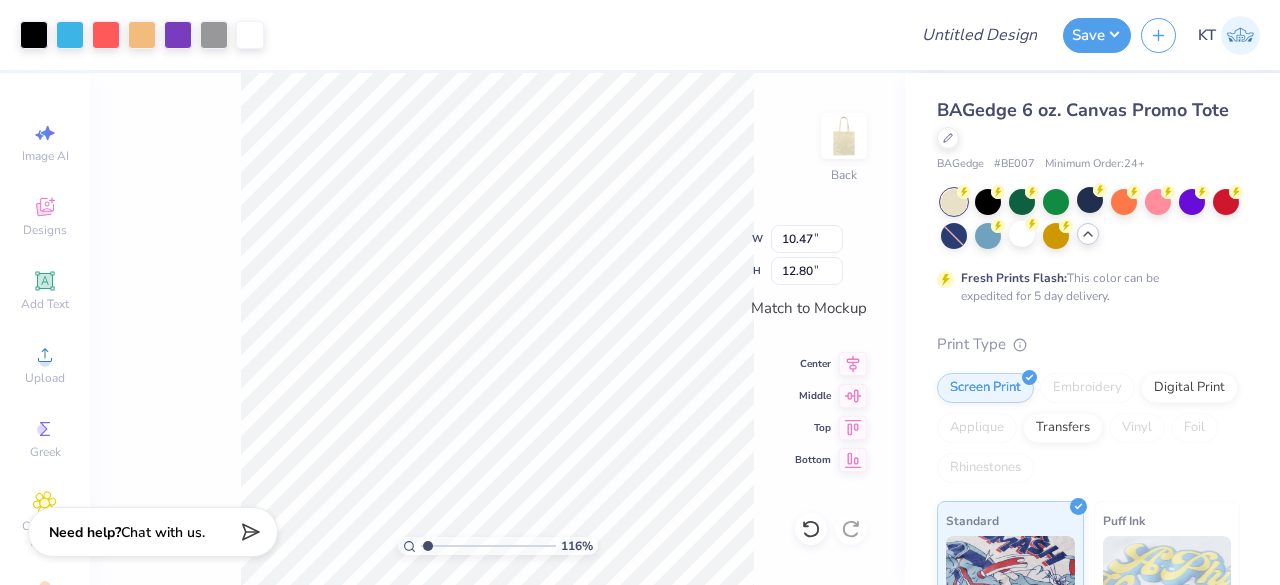 type on "10.46" 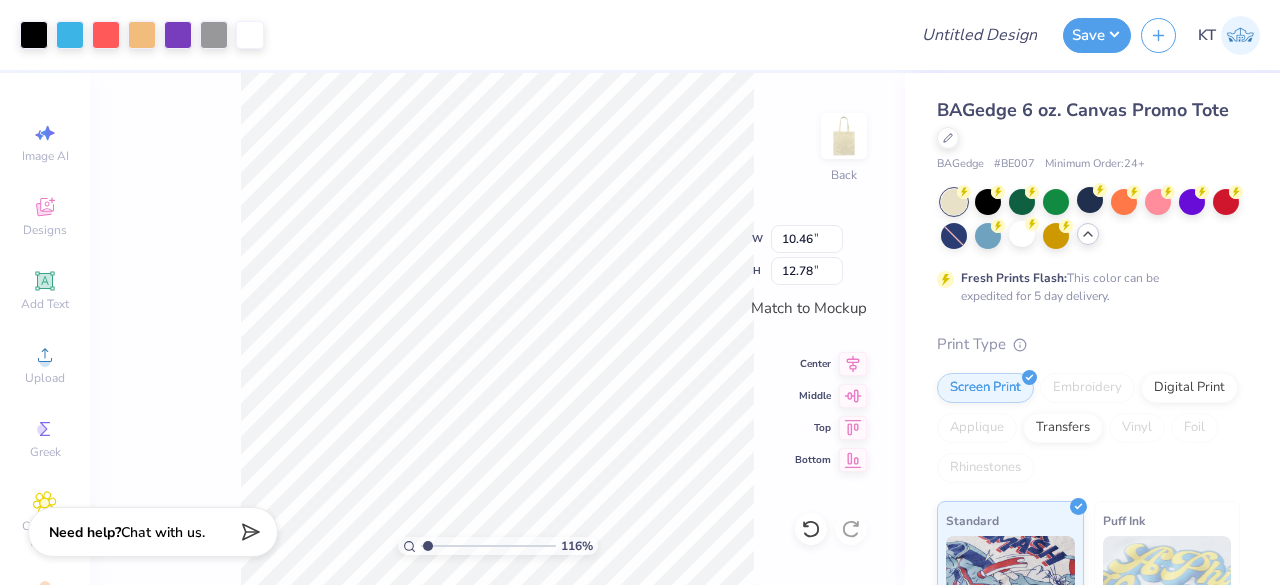type on "1.16401416720113" 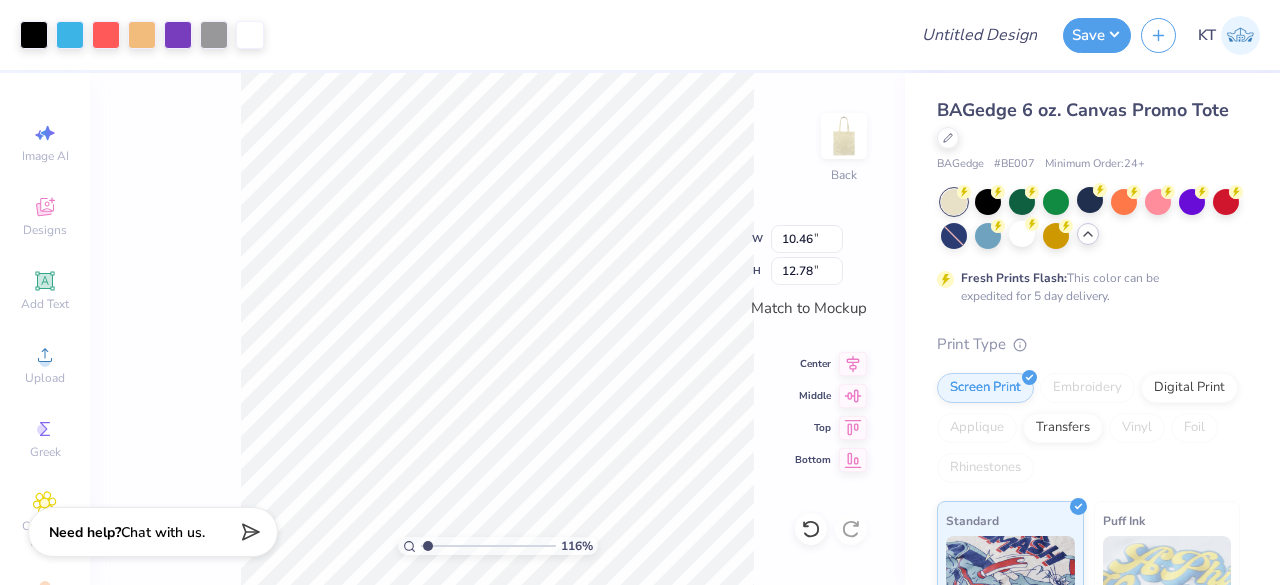 type on "7.92" 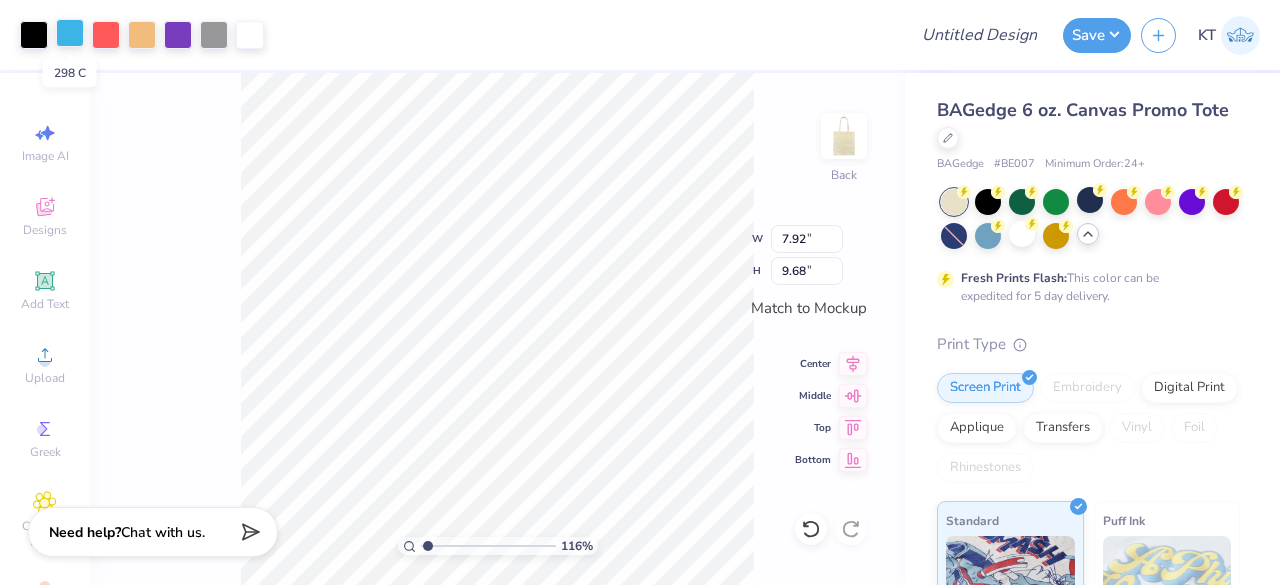 click at bounding box center [70, 33] 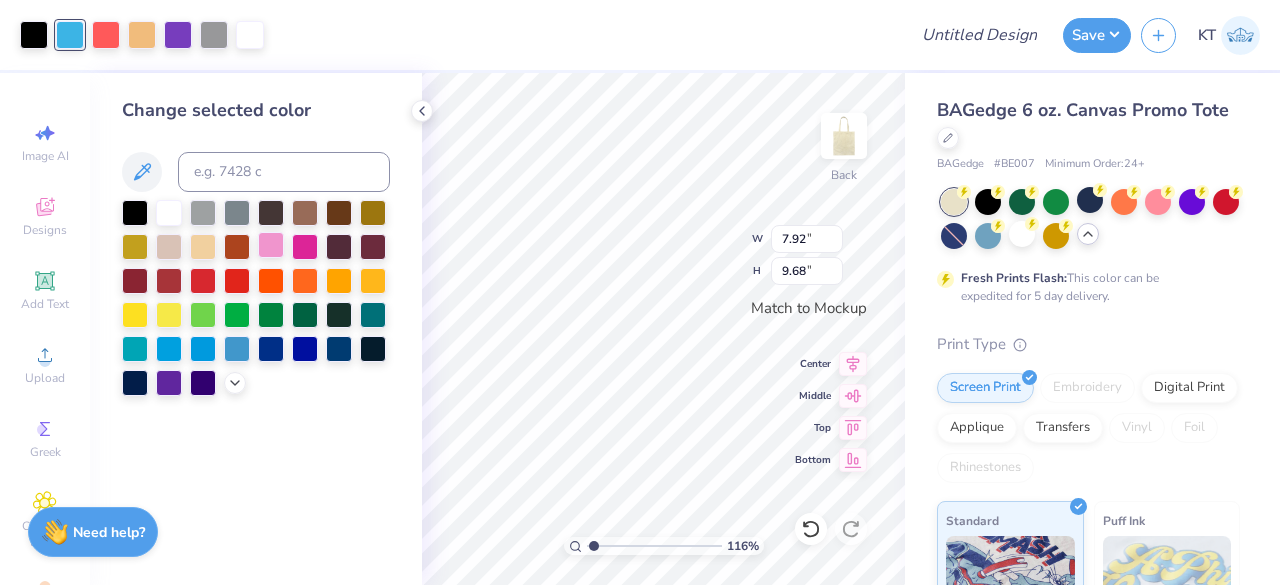 click at bounding box center [271, 245] 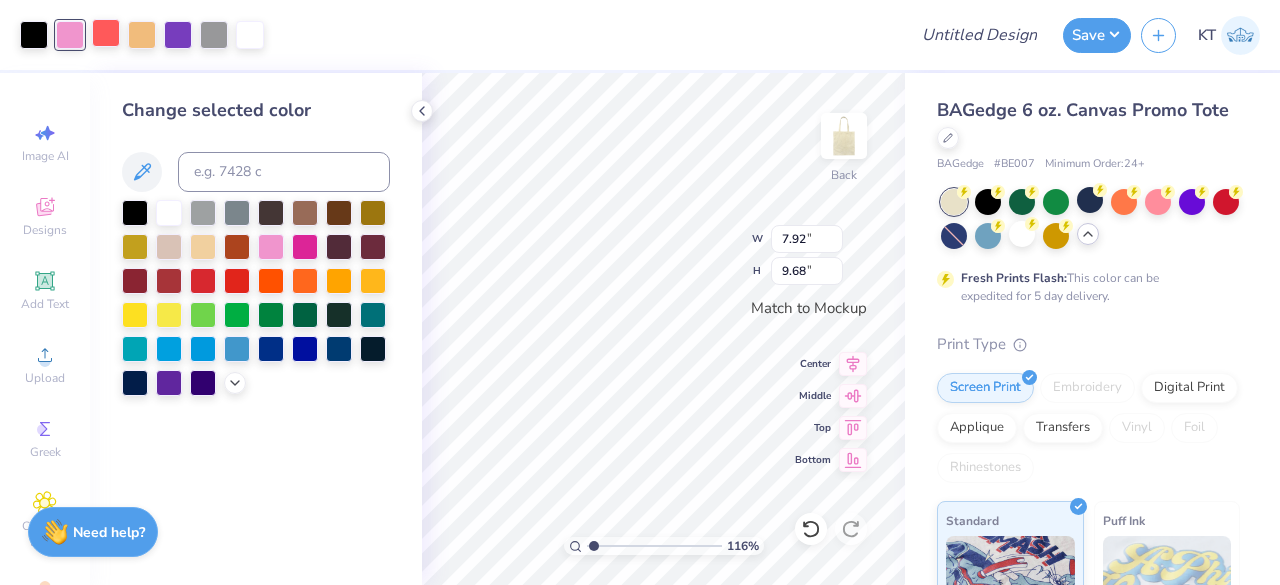 click at bounding box center (106, 33) 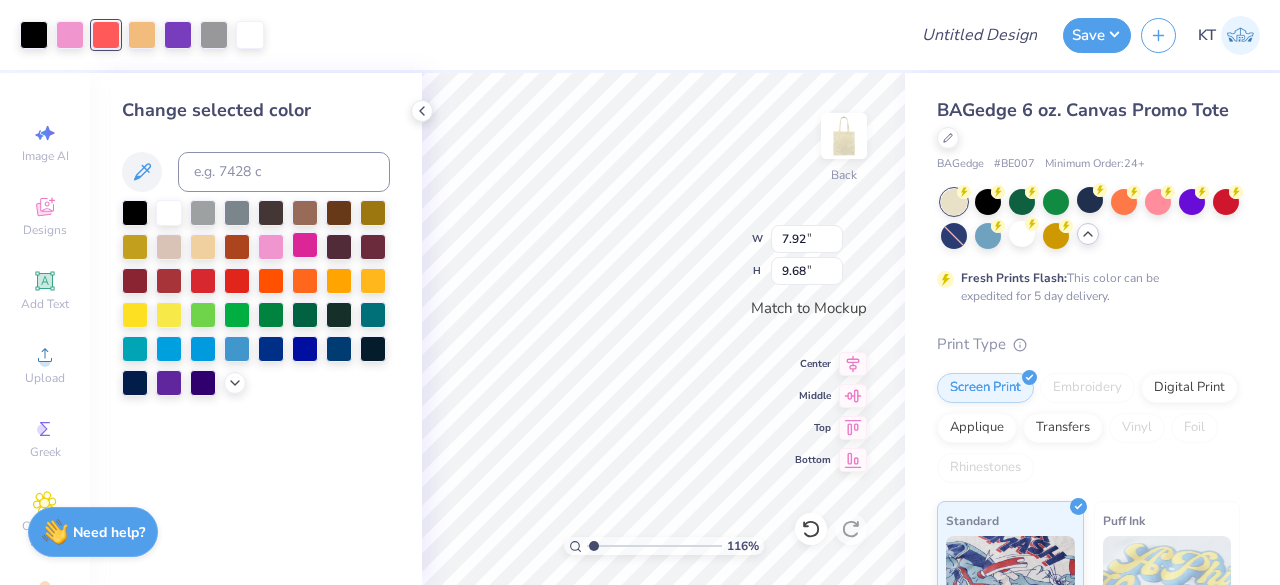 click at bounding box center (305, 245) 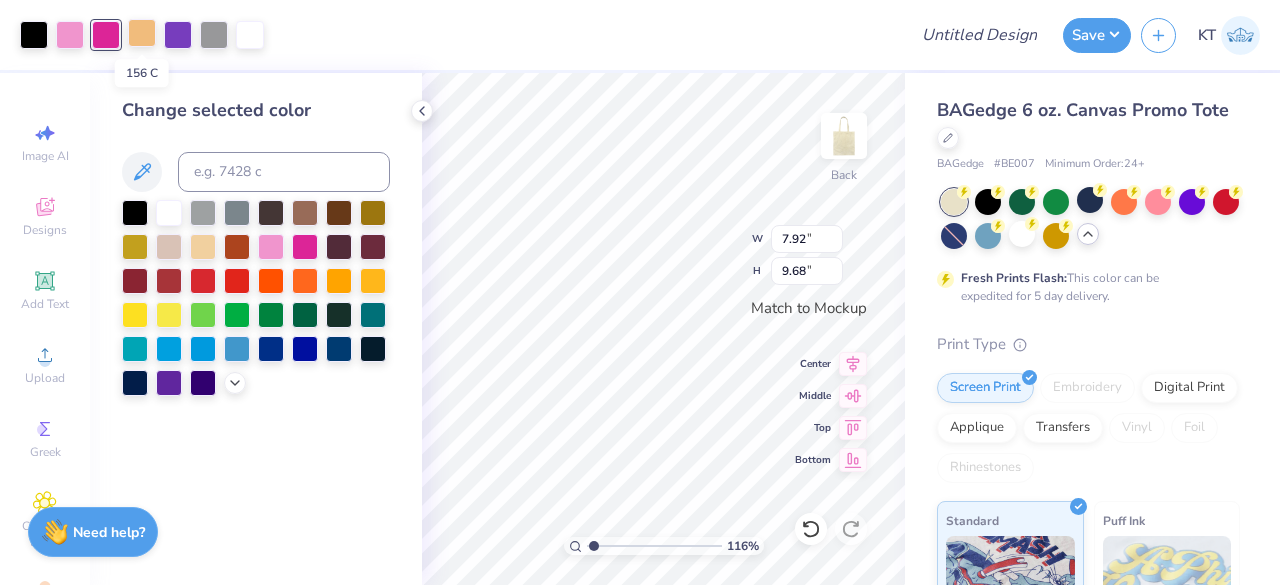 click at bounding box center [142, 33] 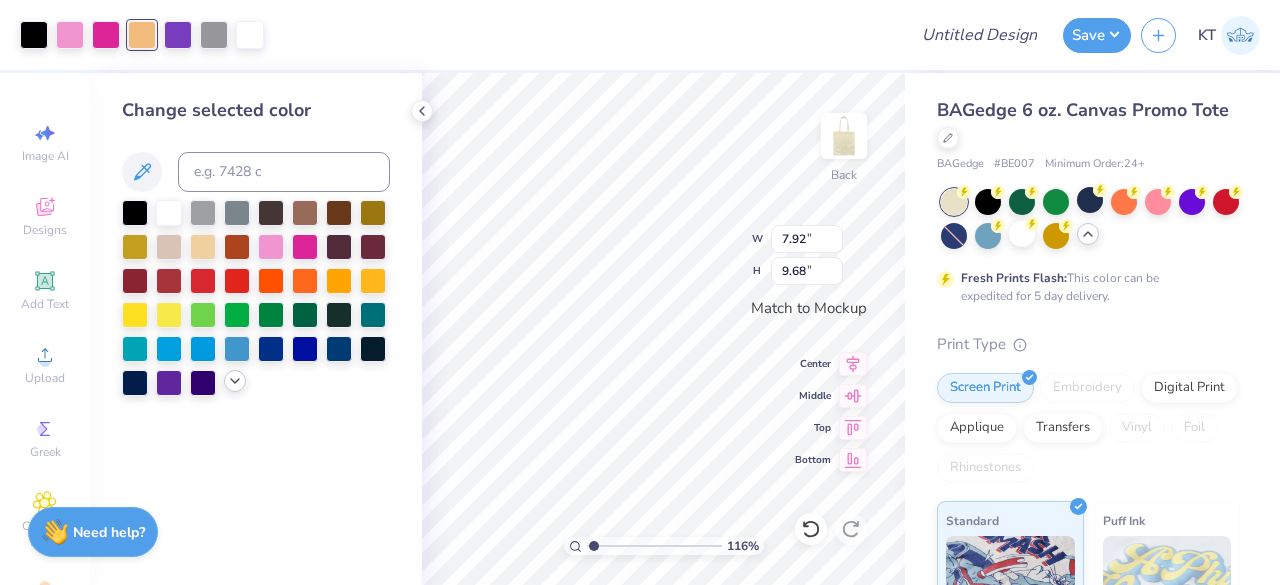 click 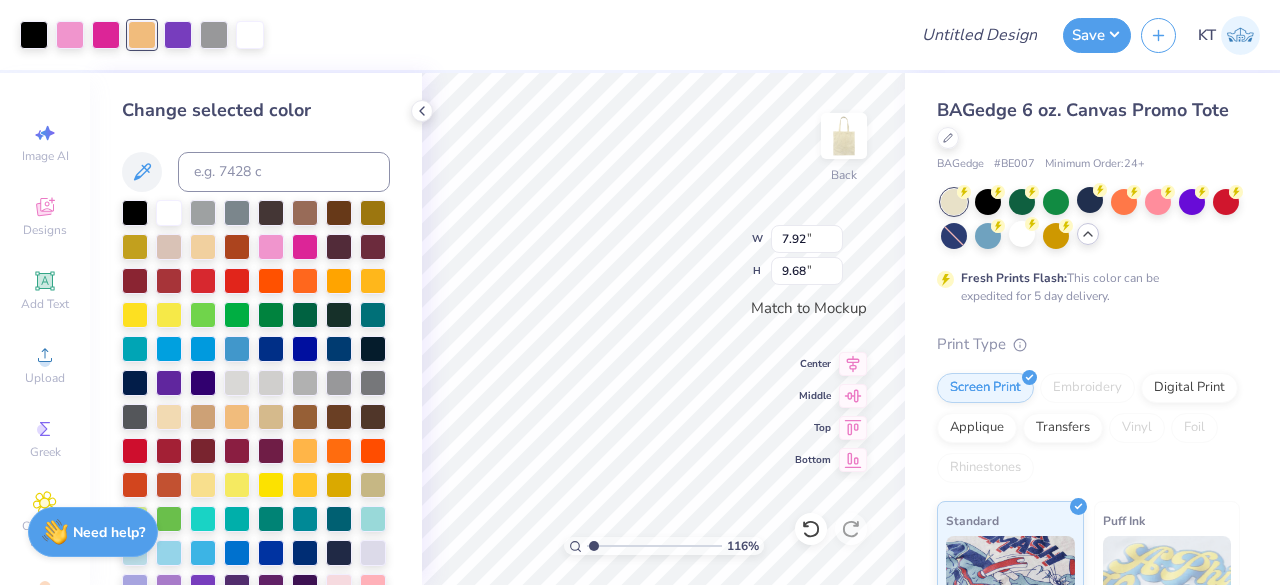 scroll, scrollTop: 140, scrollLeft: 0, axis: vertical 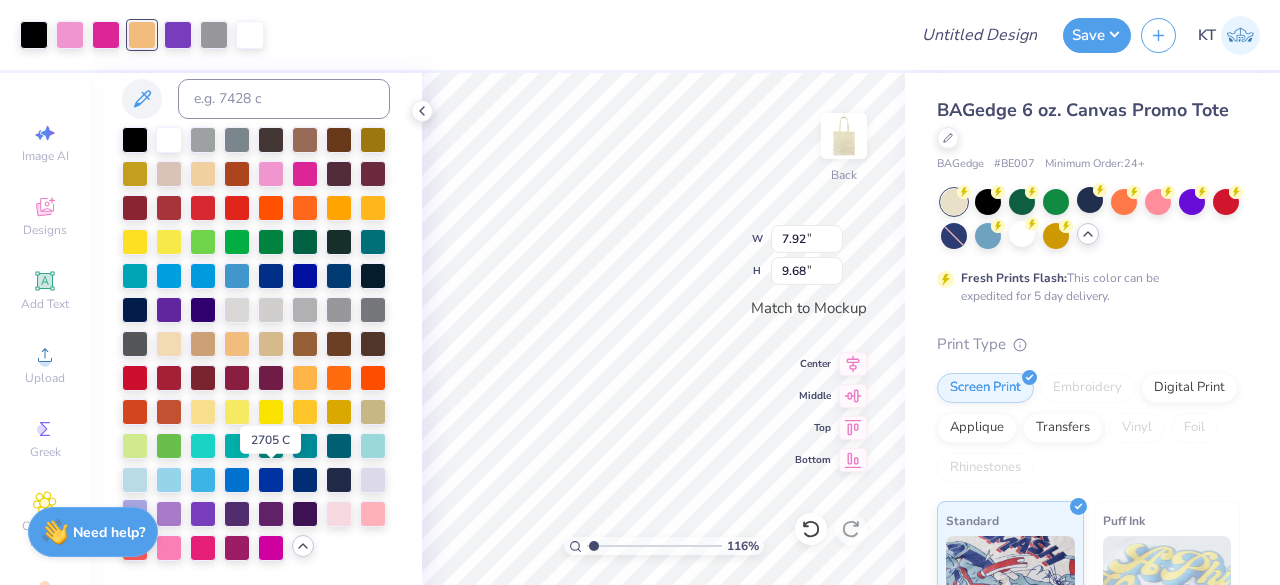 click at bounding box center (135, 512) 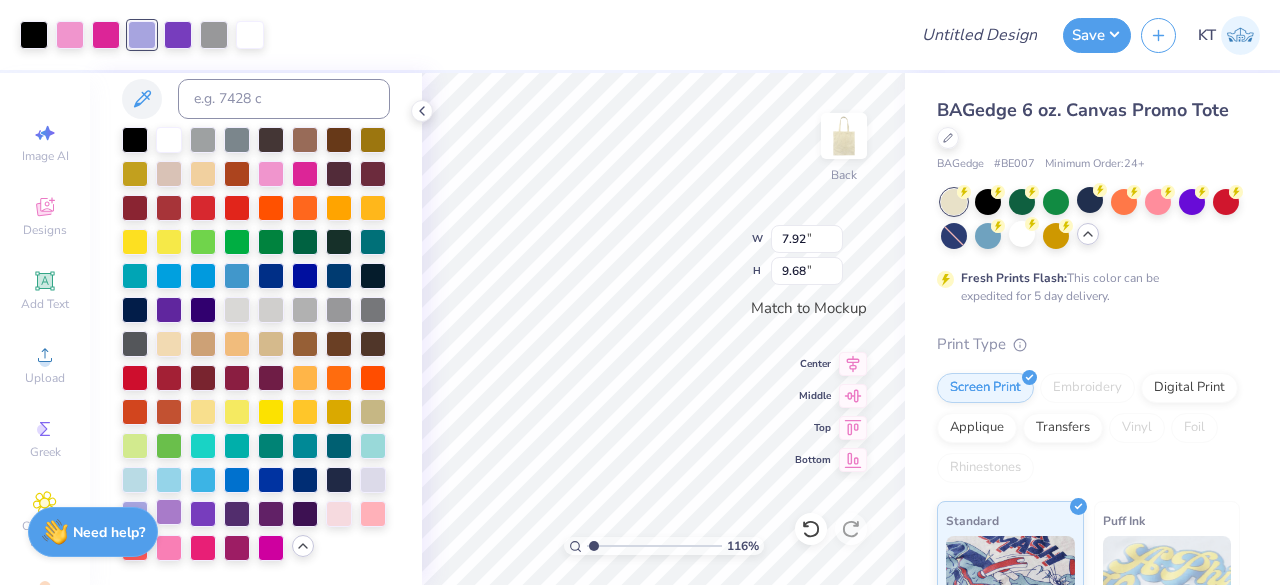 click at bounding box center [169, 512] 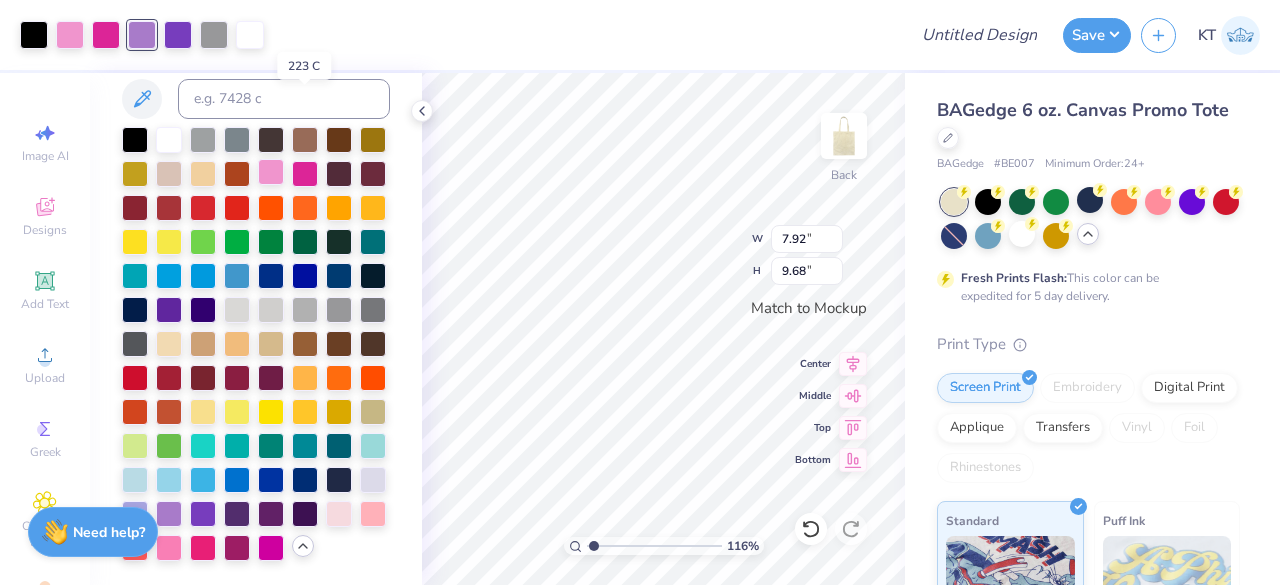 click at bounding box center (271, 172) 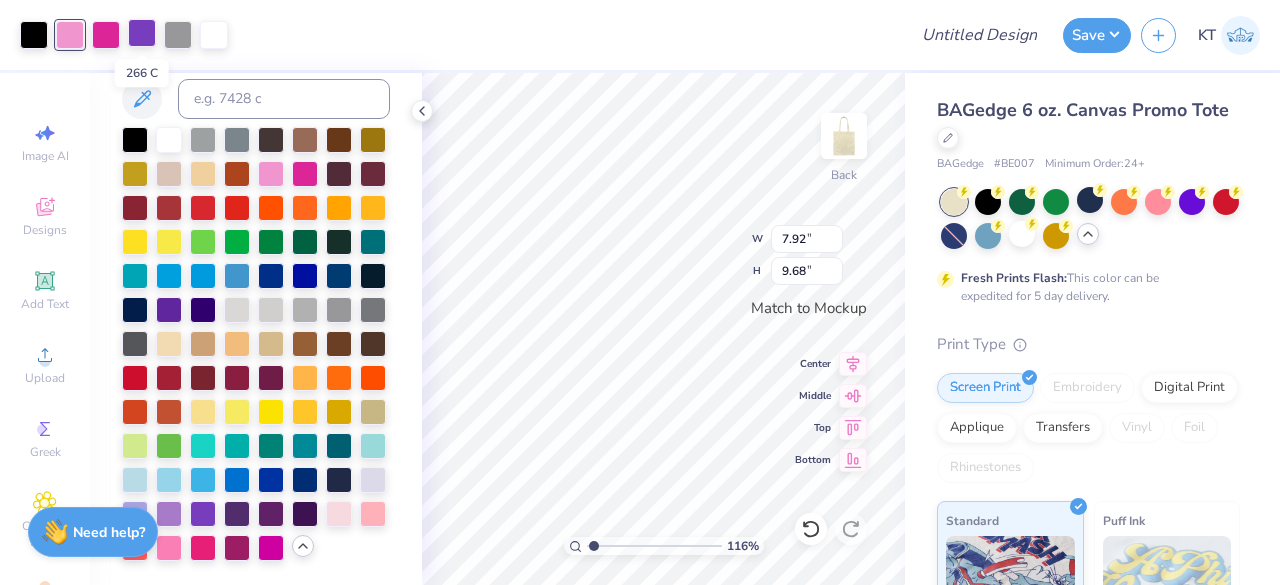 click at bounding box center [142, 33] 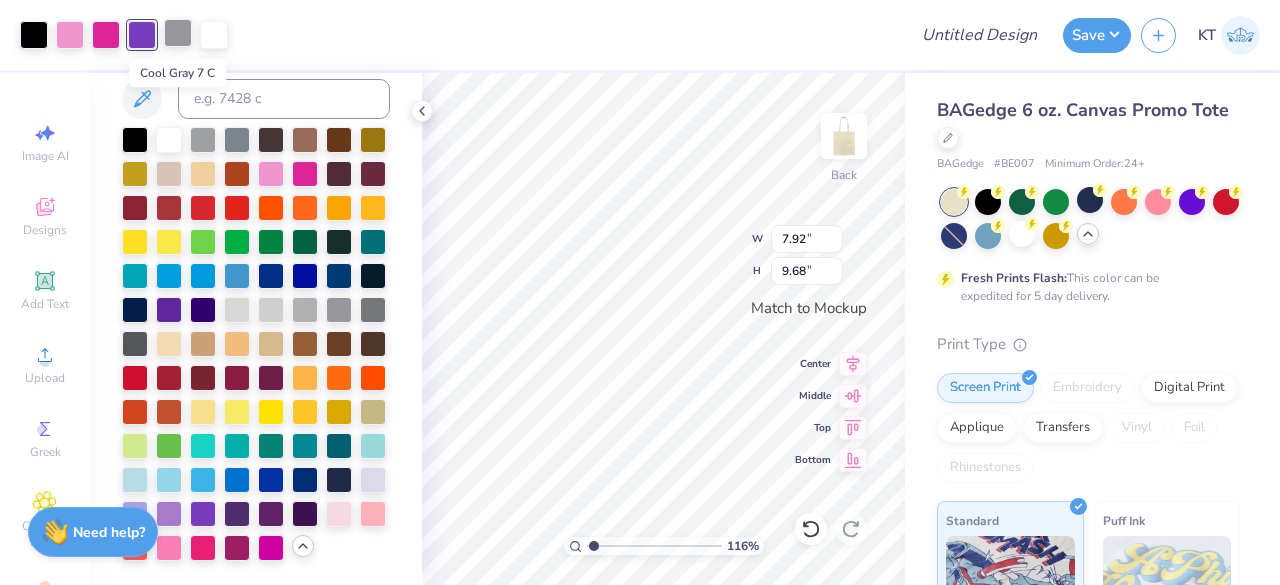 click at bounding box center [178, 33] 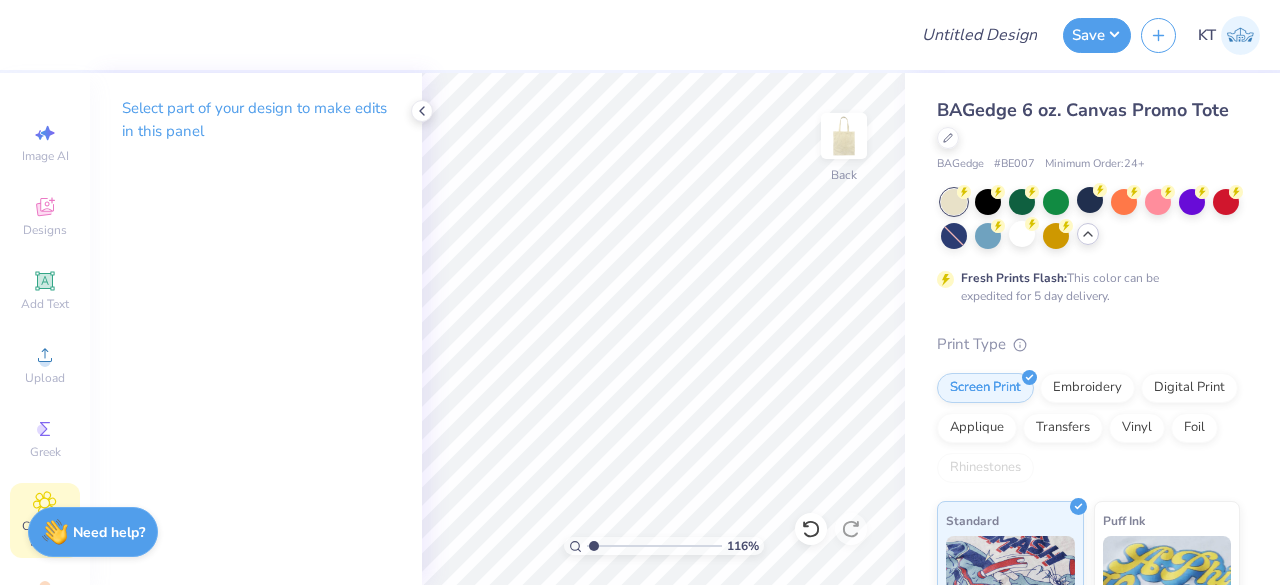 click on "Clipart & logos" at bounding box center (45, 520) 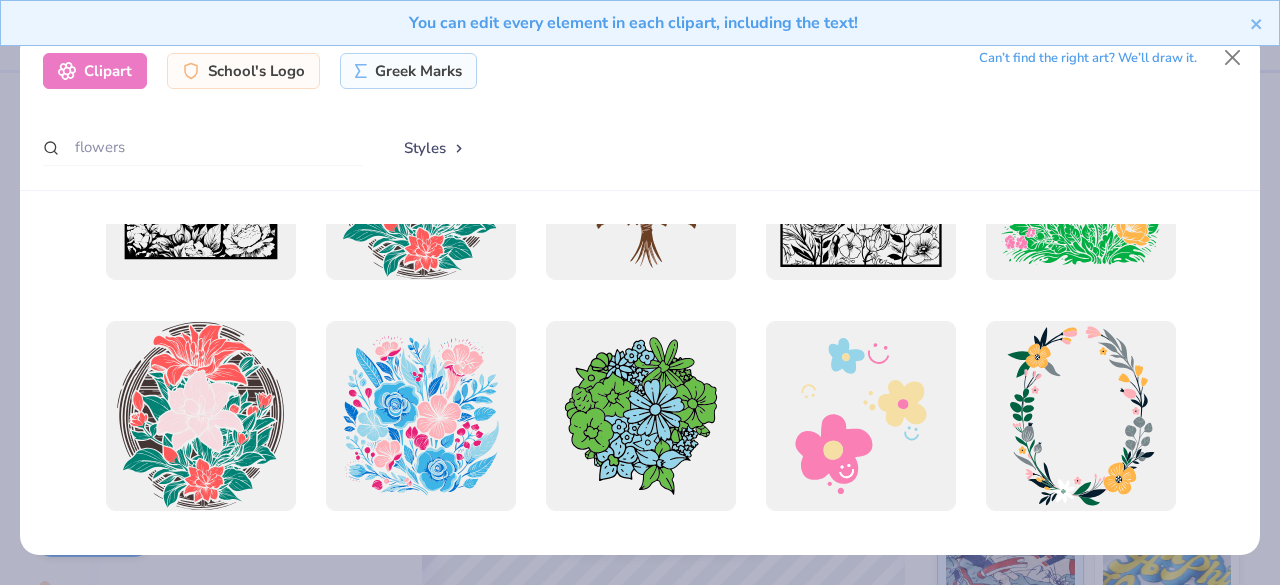 scroll, scrollTop: 366, scrollLeft: 0, axis: vertical 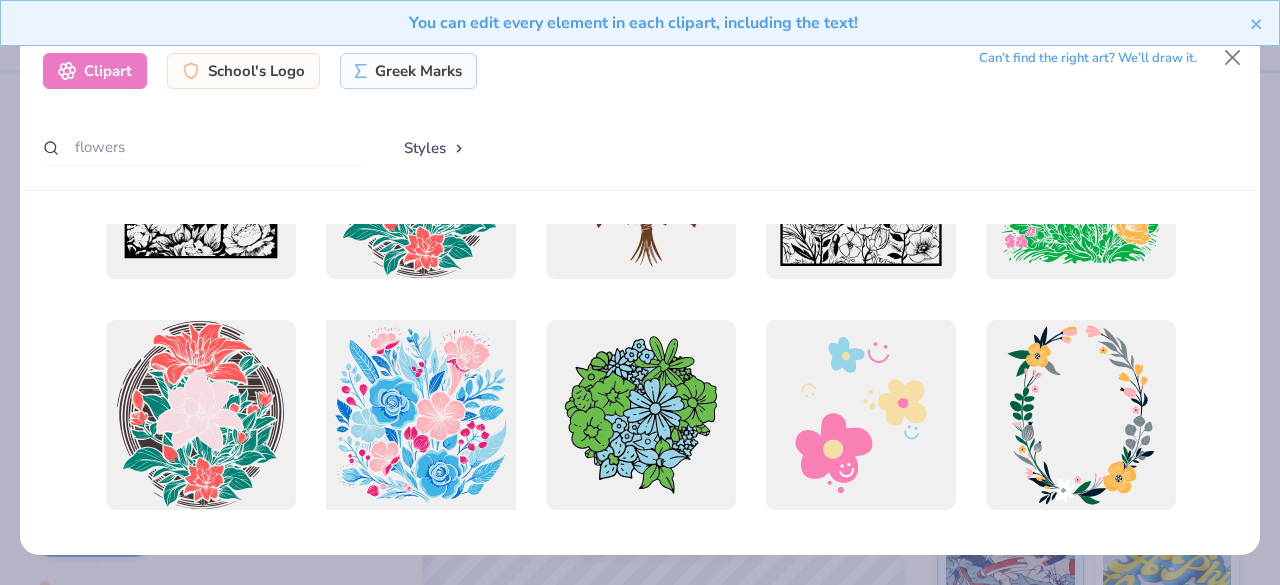 click at bounding box center [420, 414] 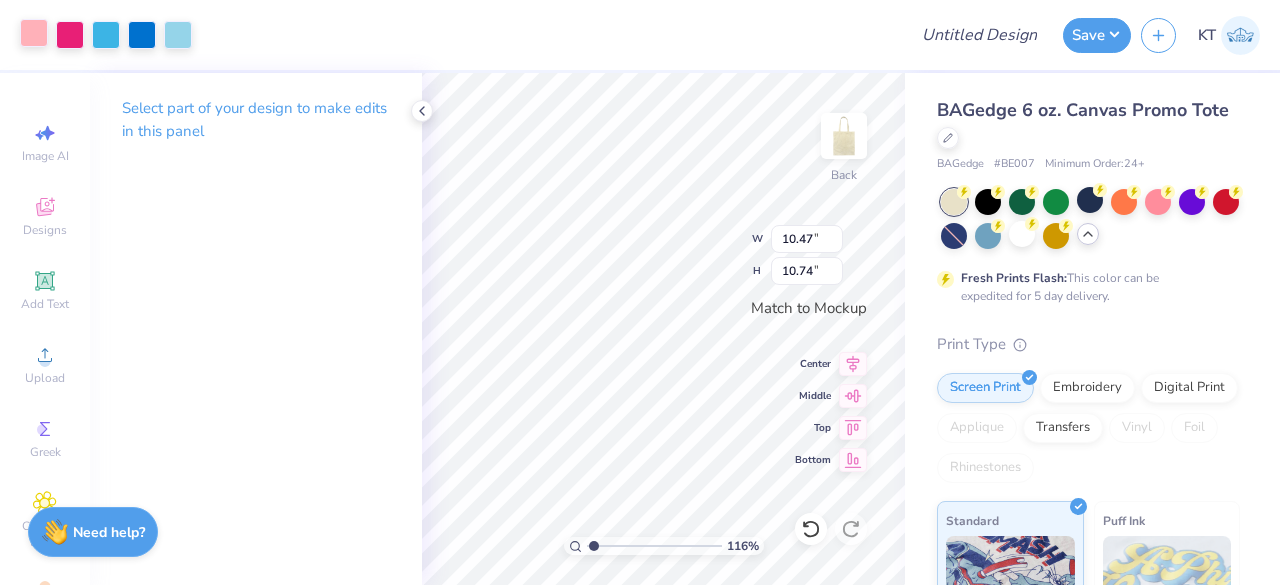 click at bounding box center (34, 33) 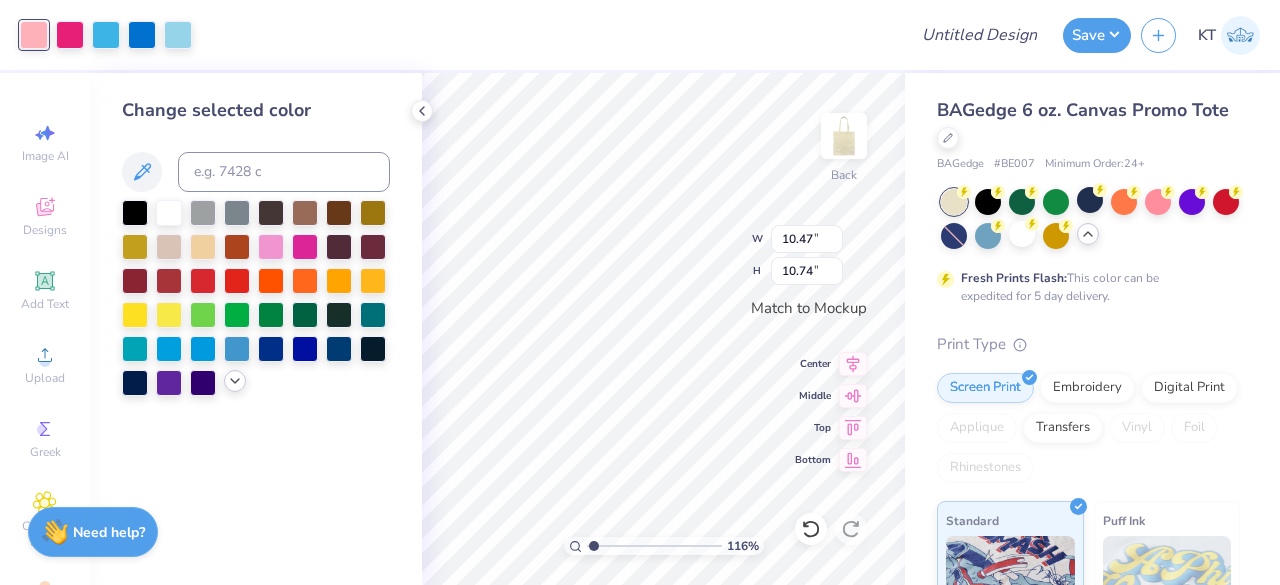 click 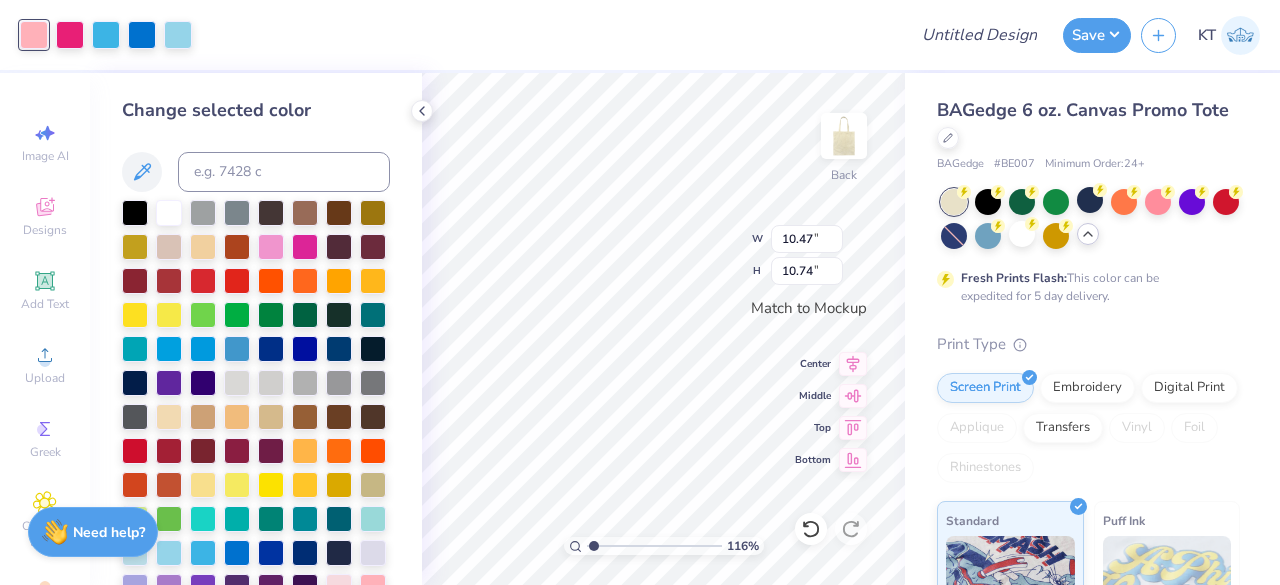 scroll, scrollTop: 140, scrollLeft: 0, axis: vertical 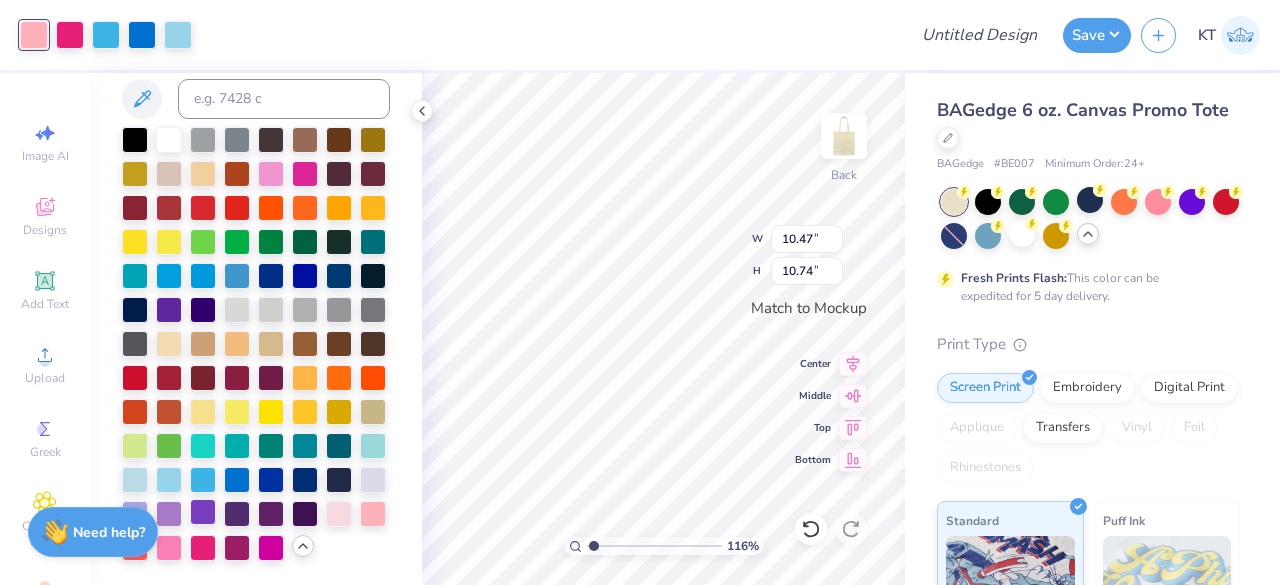 click at bounding box center [203, 512] 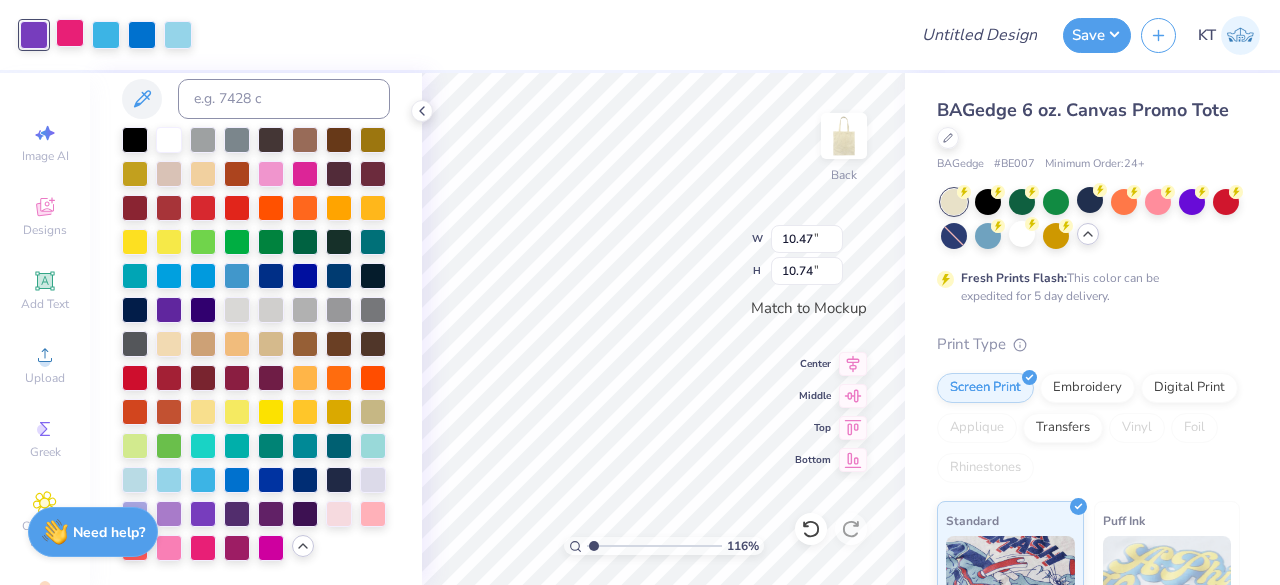 click at bounding box center (70, 33) 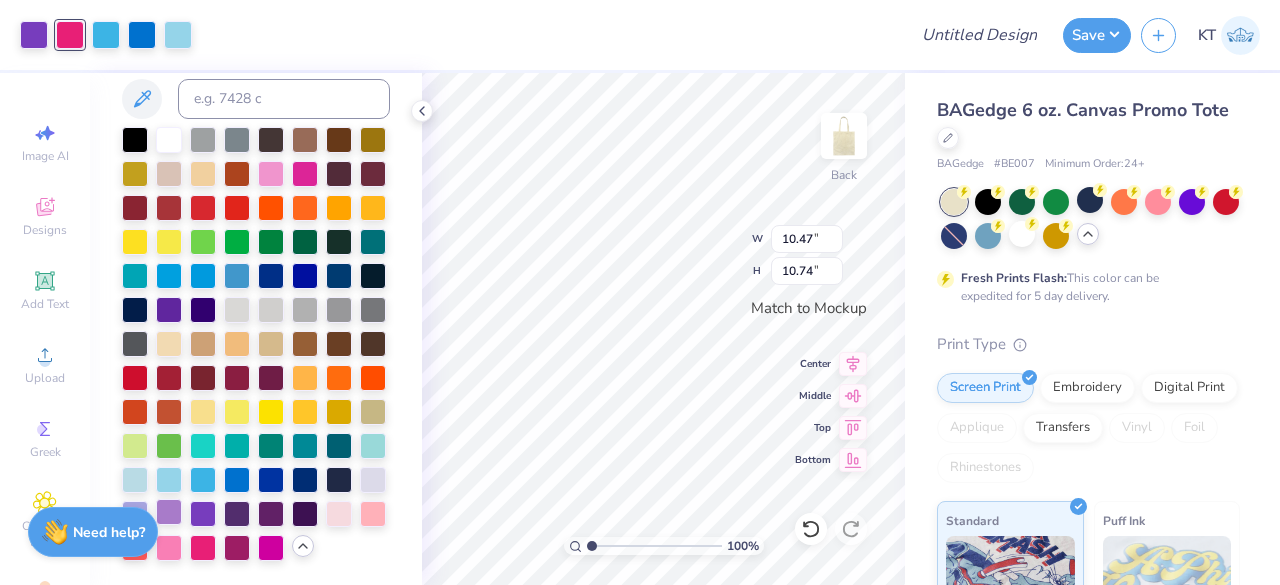 click at bounding box center [169, 512] 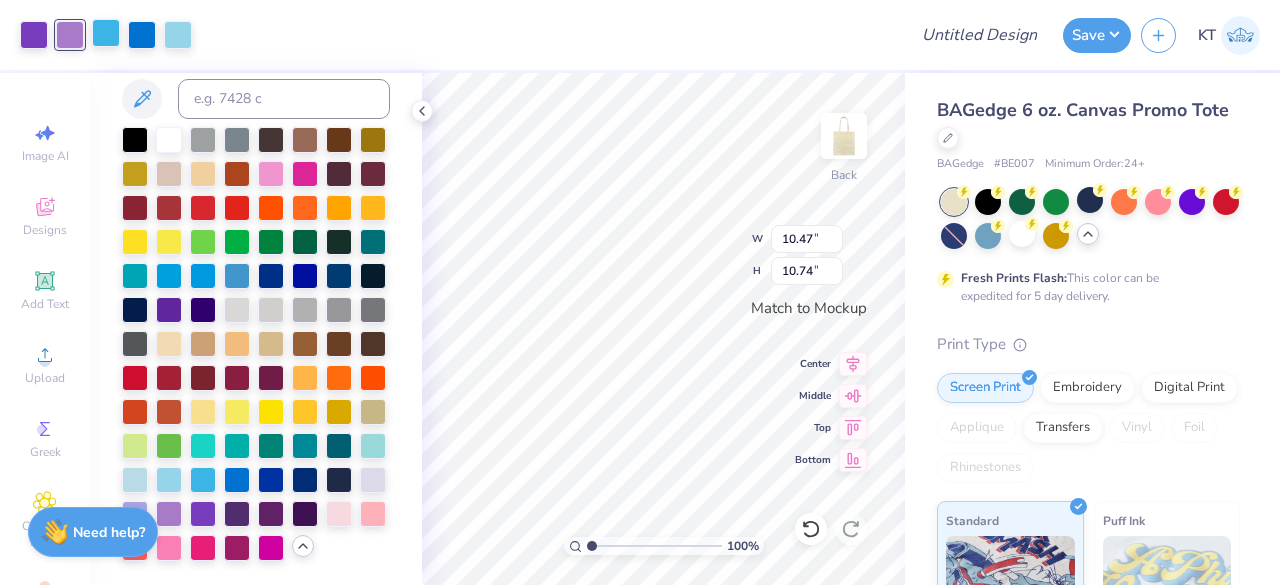 click at bounding box center (106, 33) 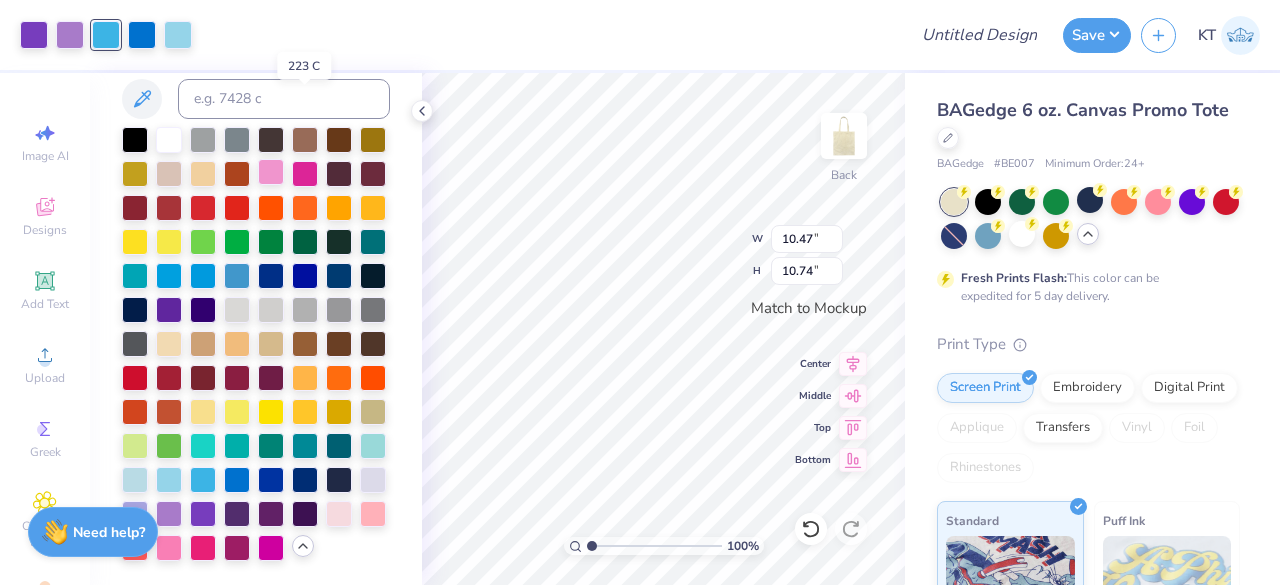 click at bounding box center (271, 172) 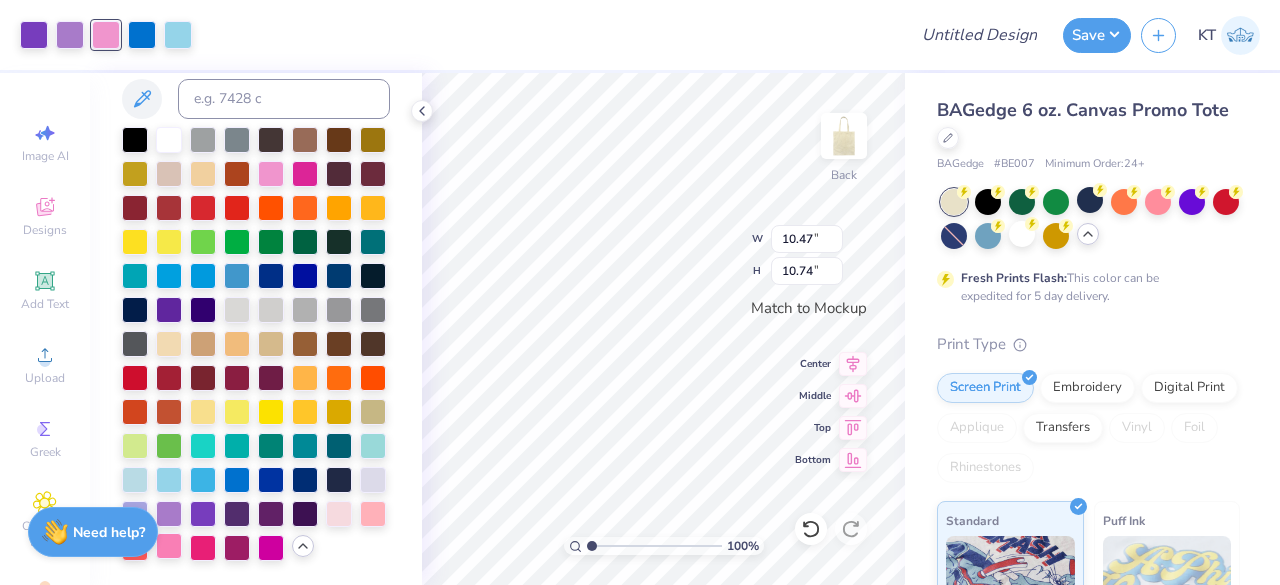 click at bounding box center [169, 546] 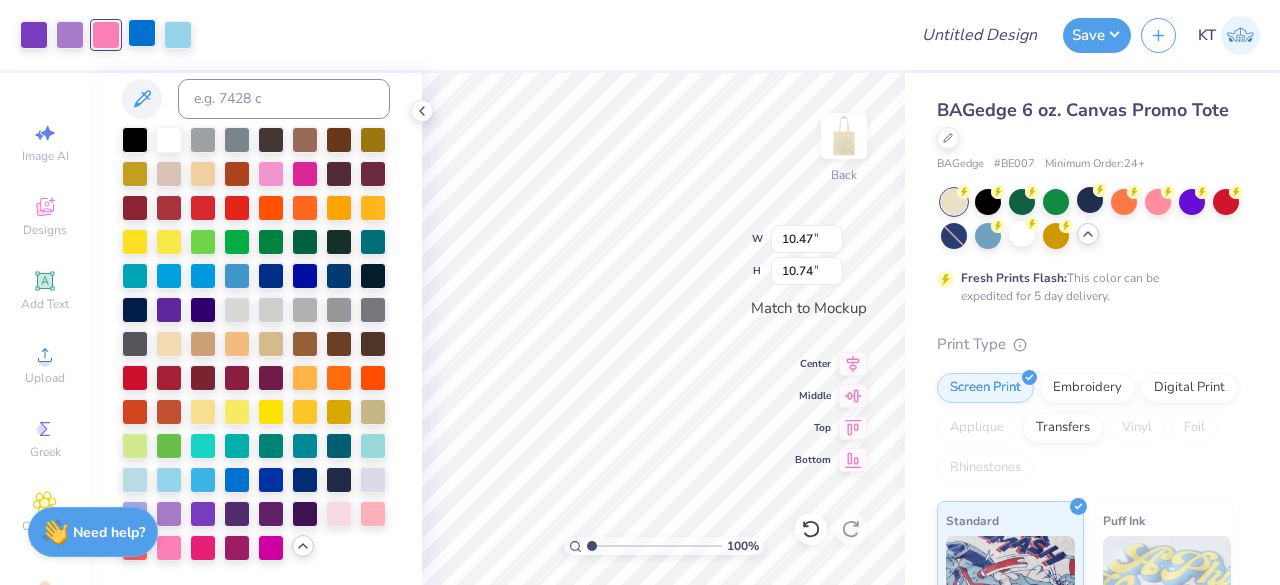 click at bounding box center [142, 33] 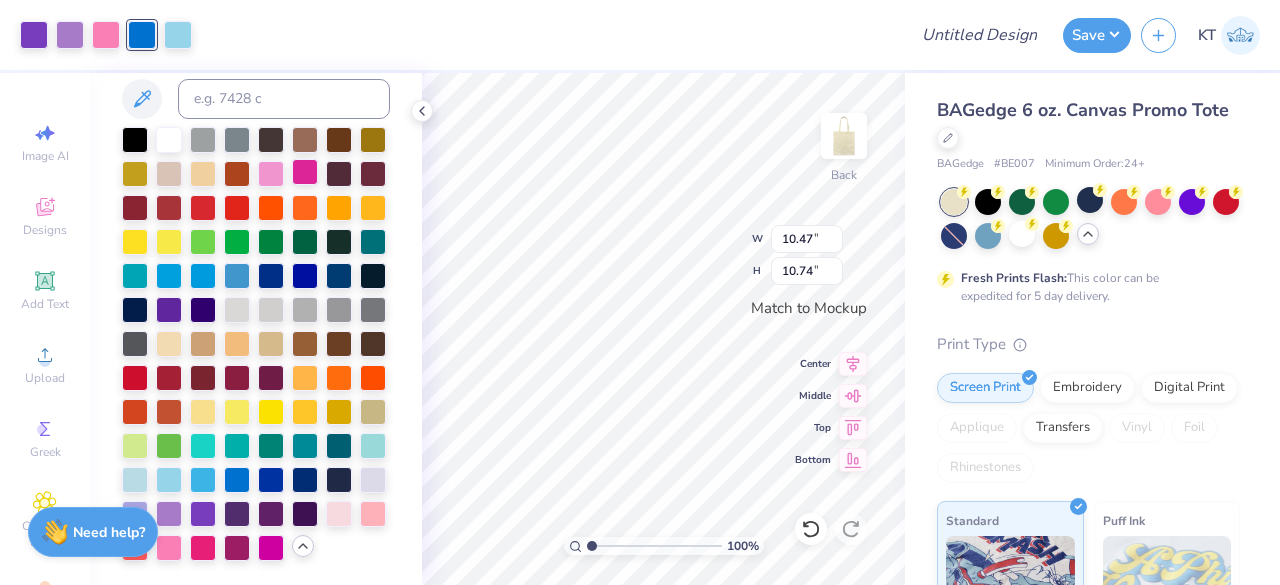 click at bounding box center (305, 172) 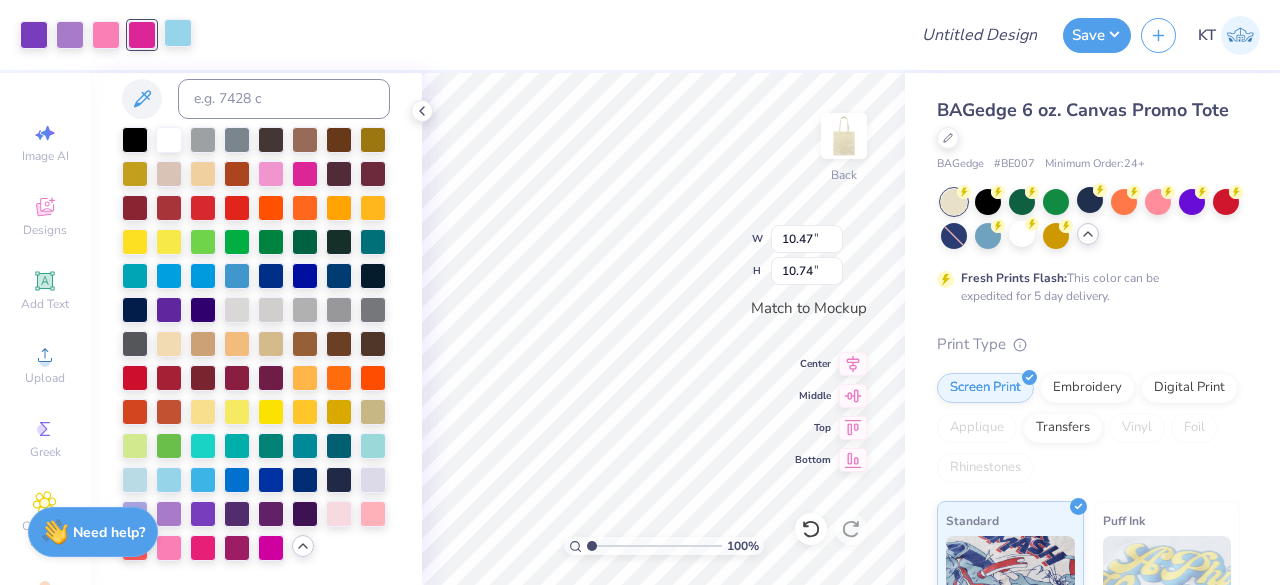 click at bounding box center (178, 33) 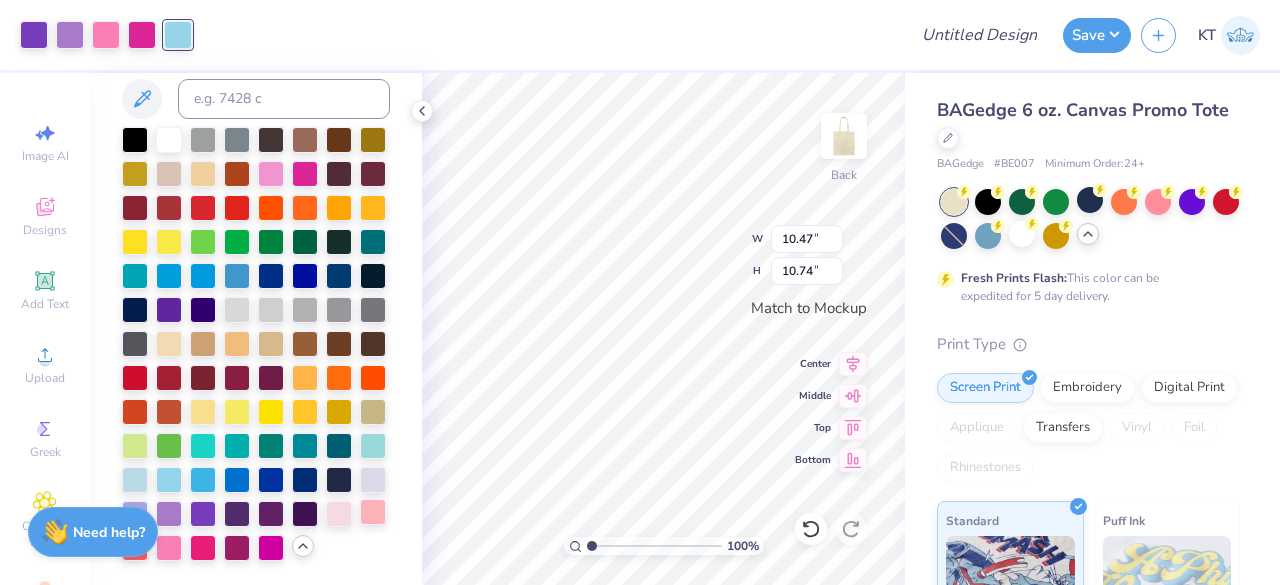 click at bounding box center (373, 512) 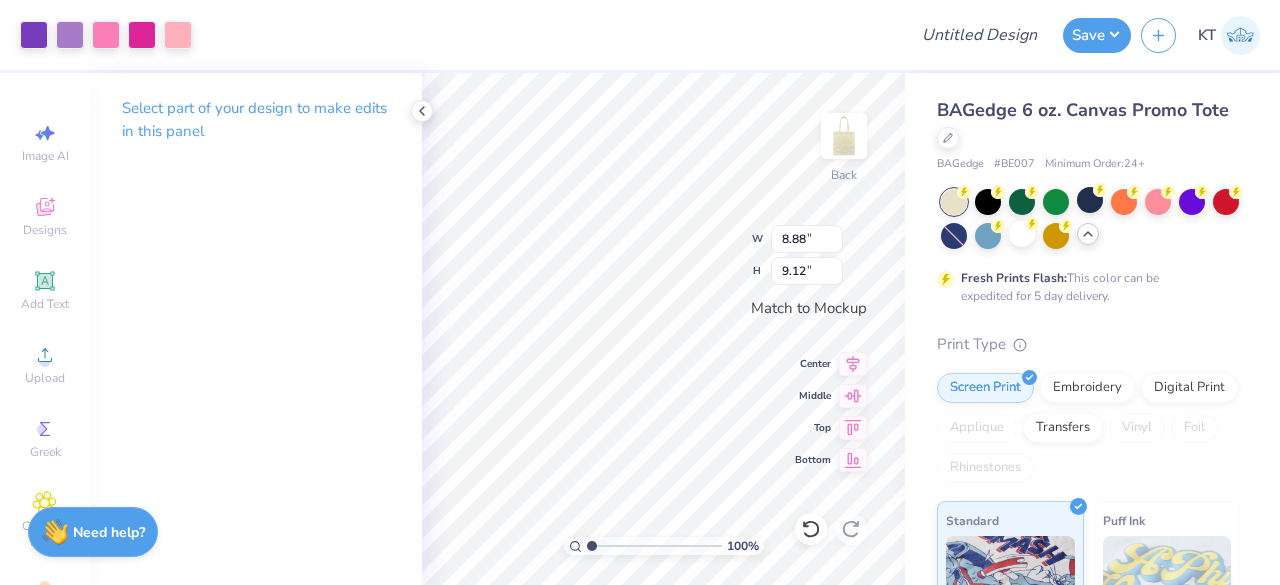 type on "8.88" 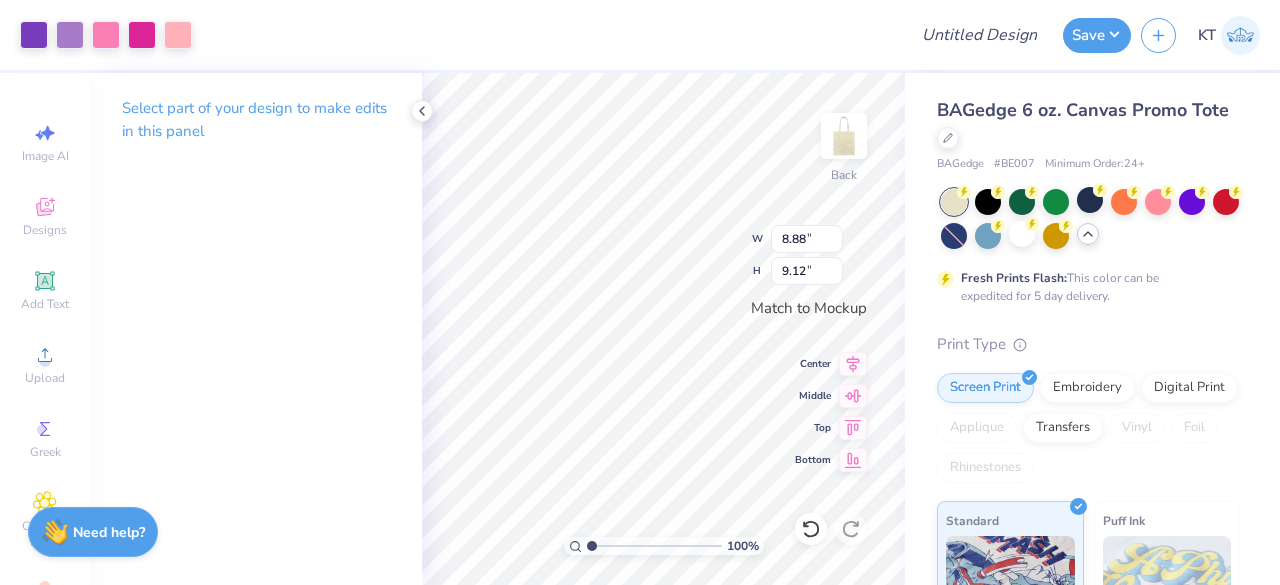 type on "9.12" 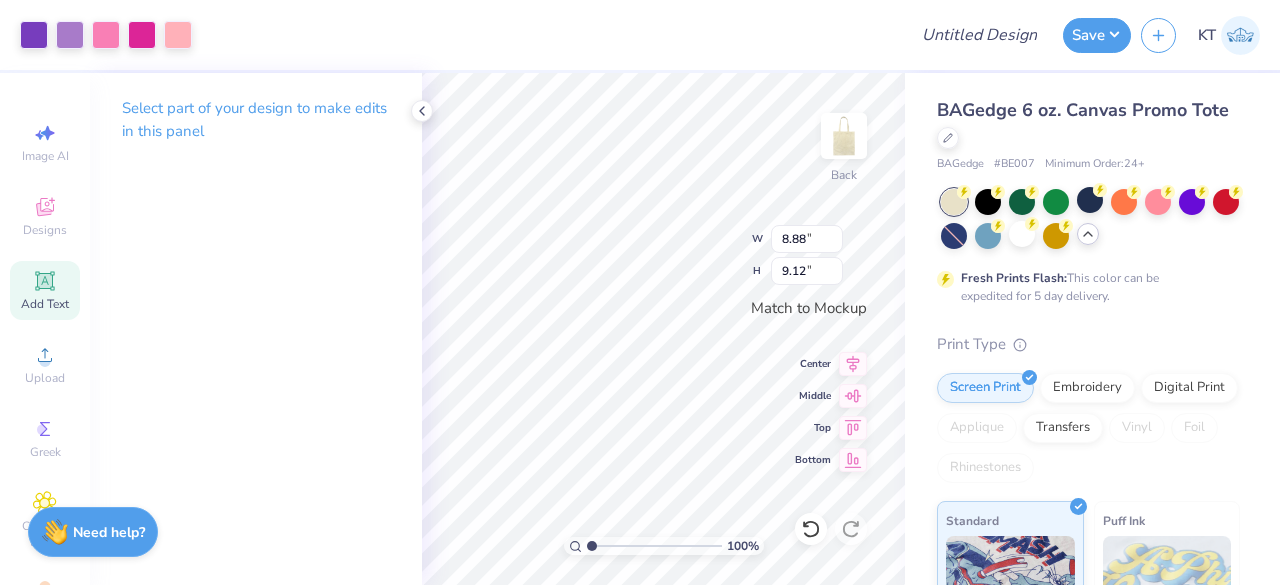 click 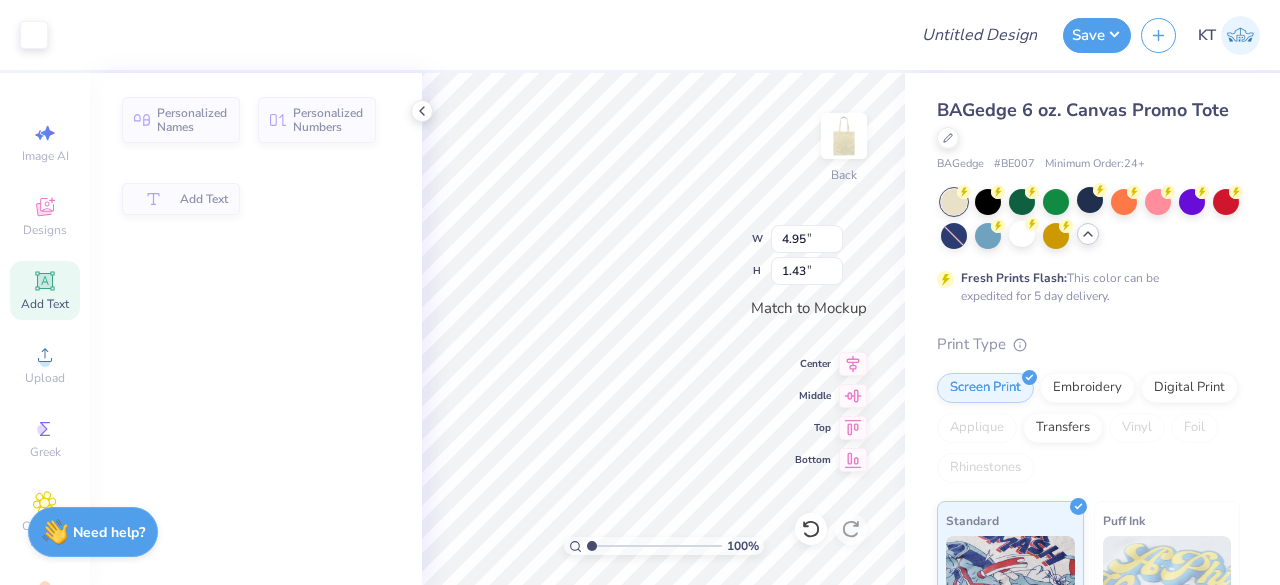 type on "4.95" 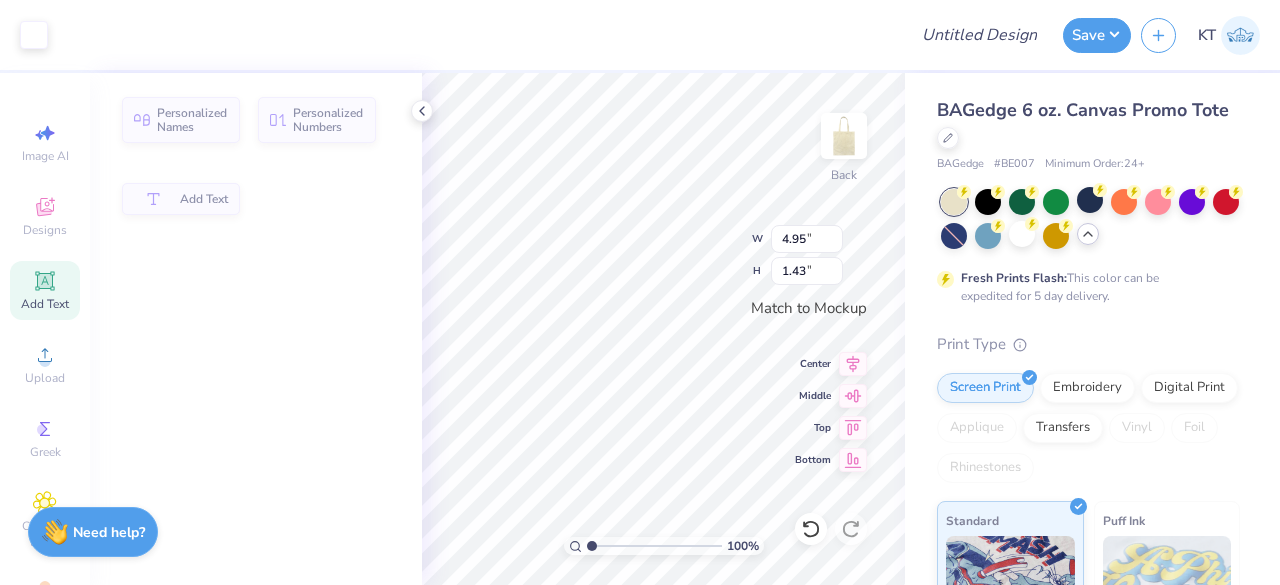 type on "1.43" 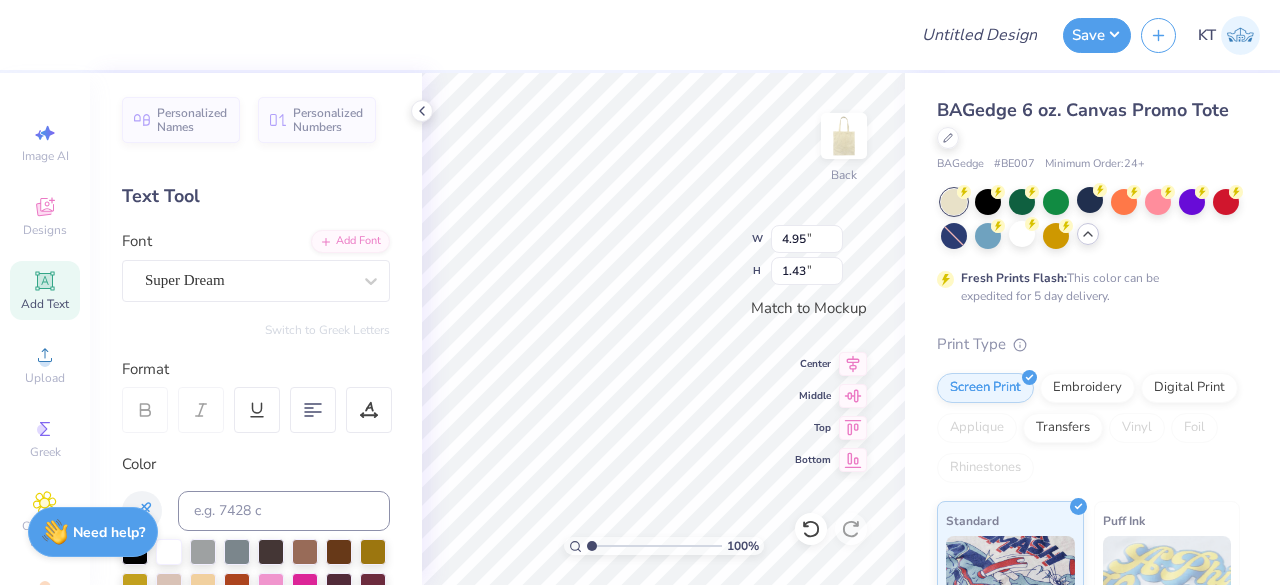 scroll, scrollTop: 16, scrollLeft: 2, axis: both 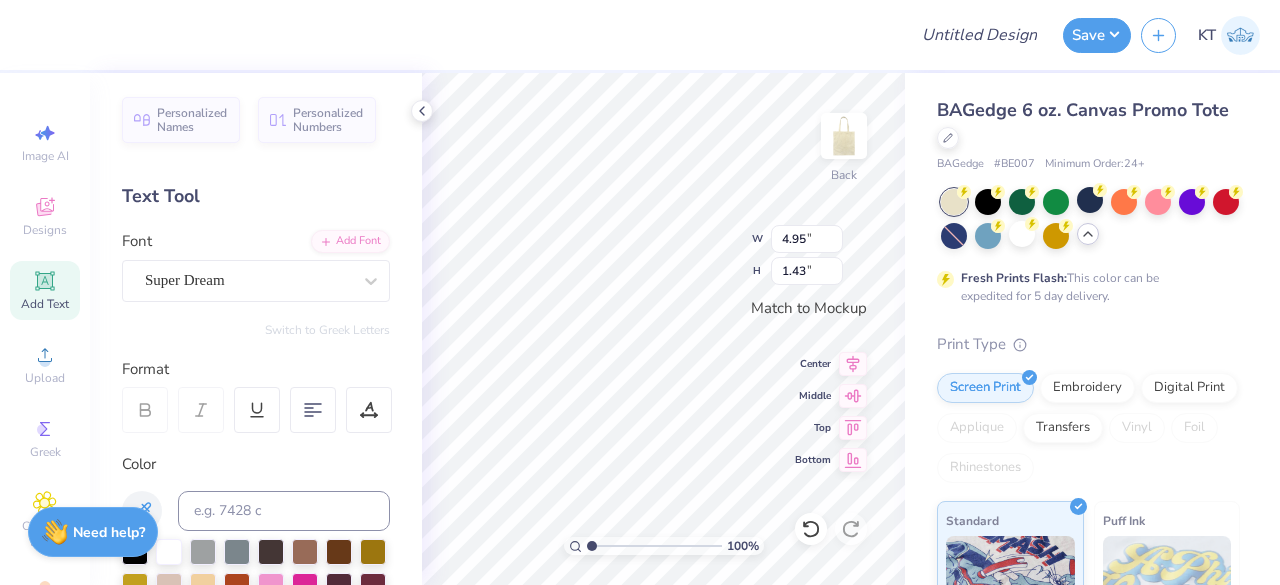 type on "DELIGHT IN THE LORD AND HE WILL
GIVE YOU THE DESIRES OF YOUR HEART" 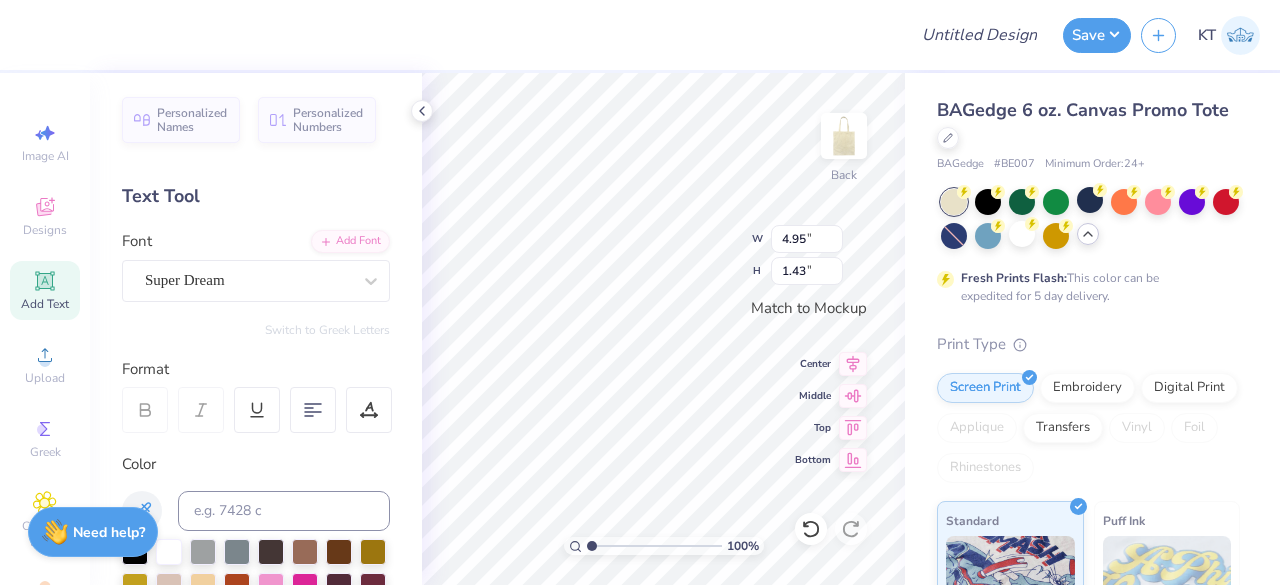 scroll, scrollTop: 16, scrollLeft: 20, axis: both 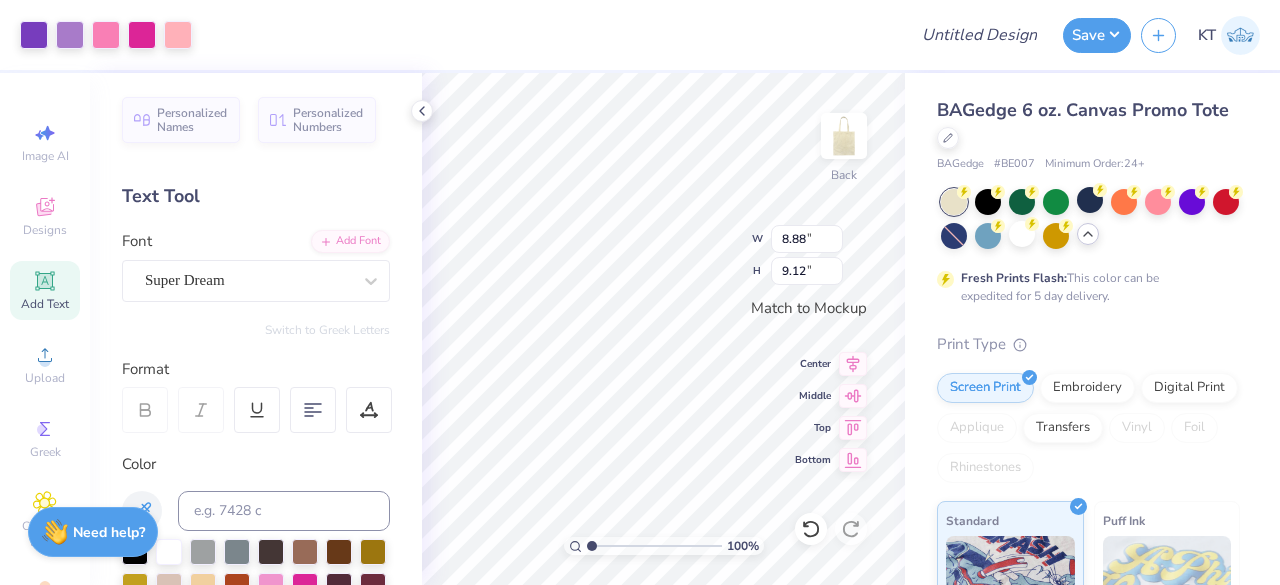 type on "8.88" 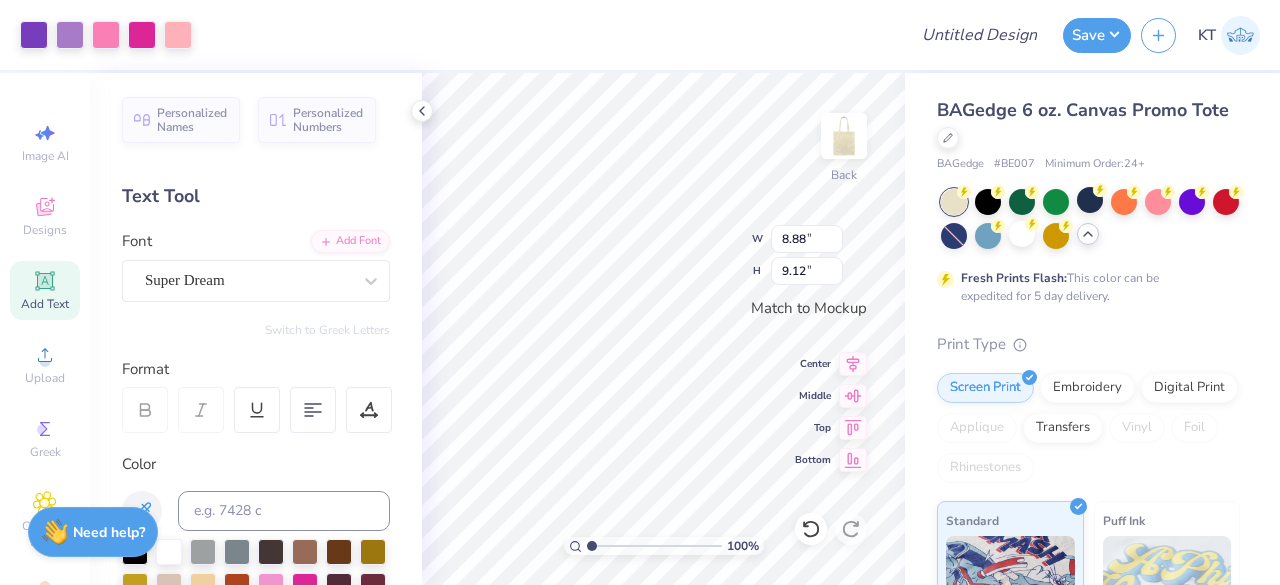 type on "9.12" 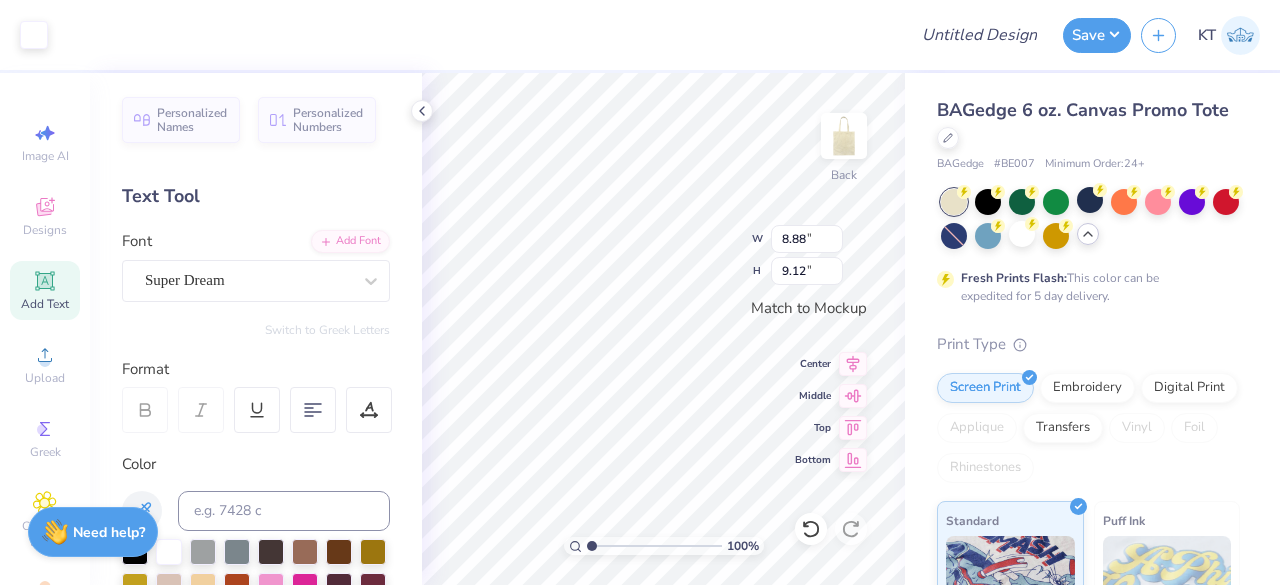 type on "10.47" 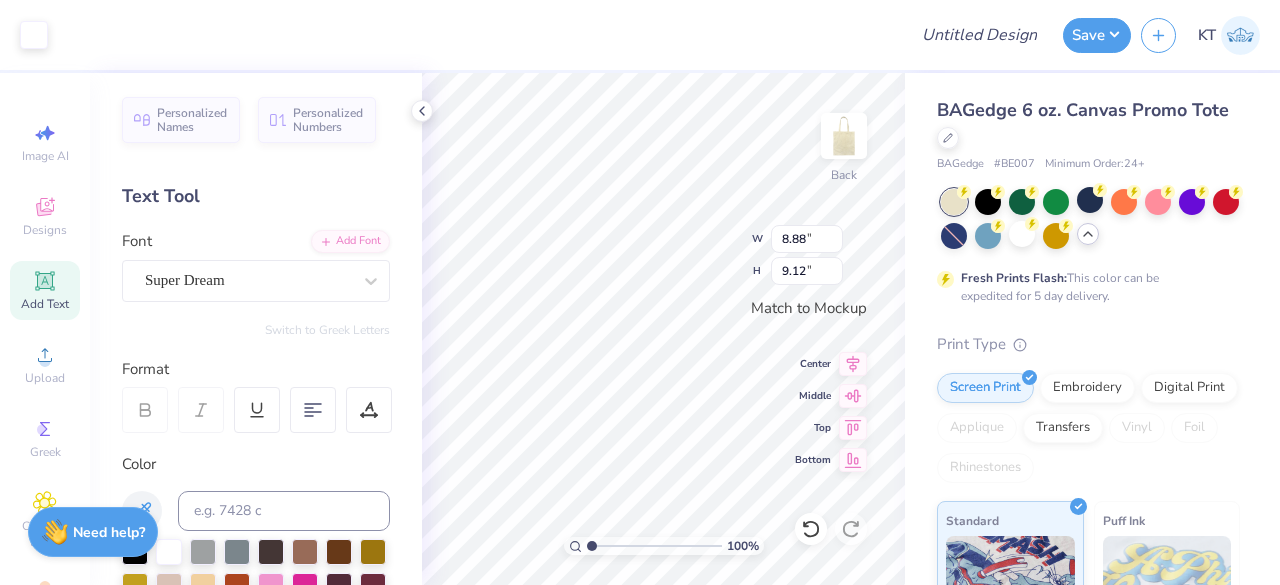 type on "1.13" 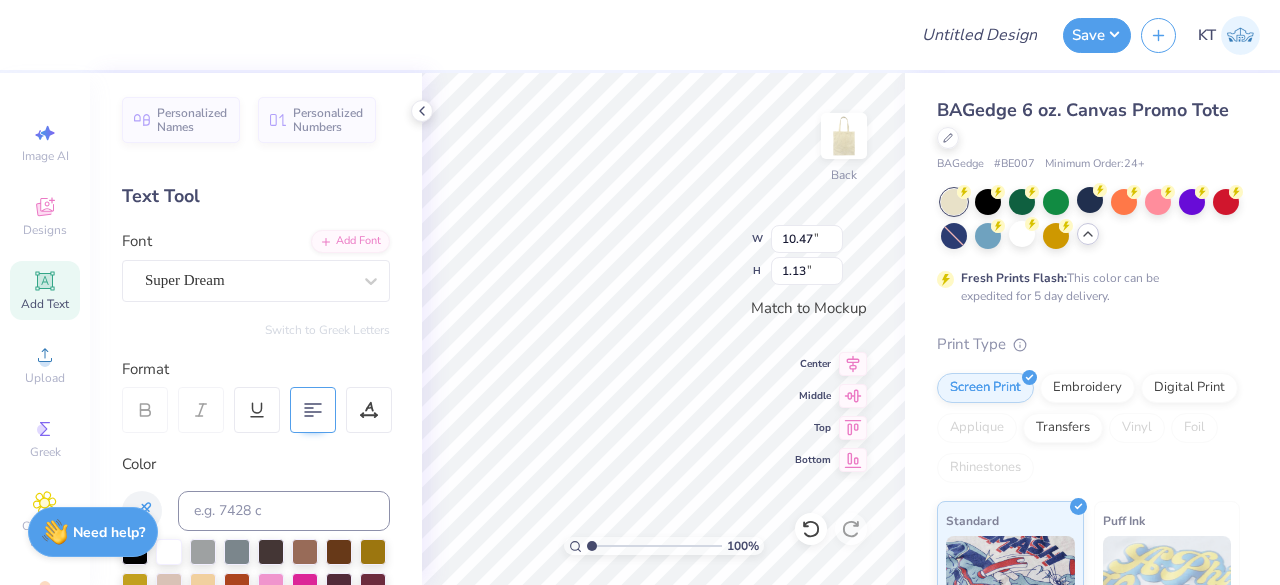 click 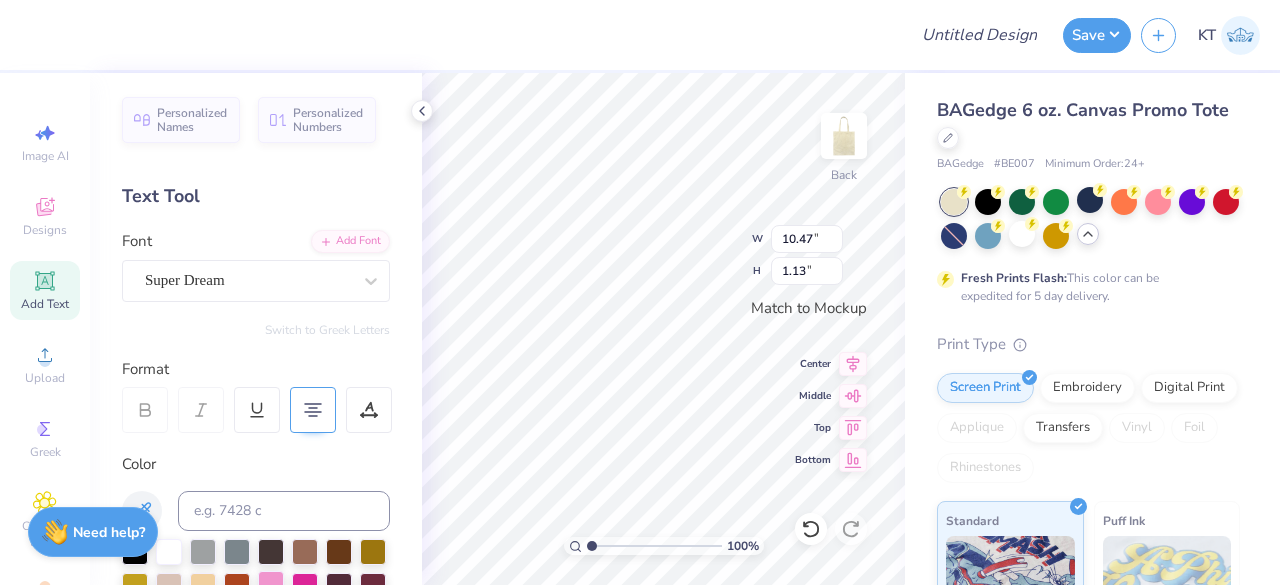 click at bounding box center [271, 584] 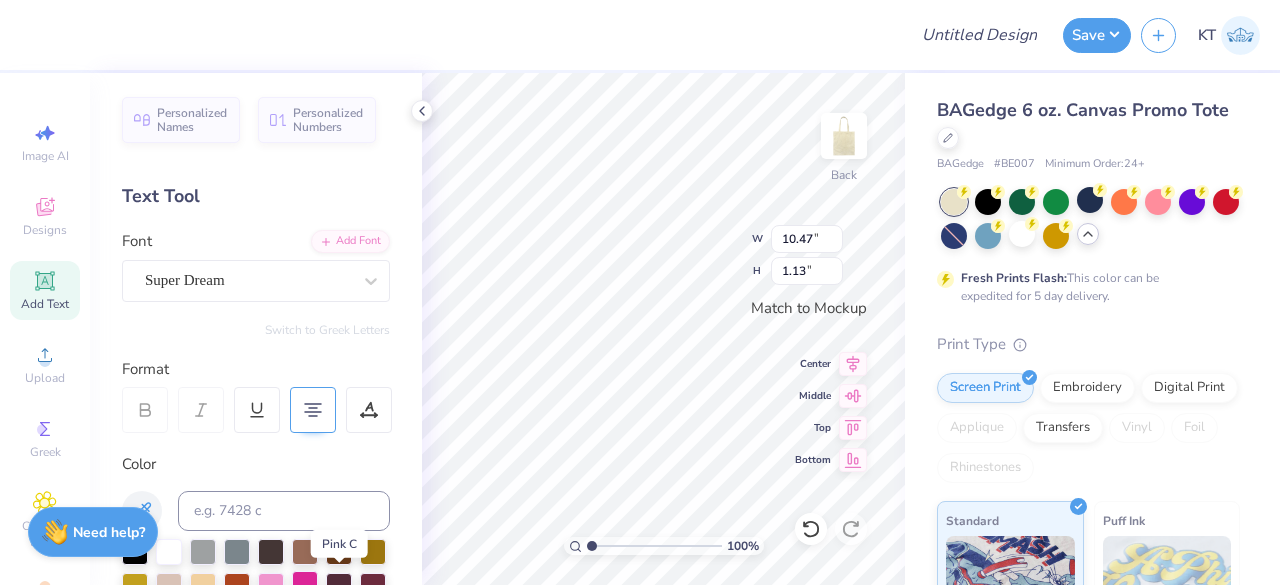 click at bounding box center [305, 584] 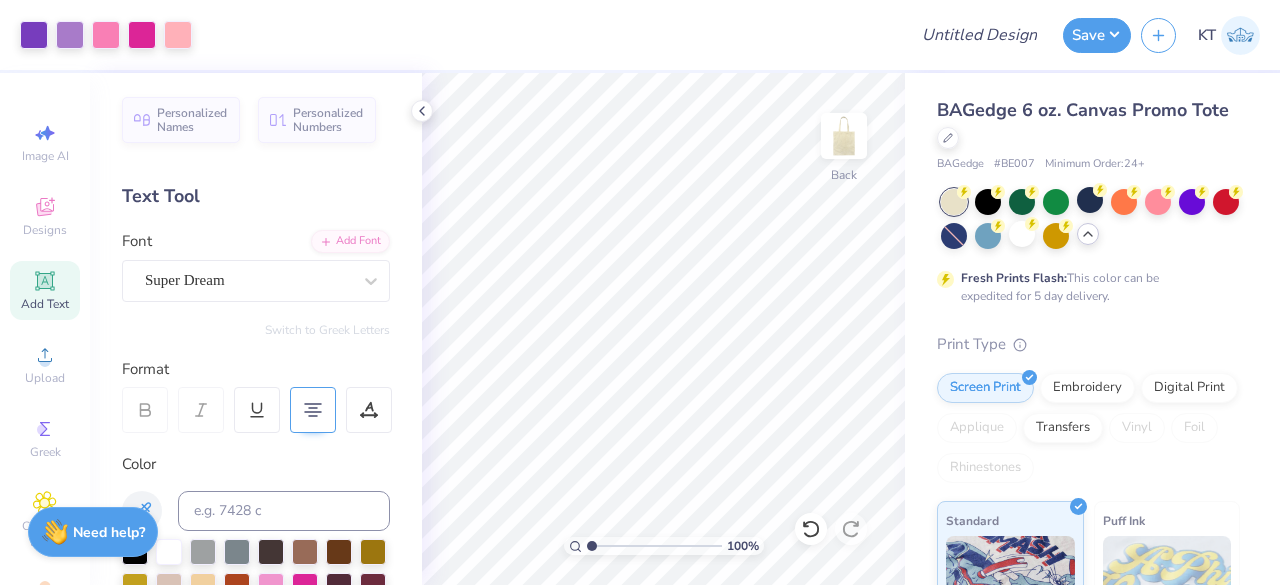 click on "Add Text" at bounding box center [45, 290] 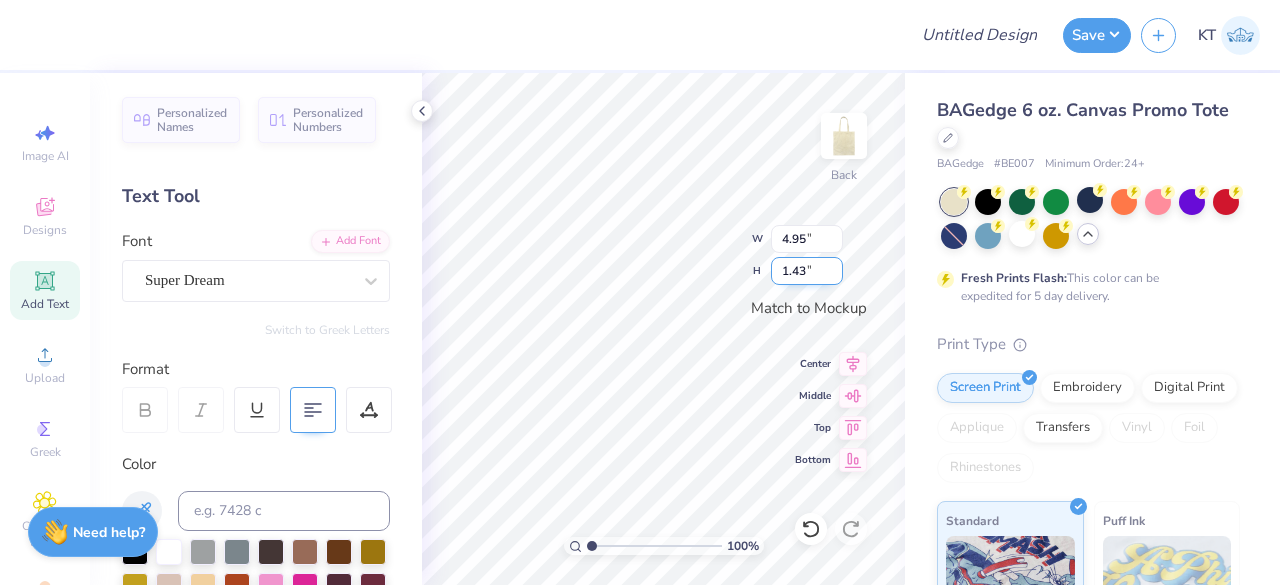 scroll, scrollTop: 16, scrollLeft: 2, axis: both 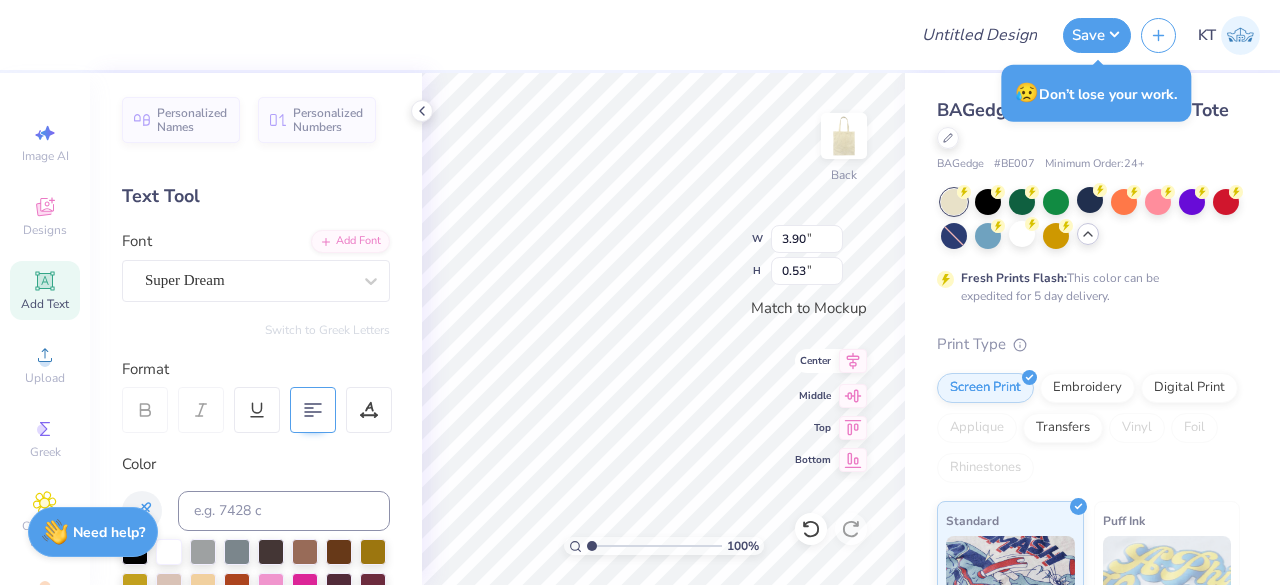 type on "3.90" 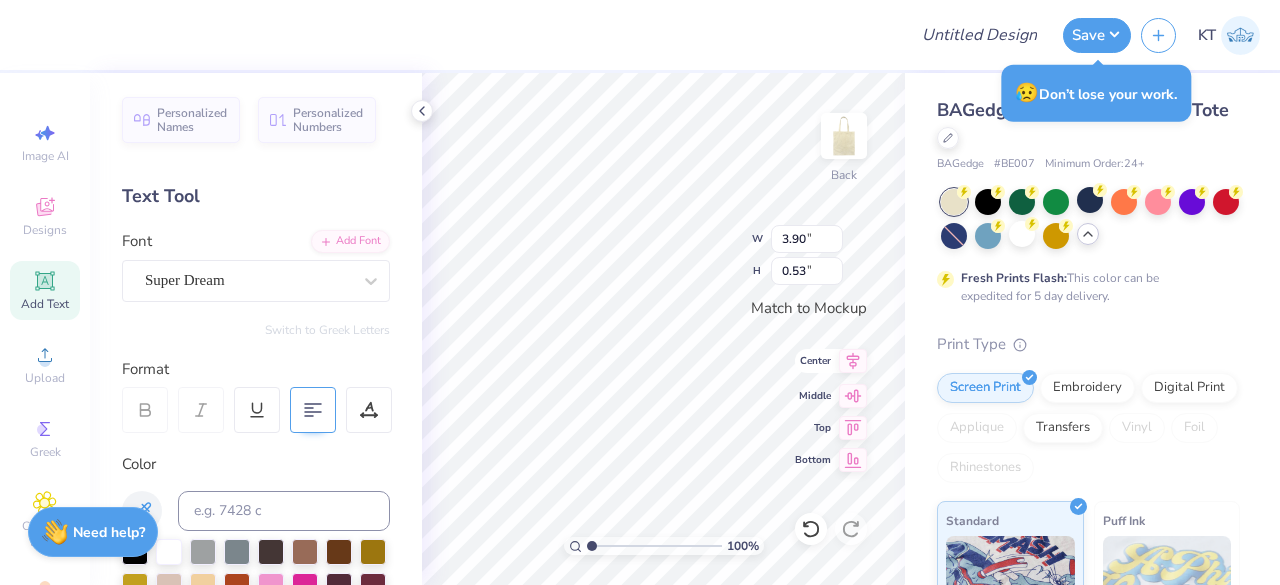 type on "0.53" 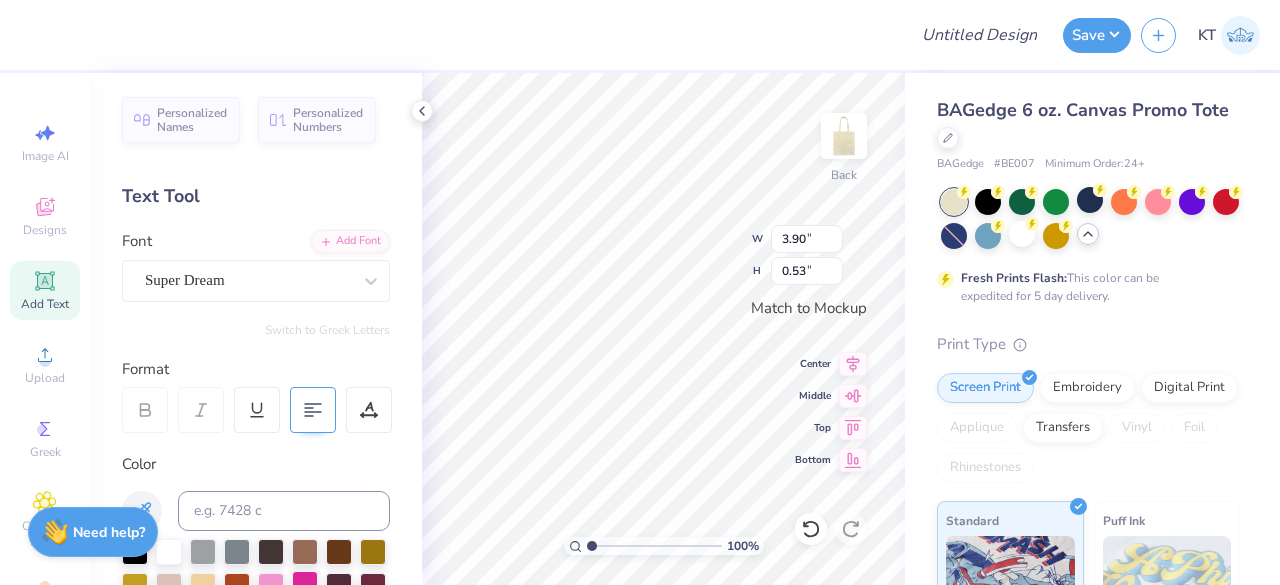 click at bounding box center [305, 584] 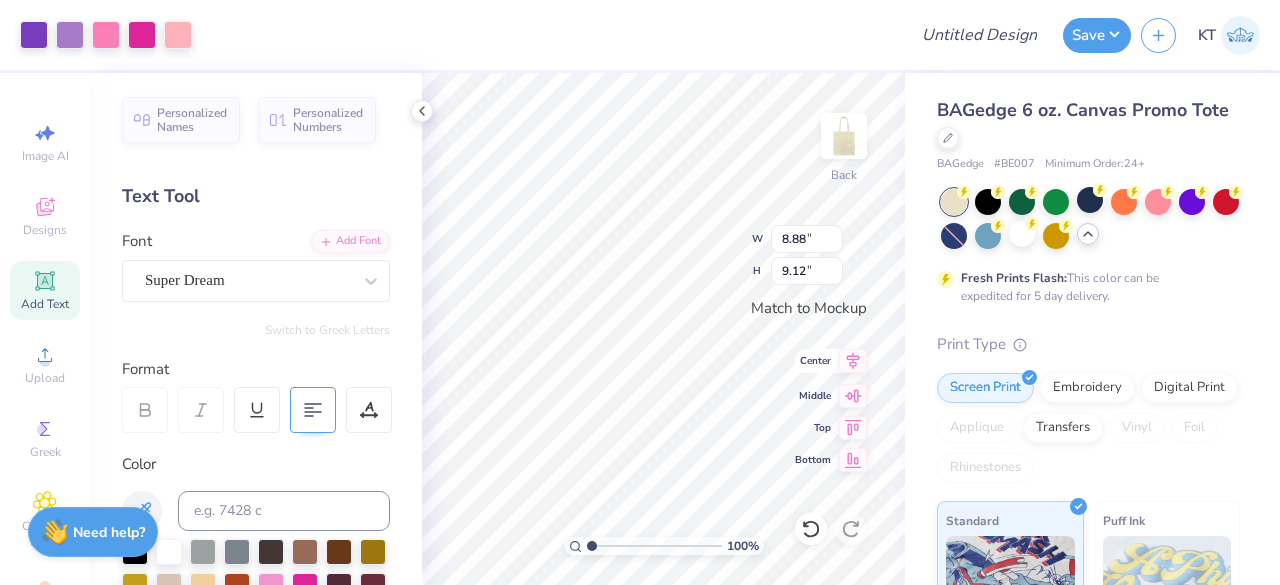 type on "9.44" 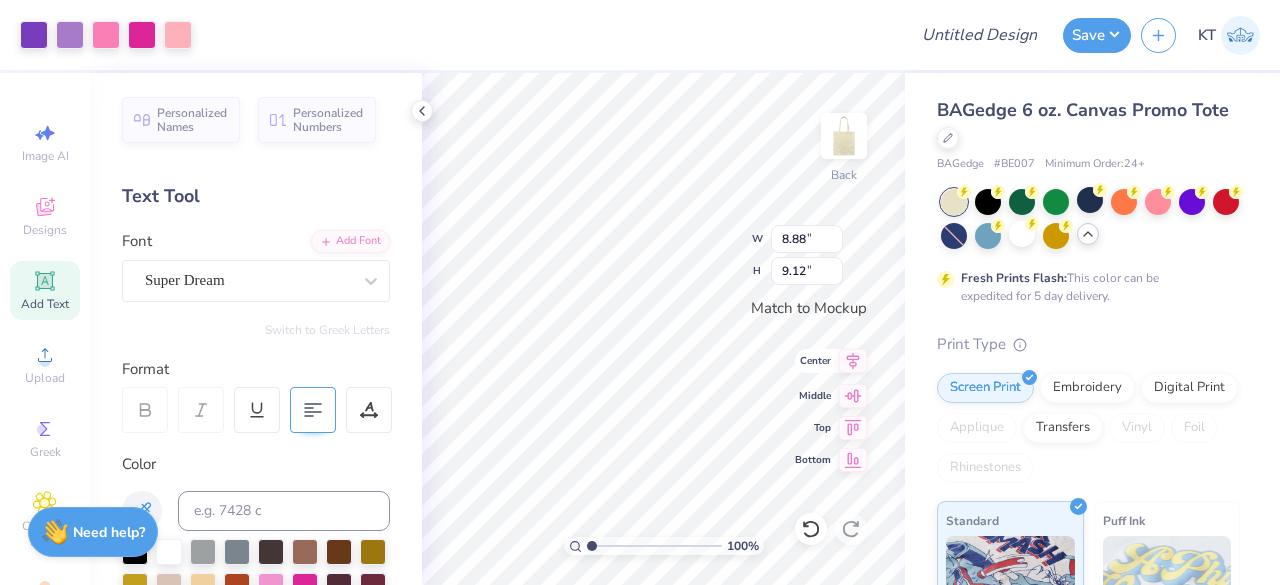 type on "9.69" 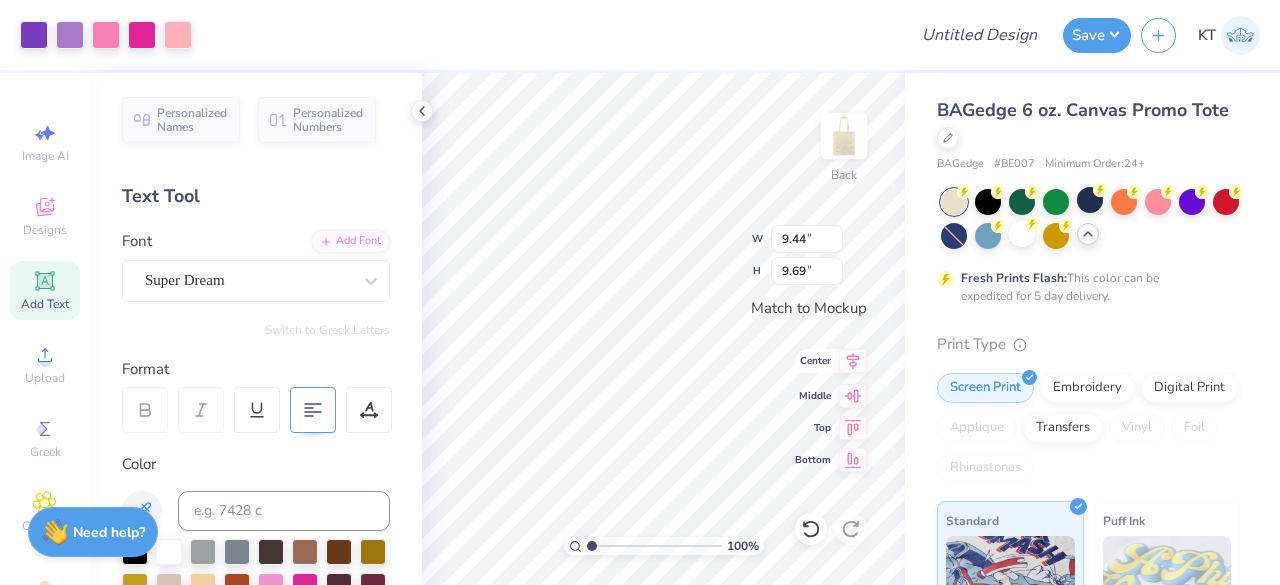 click 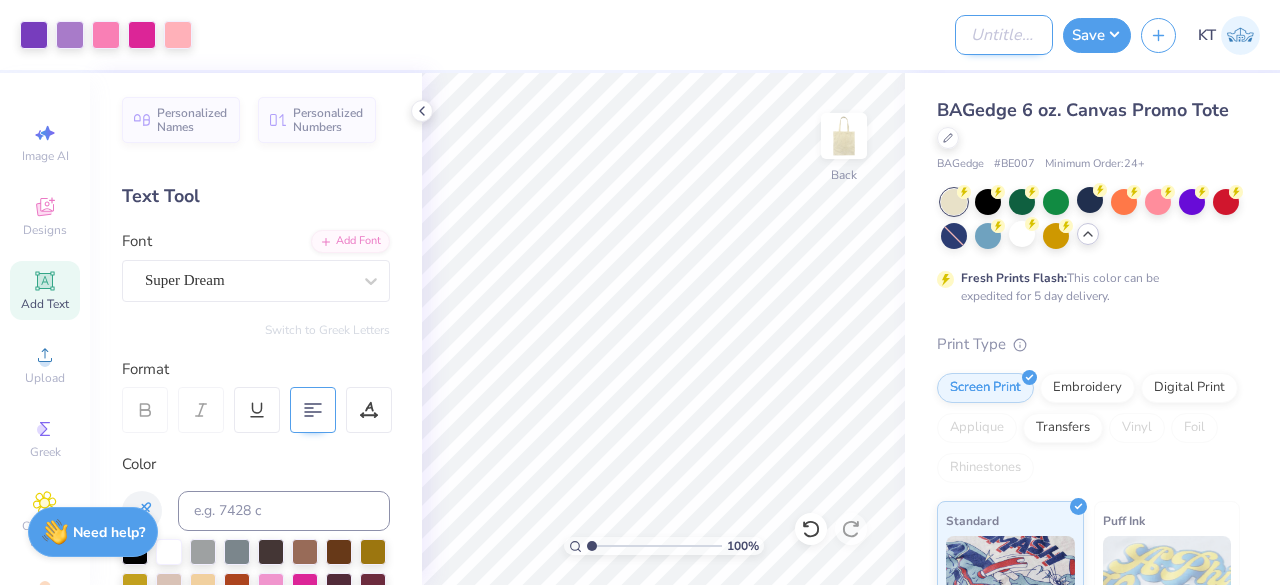click on "Design Title" at bounding box center (1004, 35) 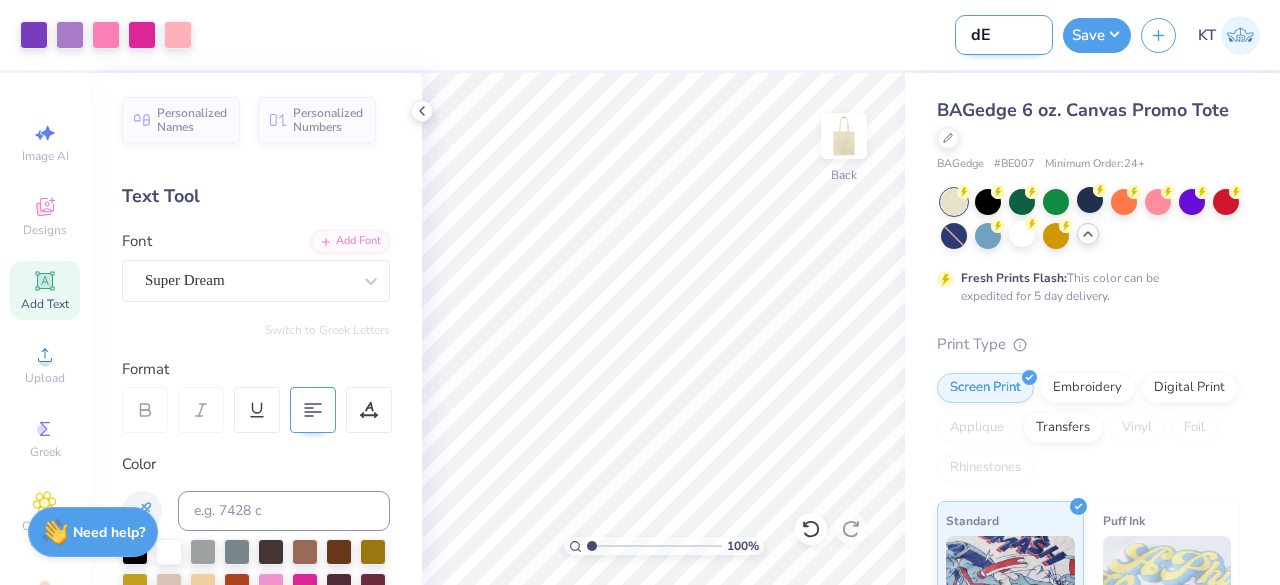 type on "d" 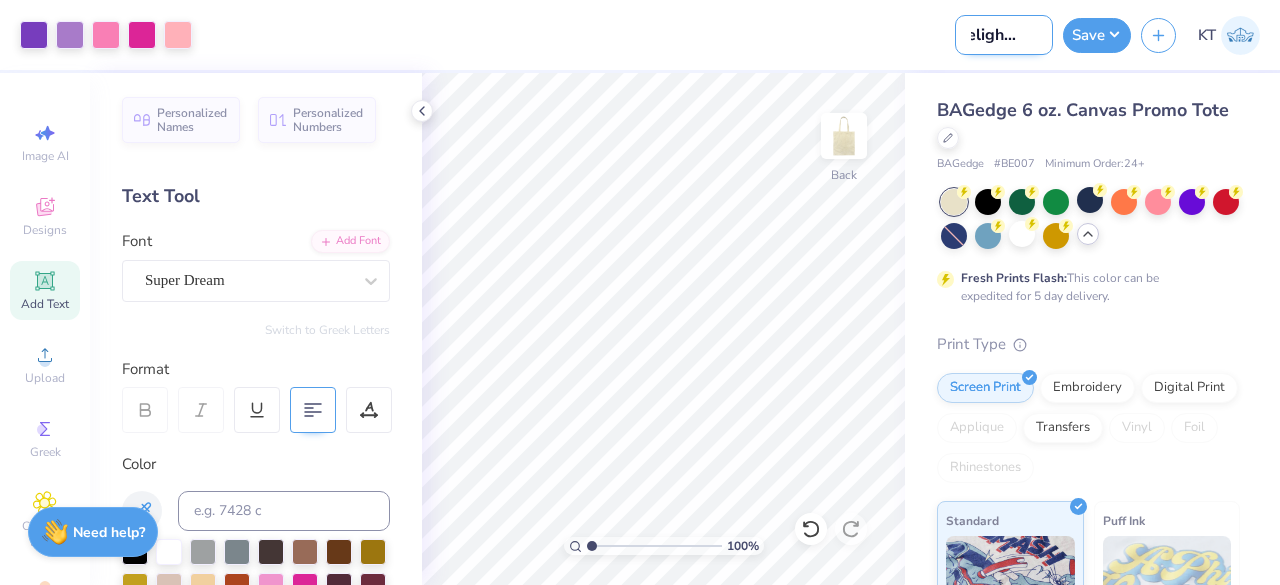 scroll, scrollTop: 0, scrollLeft: 25, axis: horizontal 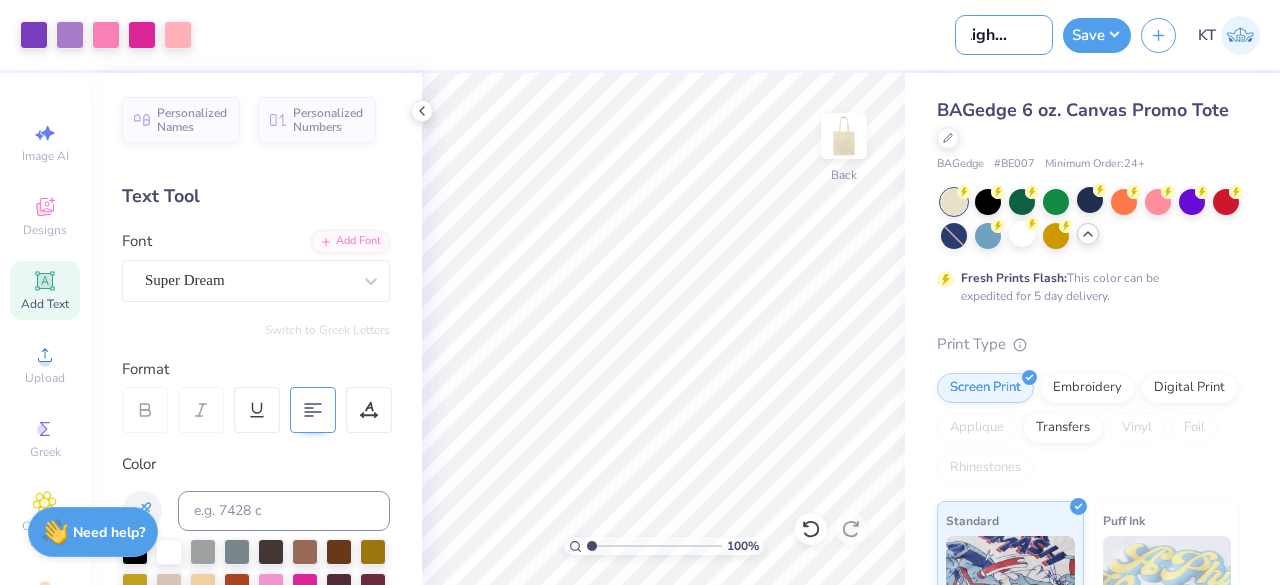 type on "Delight Tote" 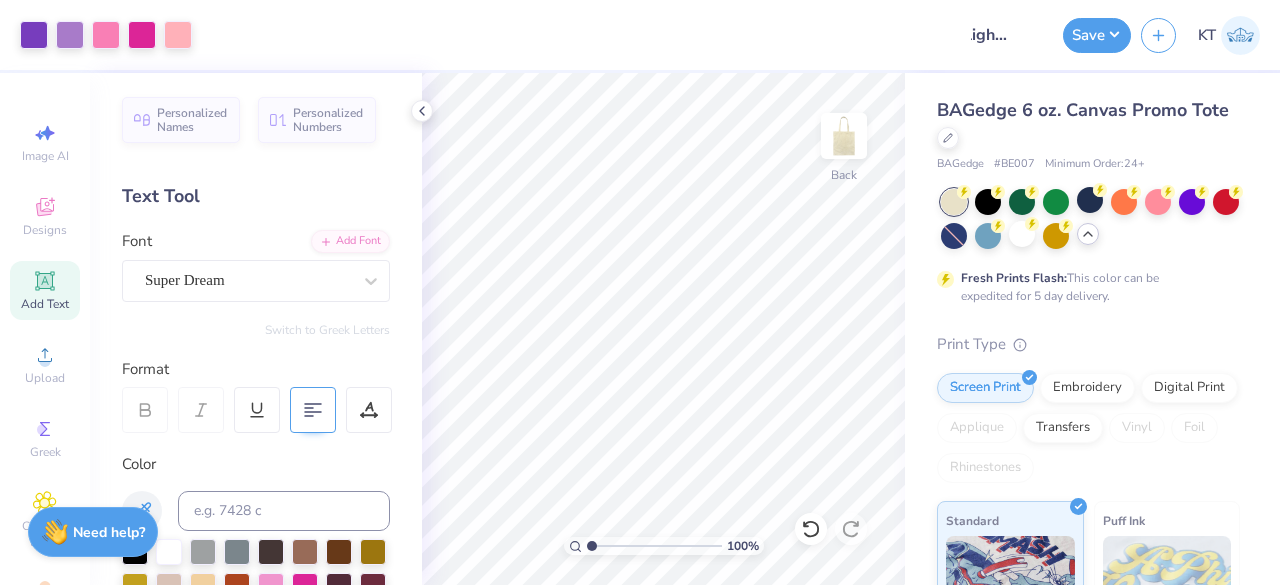 scroll, scrollTop: 0, scrollLeft: 0, axis: both 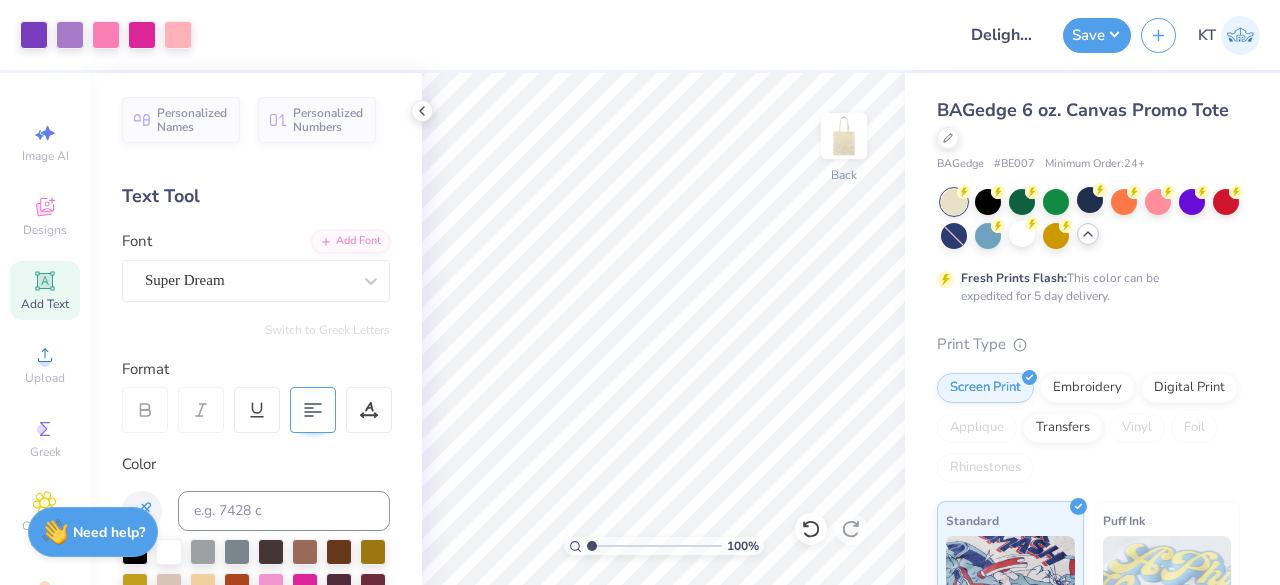 click on "BAGedge 6 oz. Canvas Promo Tote BAGedge # BE007 Minimum Order:  24 +   Fresh Prints Flash:  This color can be expedited for 5 day delivery. Print Type Screen Print Embroidery Digital Print Applique Transfers Vinyl Foil Rhinestones Standard Puff Ink Neon Ink Metallic & Glitter Ink Glow in the Dark Ink Water based Ink" at bounding box center [1092, 513] 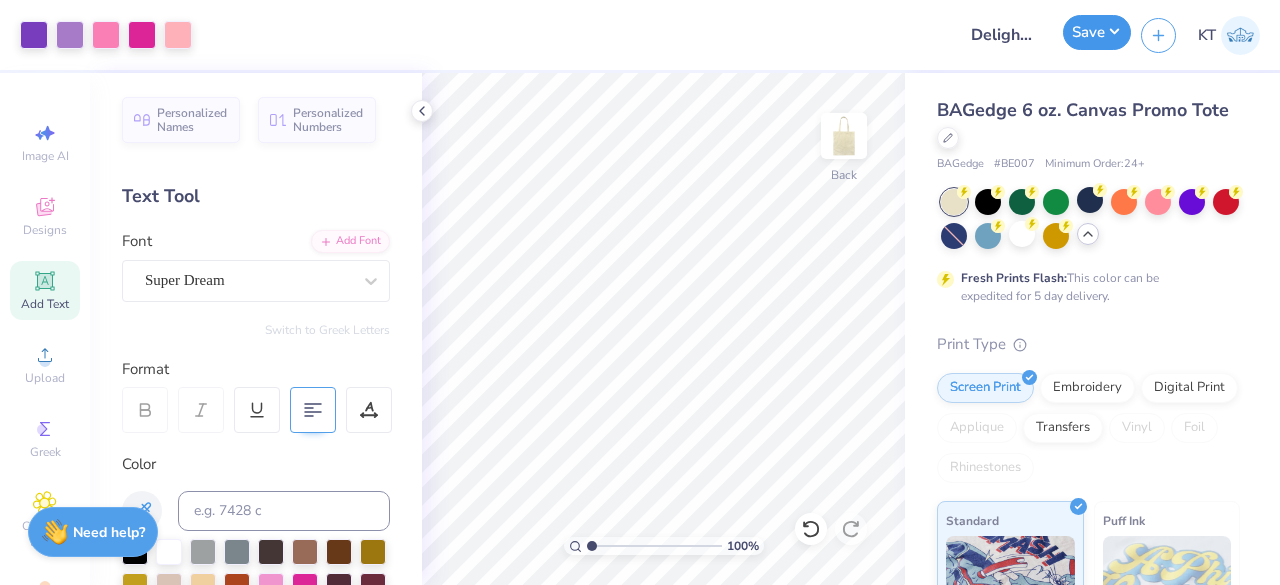 click on "Save" at bounding box center [1097, 32] 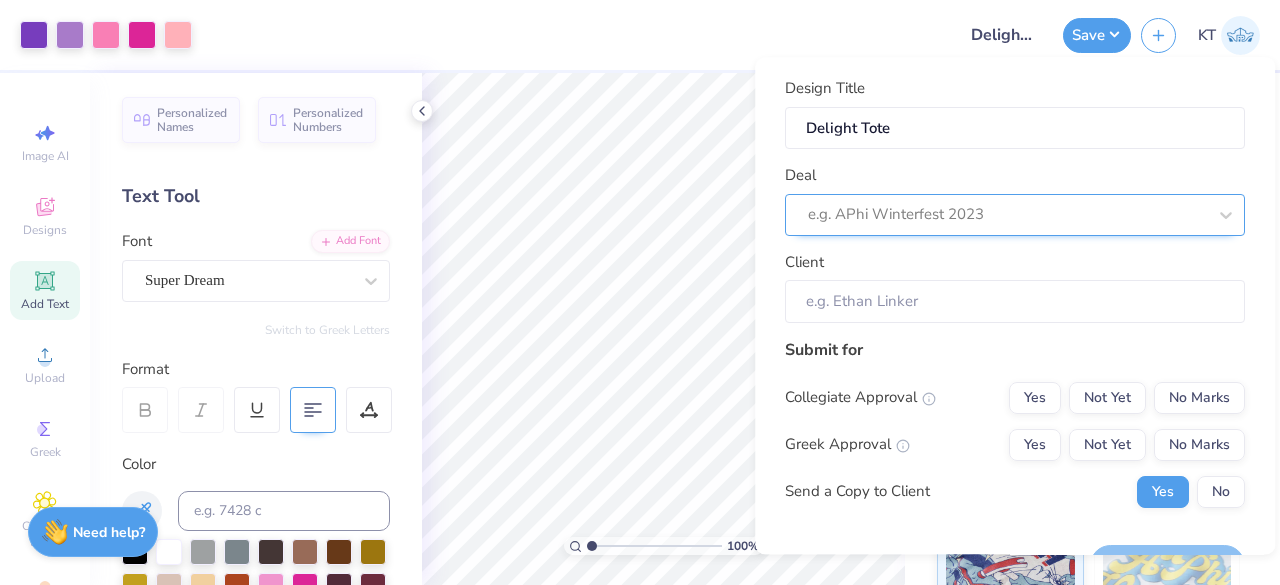 click at bounding box center [1007, 215] 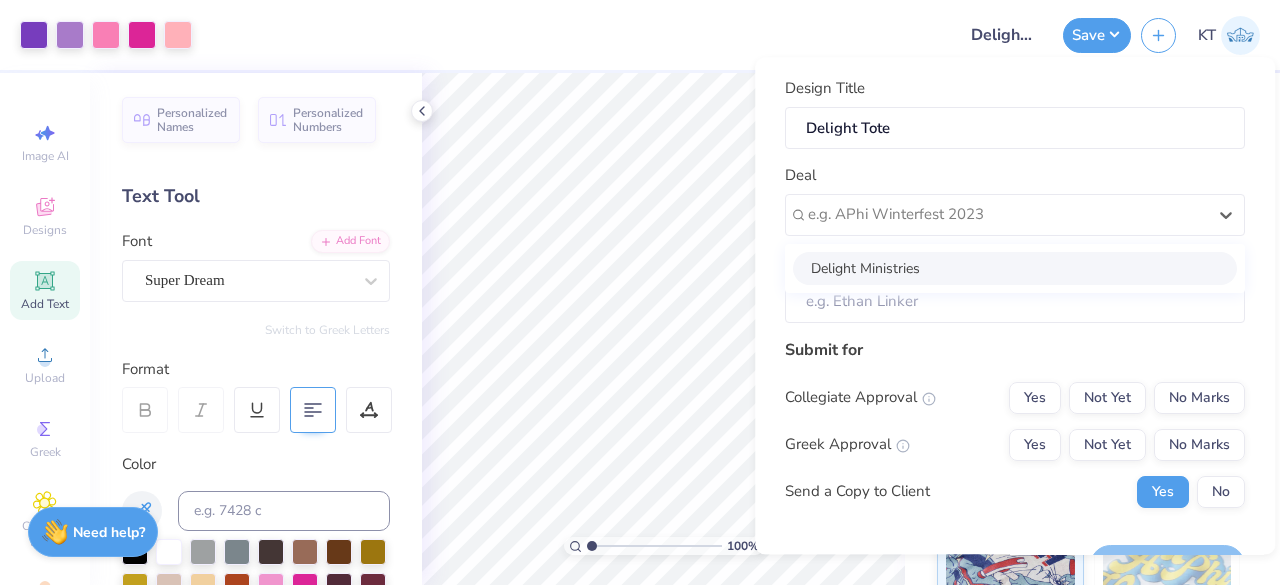 click on "Delight Ministries" at bounding box center [1015, 268] 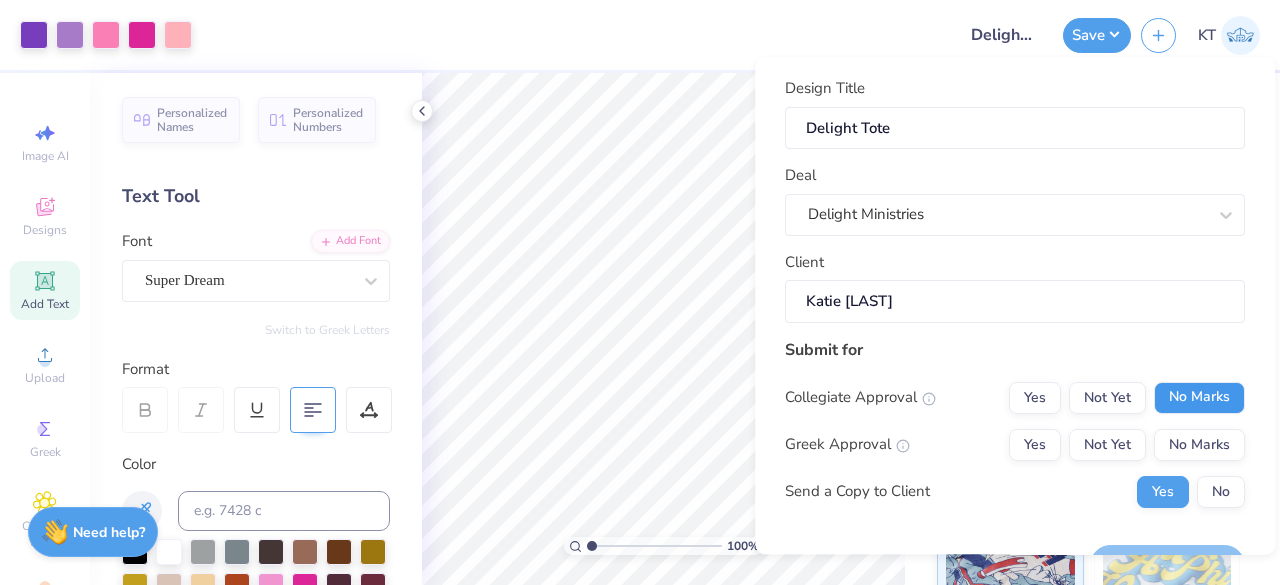click on "No Marks" at bounding box center (1199, 398) 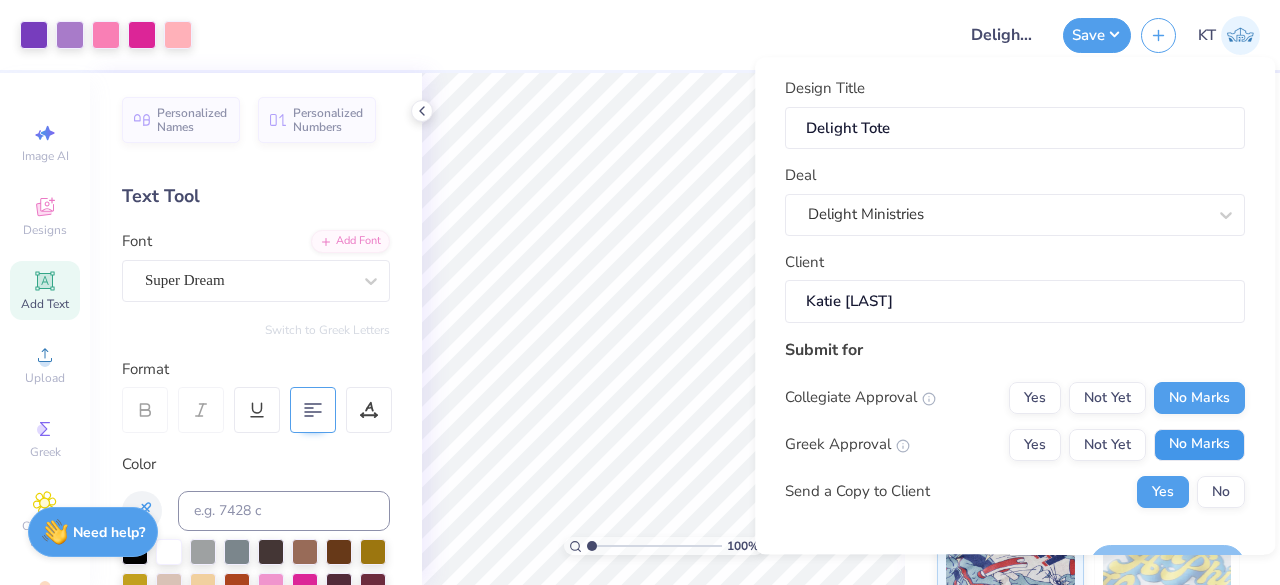 click on "No Marks" at bounding box center (1199, 445) 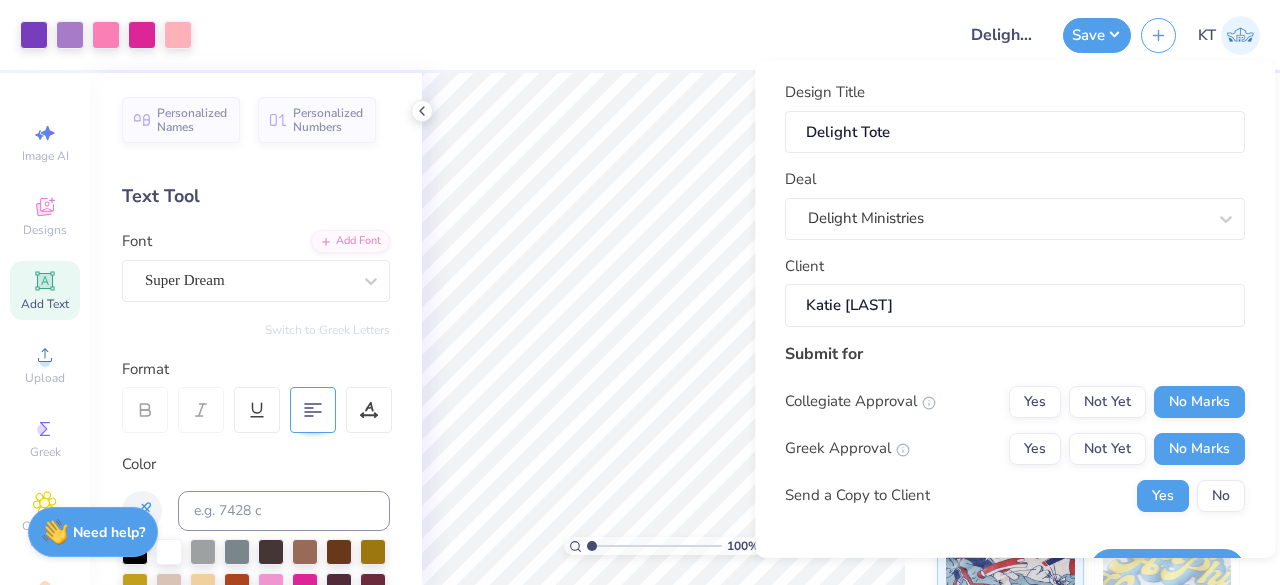 scroll, scrollTop: 49, scrollLeft: 0, axis: vertical 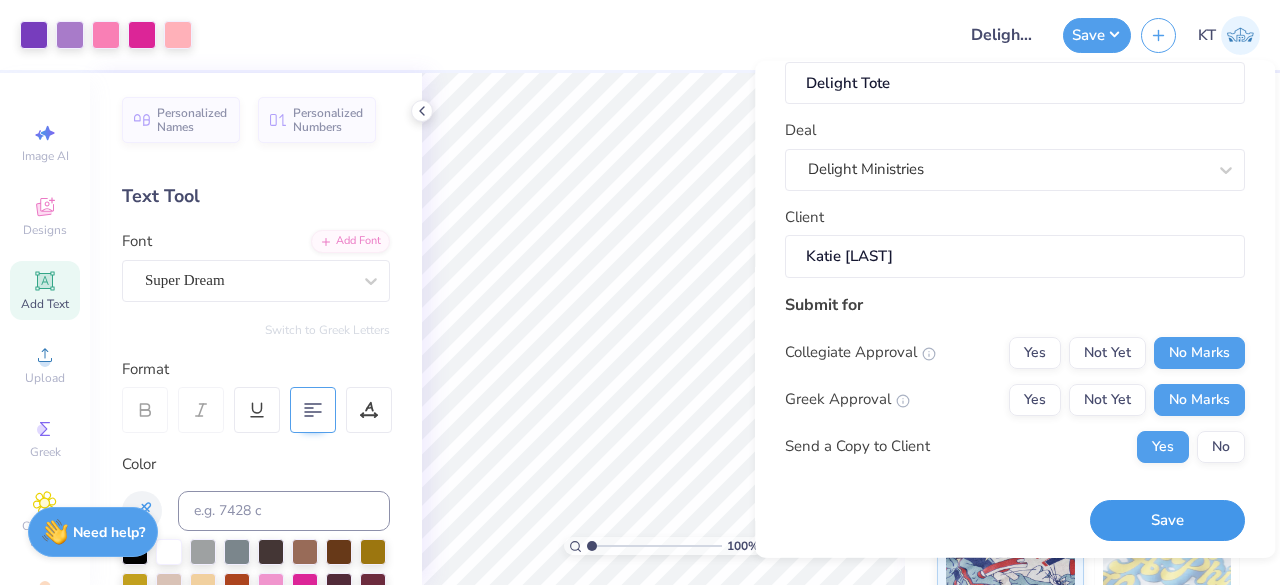 click on "Save" at bounding box center [1167, 520] 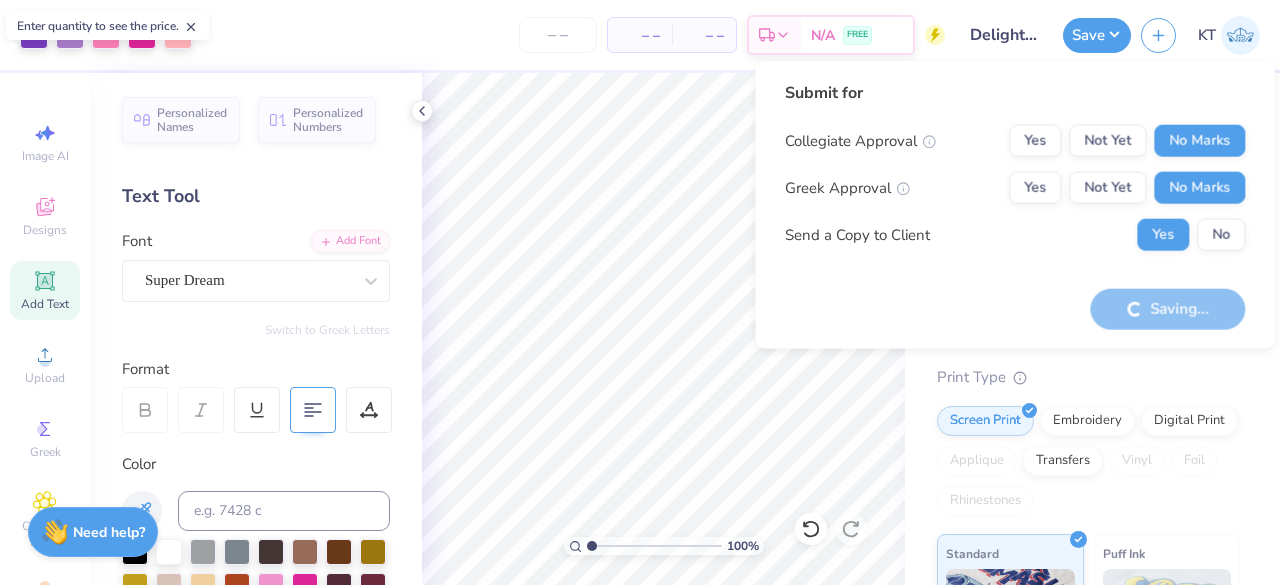 scroll, scrollTop: 0, scrollLeft: 0, axis: both 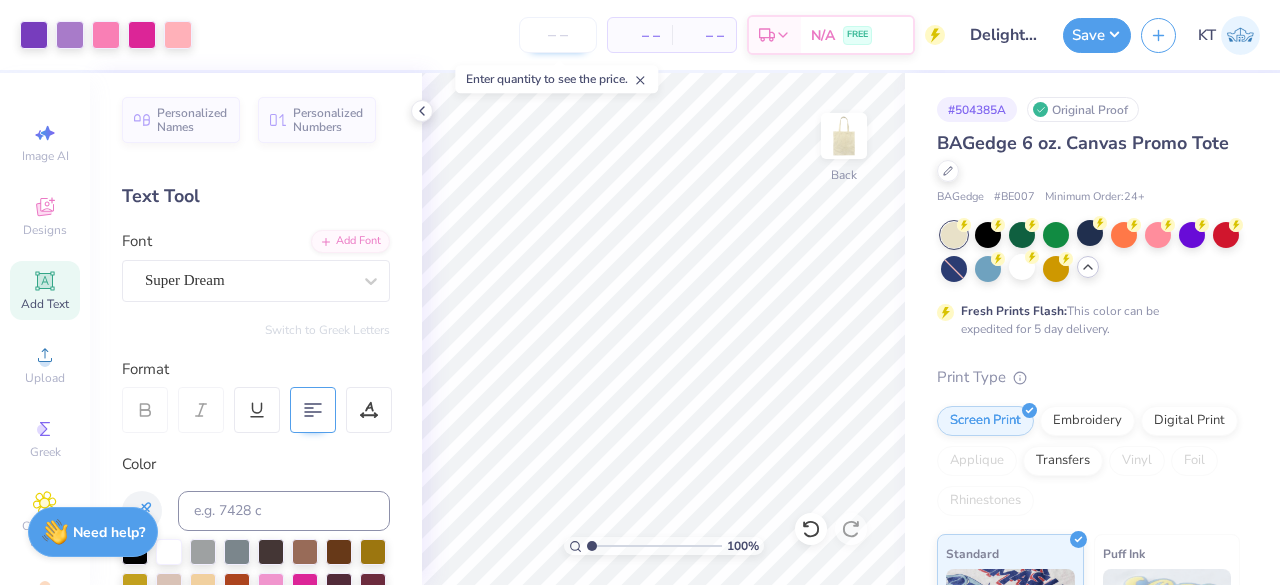 click at bounding box center [558, 35] 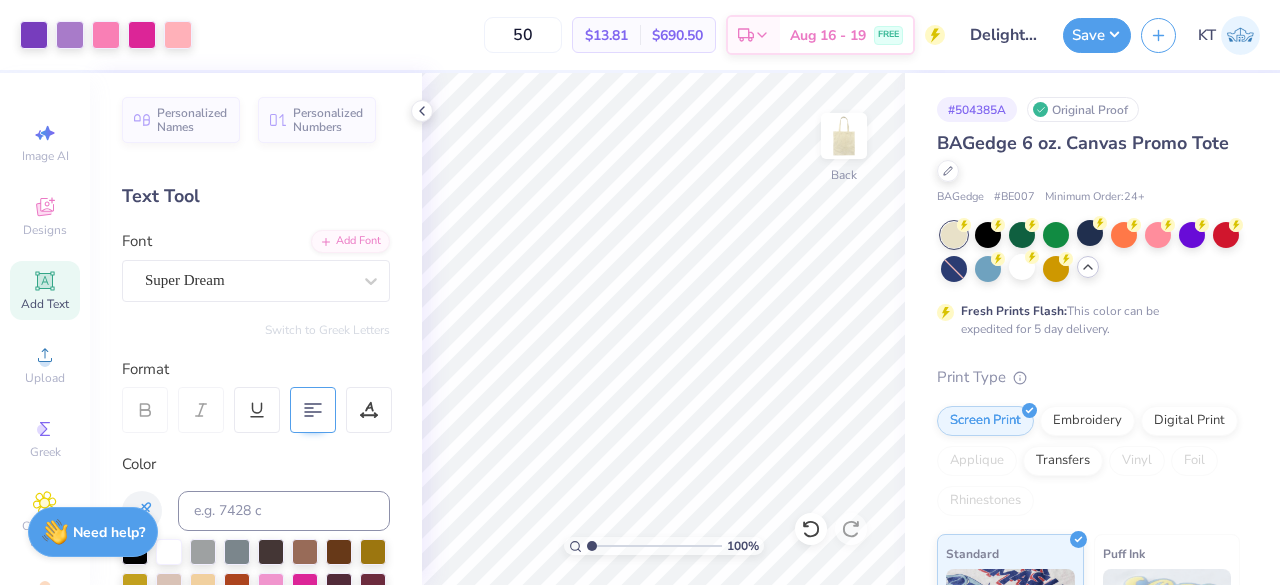 type on "50" 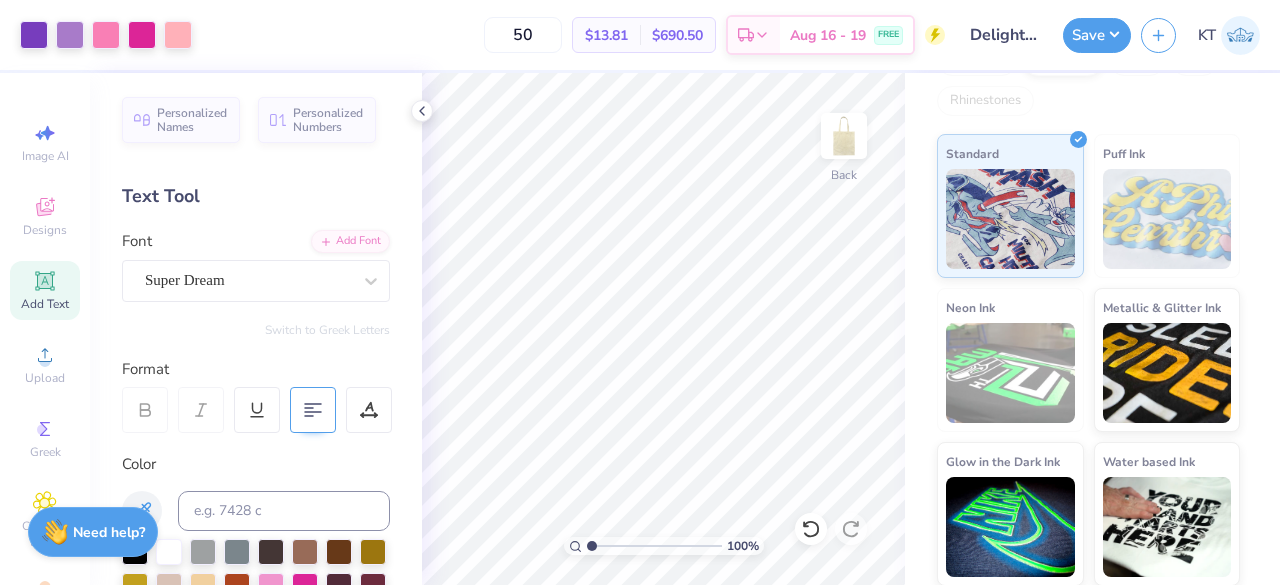 scroll, scrollTop: 0, scrollLeft: 0, axis: both 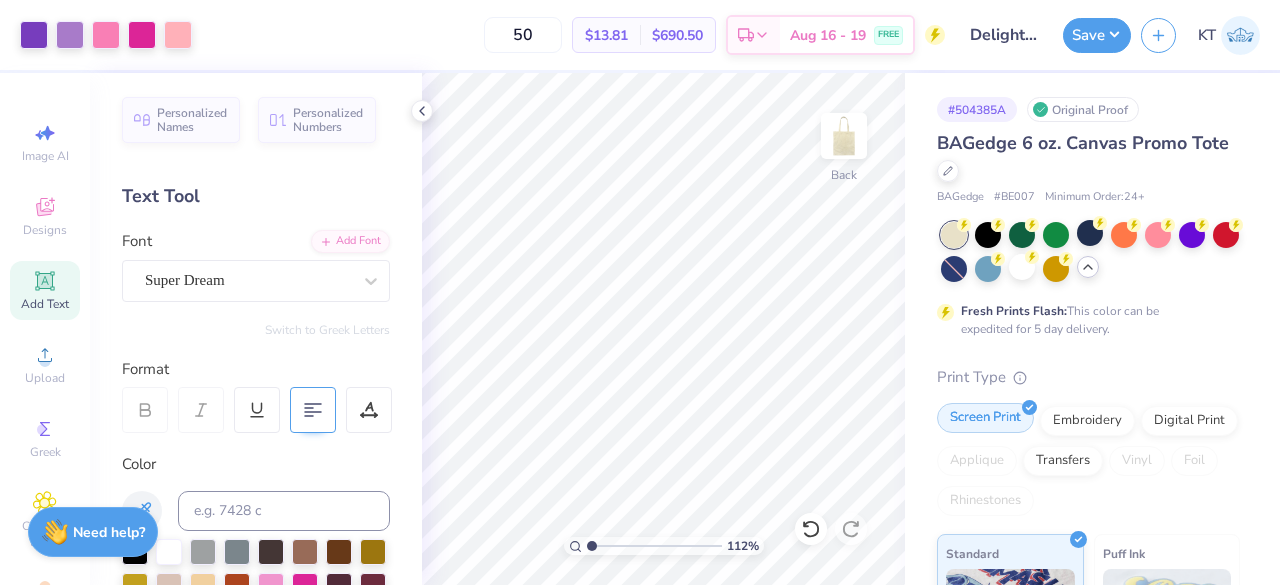 type on "1.12320624054818" 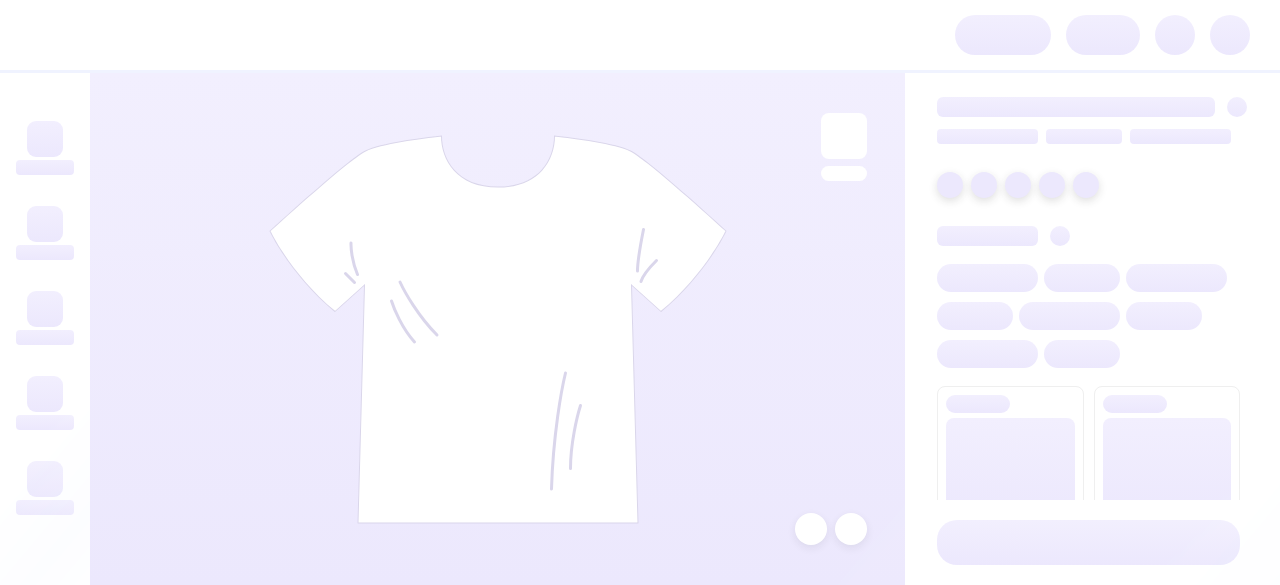 scroll, scrollTop: 0, scrollLeft: 0, axis: both 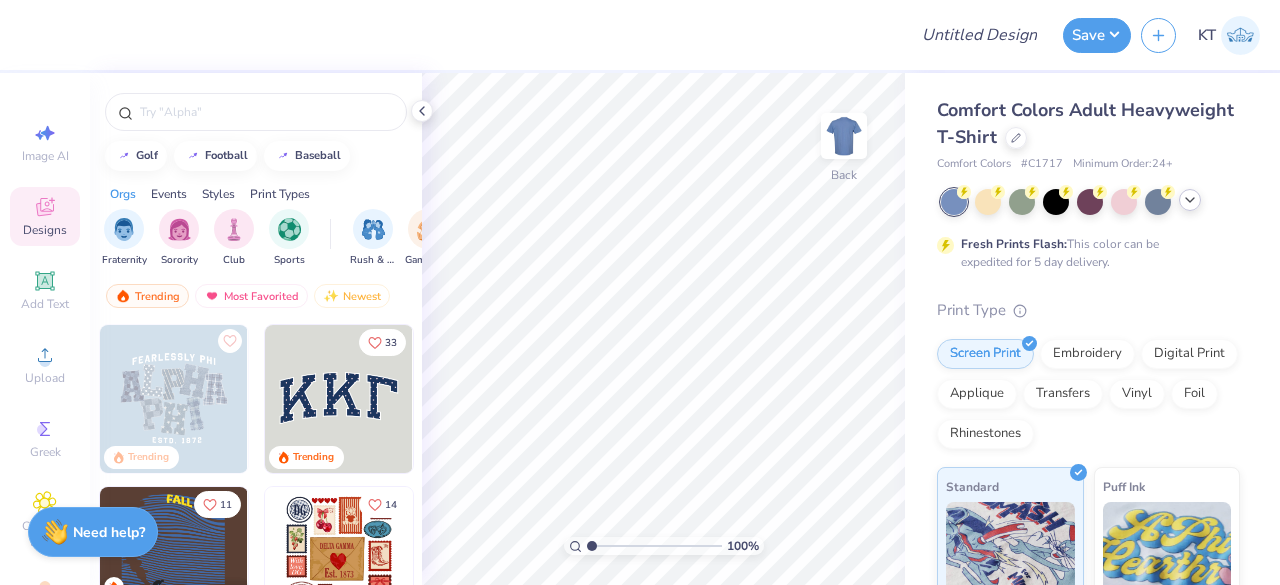 click 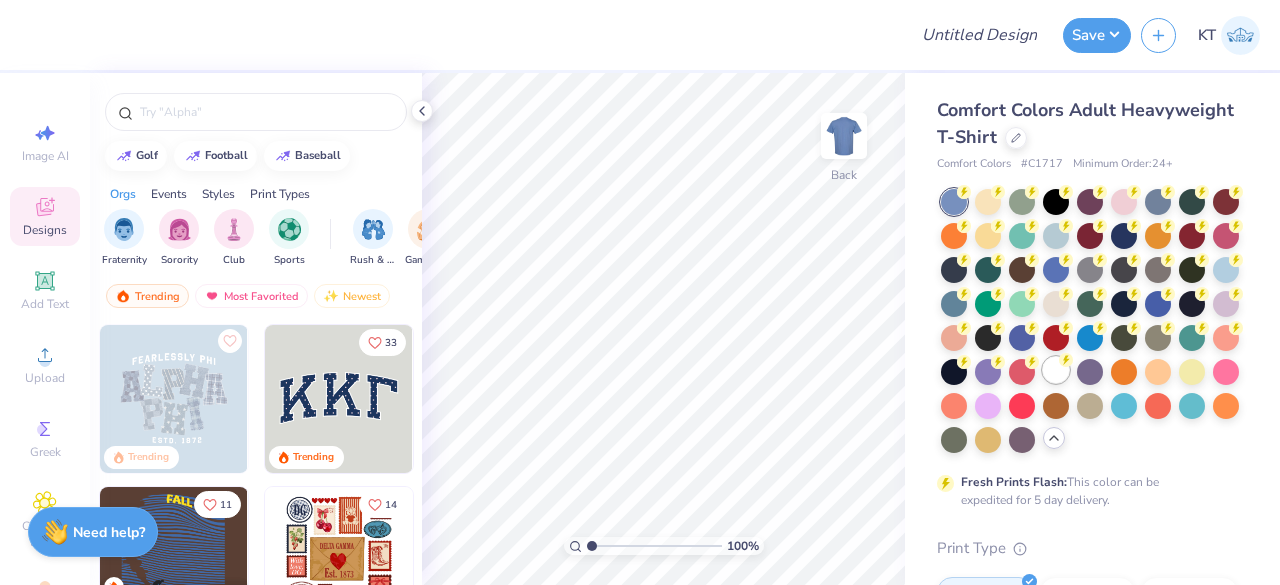 click at bounding box center (1056, 370) 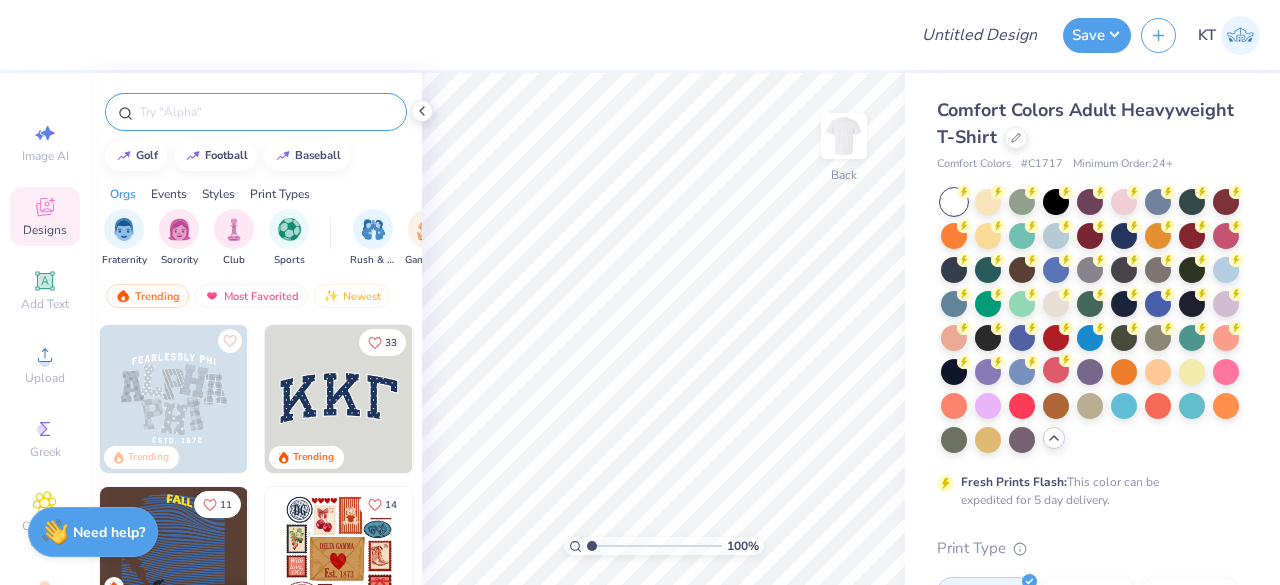 click at bounding box center [266, 112] 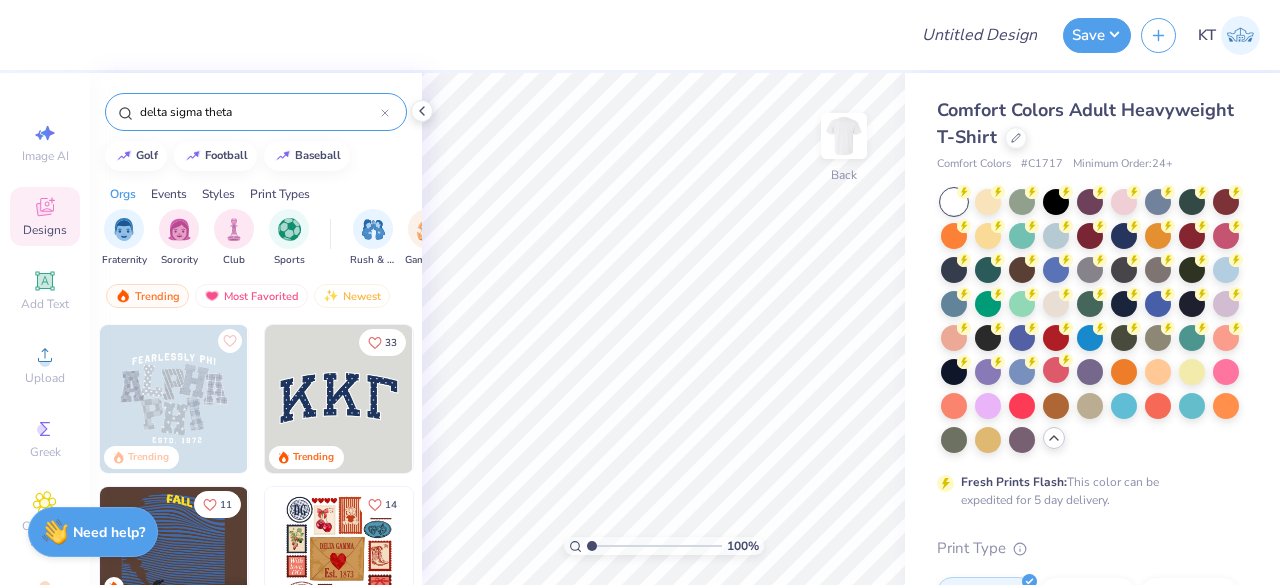 type on "delta sigma theta" 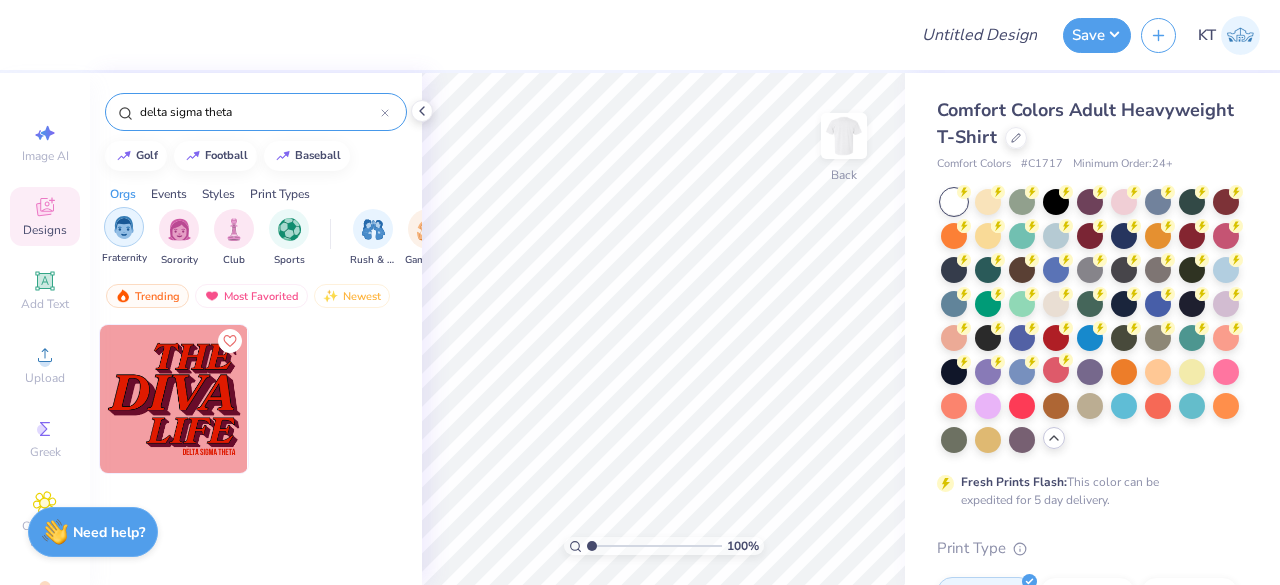 click at bounding box center (124, 227) 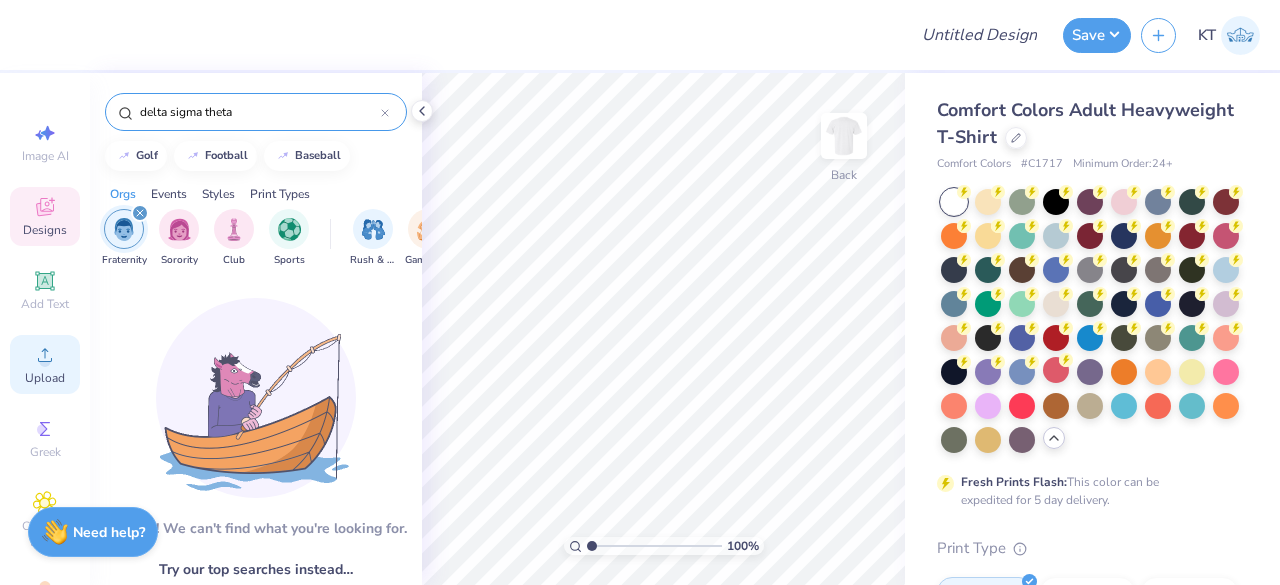 click on "Upload" at bounding box center (45, 364) 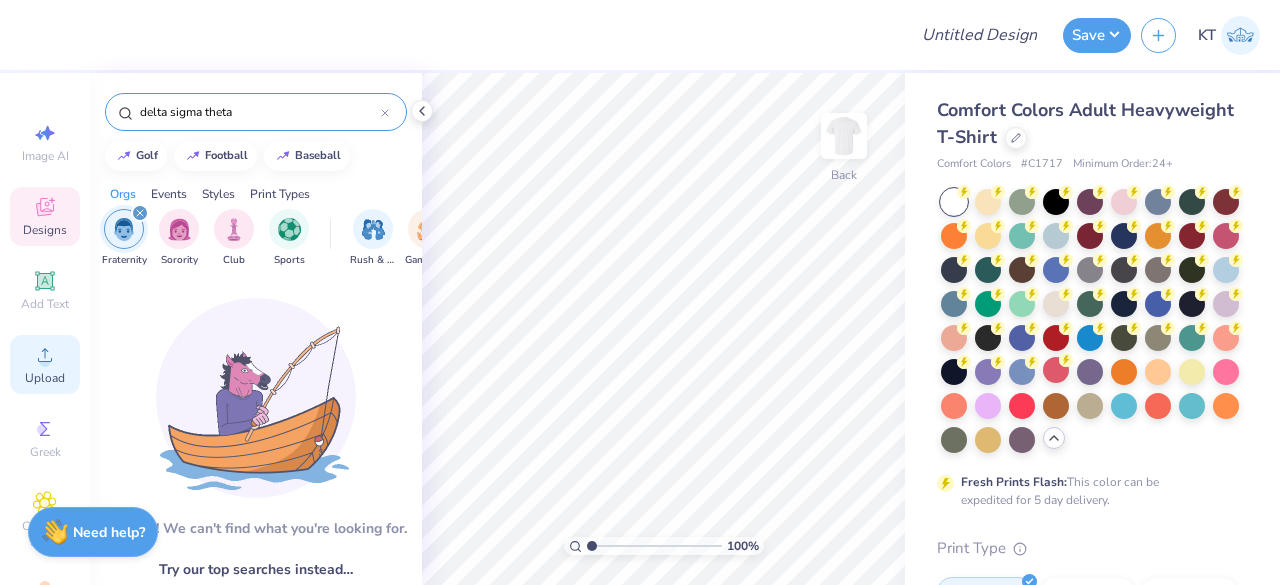 click on "Upload" at bounding box center (45, 364) 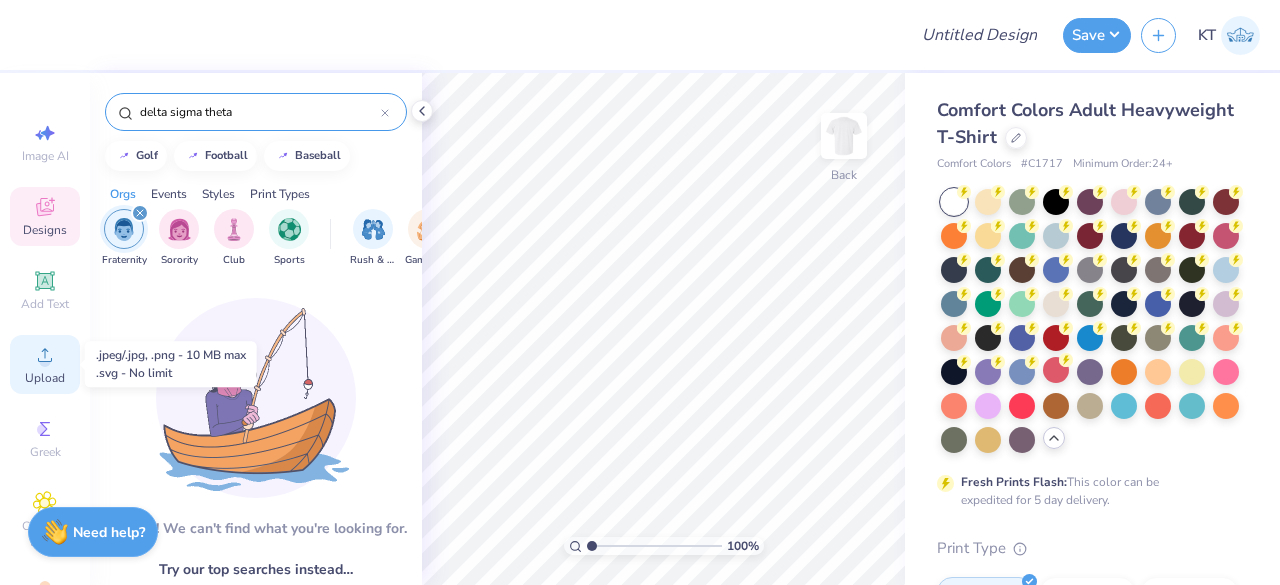 click on "Upload" at bounding box center (45, 378) 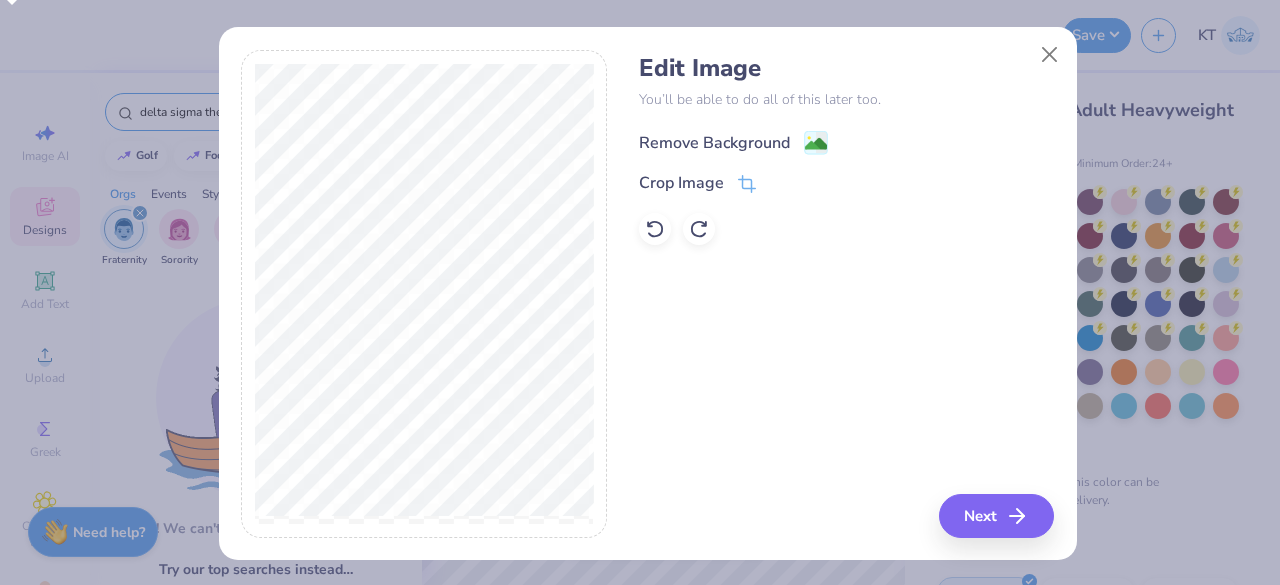 click 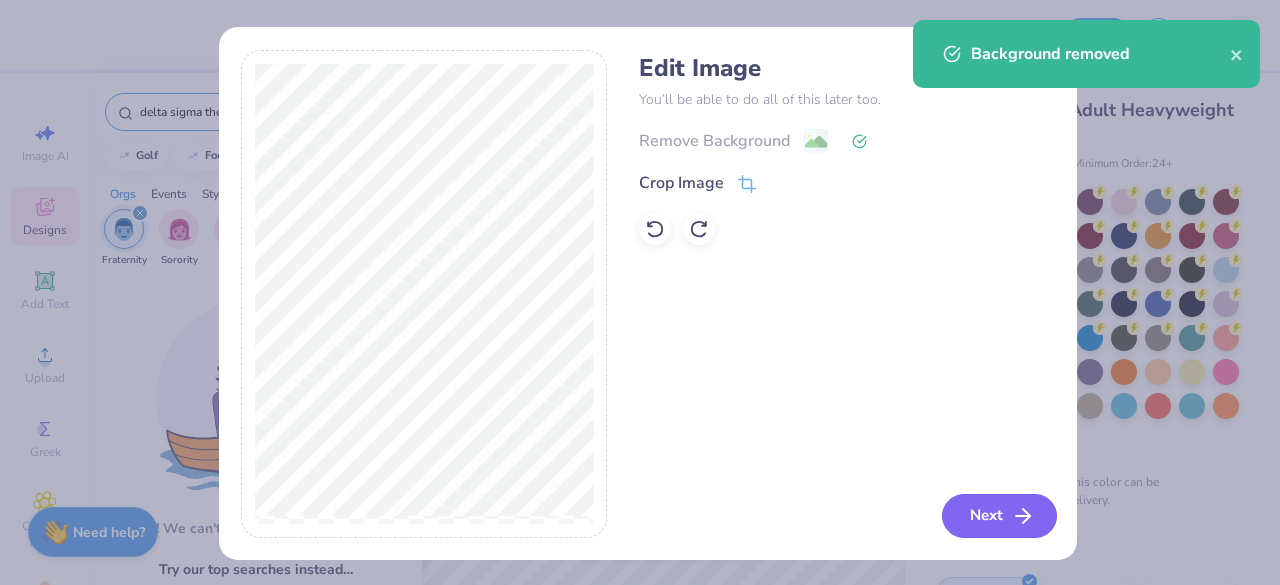click on "Next" at bounding box center (999, 516) 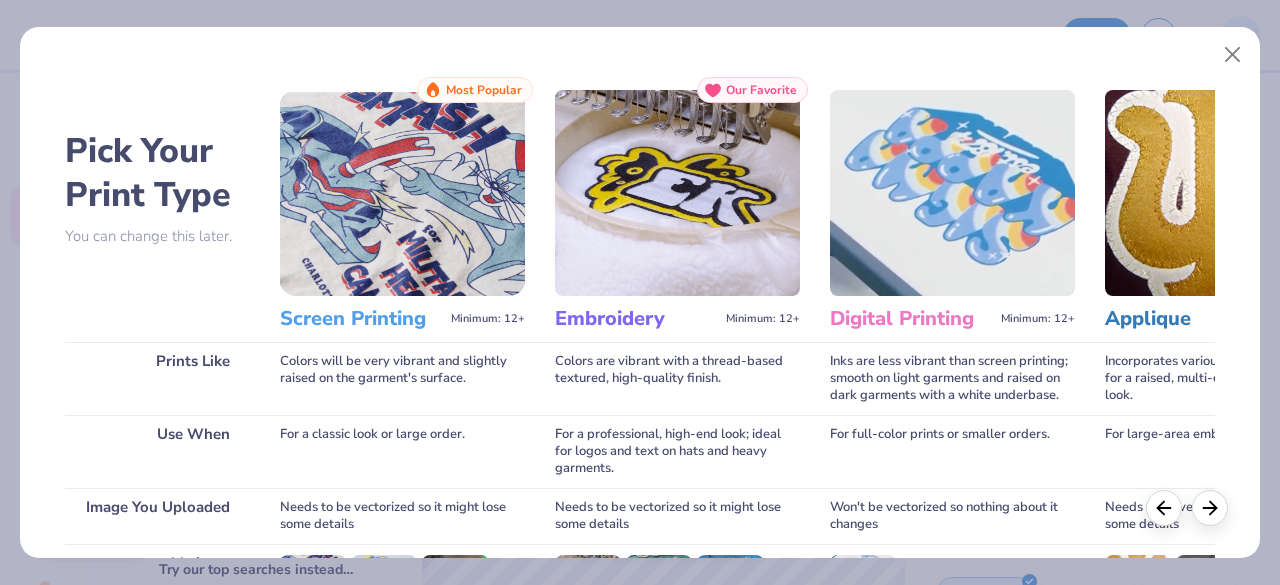 click at bounding box center [402, 193] 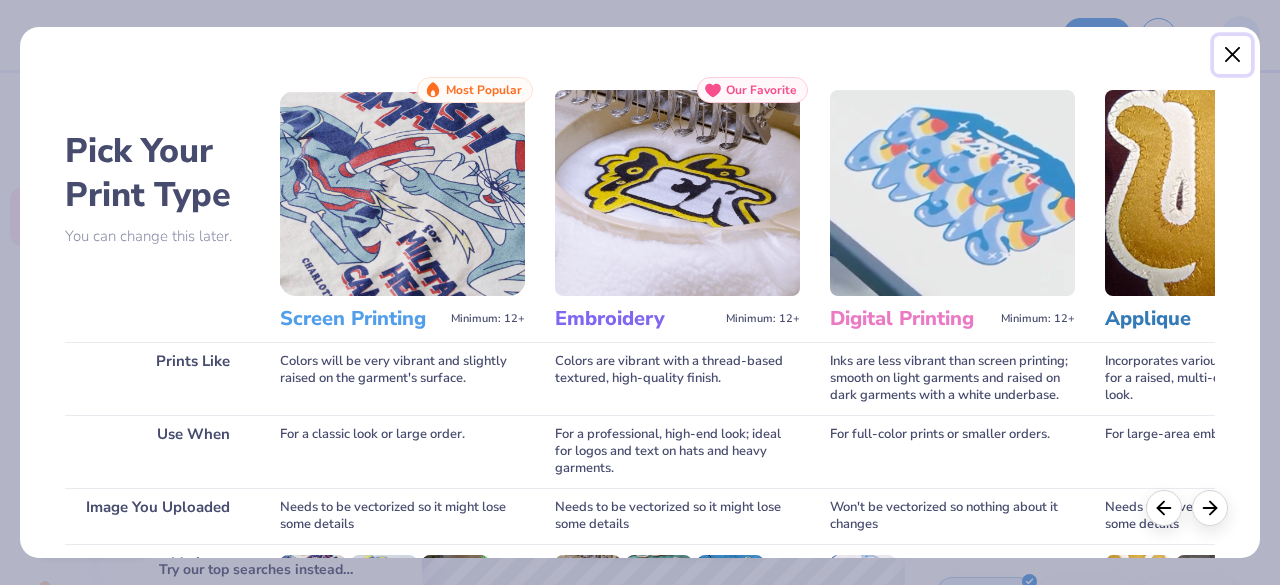 click at bounding box center (1233, 55) 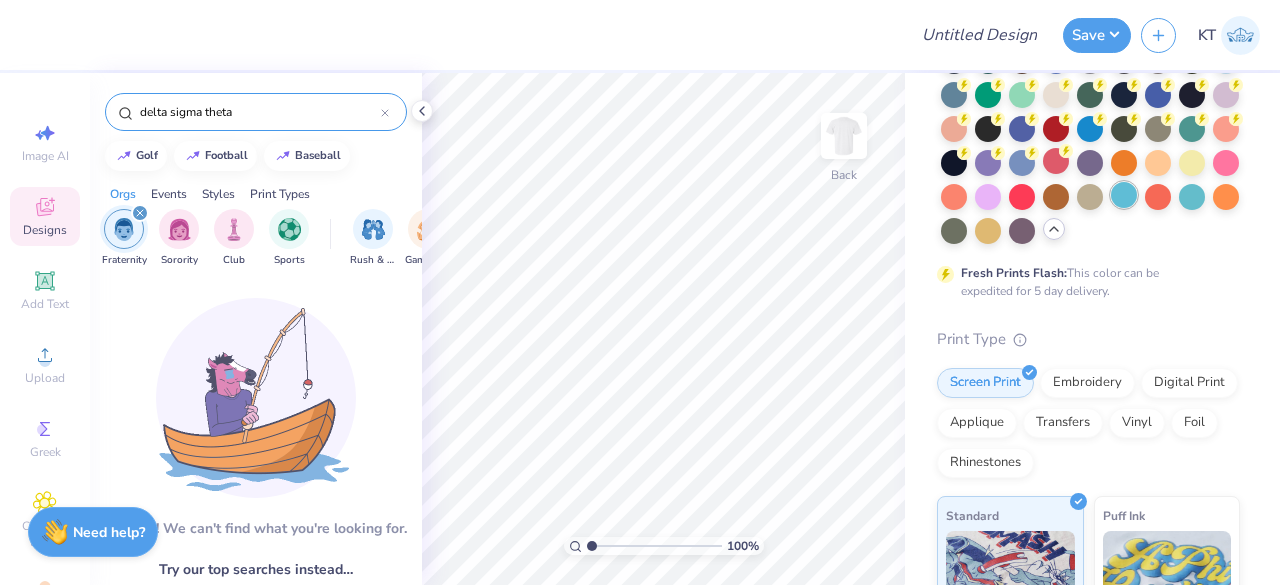 scroll, scrollTop: 210, scrollLeft: 0, axis: vertical 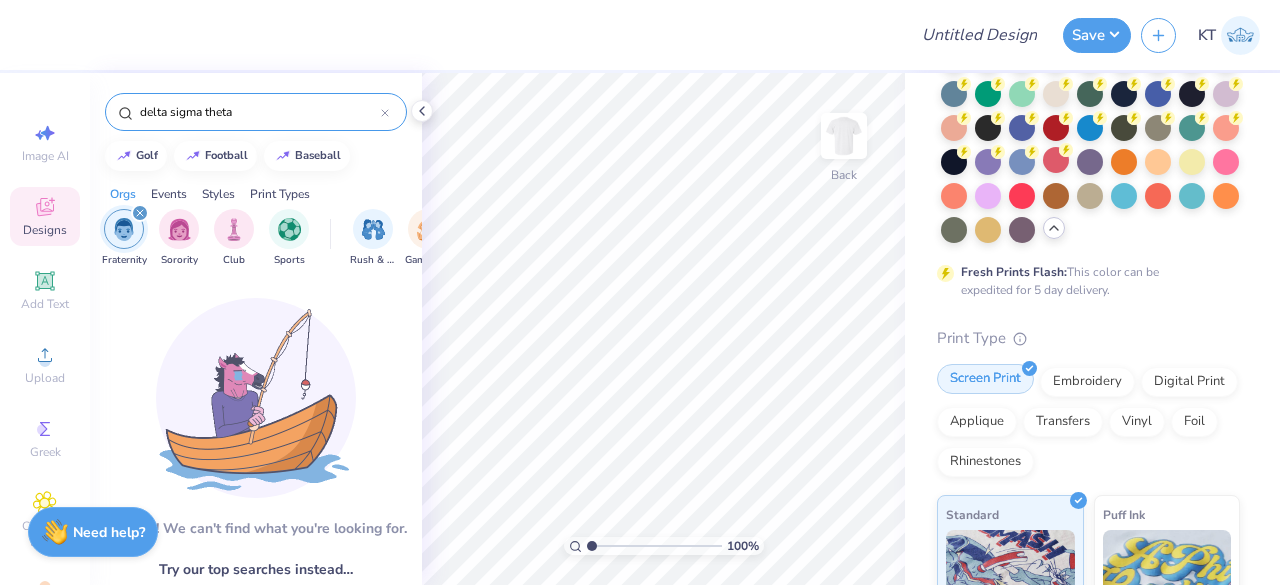 click on "Screen Print" at bounding box center [985, 379] 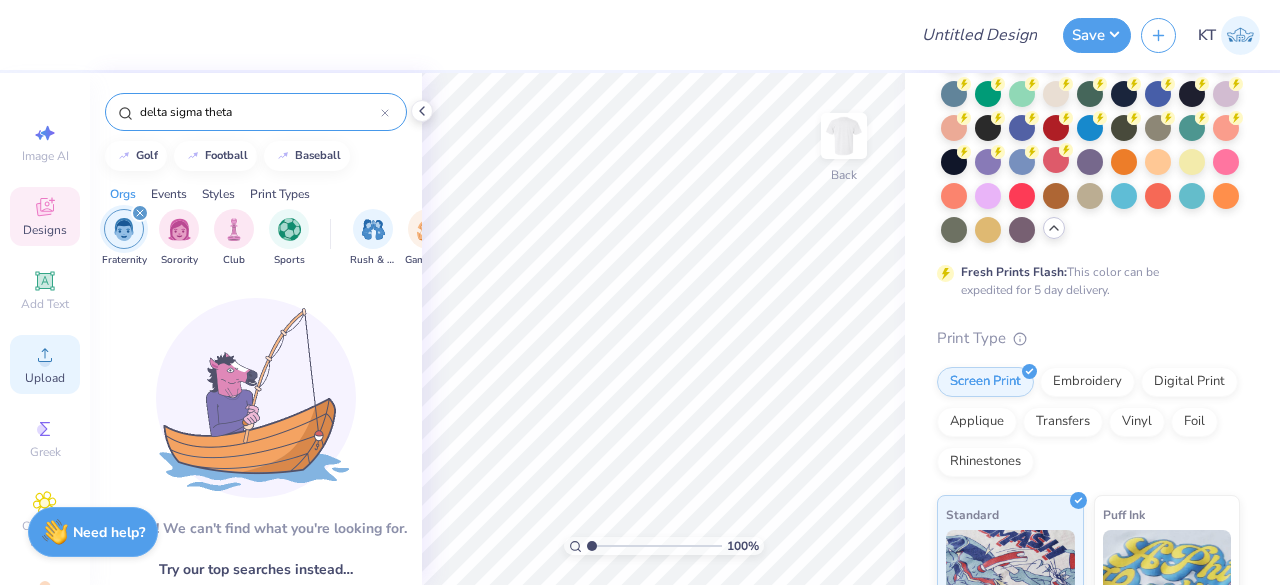 click on "Upload" at bounding box center (45, 364) 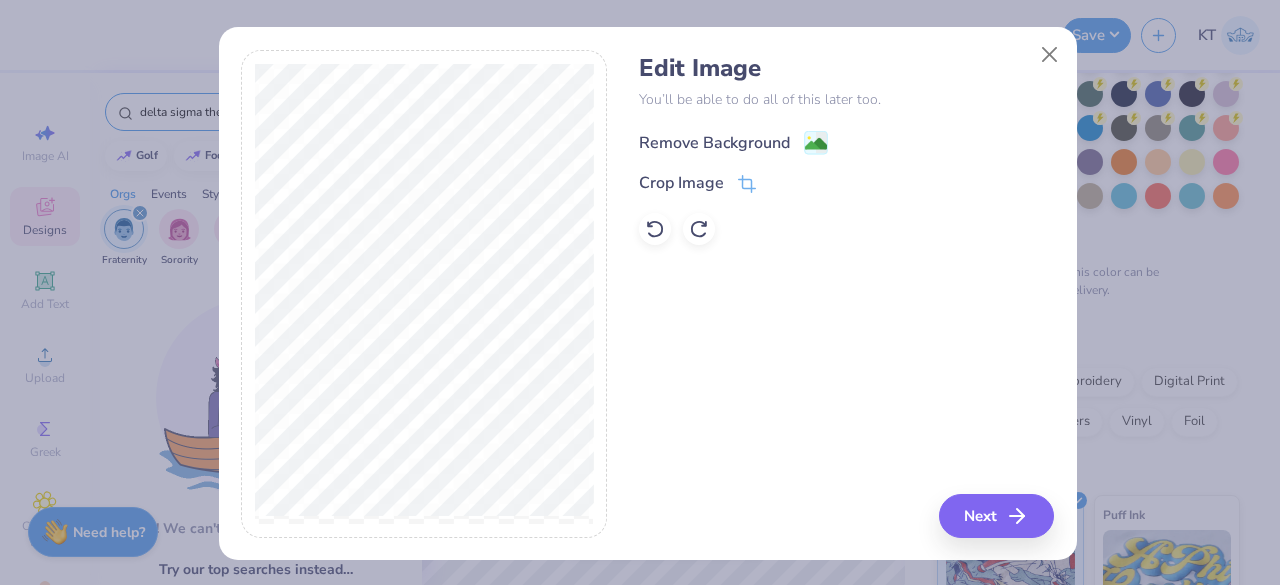 click 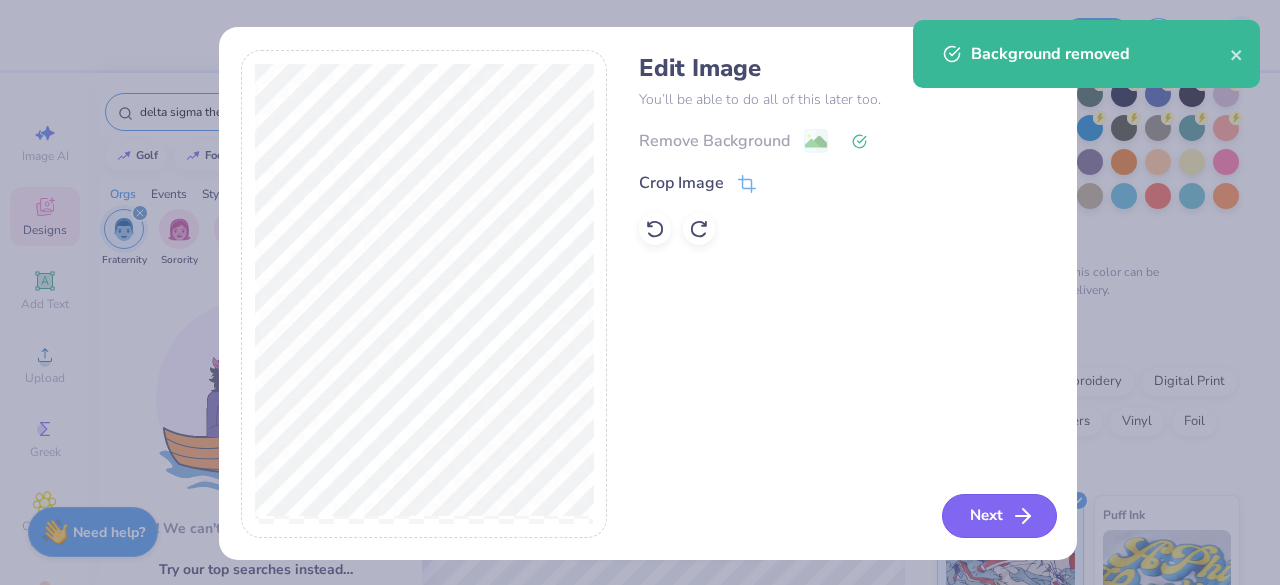 click on "Next" at bounding box center (999, 516) 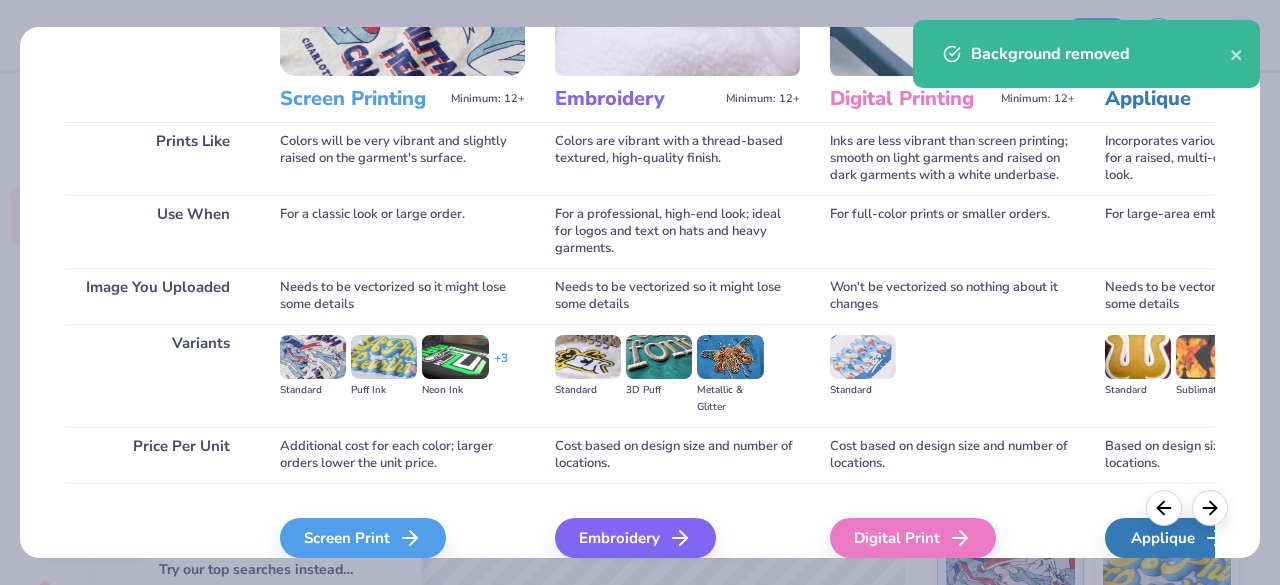 scroll, scrollTop: 311, scrollLeft: 0, axis: vertical 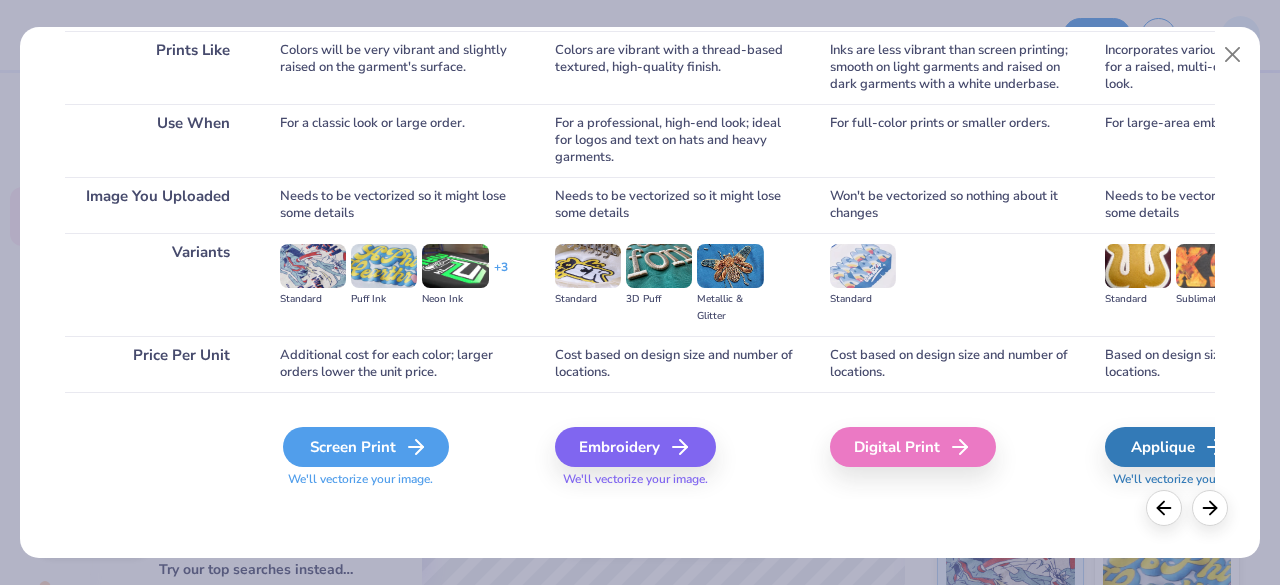 click on "Screen Print" at bounding box center (366, 447) 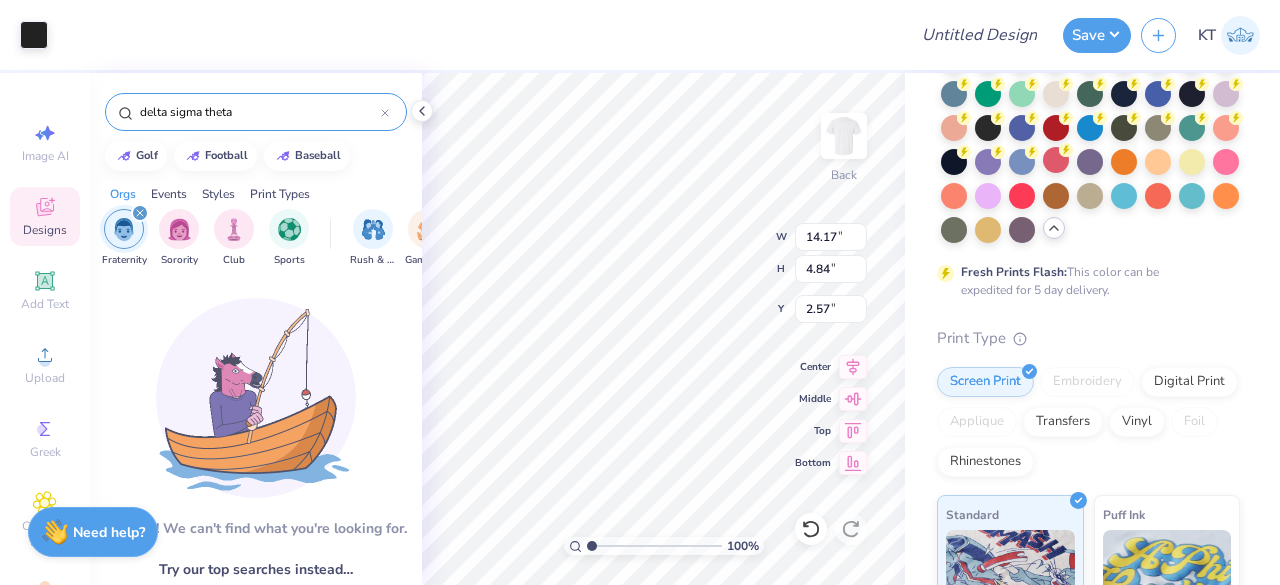 type on "2.57" 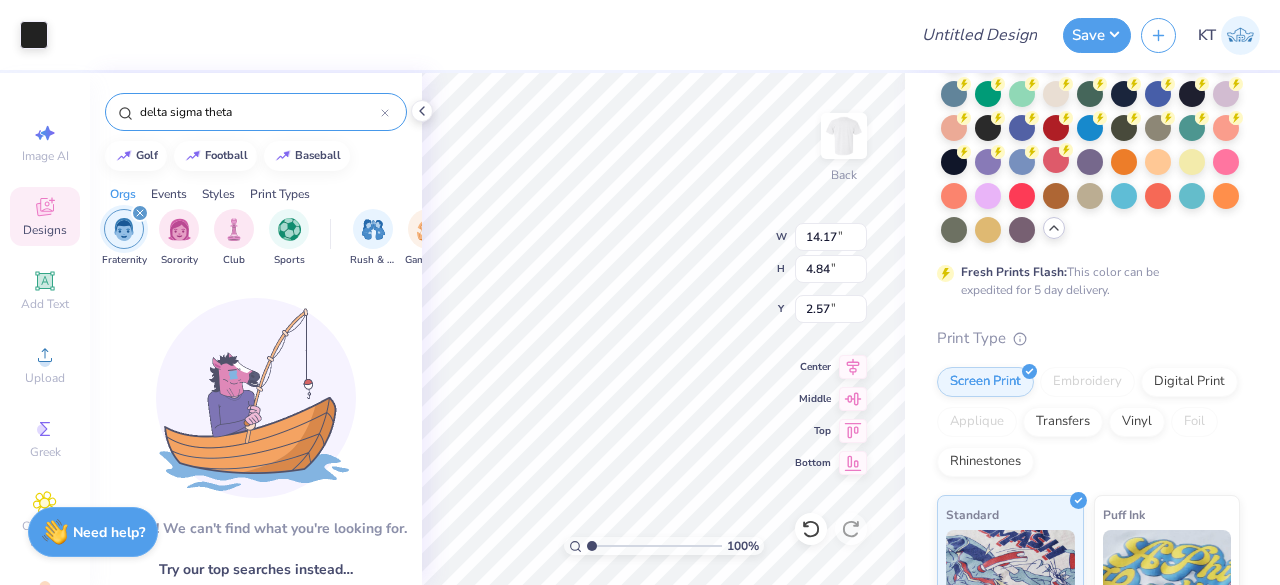 type on "12.62" 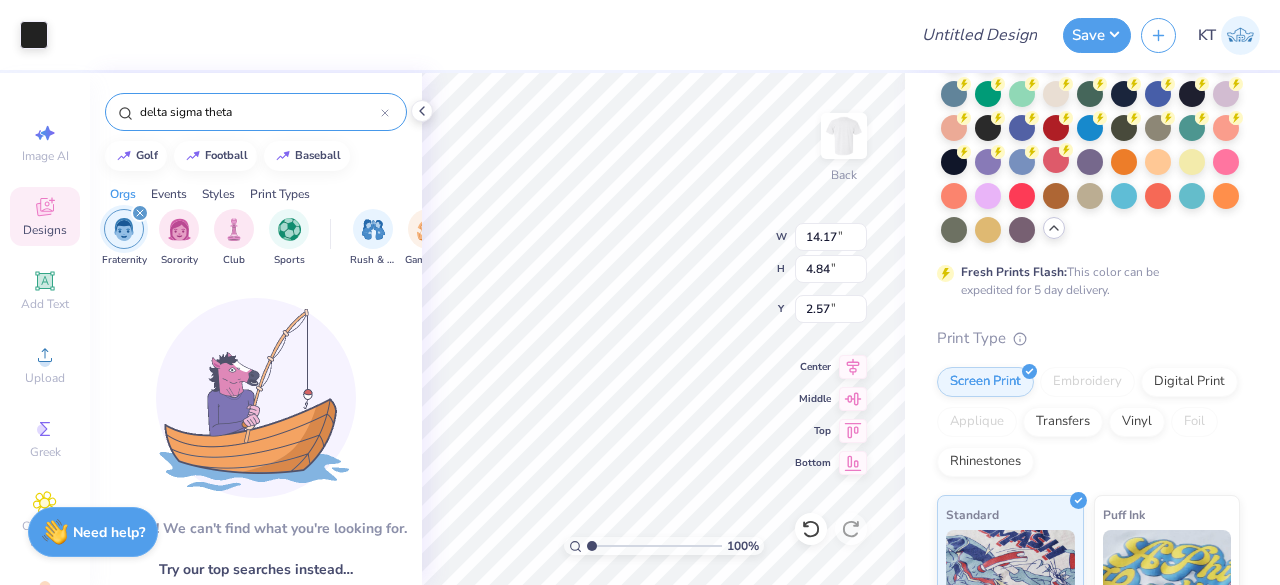 type on "4.31" 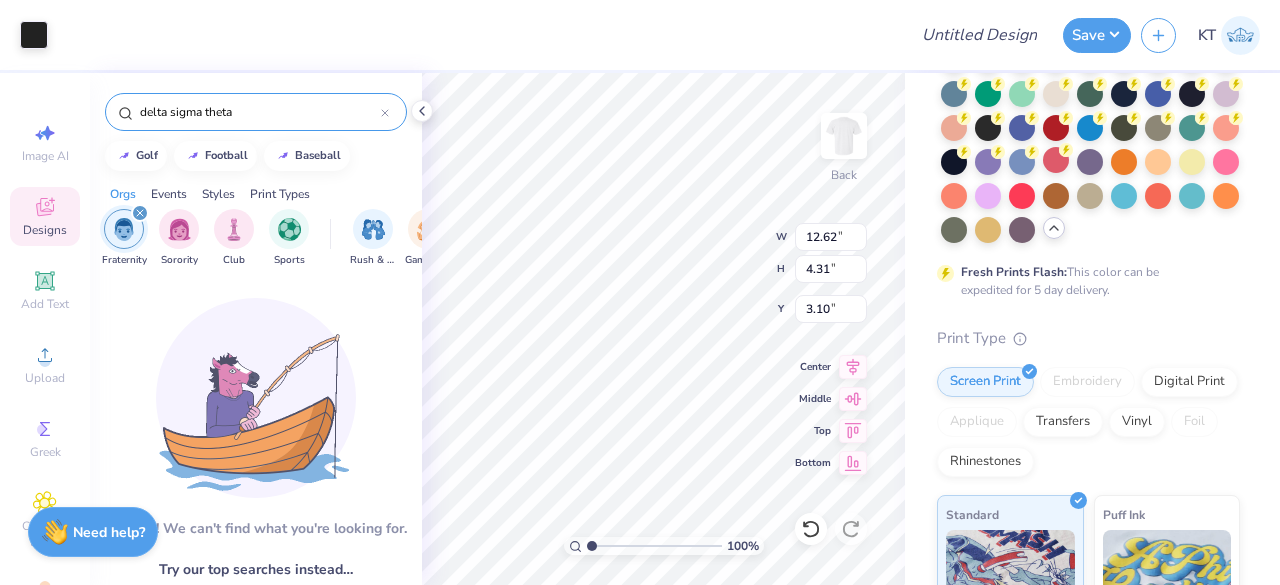 type on "3.00" 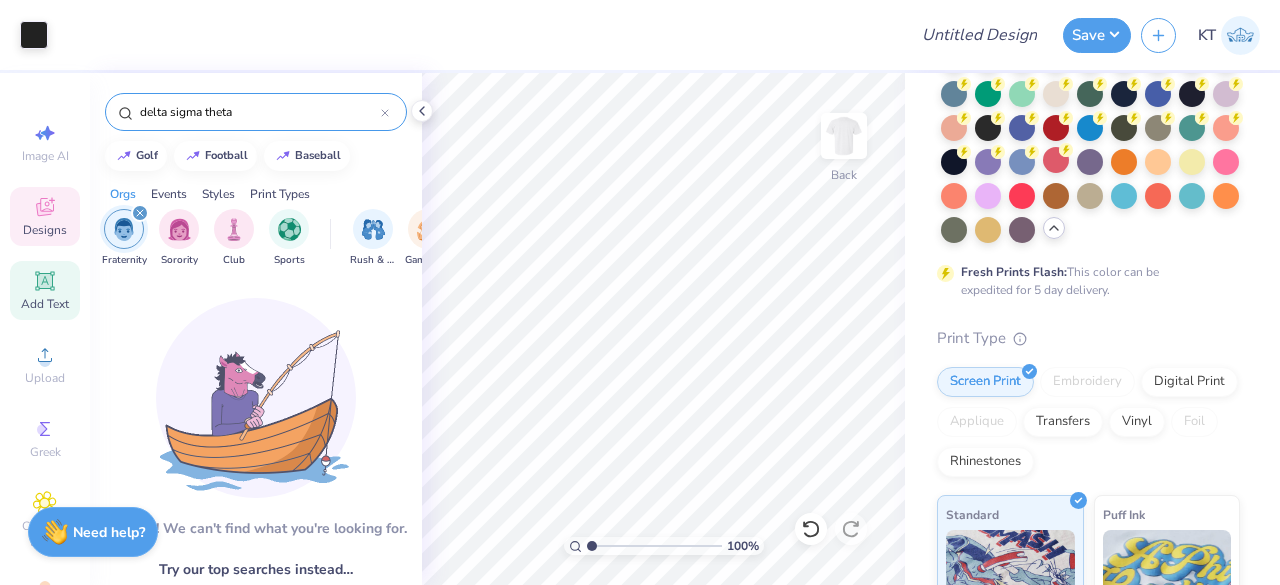click 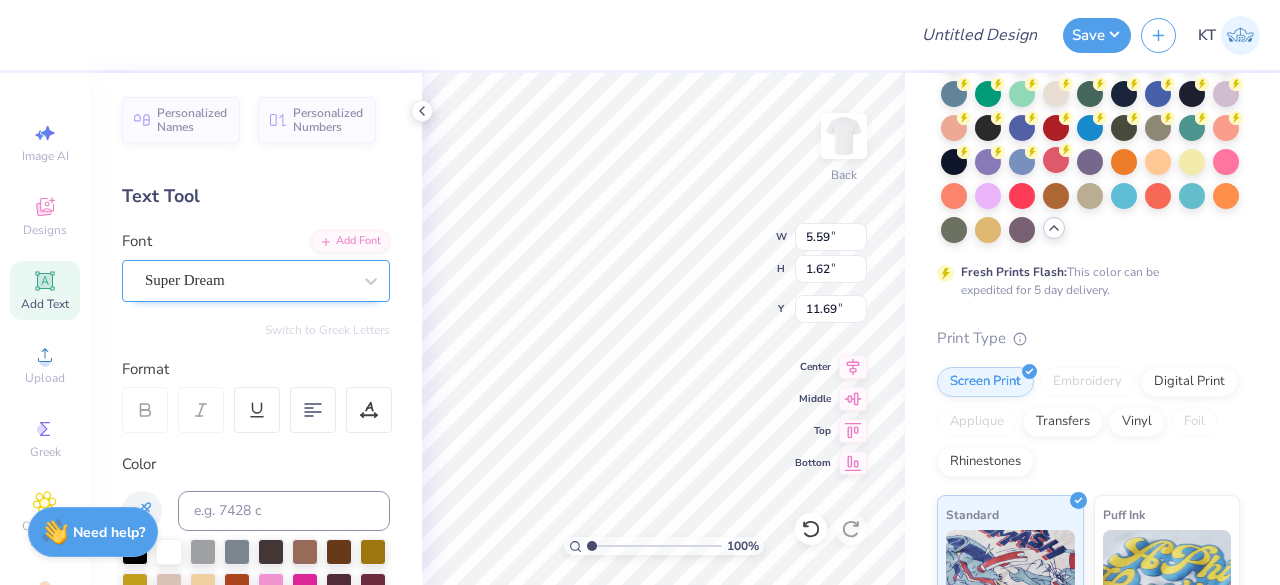 click on "Super Dream" at bounding box center (248, 280) 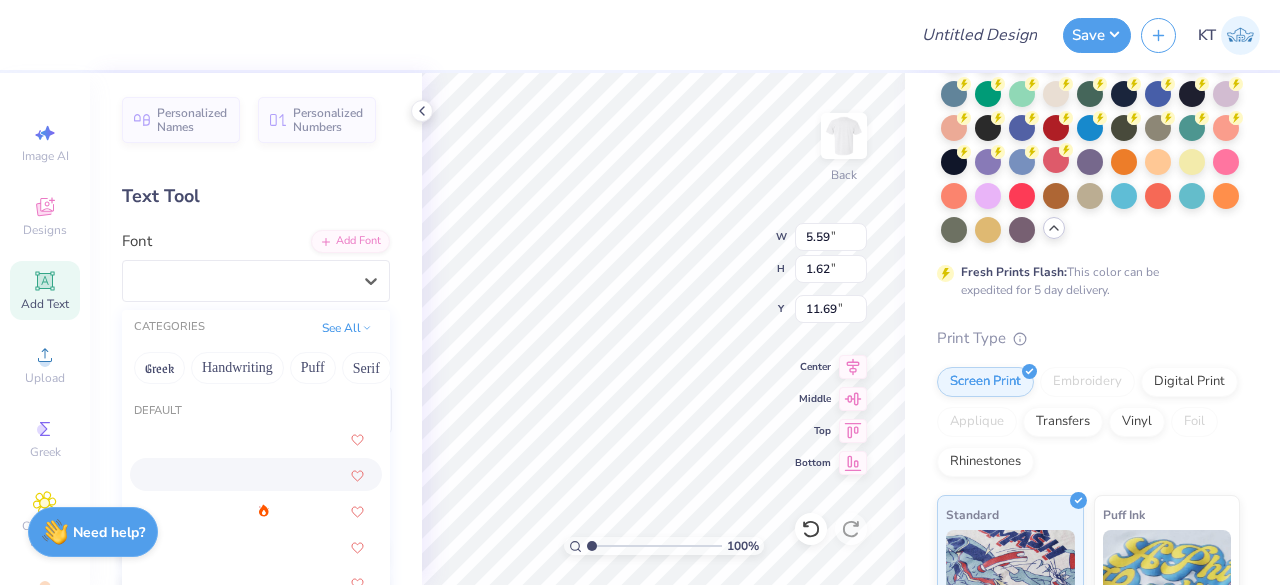 scroll, scrollTop: 312, scrollLeft: 0, axis: vertical 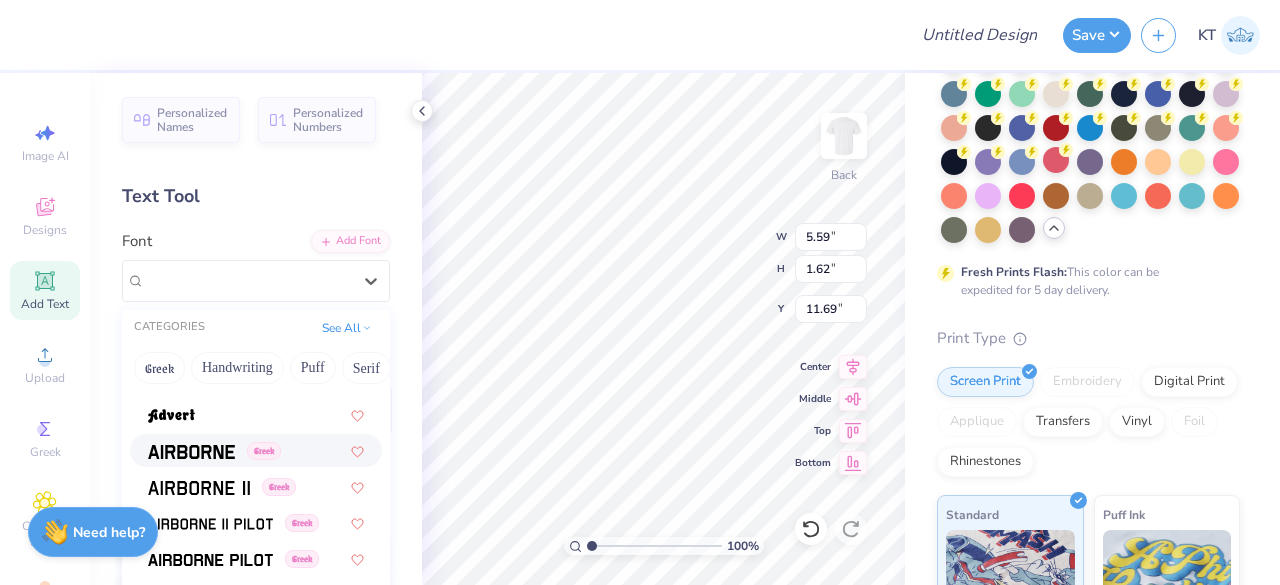 click at bounding box center (191, 452) 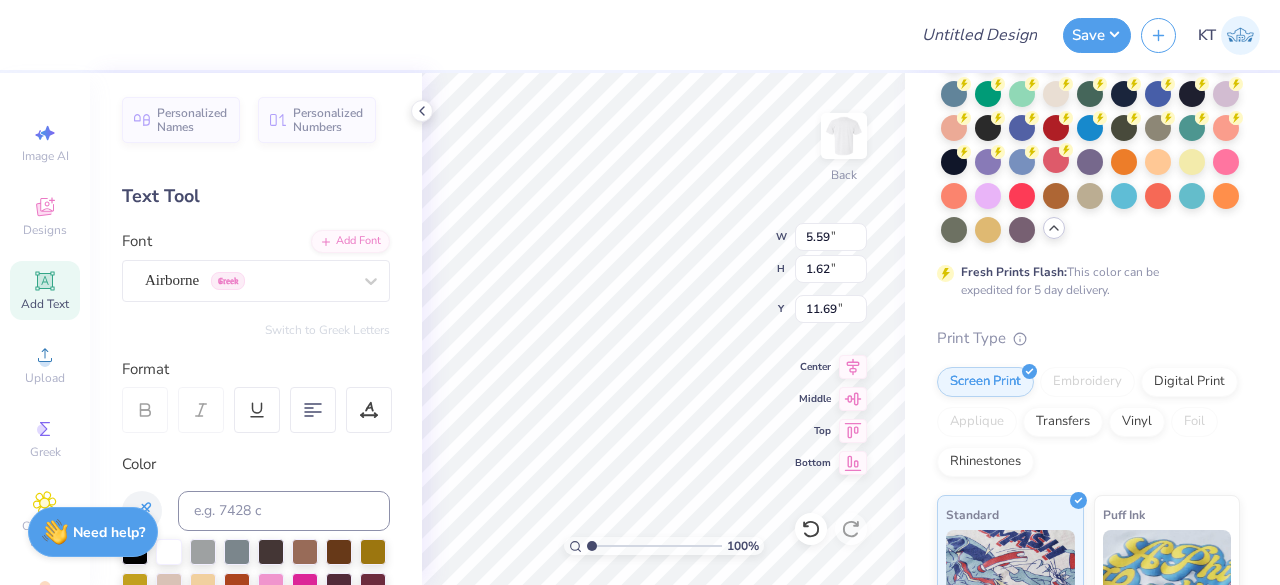 type on "5.35" 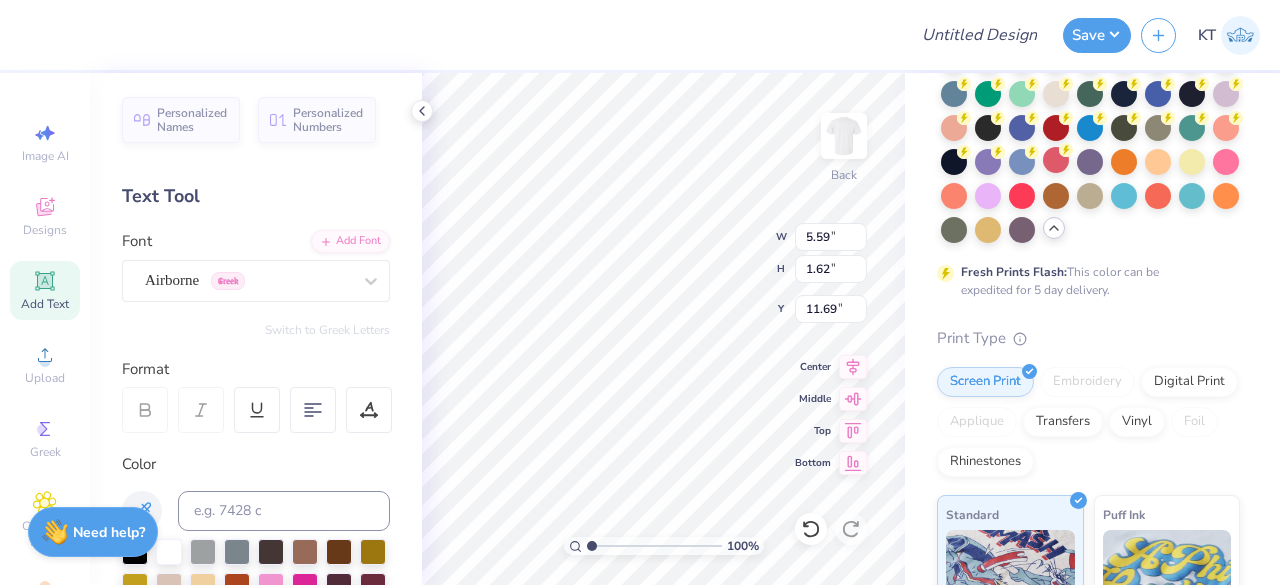 type on "1.69" 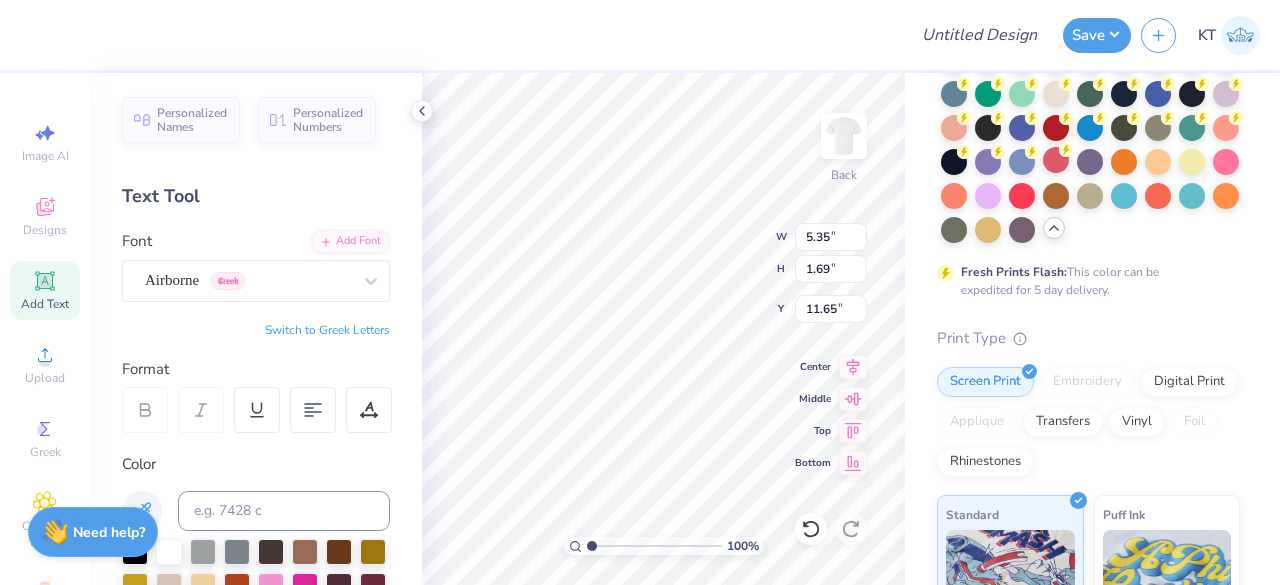 scroll, scrollTop: 16, scrollLeft: 2, axis: both 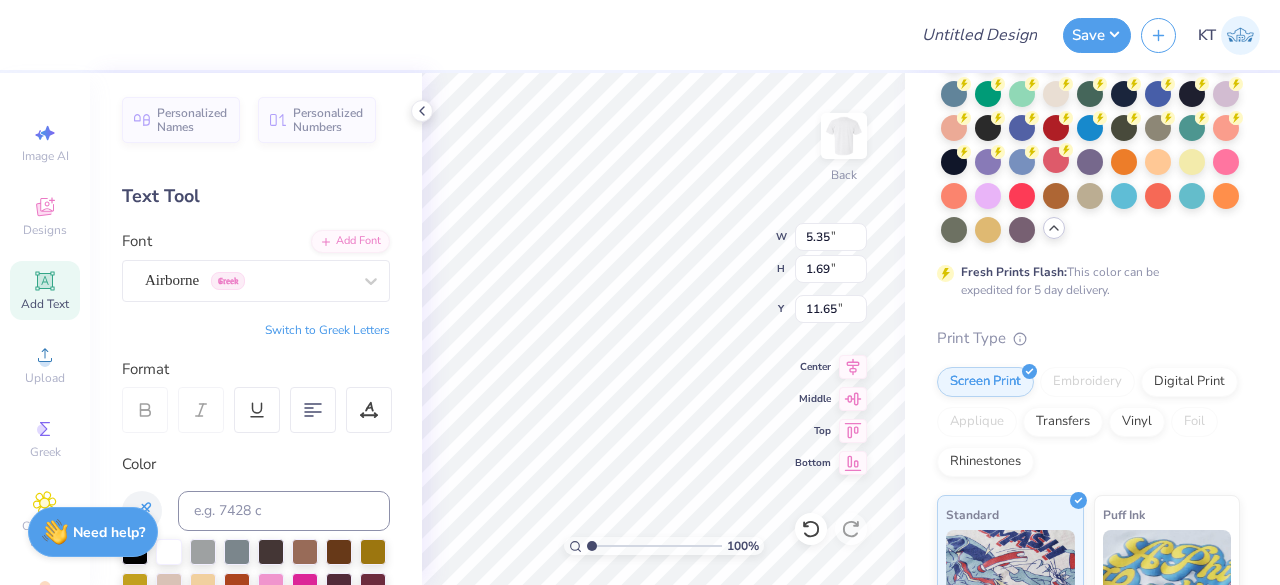 type on "T" 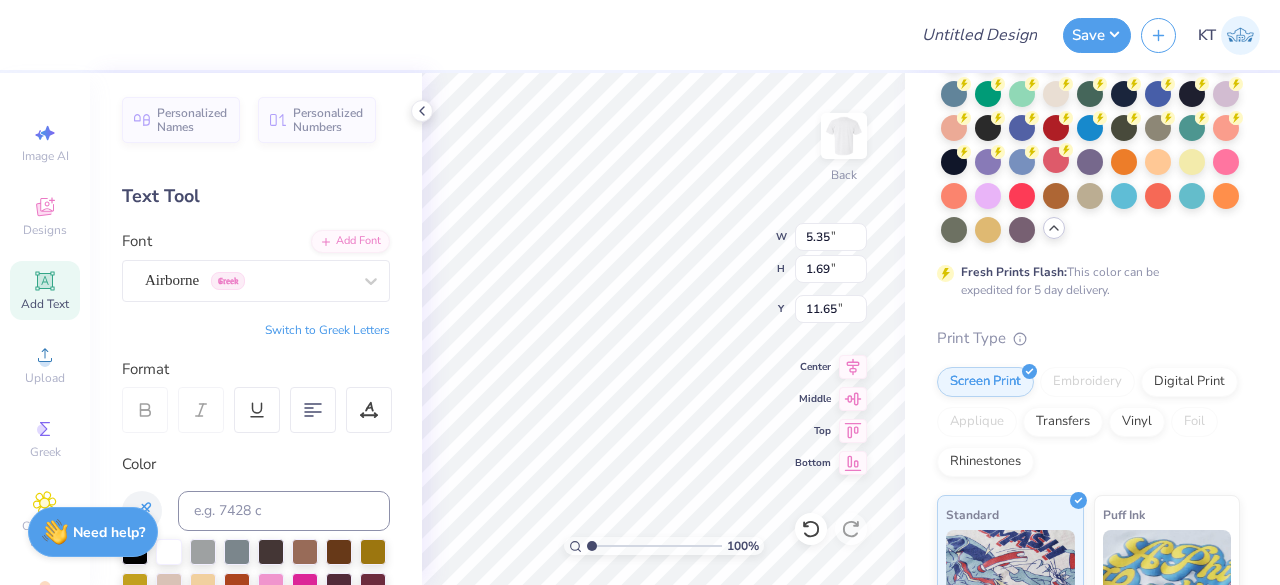 scroll, scrollTop: 16, scrollLeft: 4, axis: both 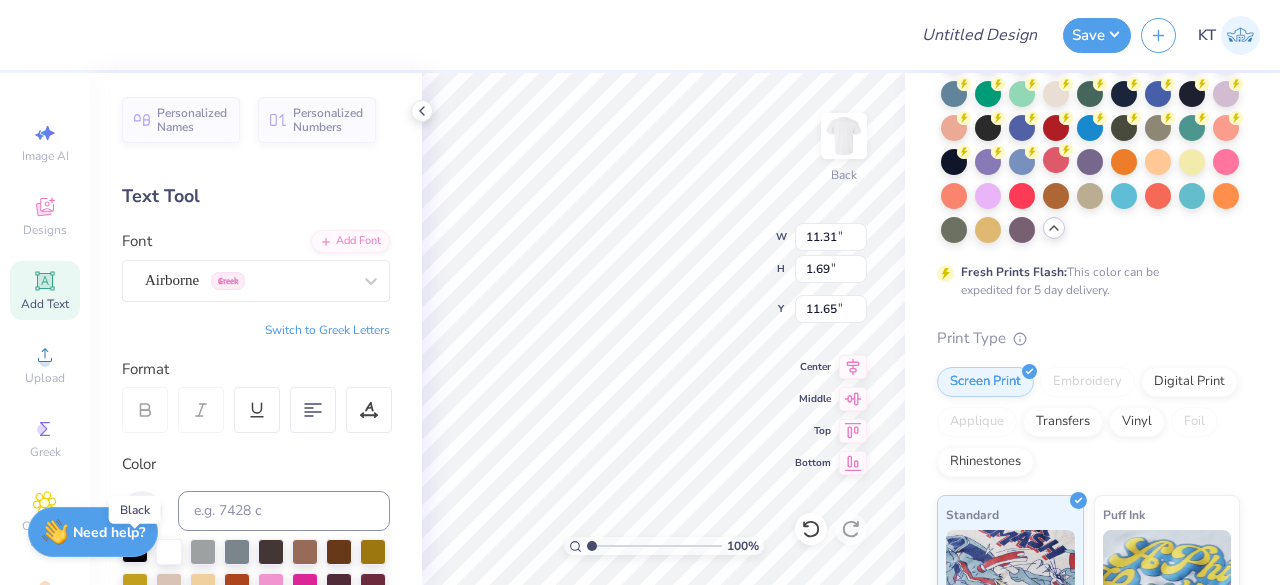 click at bounding box center (135, 550) 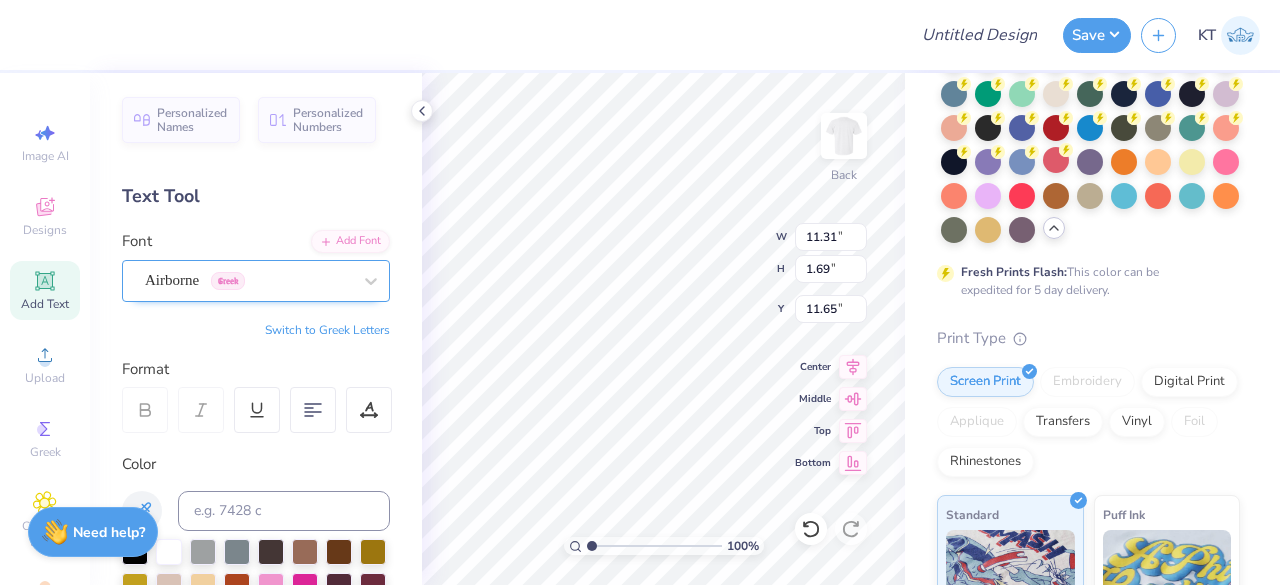 click on "Airborne Greek" at bounding box center [248, 280] 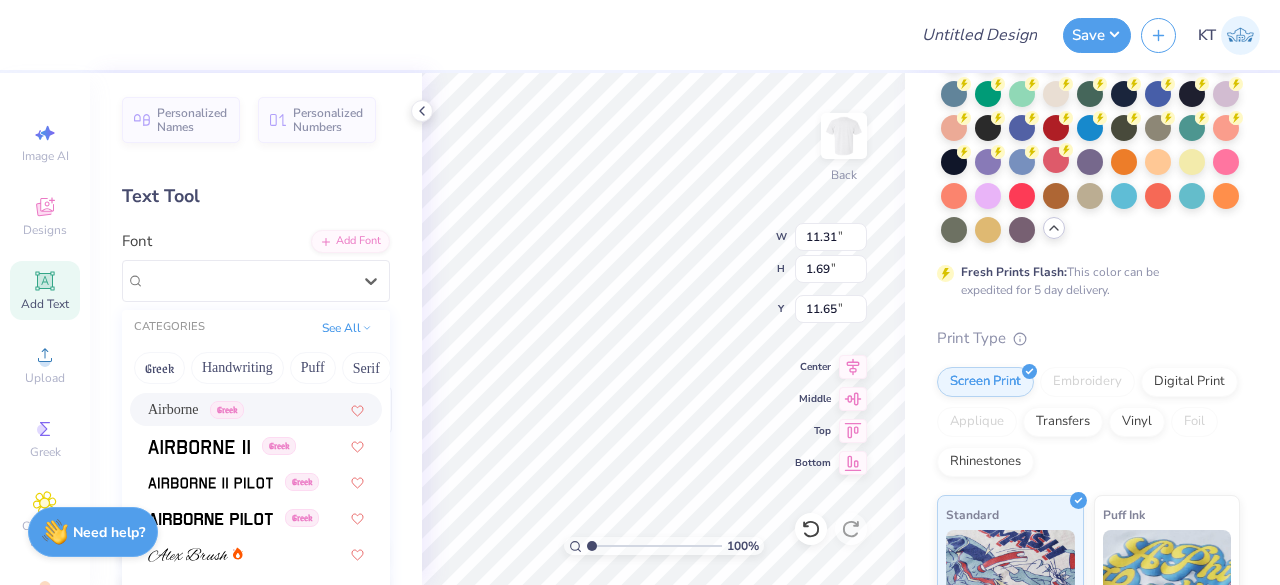 scroll, scrollTop: 359, scrollLeft: 0, axis: vertical 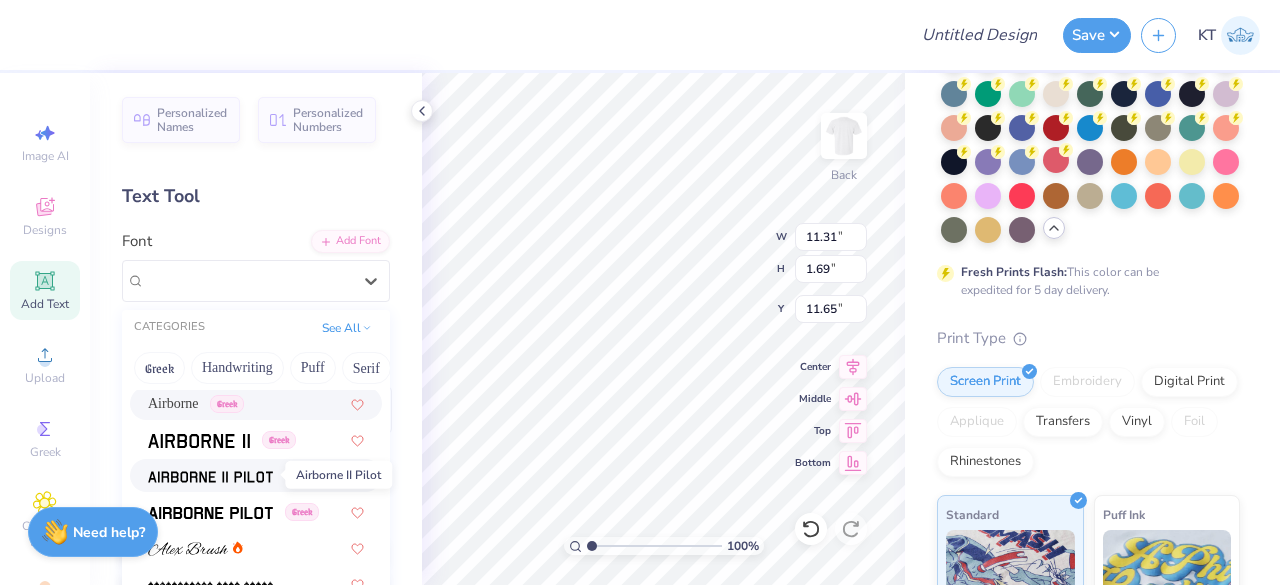 click at bounding box center (210, 477) 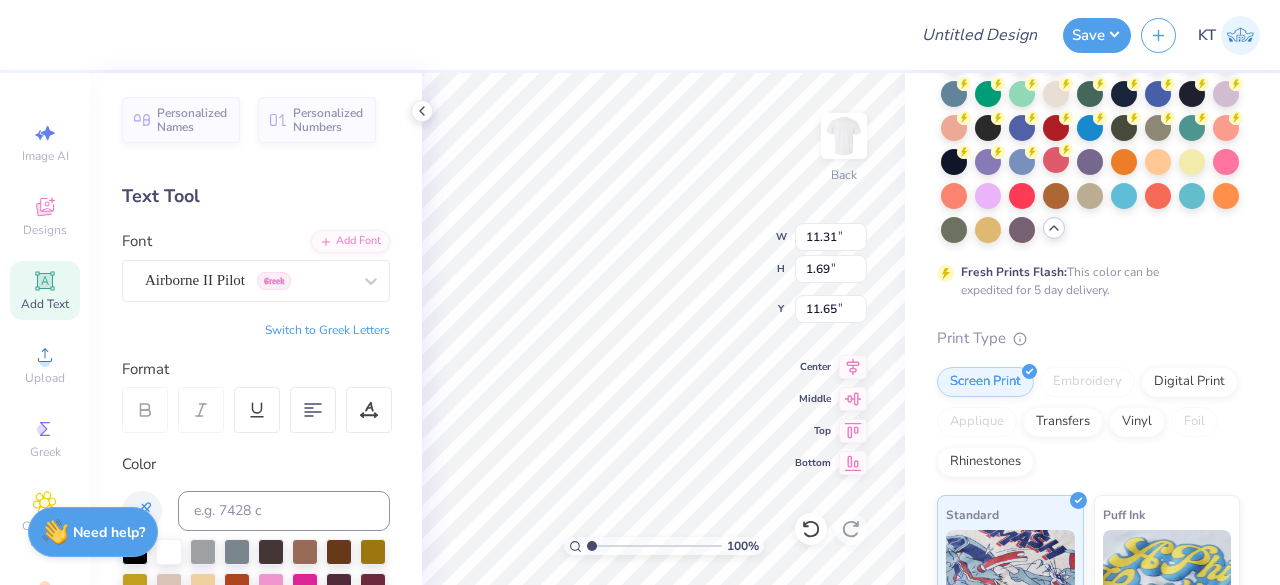 type on "11.26" 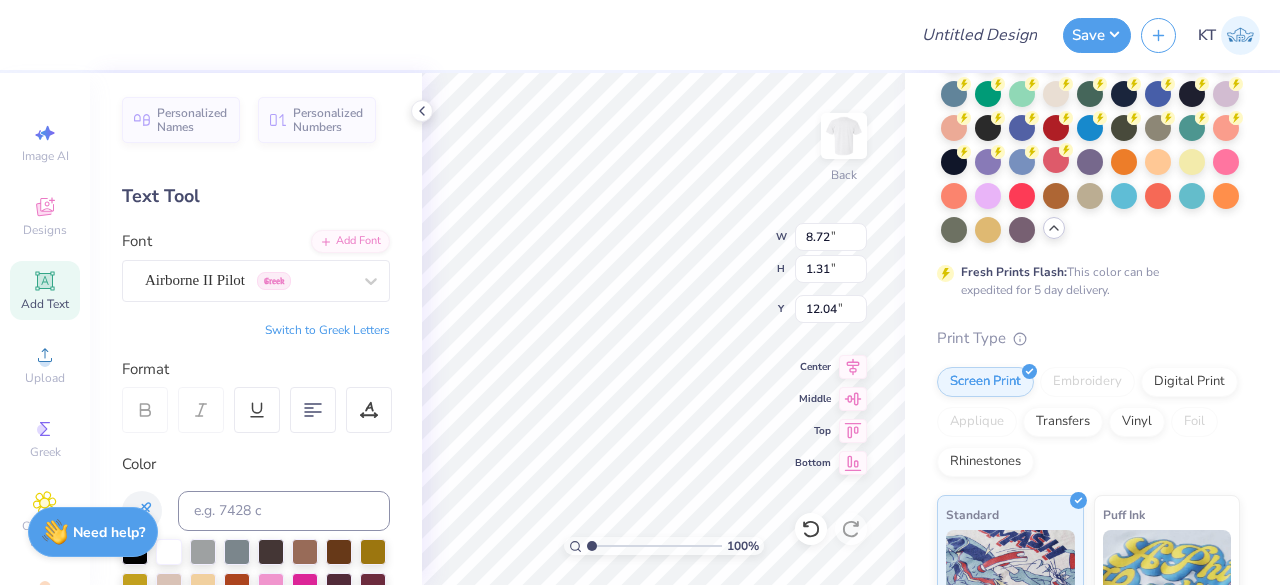 type on "8.72" 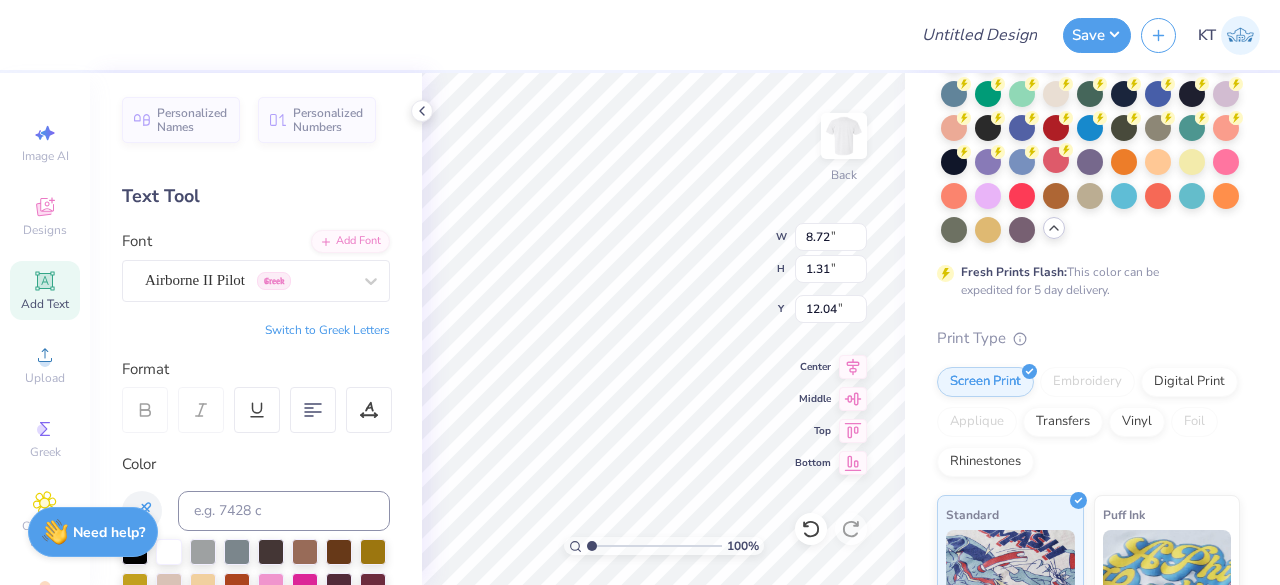 type on "1.31" 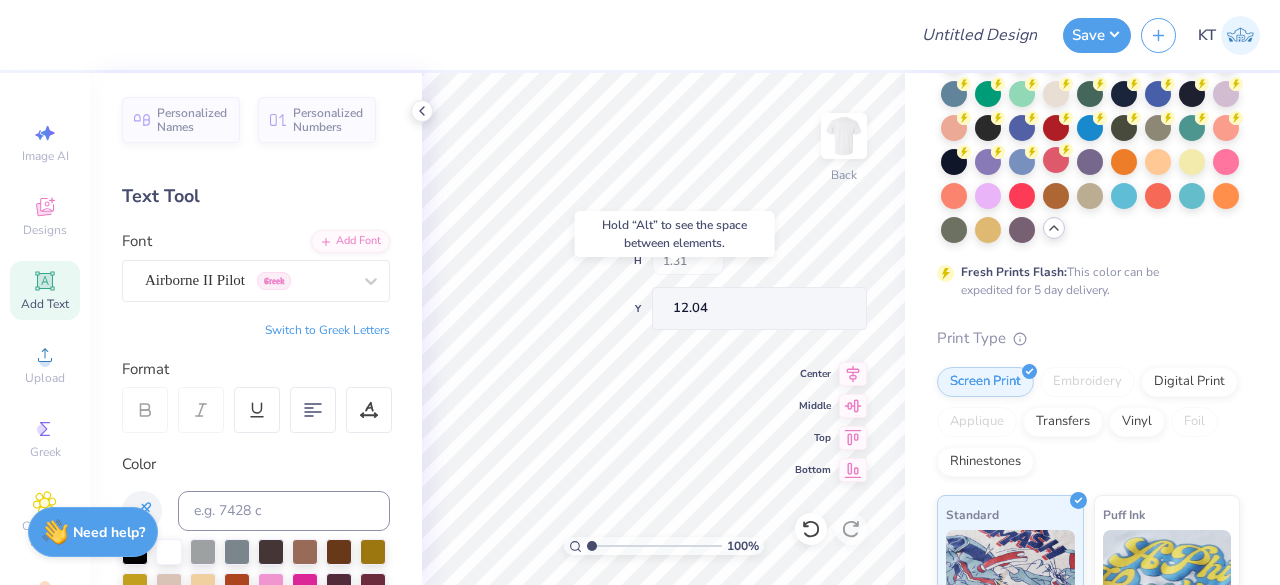 type on "8.40" 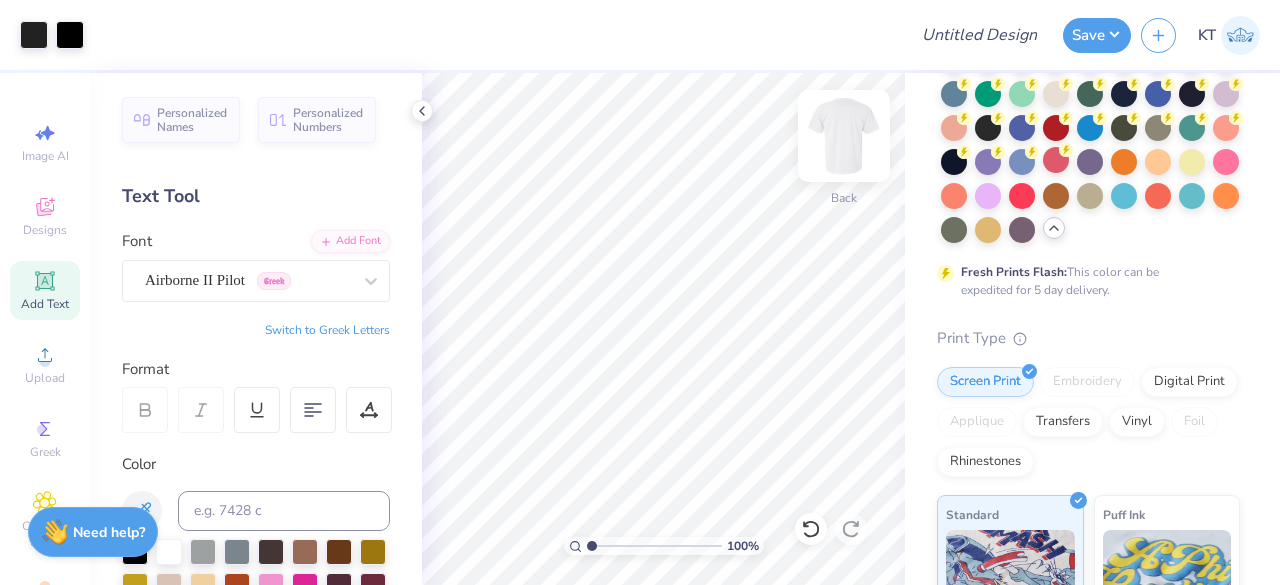 click at bounding box center [844, 136] 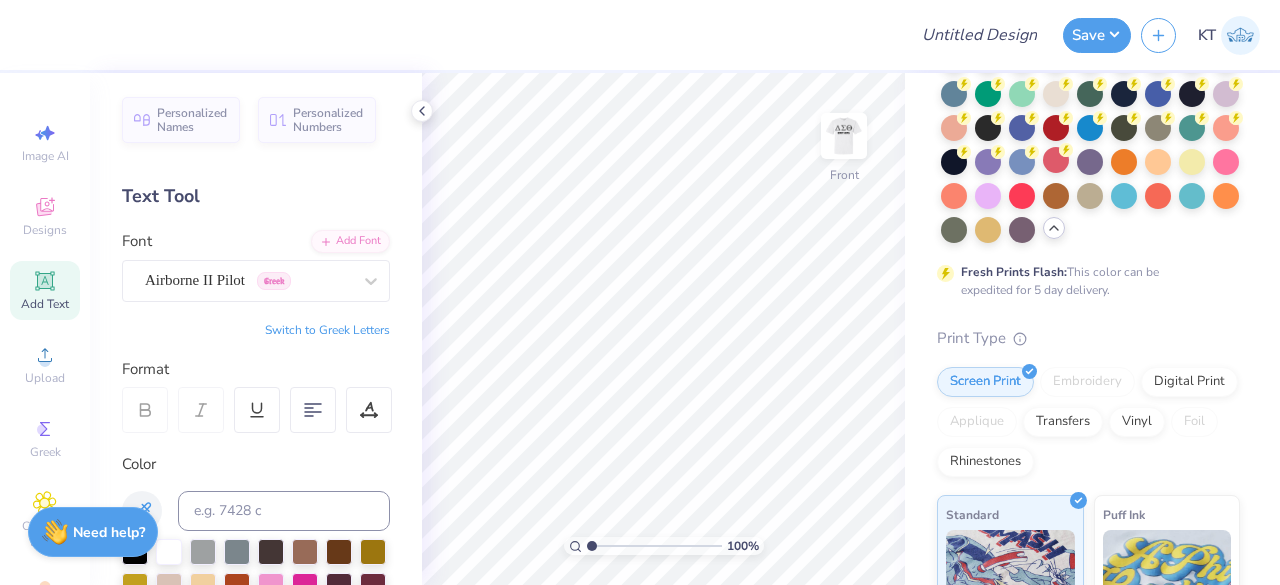 click 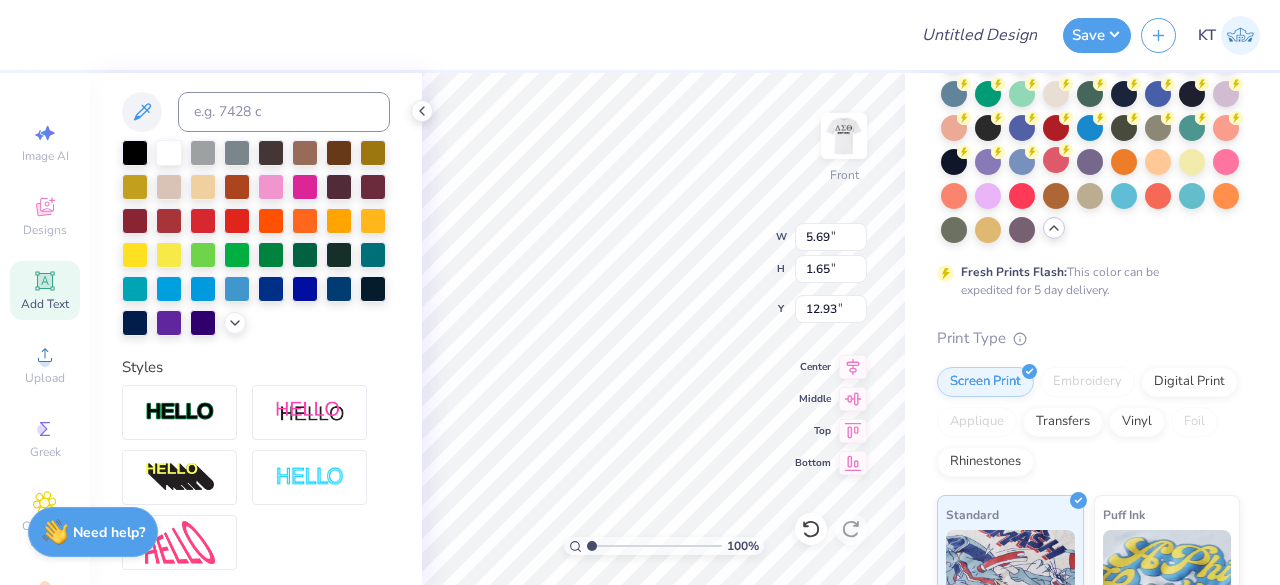 scroll, scrollTop: 404, scrollLeft: 0, axis: vertical 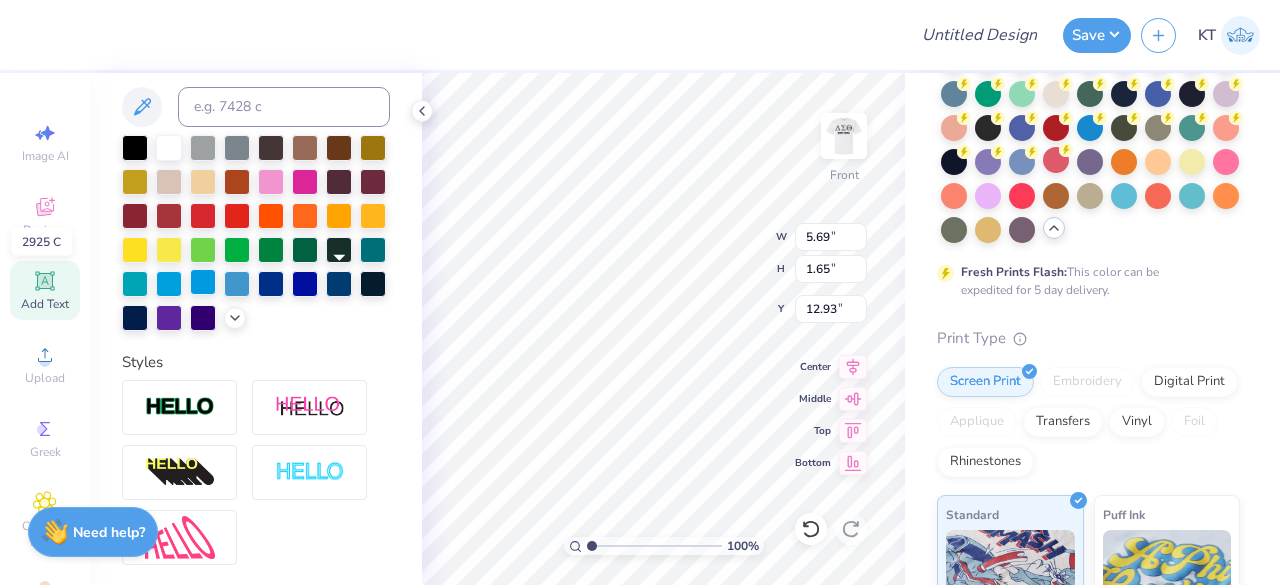 click at bounding box center [203, 282] 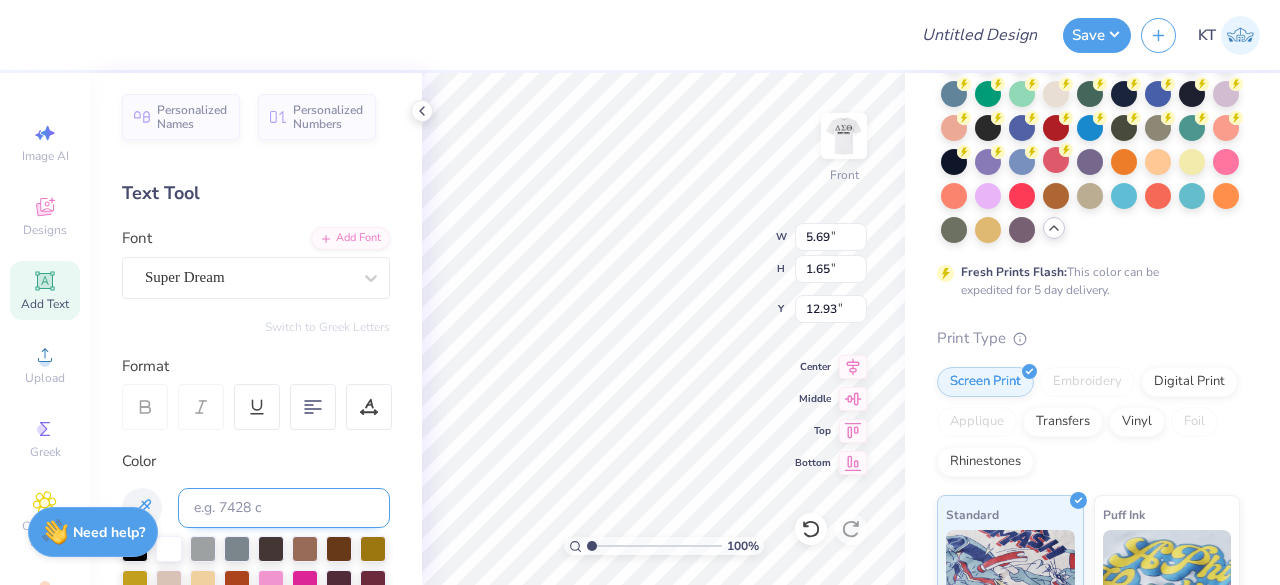 scroll, scrollTop: 1, scrollLeft: 0, axis: vertical 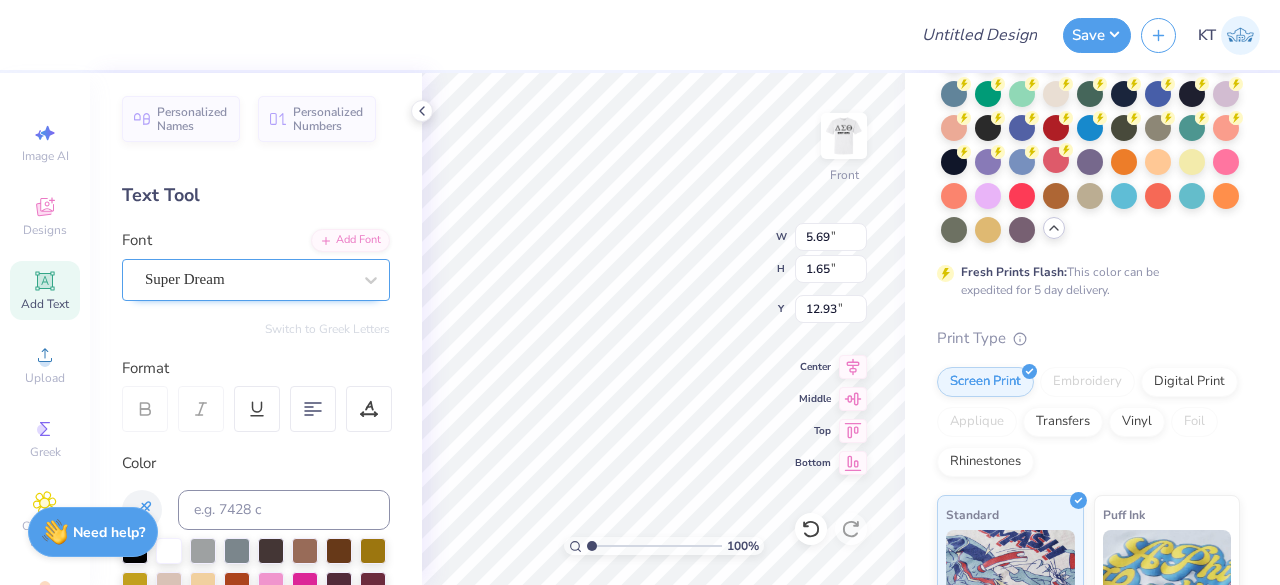 click on "Super Dream" at bounding box center (248, 279) 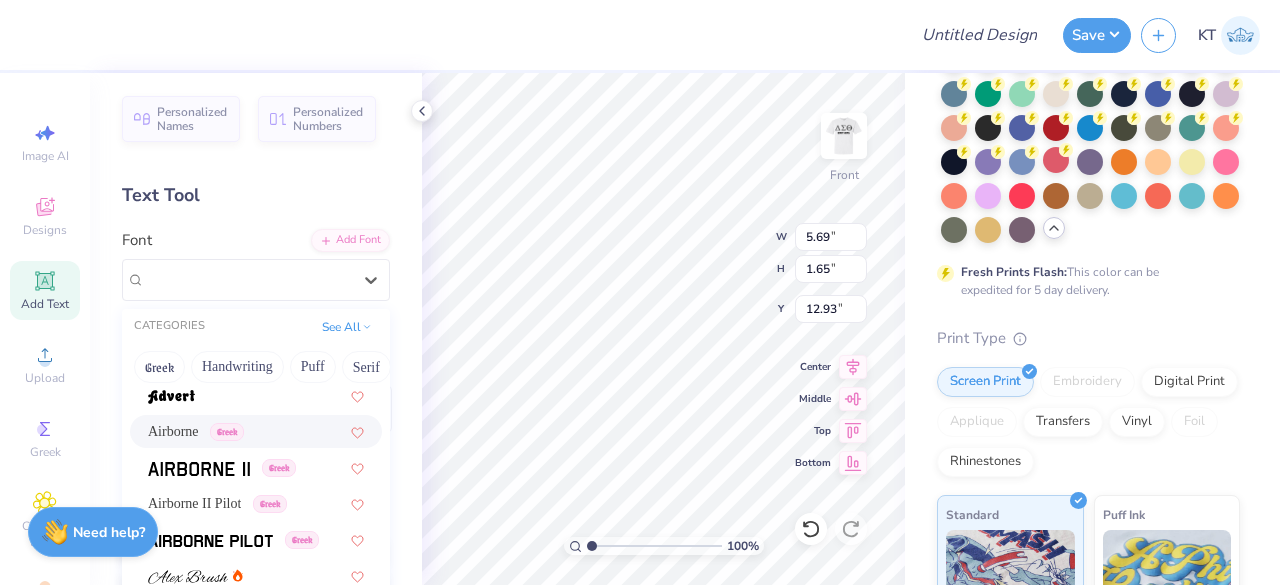 scroll, scrollTop: 336, scrollLeft: 0, axis: vertical 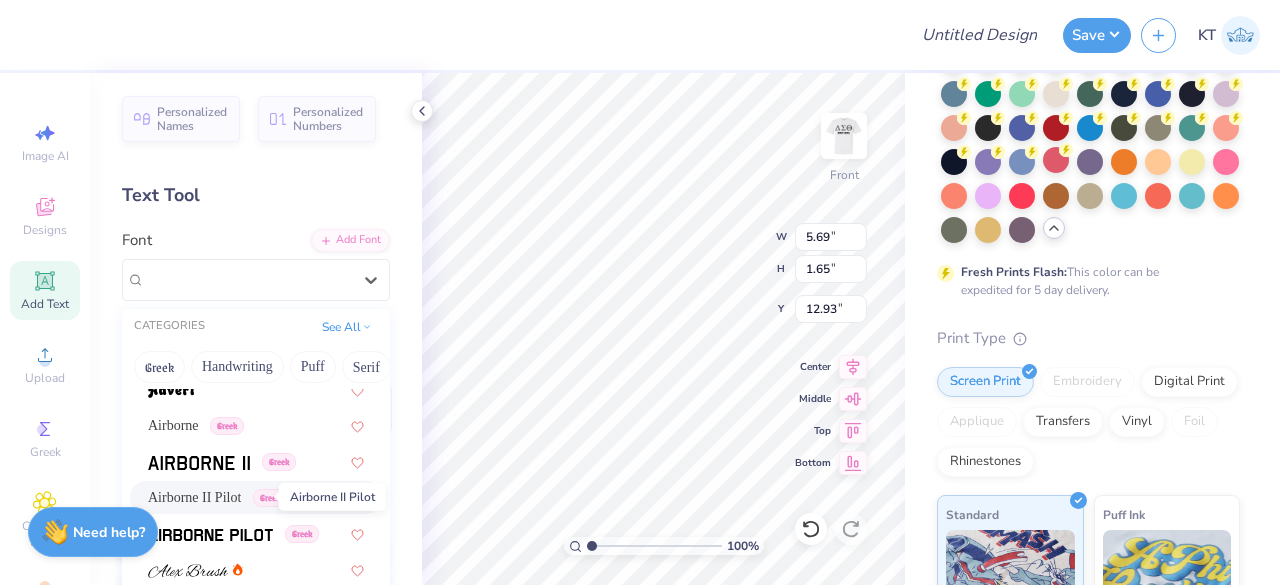 click on "Airborne II Pilot" at bounding box center [194, 497] 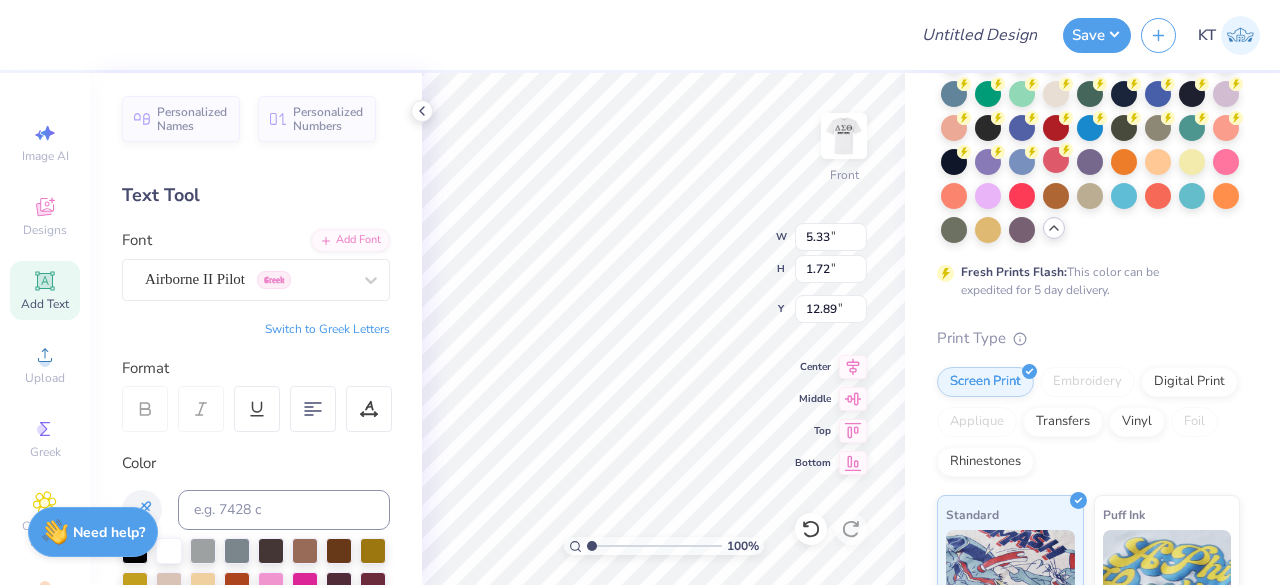 type on "5.33" 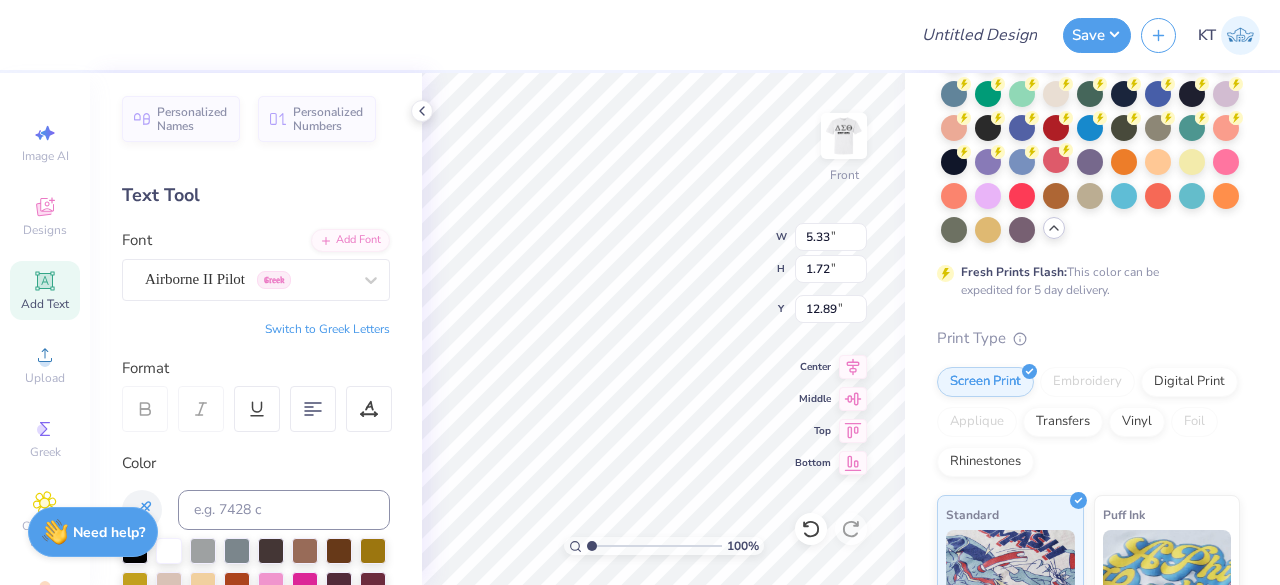 type on "1.72" 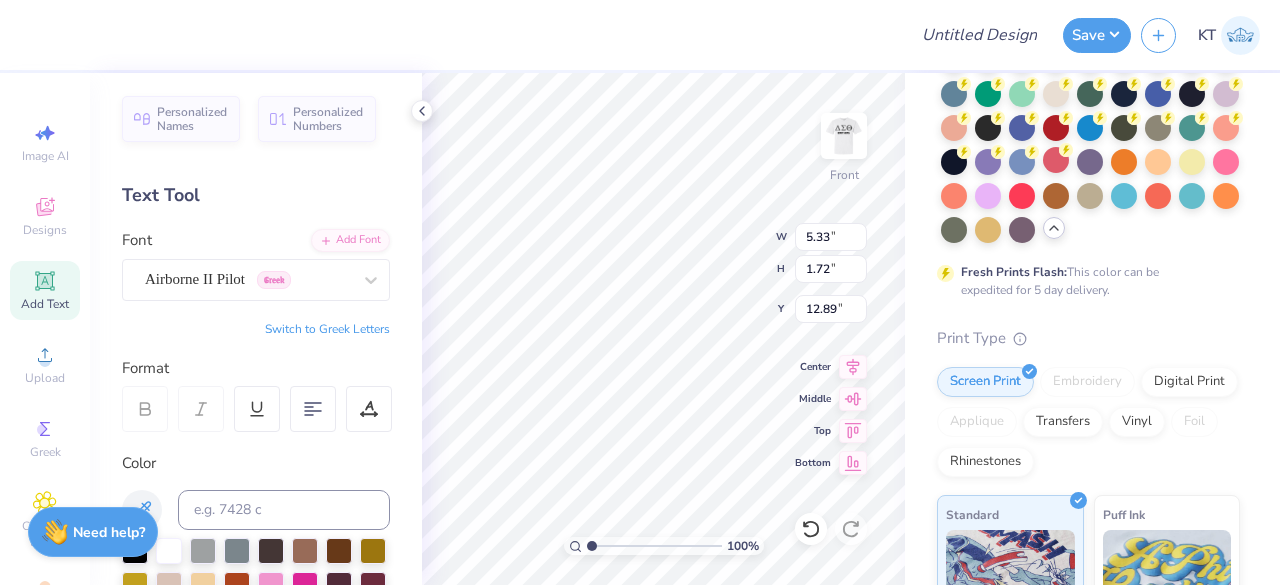 scroll, scrollTop: 16, scrollLeft: 2, axis: both 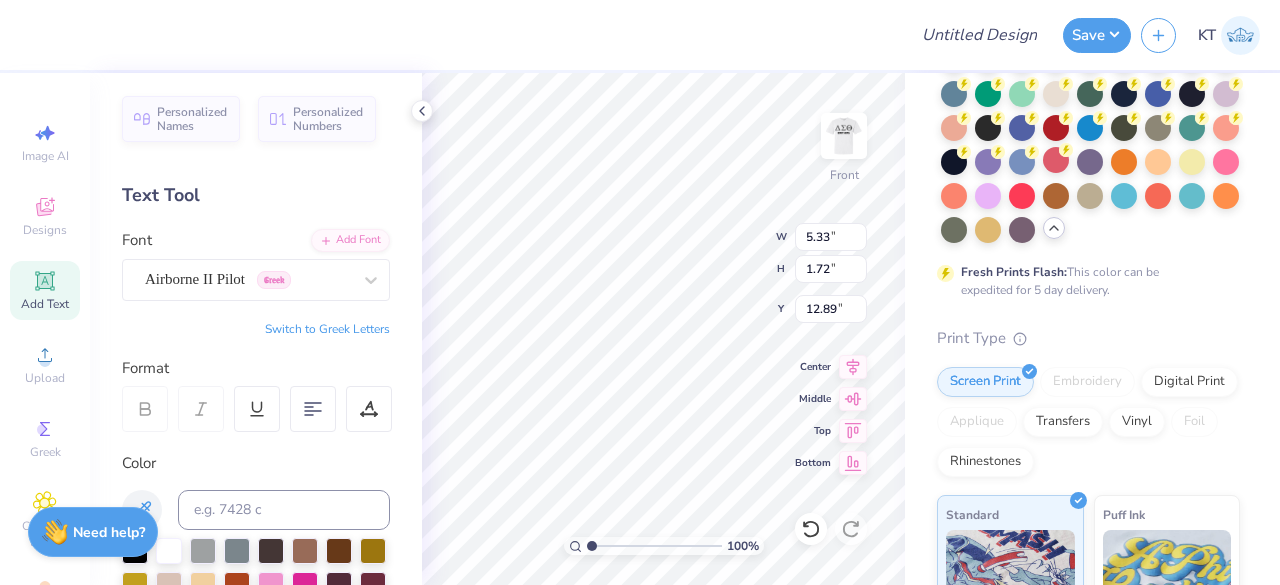 type on "T" 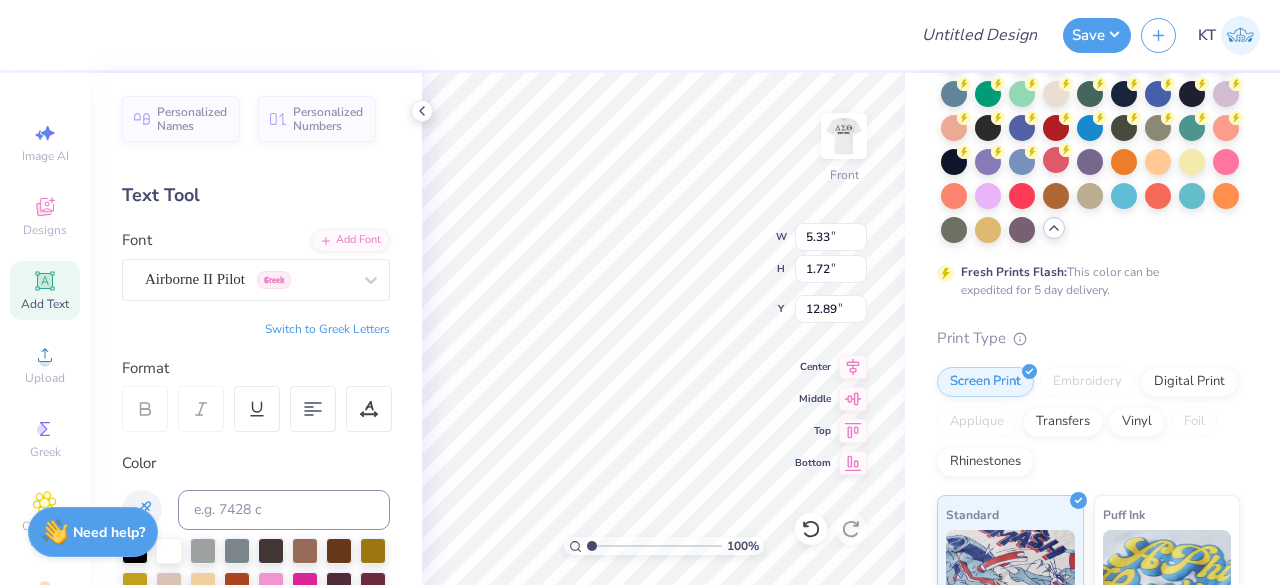 scroll, scrollTop: 16, scrollLeft: 8, axis: both 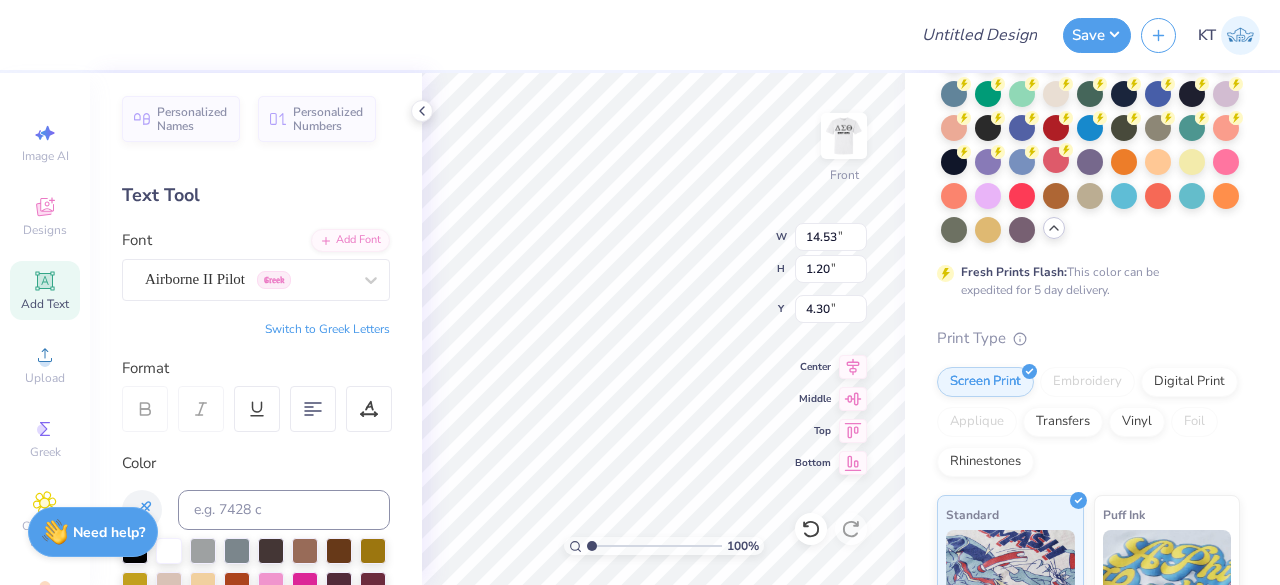 type on "4.30" 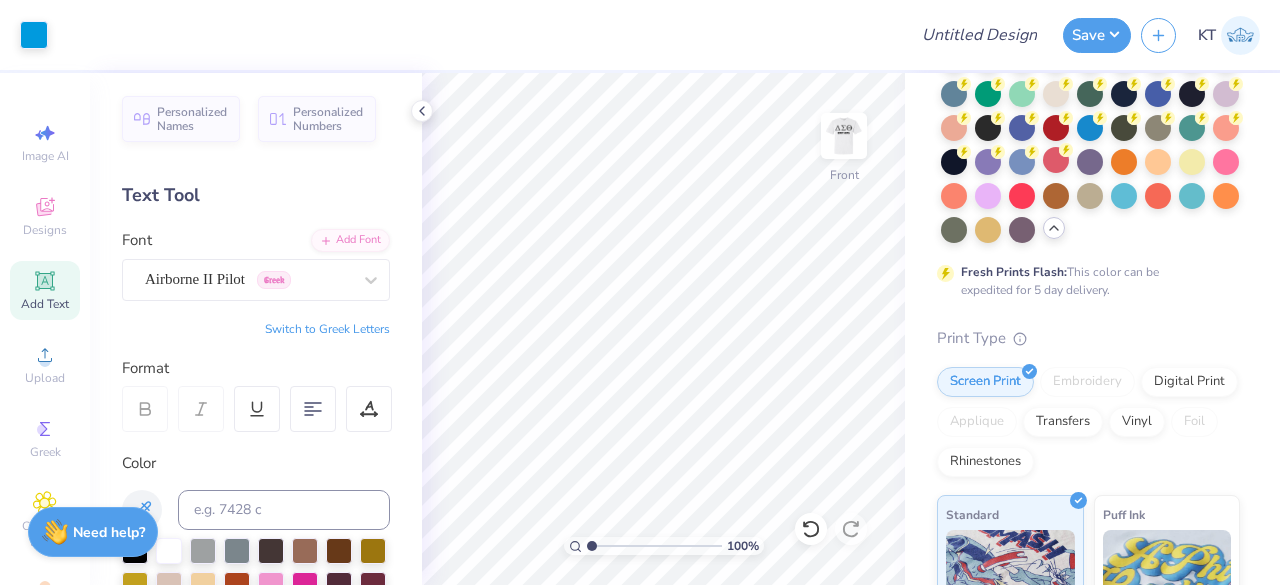 click 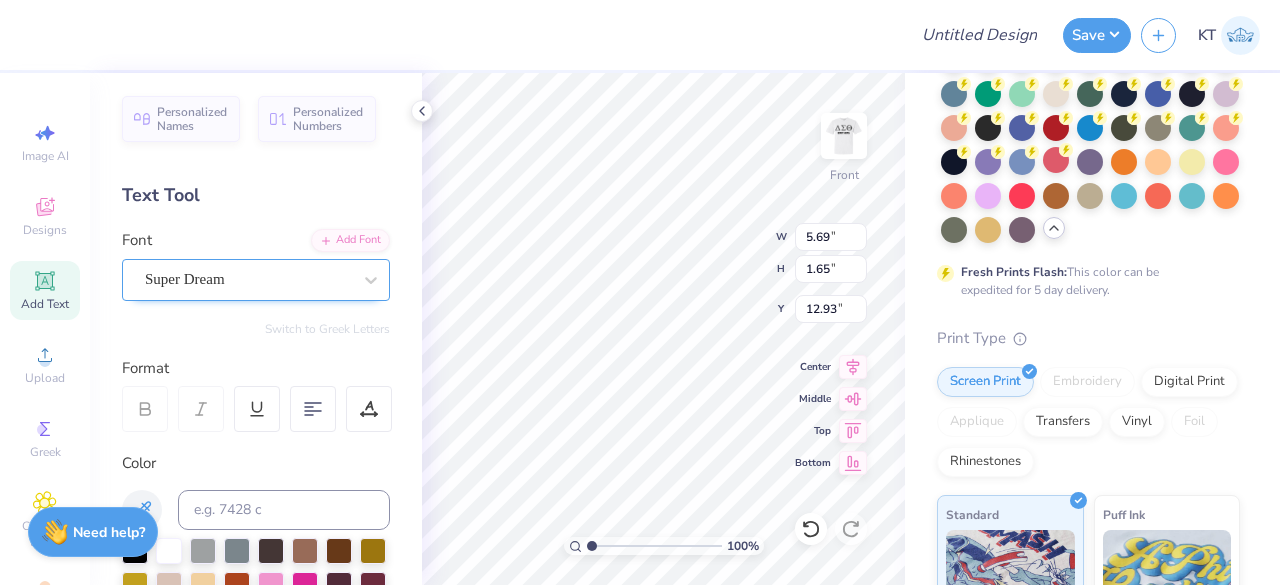 click on "Super Dream" at bounding box center (248, 279) 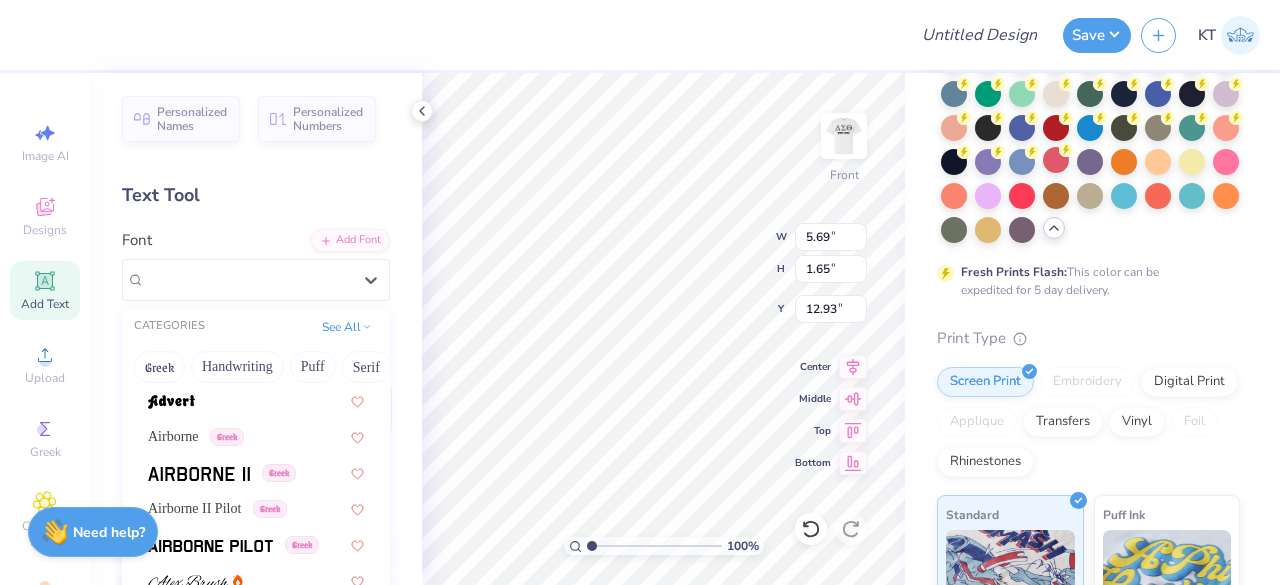 scroll, scrollTop: 332, scrollLeft: 0, axis: vertical 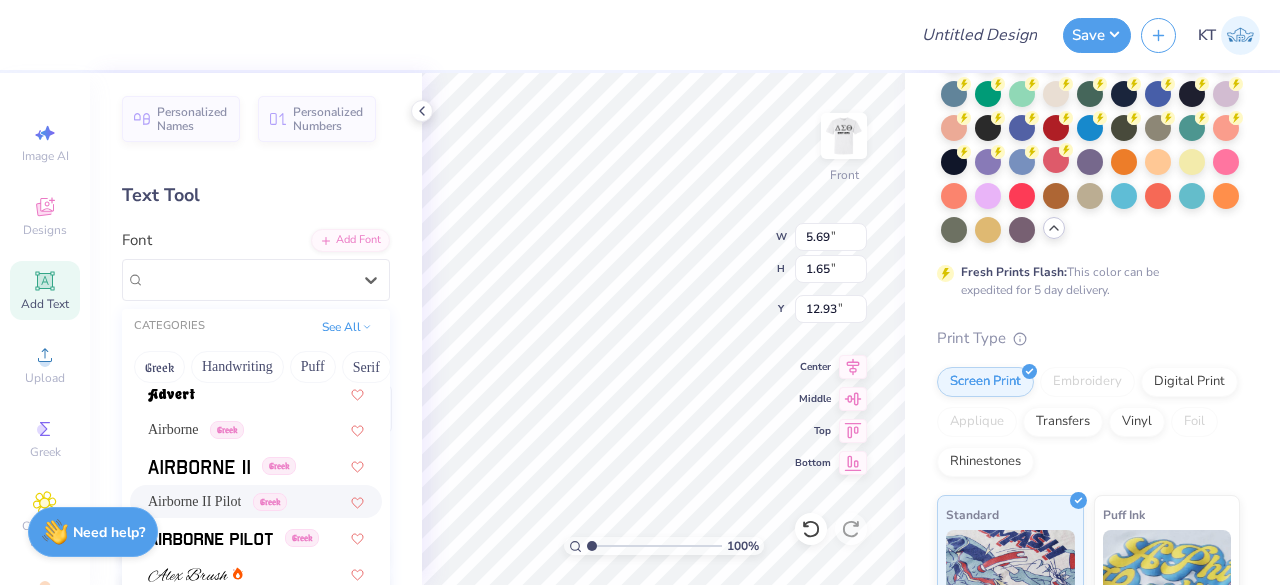 click on "Airborne II Pilot" at bounding box center (194, 501) 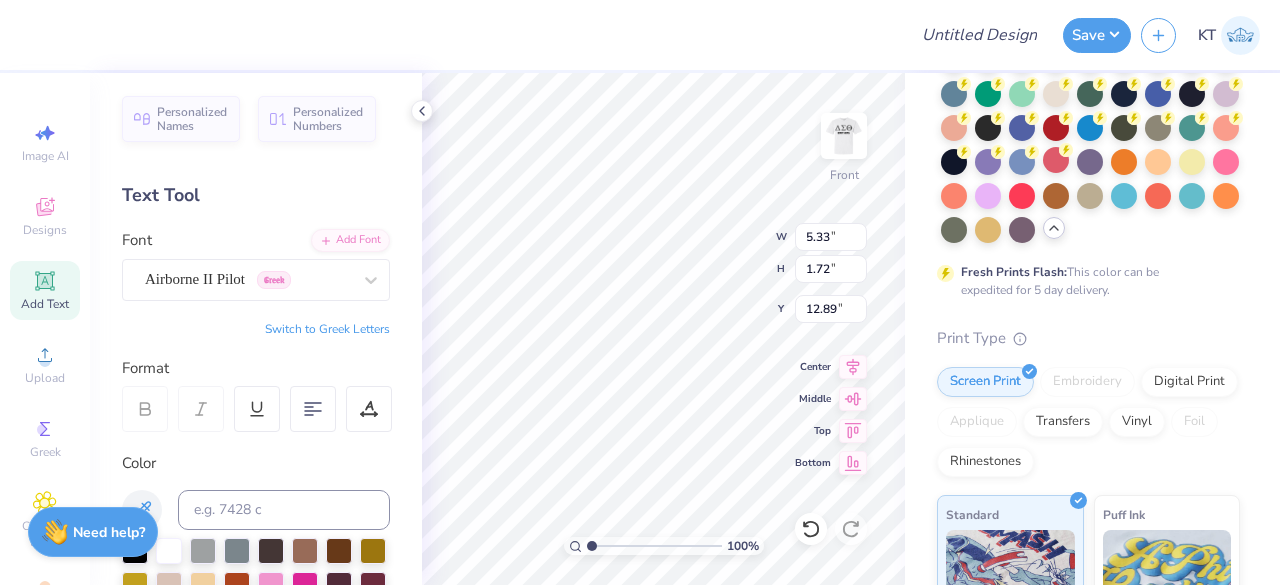 type on "5.33" 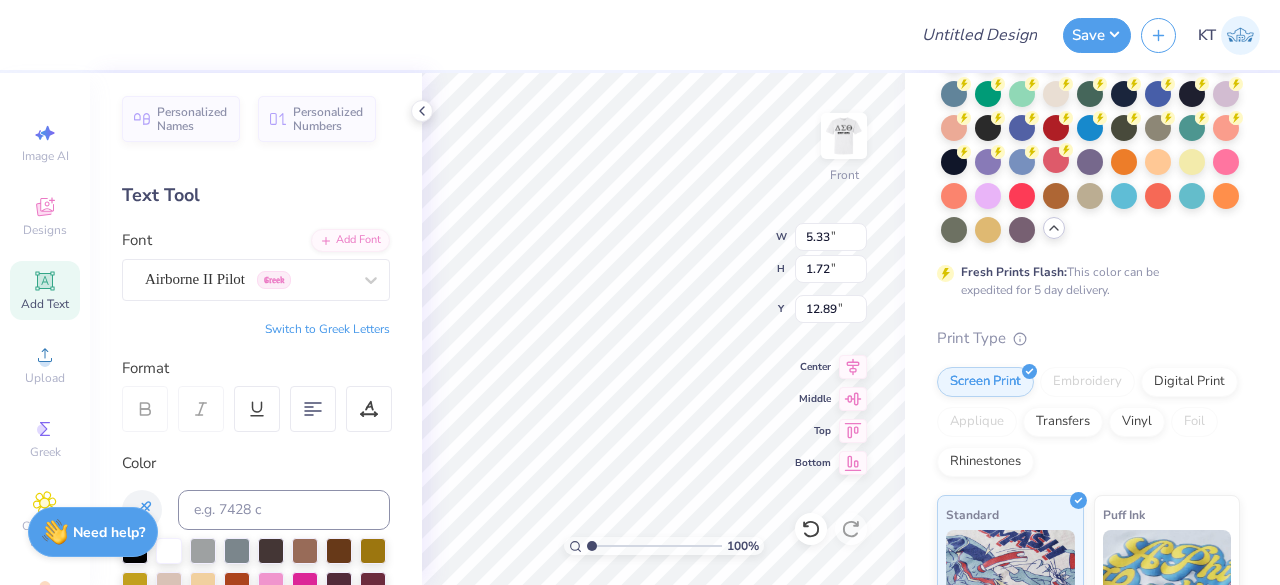 type on "1.72" 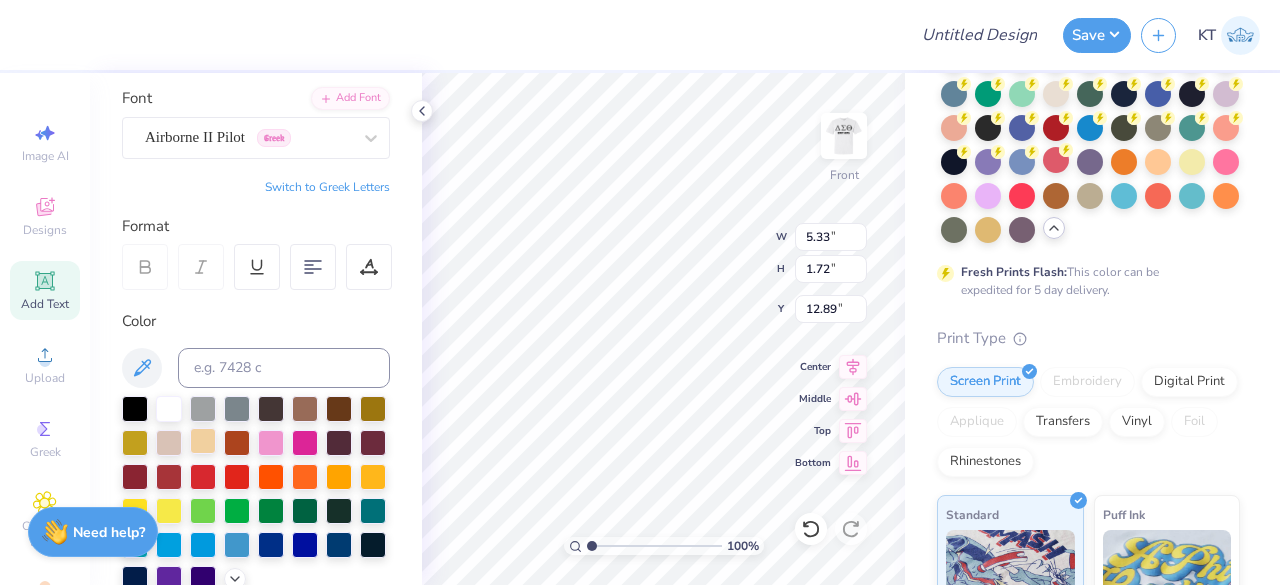 scroll, scrollTop: 144, scrollLeft: 0, axis: vertical 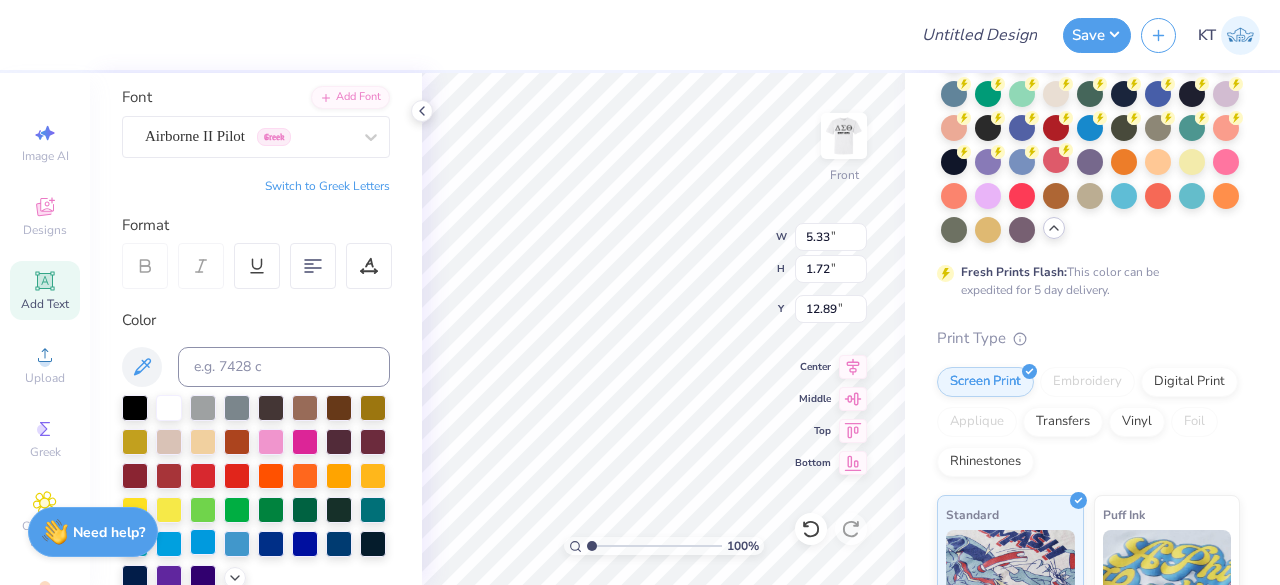 click at bounding box center (203, 542) 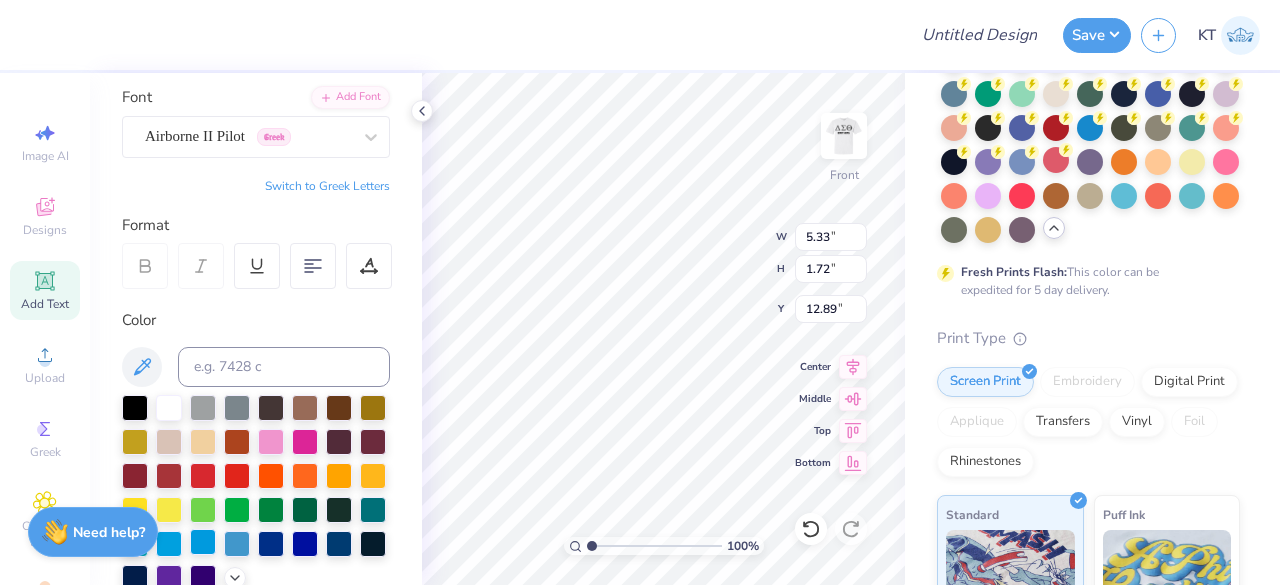 scroll, scrollTop: 16, scrollLeft: 2, axis: both 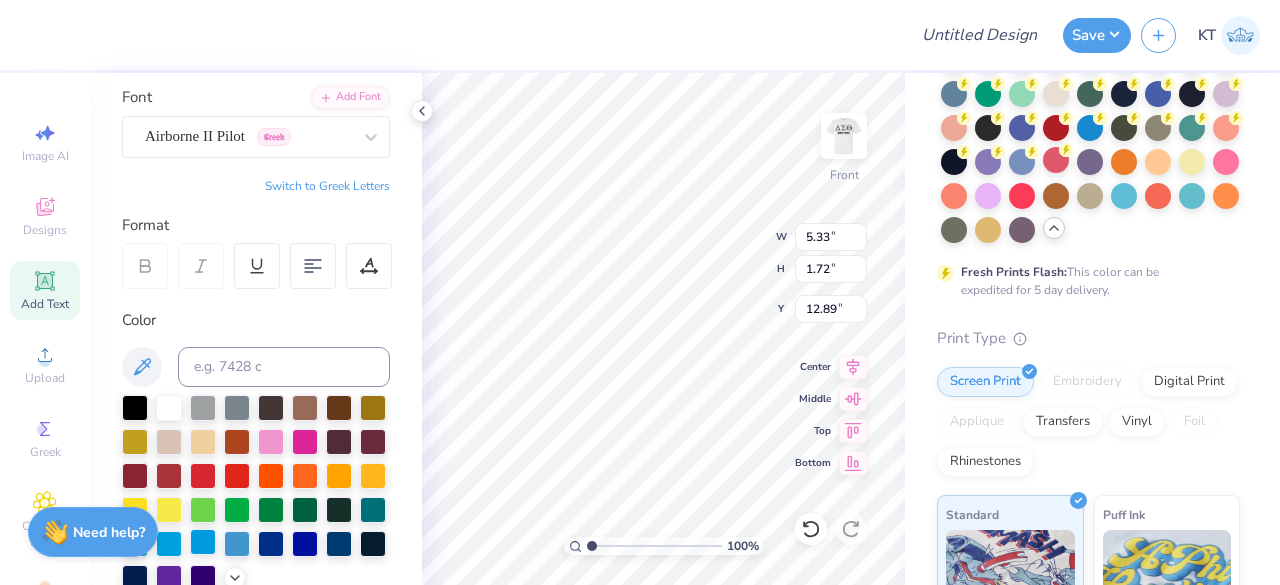type on "T" 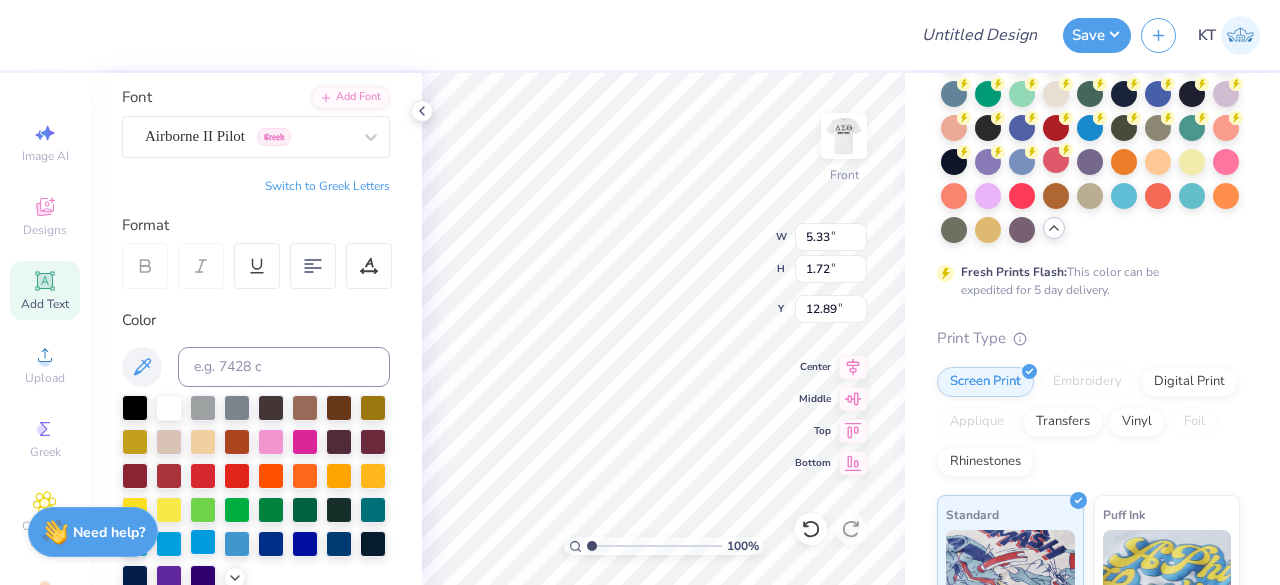 scroll, scrollTop: 16, scrollLeft: 6, axis: both 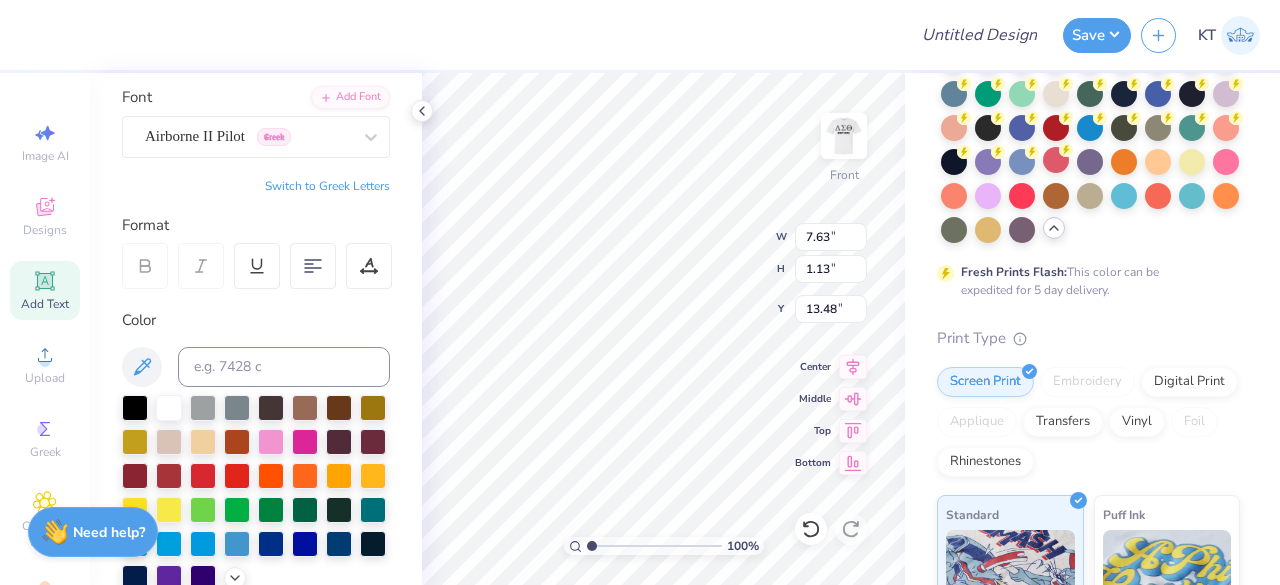 type on "7.63" 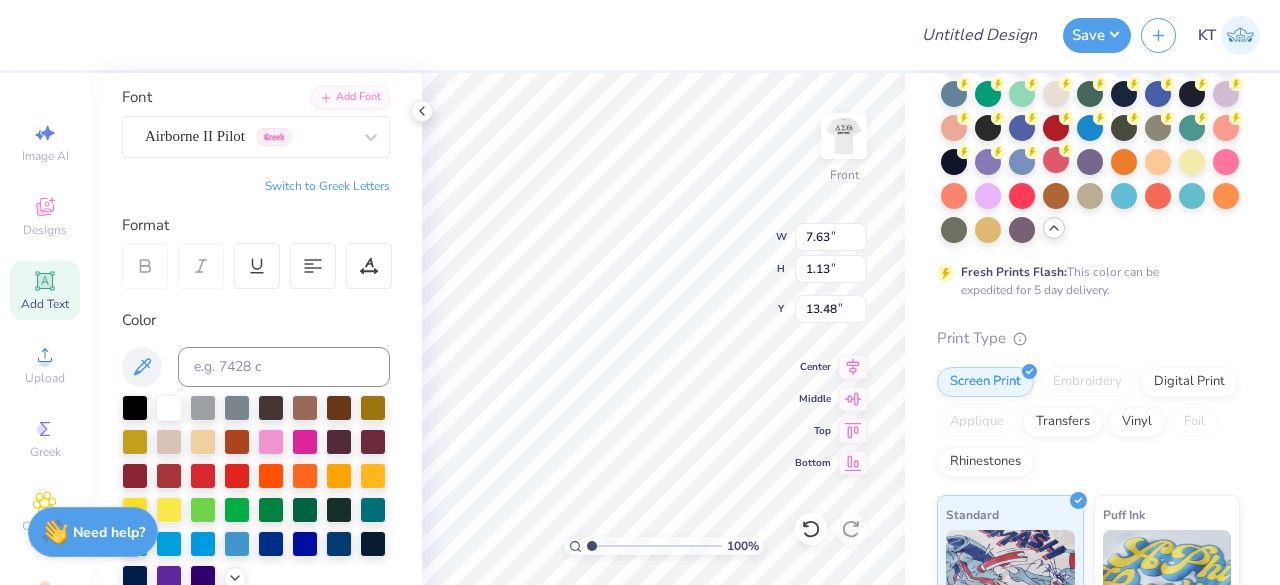 type on "1.13" 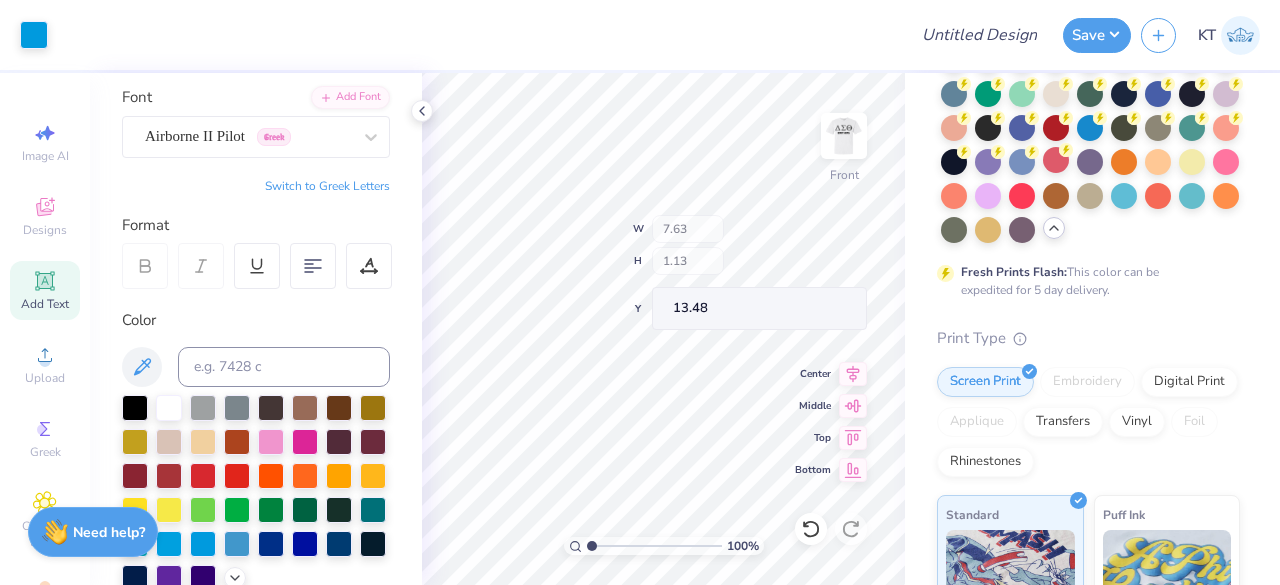 type on "6.61" 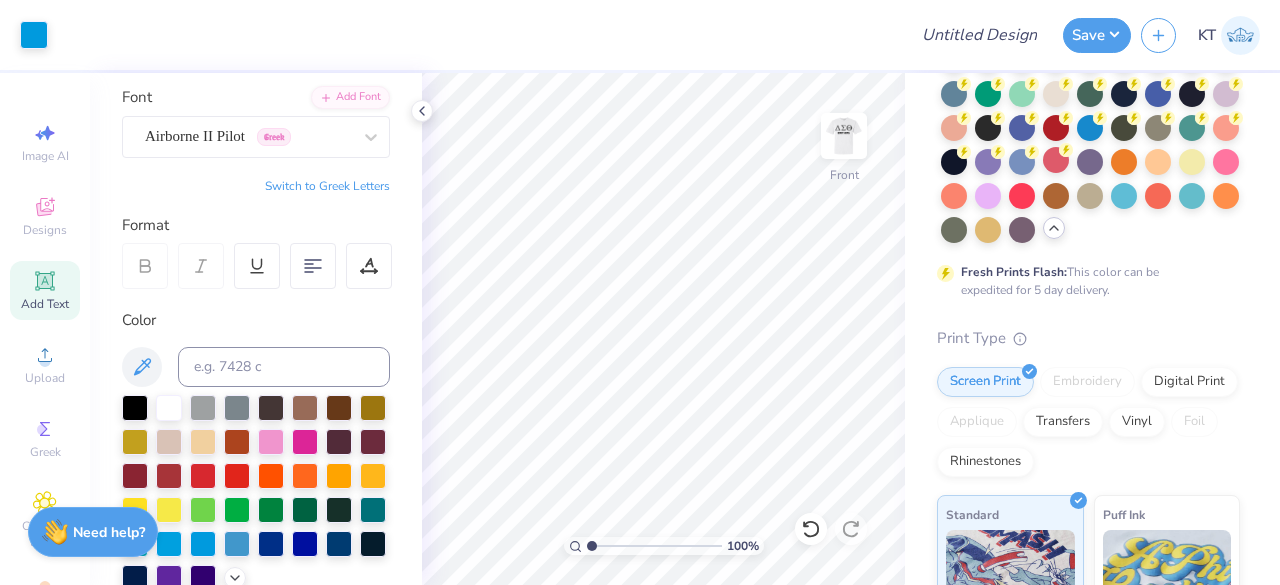click 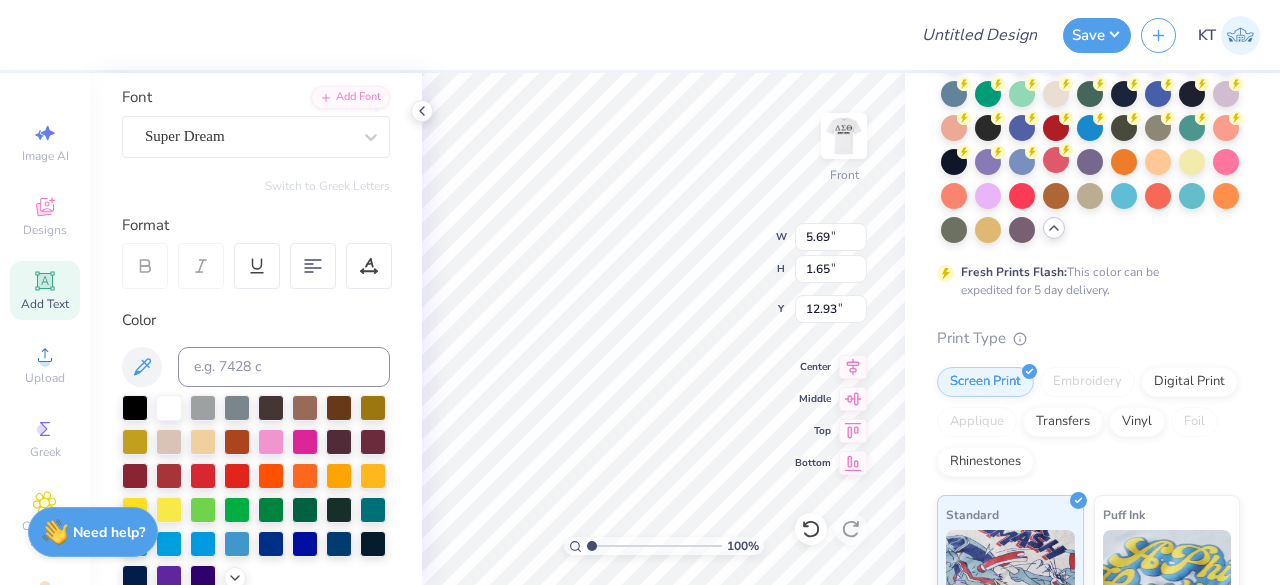 scroll, scrollTop: 16, scrollLeft: 2, axis: both 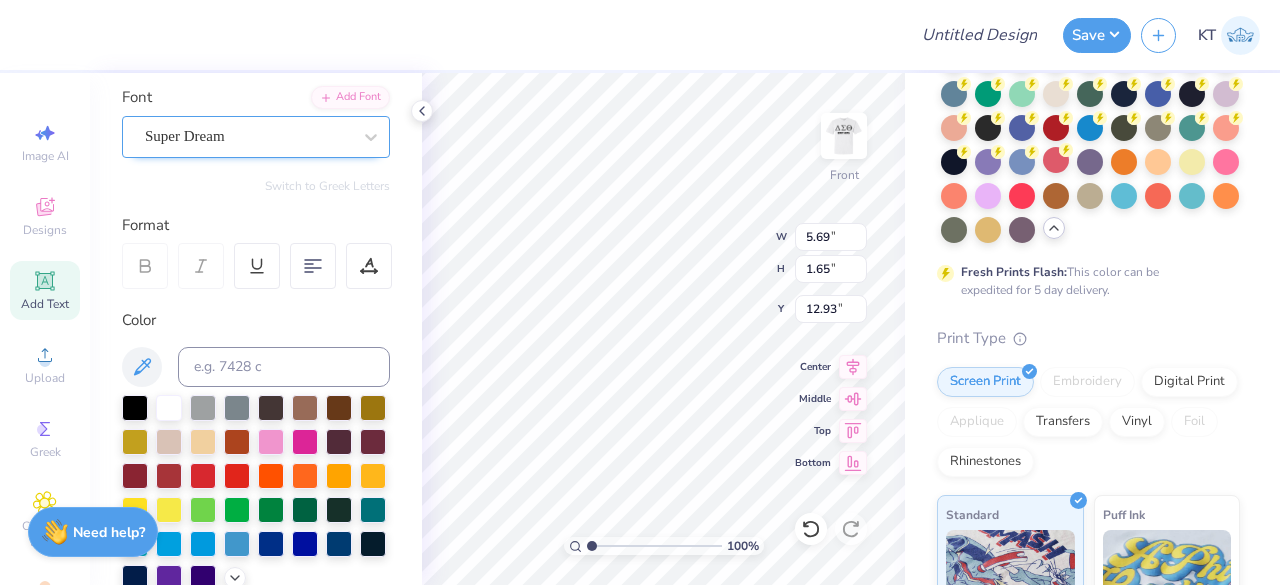type on "New York" 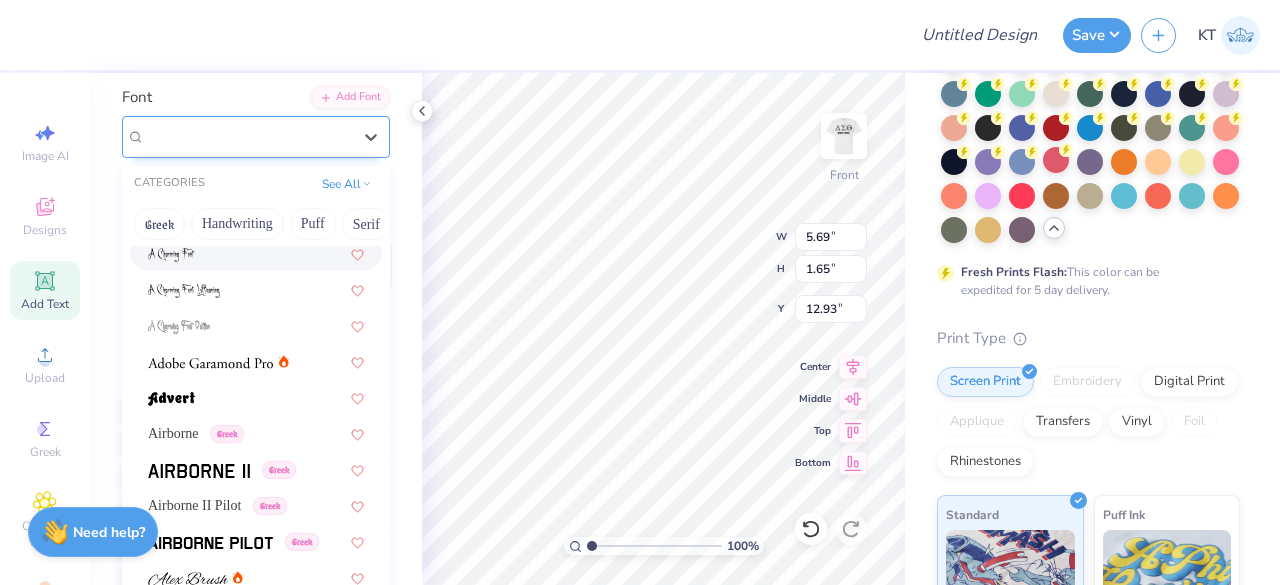 scroll, scrollTop: 186, scrollLeft: 0, axis: vertical 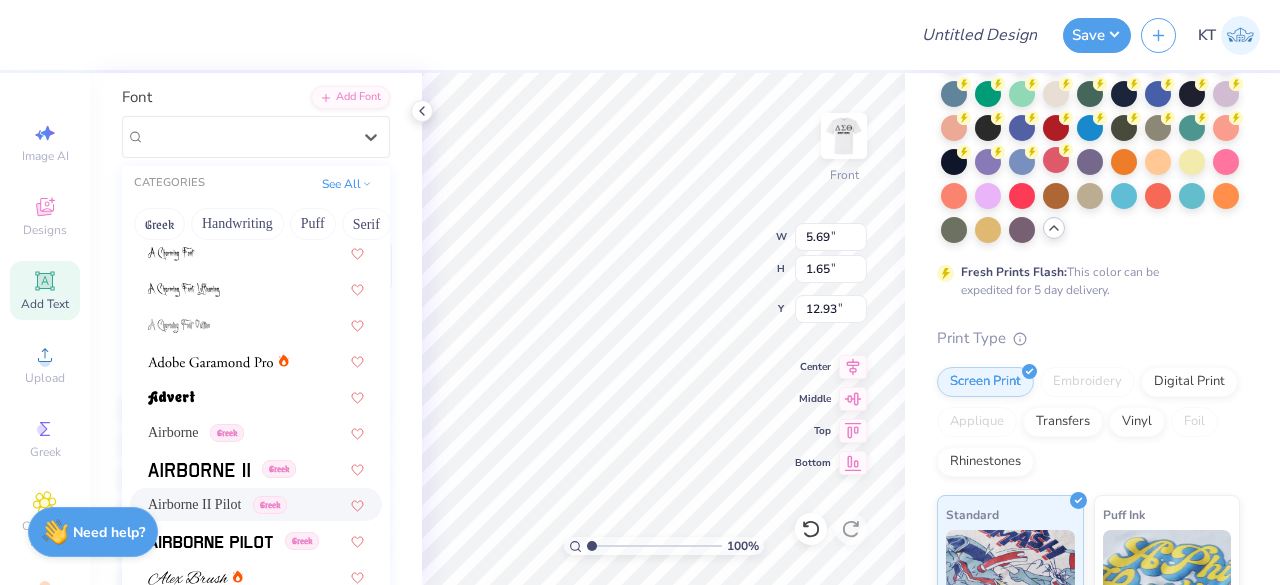 click on "Airborne II Pilot" at bounding box center [194, 504] 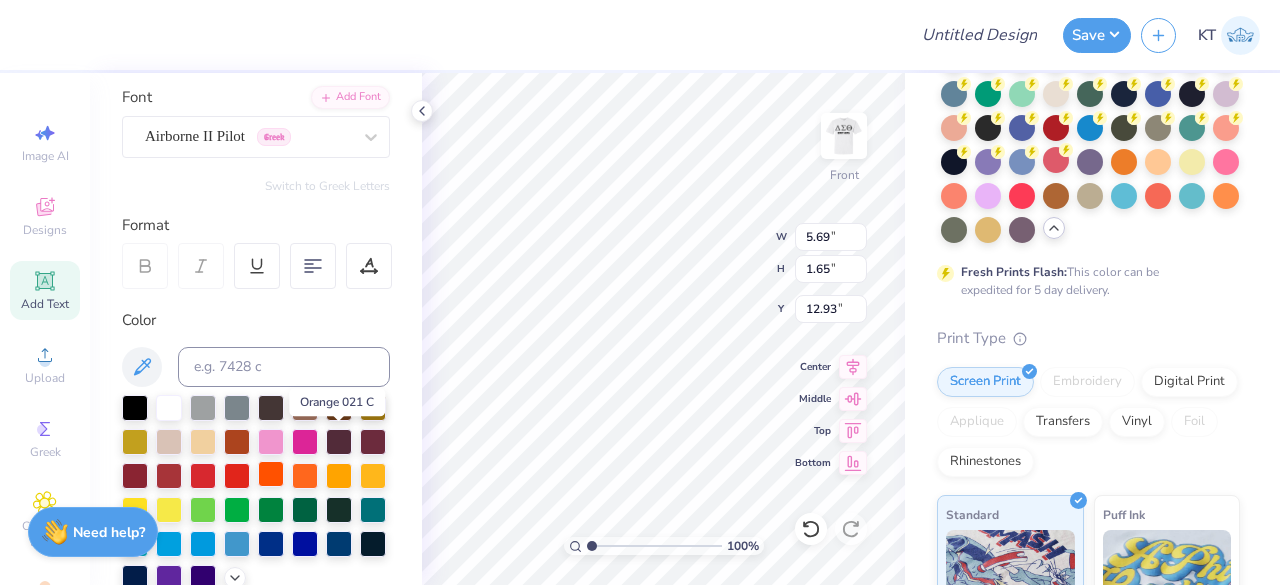 scroll, scrollTop: 203, scrollLeft: 0, axis: vertical 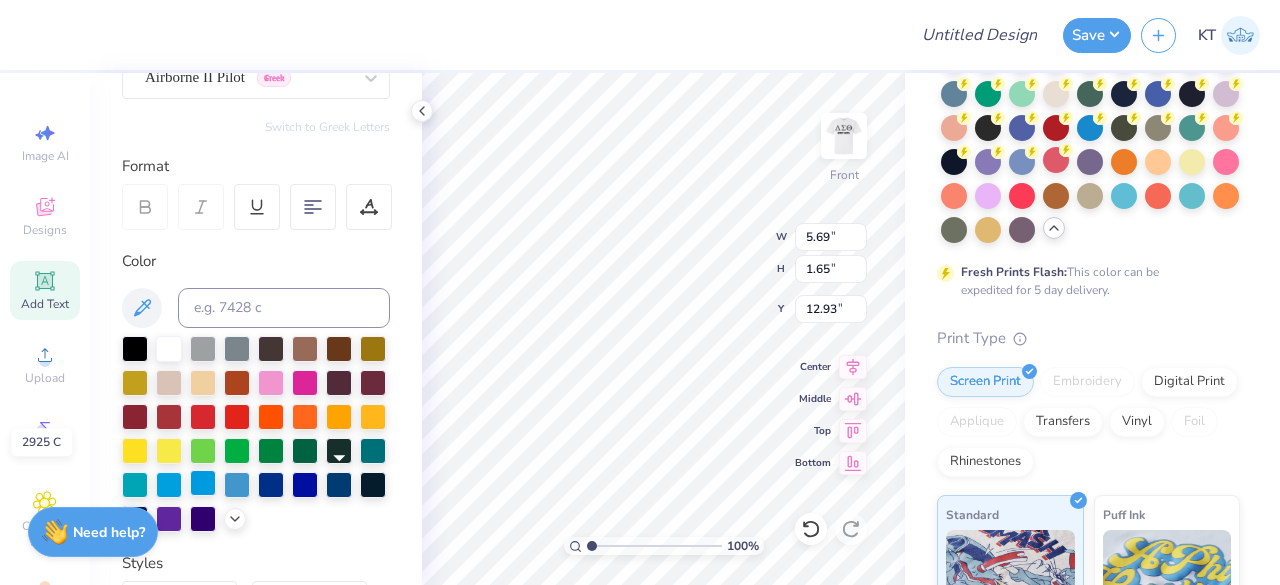 click at bounding box center (203, 483) 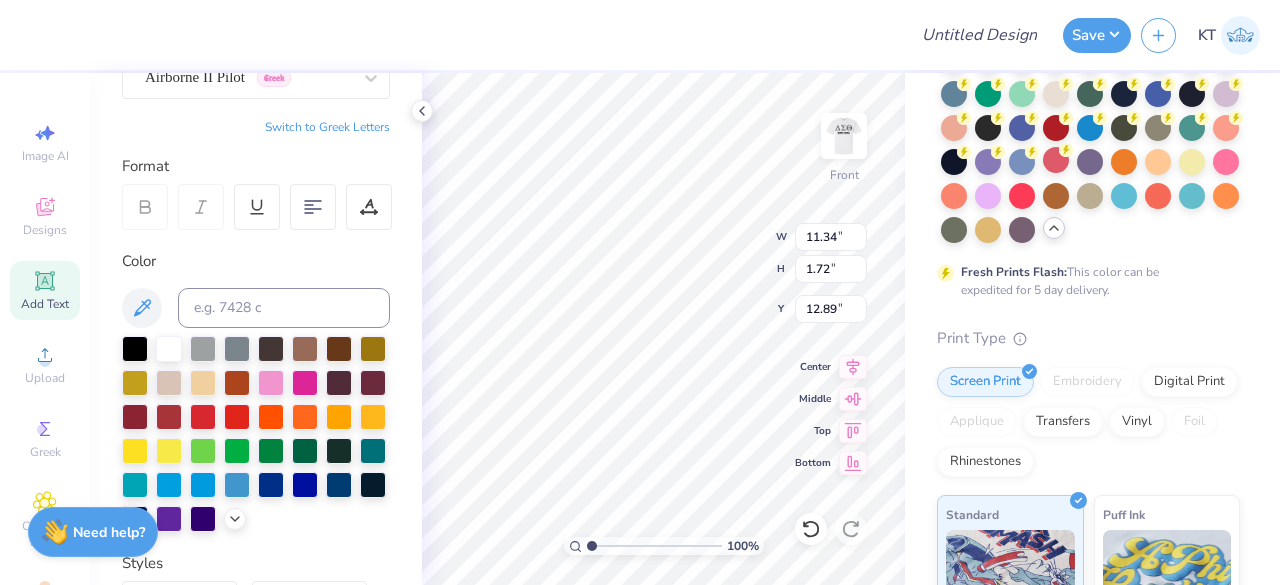 type on "11.34" 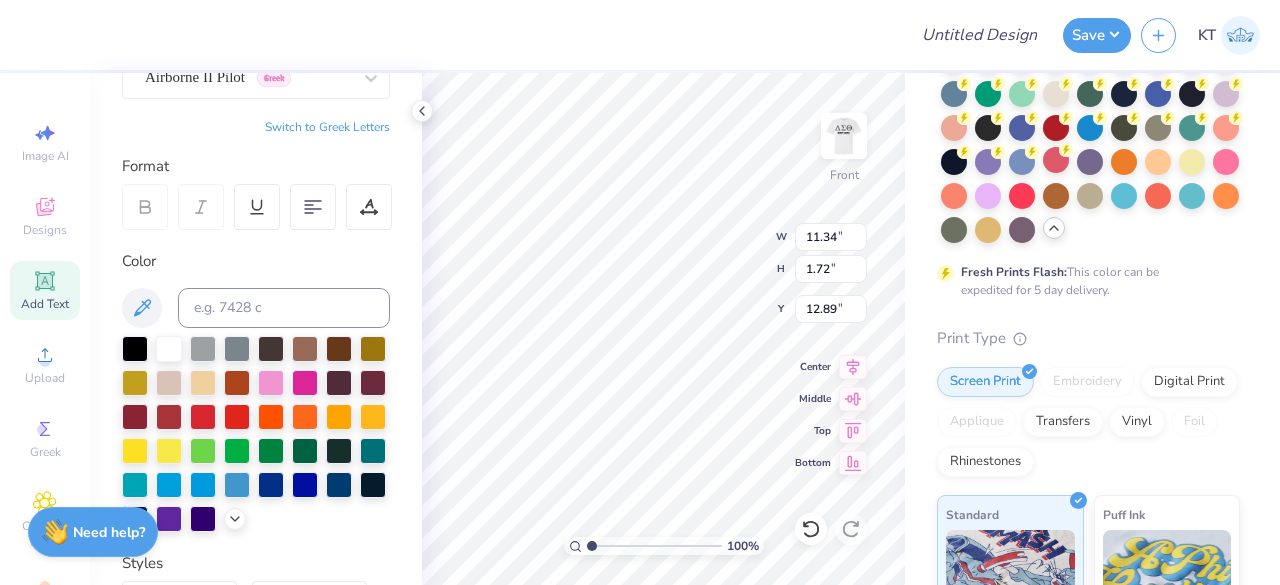 type on "1.72" 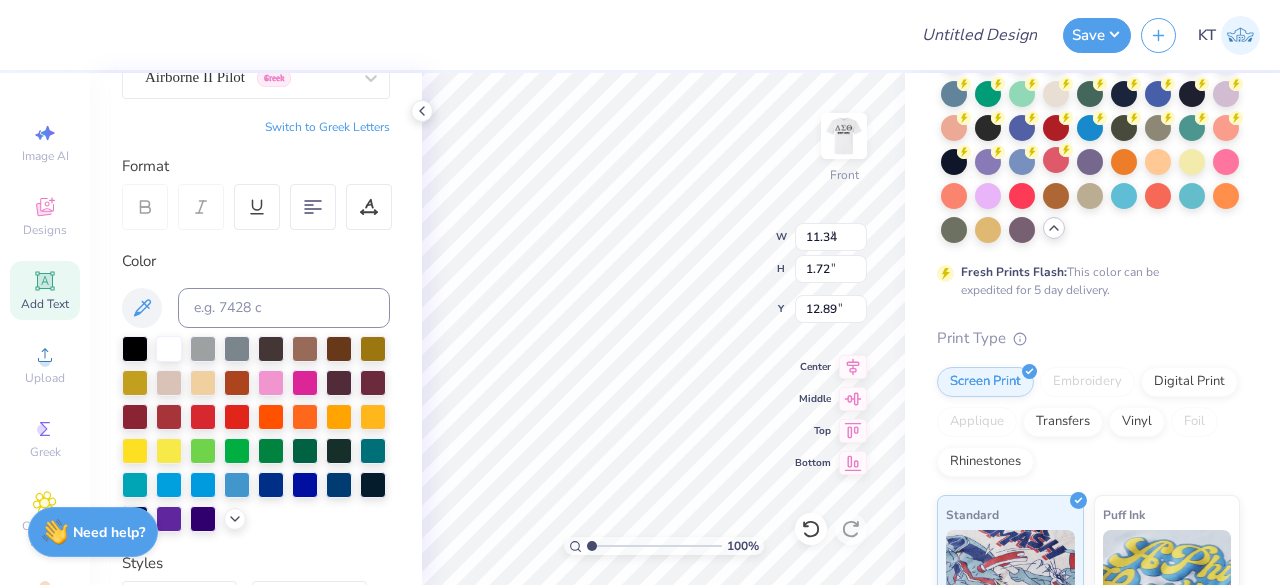 type on "9.58" 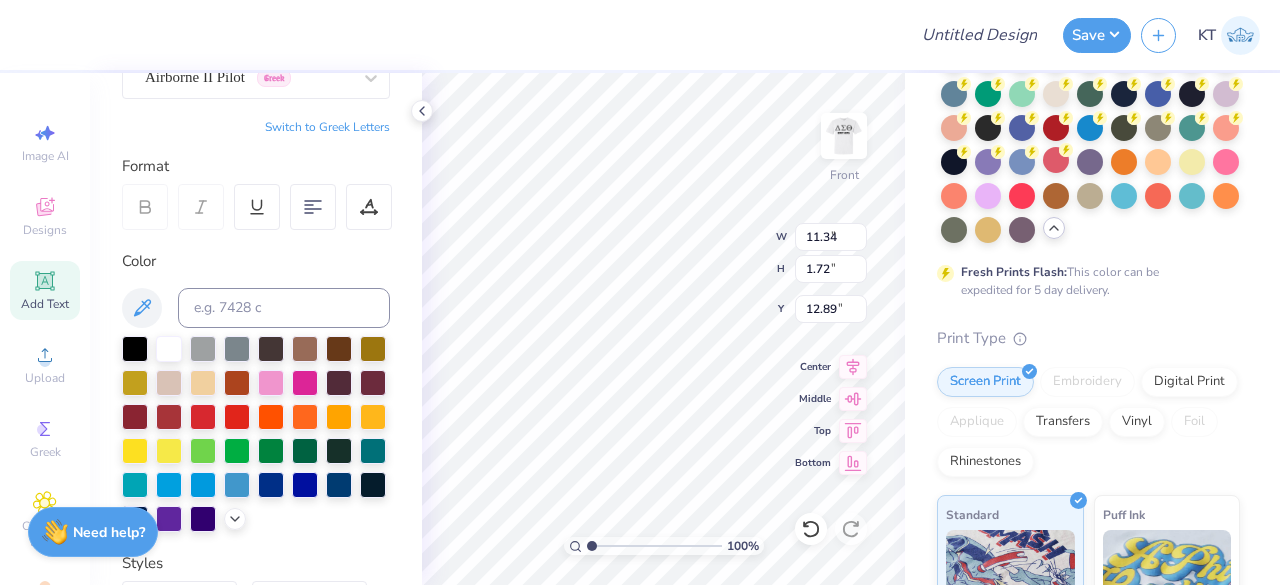 type on "1.45" 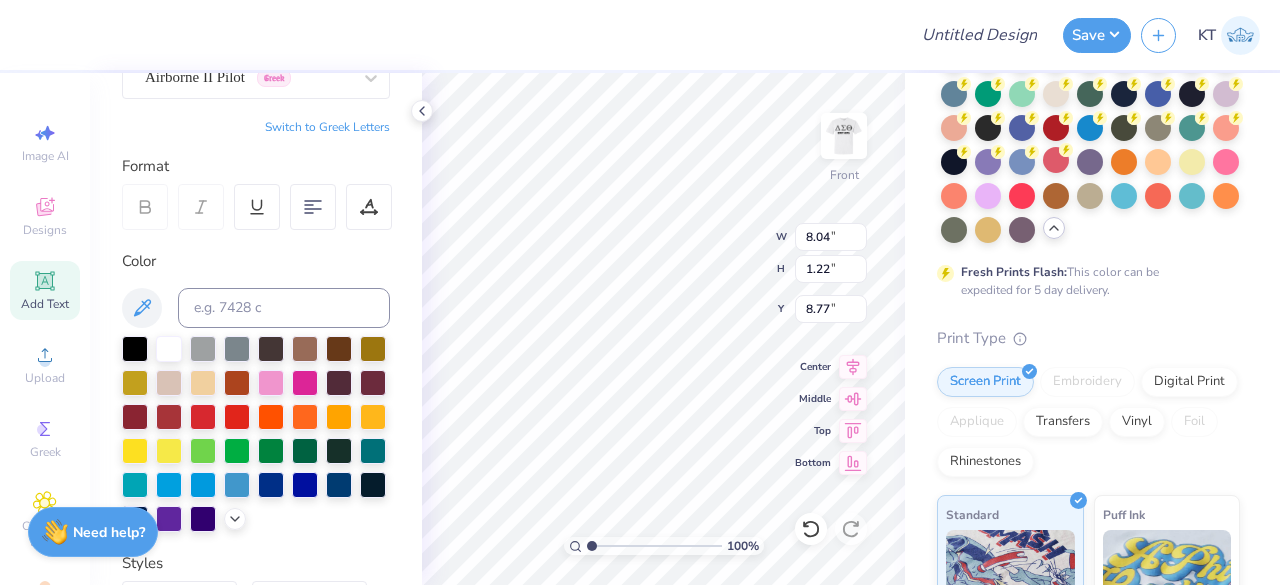 type on "8.04" 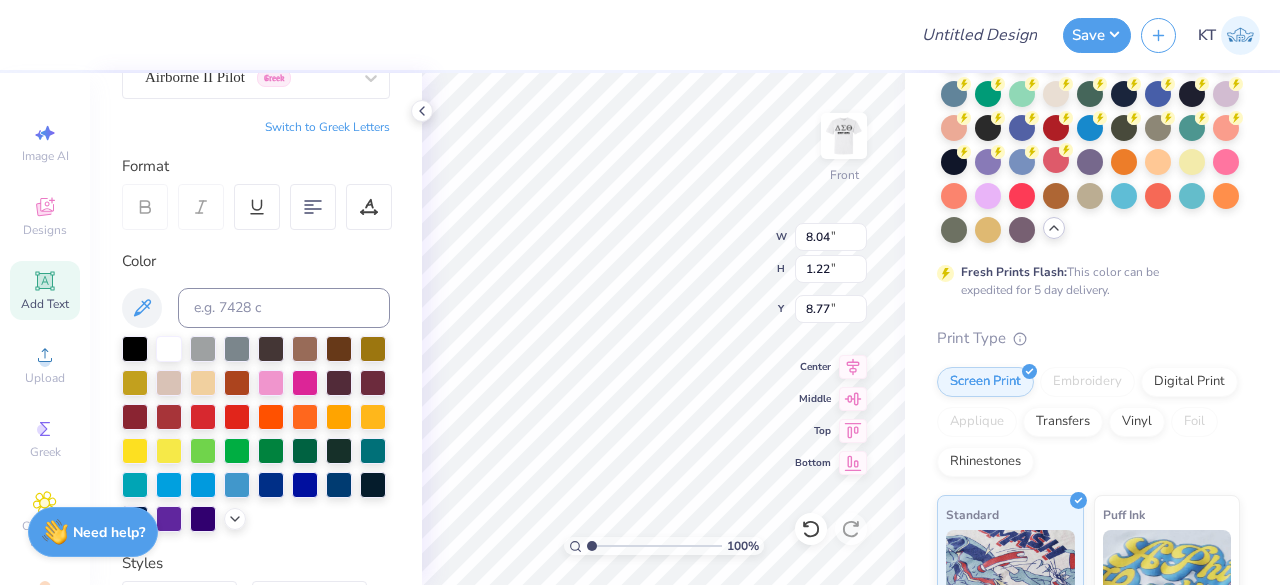 type on "1.22" 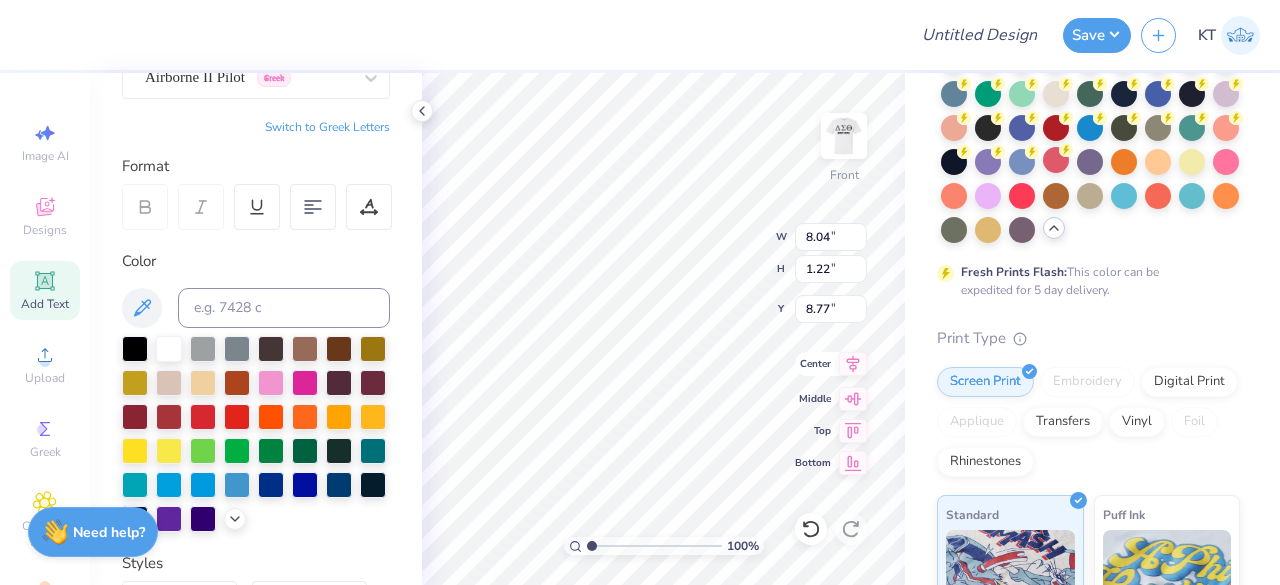 click 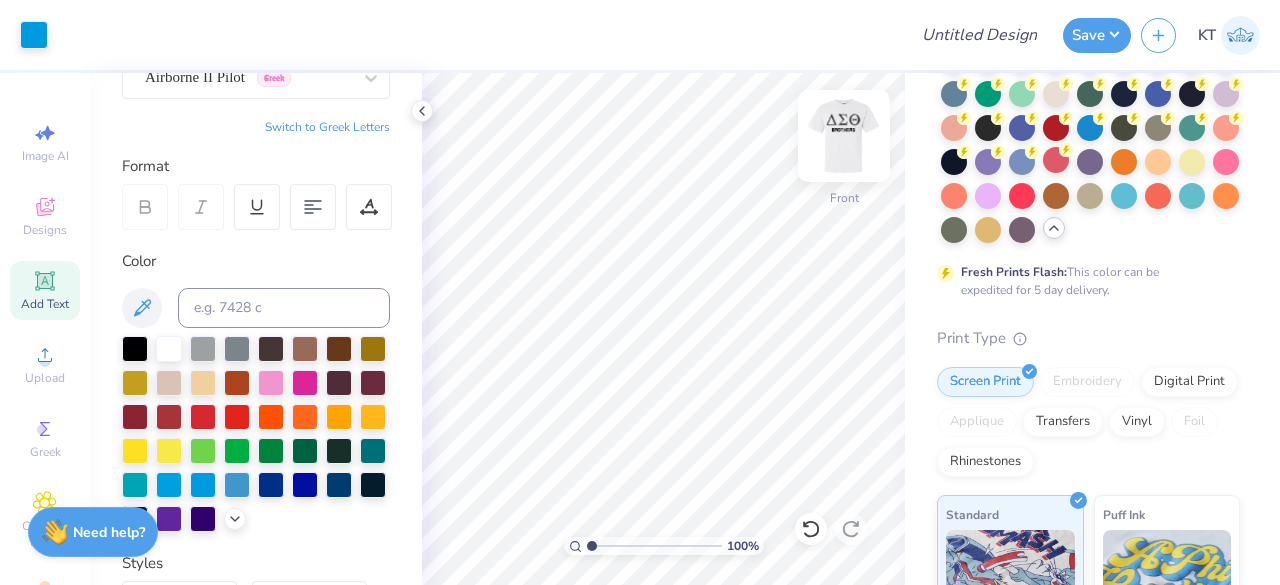 click at bounding box center (844, 136) 